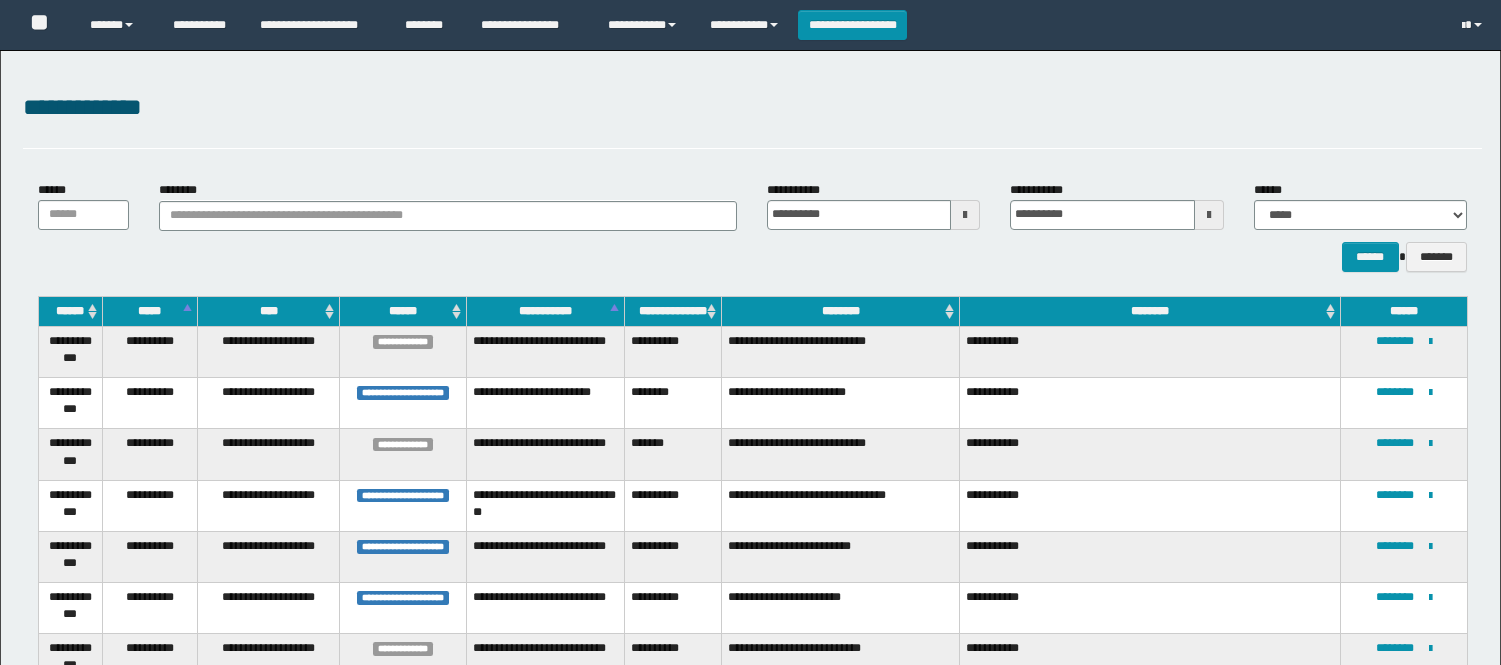 scroll, scrollTop: 373, scrollLeft: 0, axis: vertical 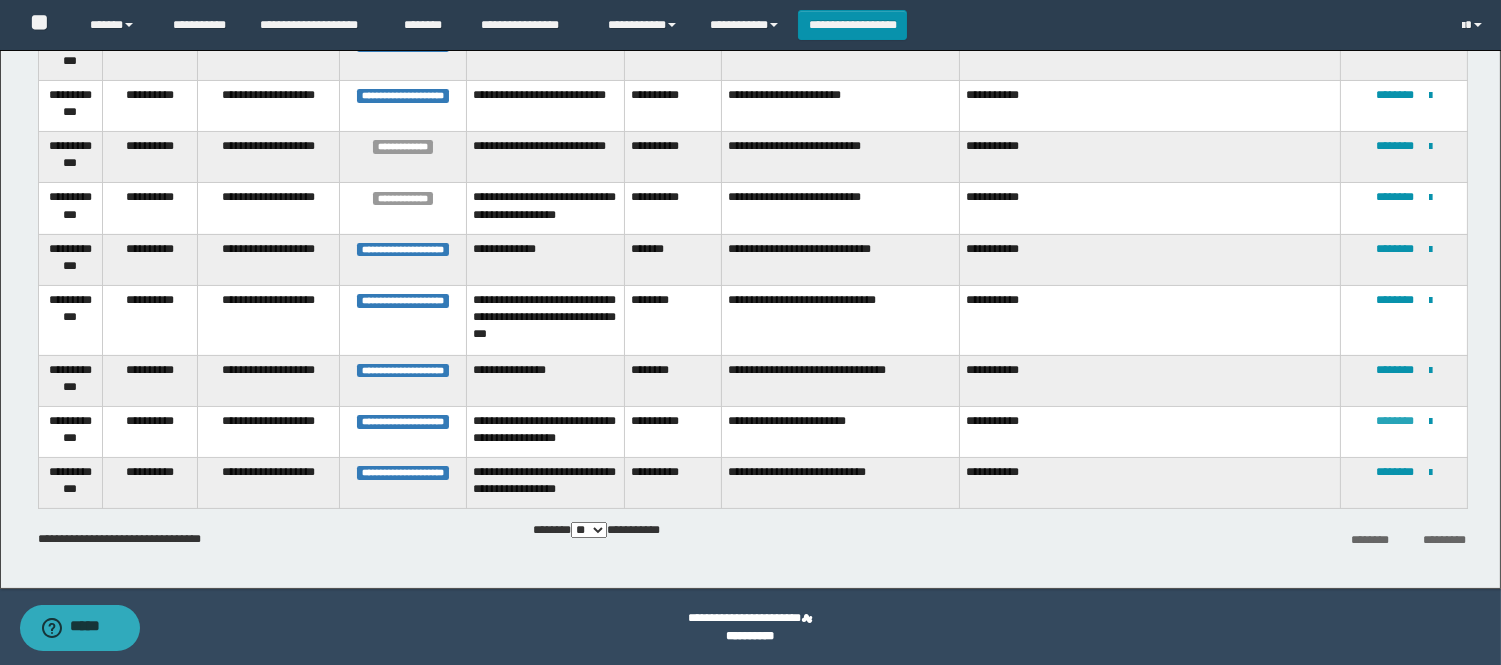 click on "********" at bounding box center (1395, 421) 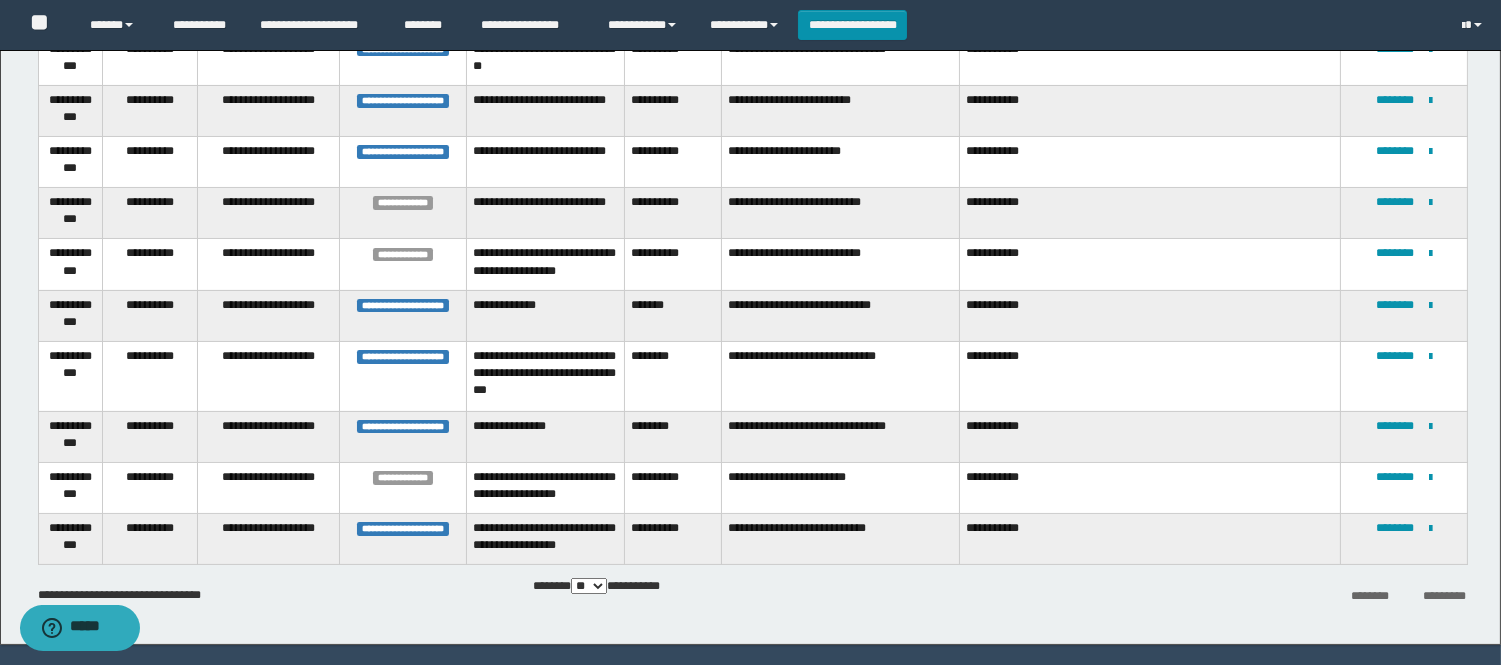 scroll, scrollTop: 502, scrollLeft: 0, axis: vertical 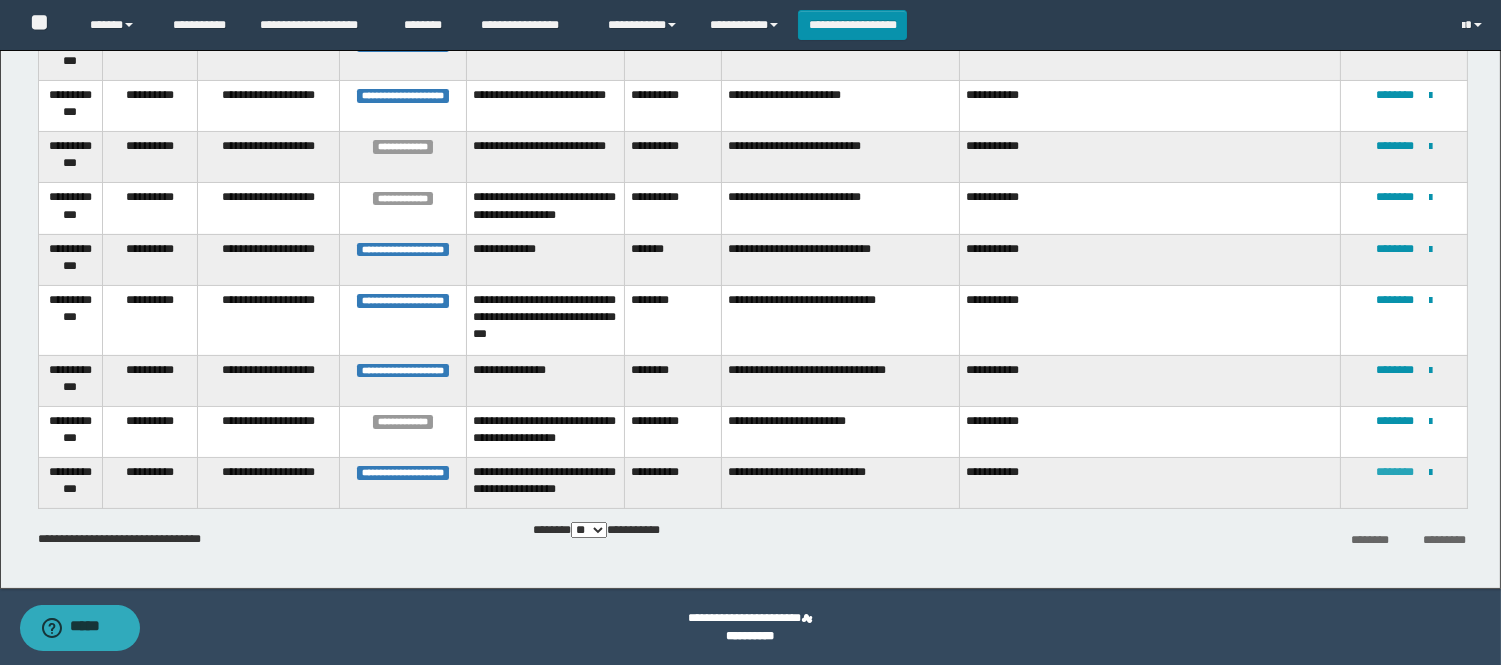 click on "********" at bounding box center [1395, 472] 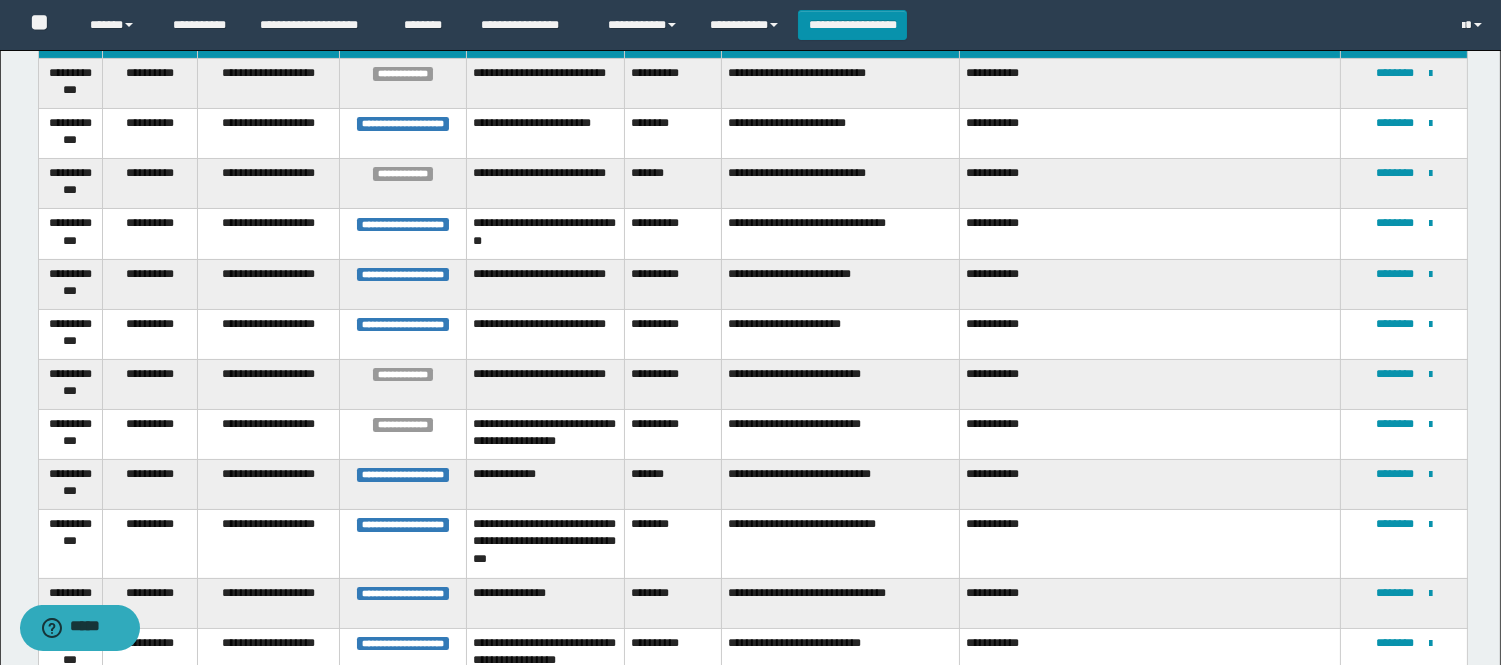 scroll, scrollTop: 437, scrollLeft: 0, axis: vertical 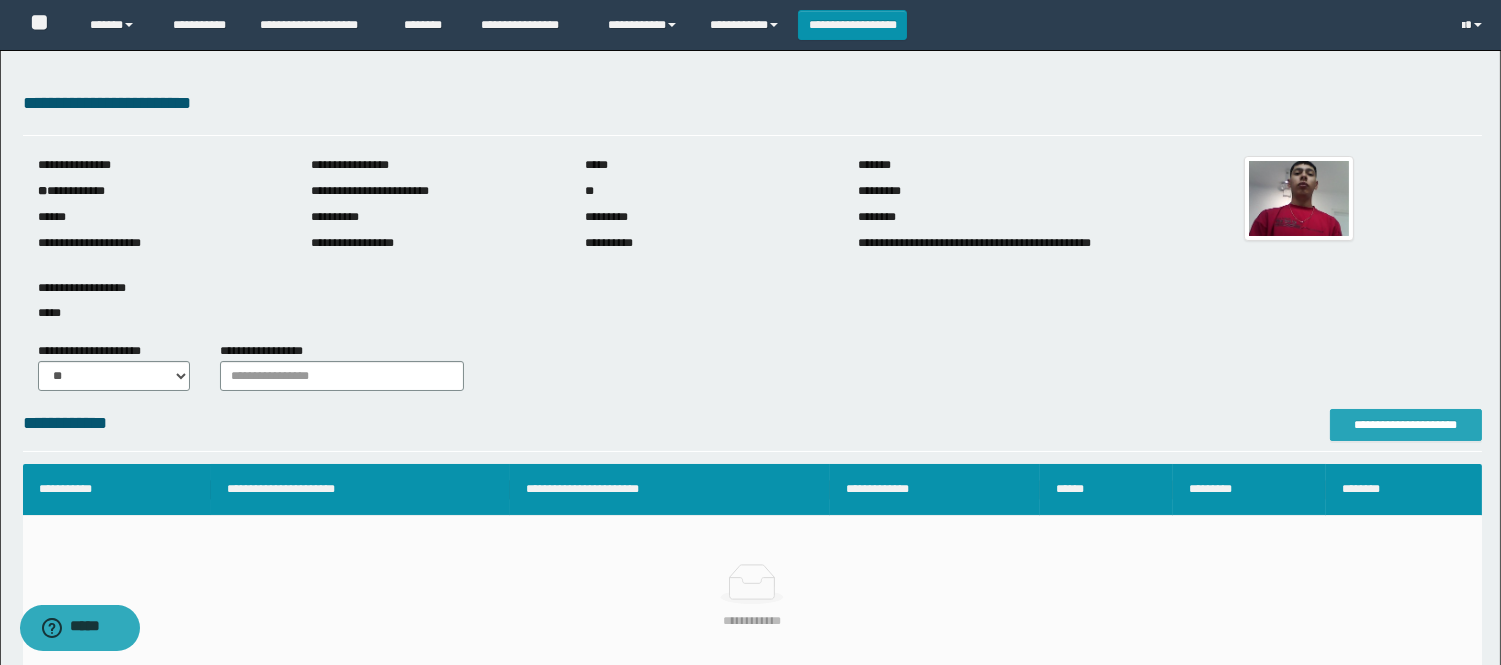 click on "**********" at bounding box center [1406, 425] 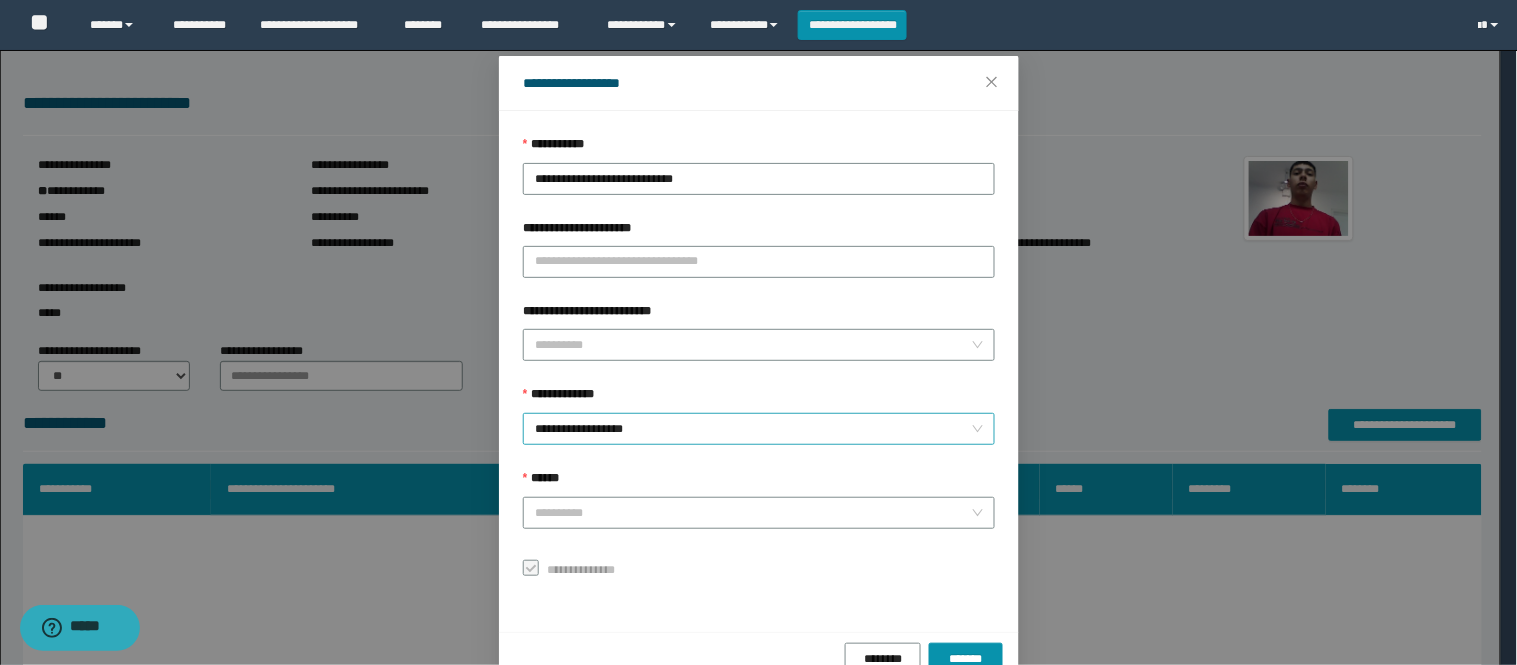 scroll, scrollTop: 87, scrollLeft: 0, axis: vertical 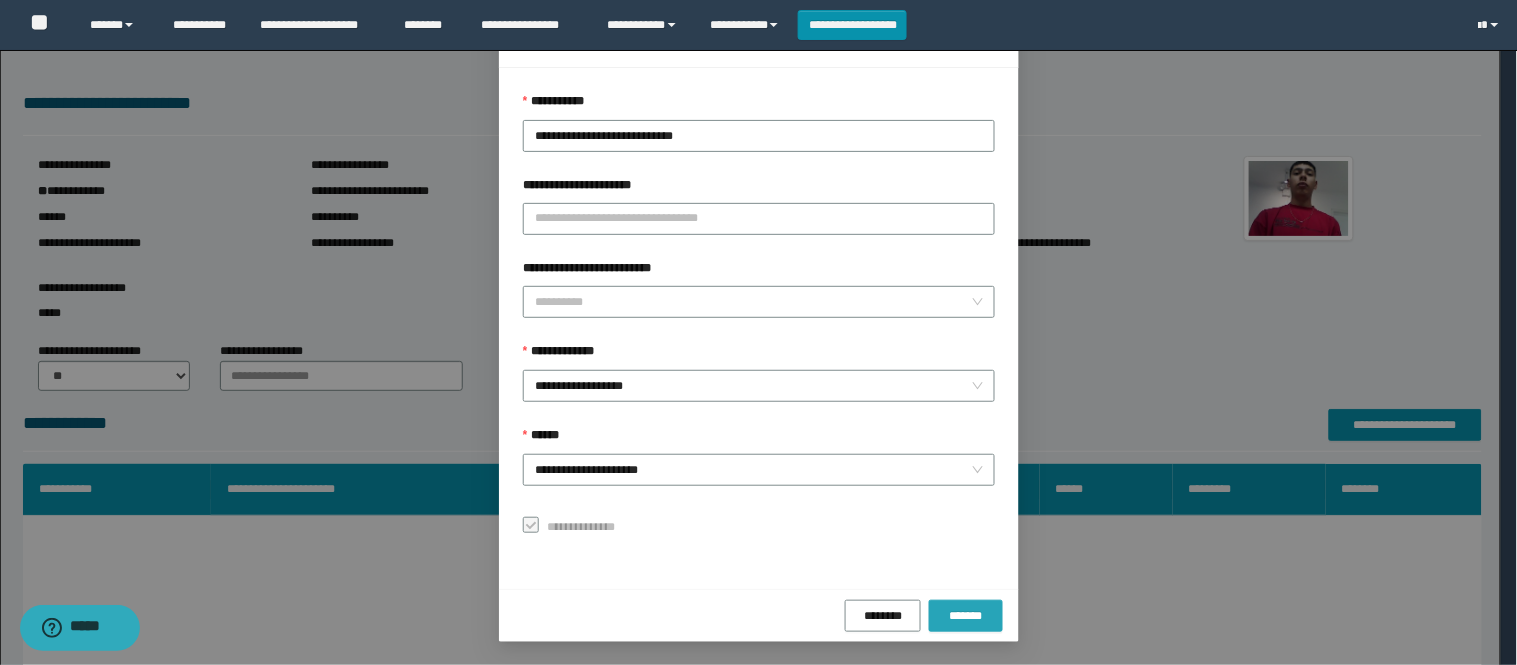click on "*******" at bounding box center [966, 616] 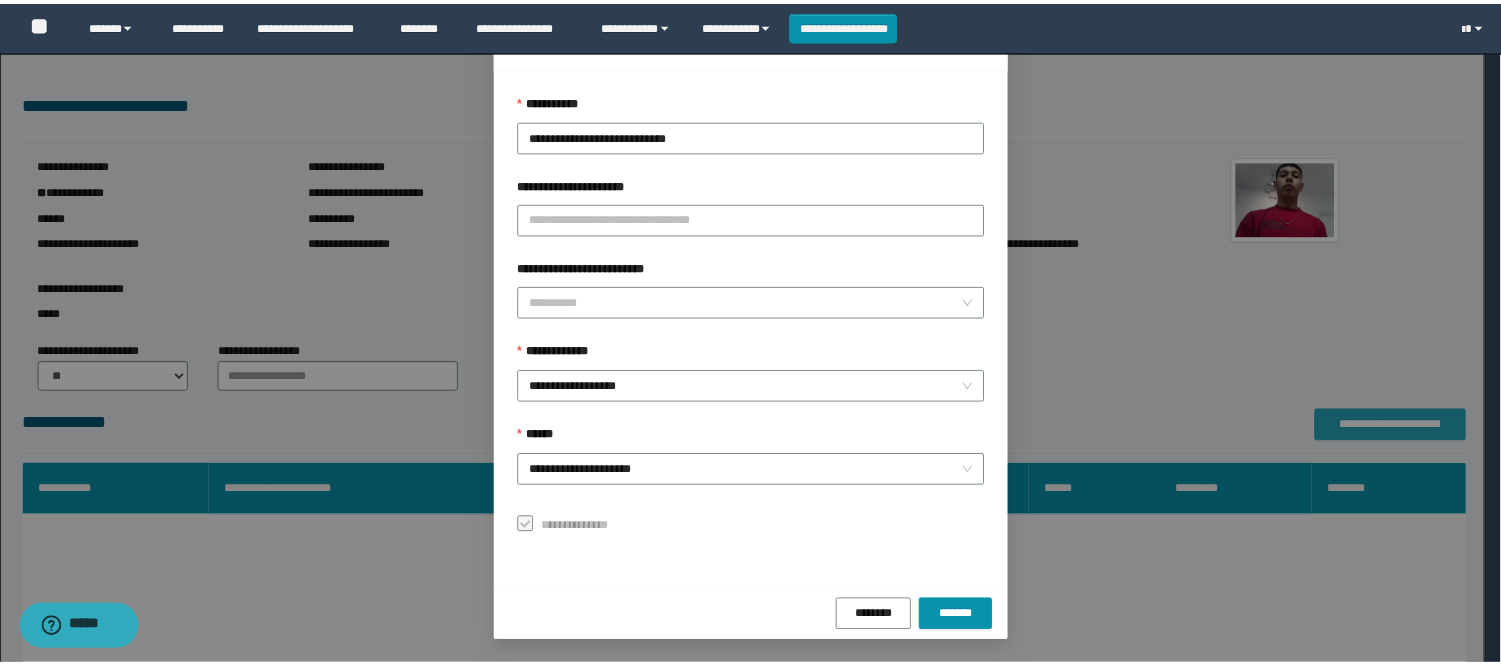 scroll, scrollTop: 0, scrollLeft: 0, axis: both 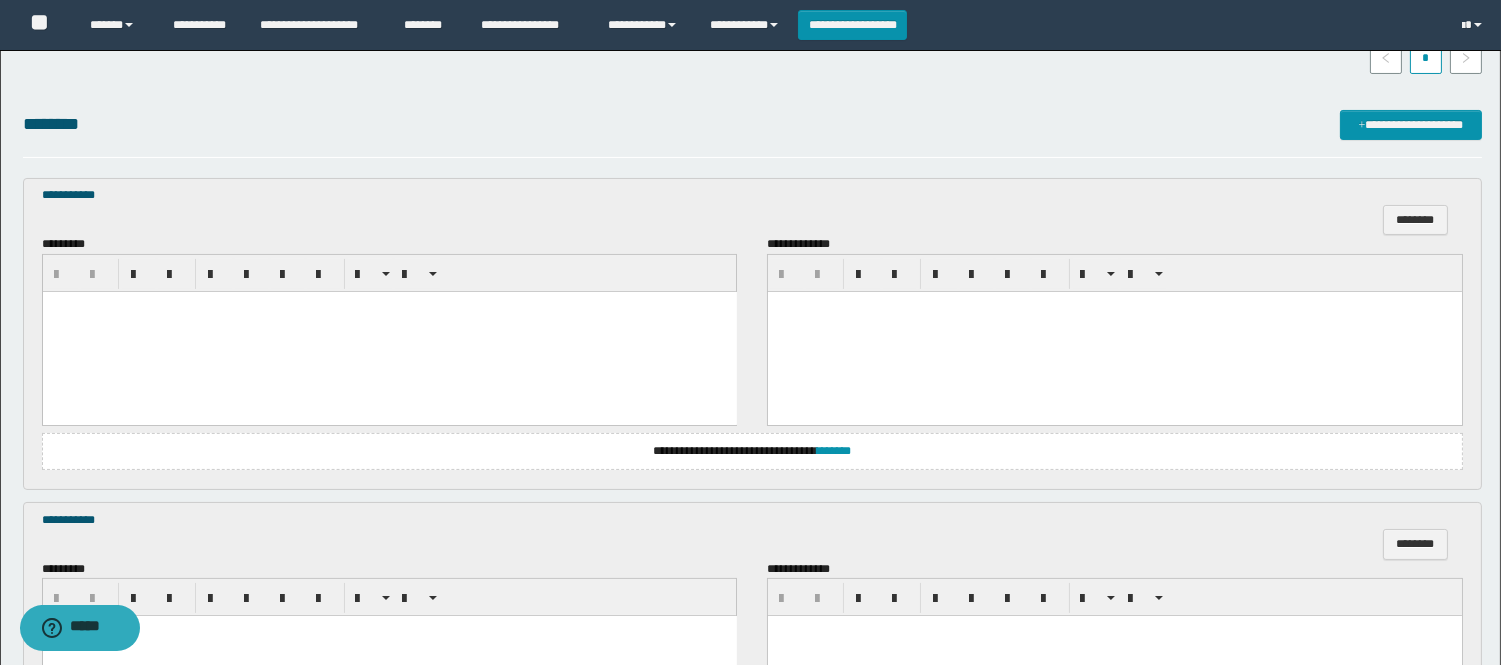 click at bounding box center [389, 331] 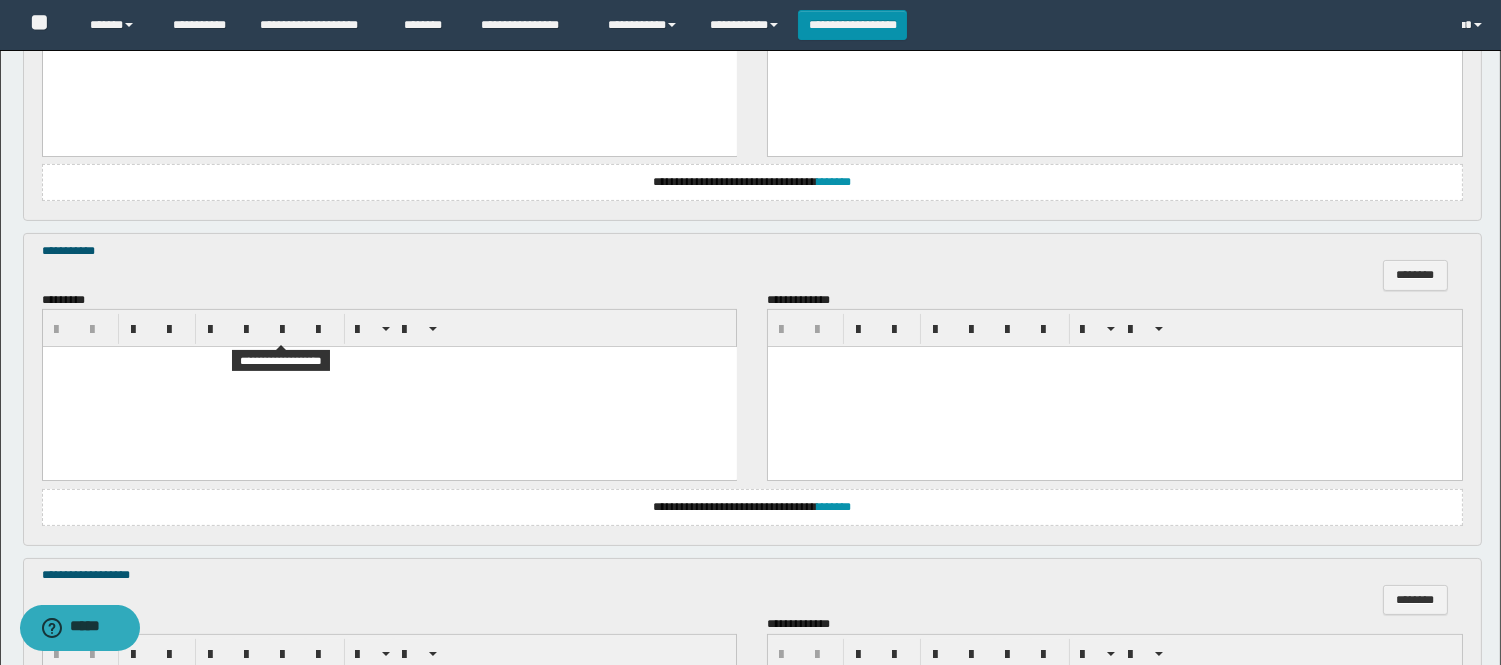 scroll, scrollTop: 888, scrollLeft: 0, axis: vertical 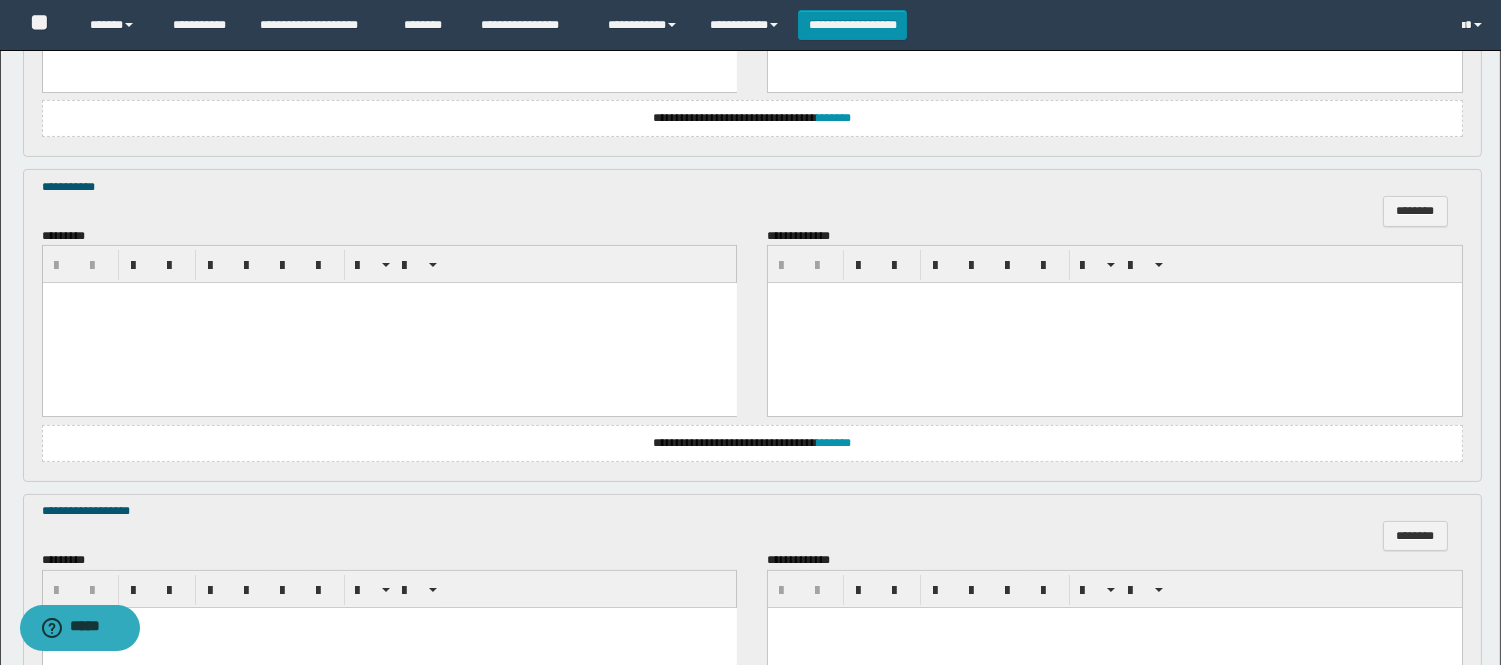 drag, startPoint x: 196, startPoint y: 416, endPoint x: 157, endPoint y: 129, distance: 289.6377 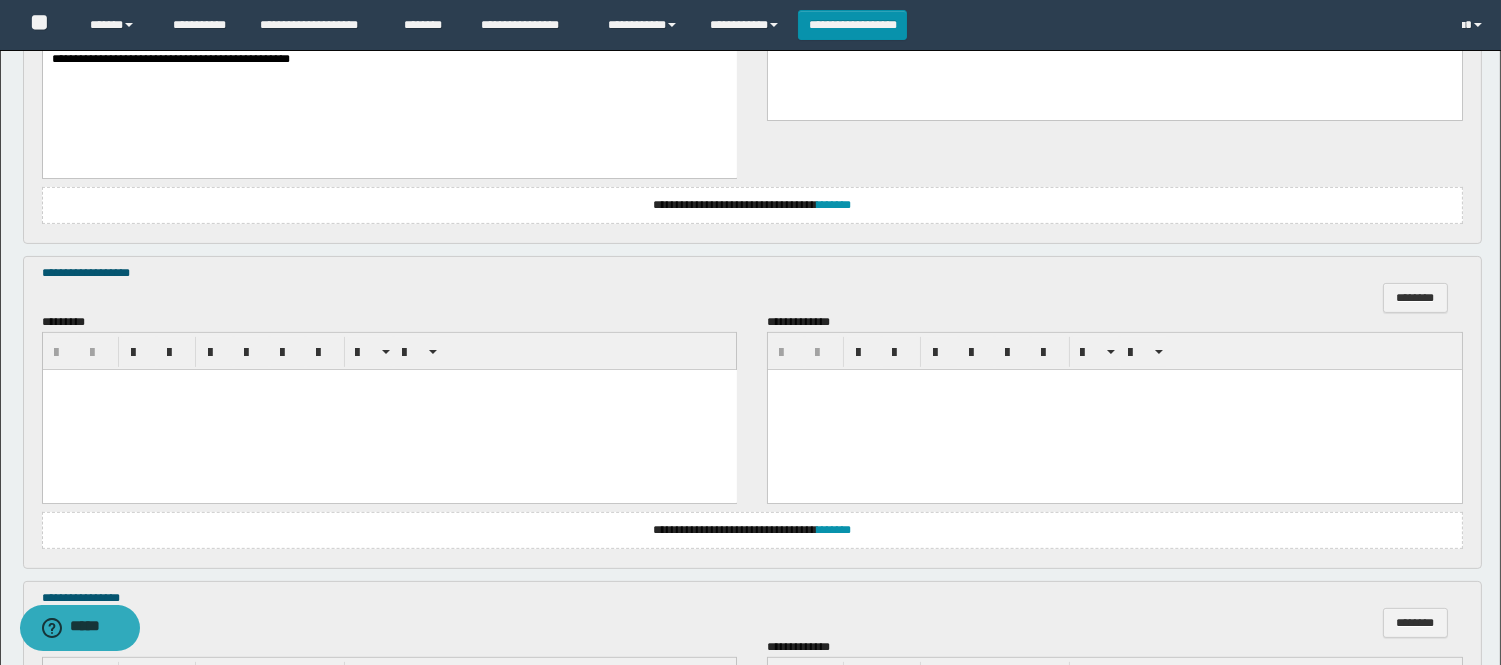 scroll, scrollTop: 1222, scrollLeft: 0, axis: vertical 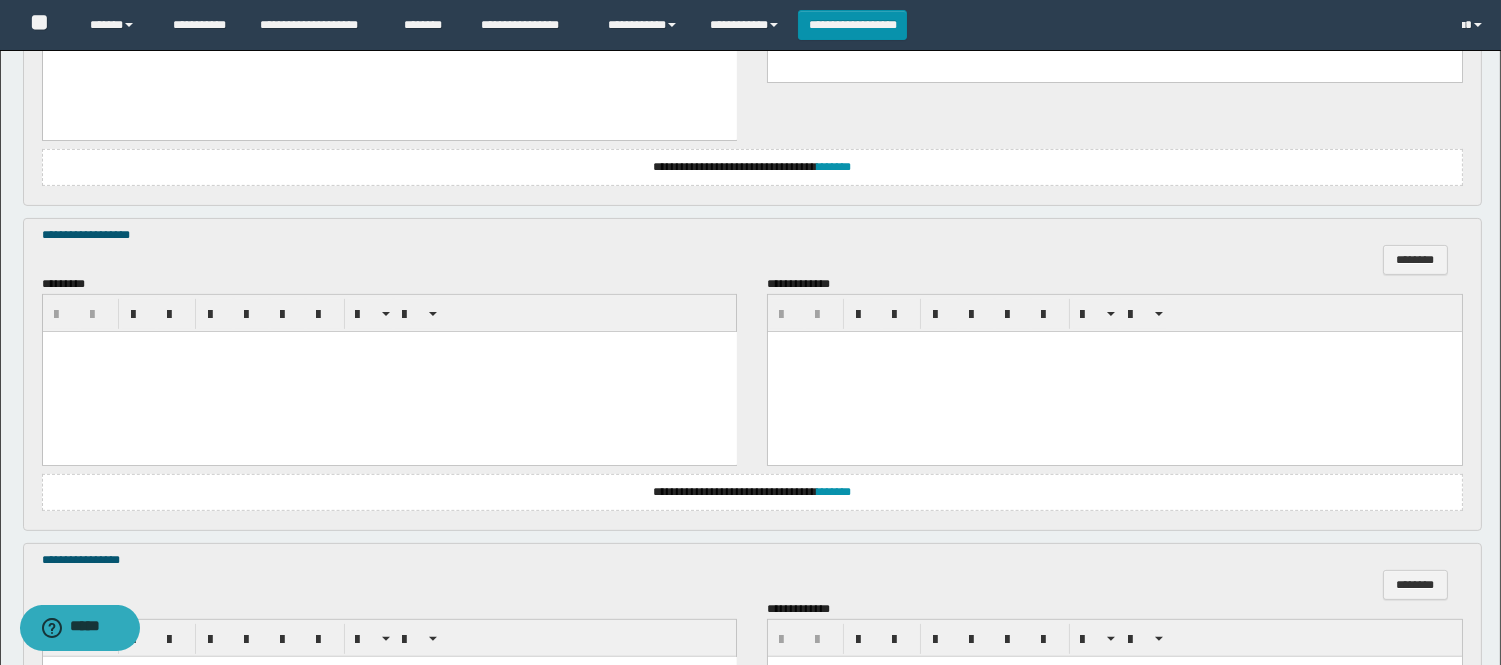 click at bounding box center (389, 372) 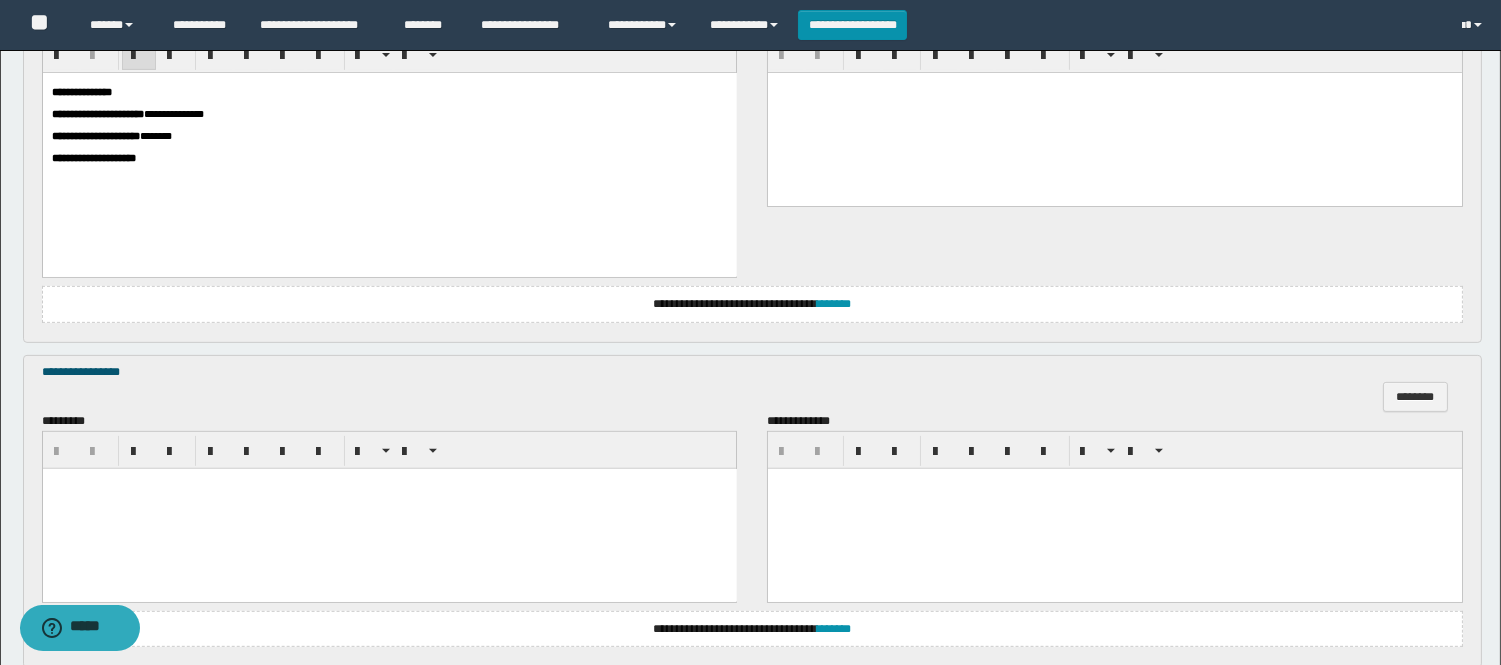 scroll, scrollTop: 1555, scrollLeft: 0, axis: vertical 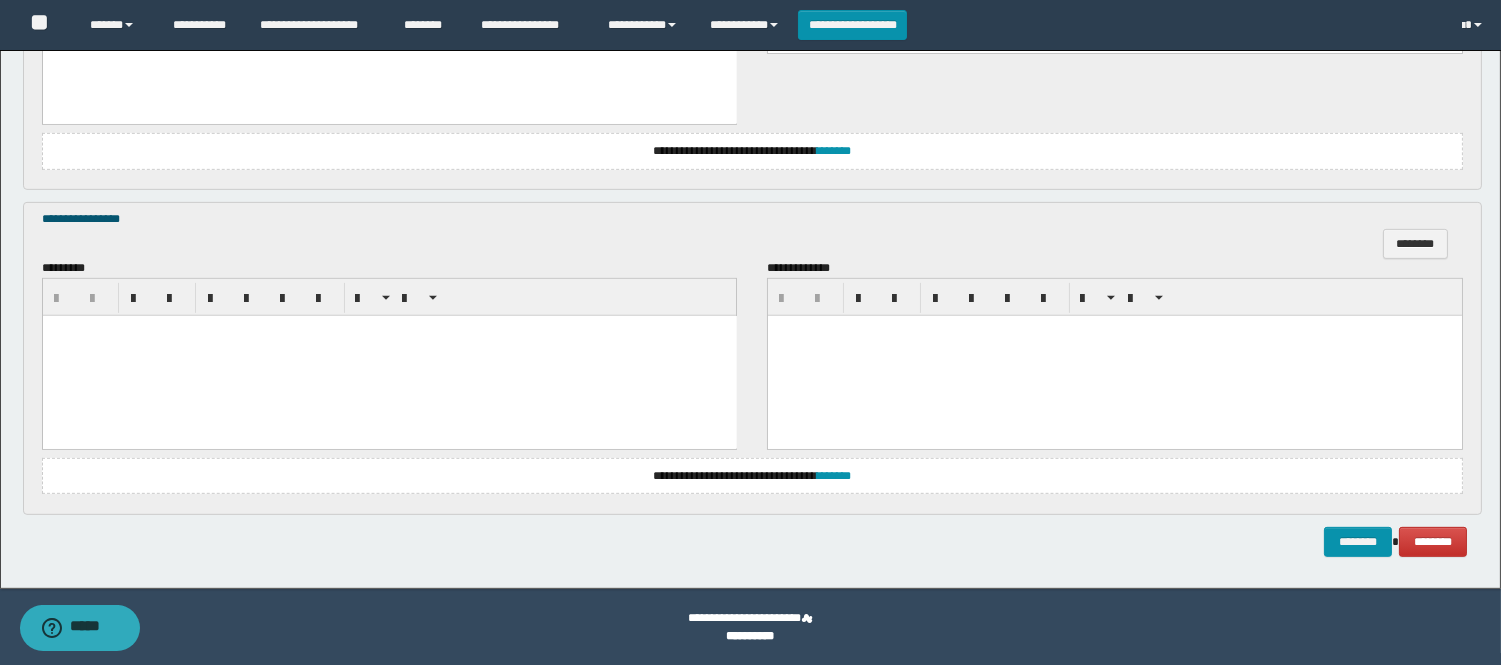click at bounding box center [389, 356] 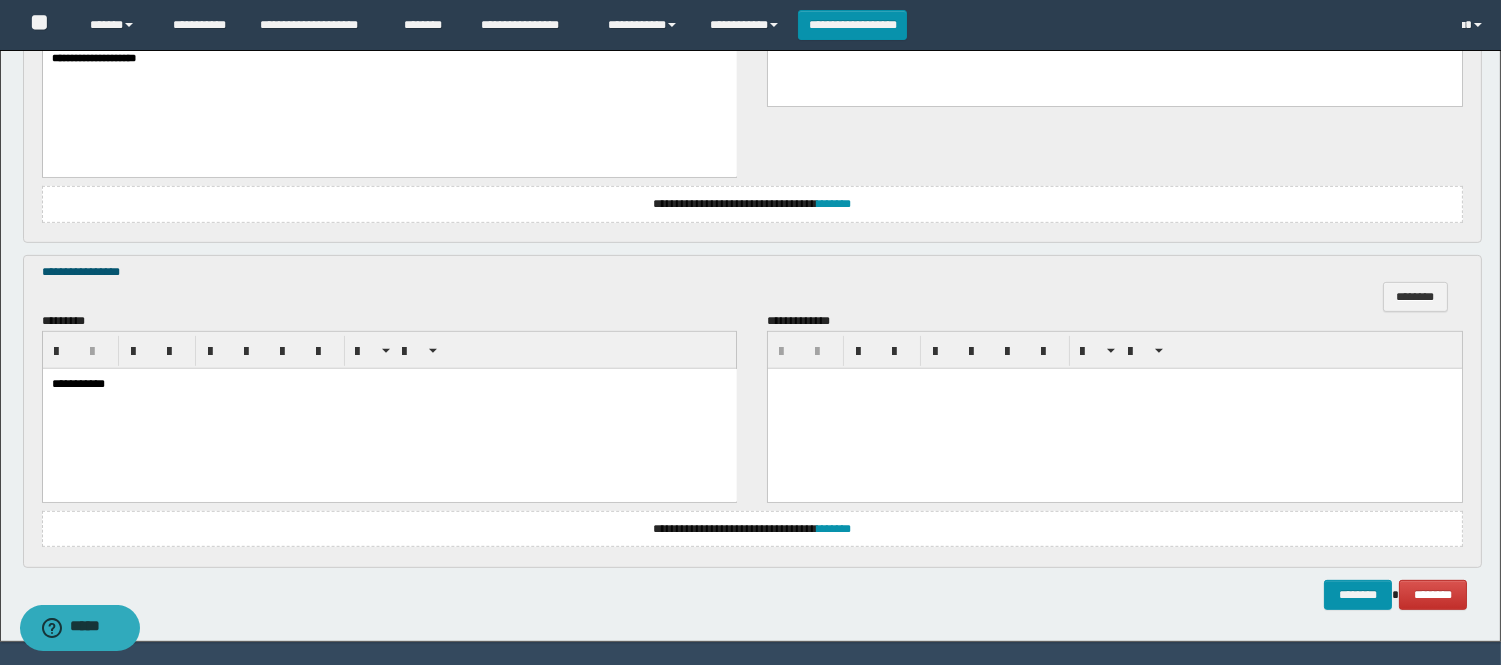 scroll, scrollTop: 1634, scrollLeft: 0, axis: vertical 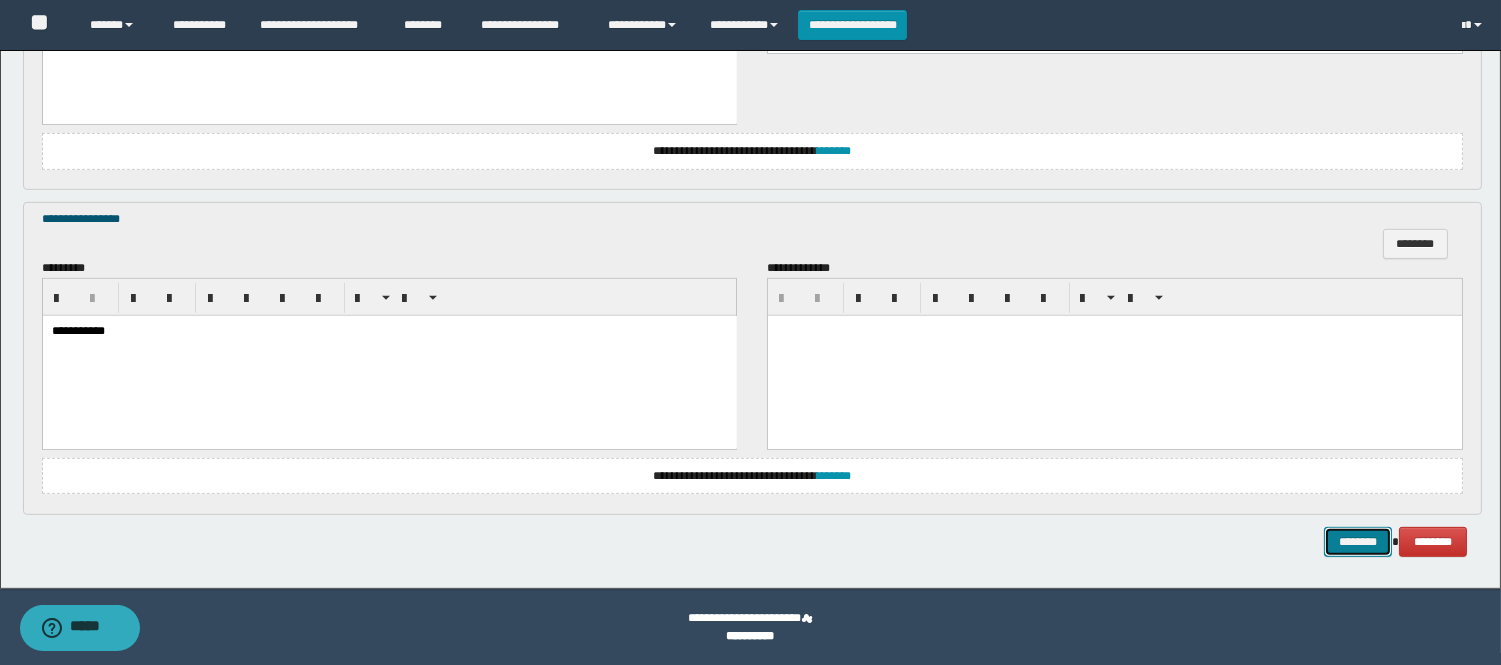 click on "********" at bounding box center (1358, 542) 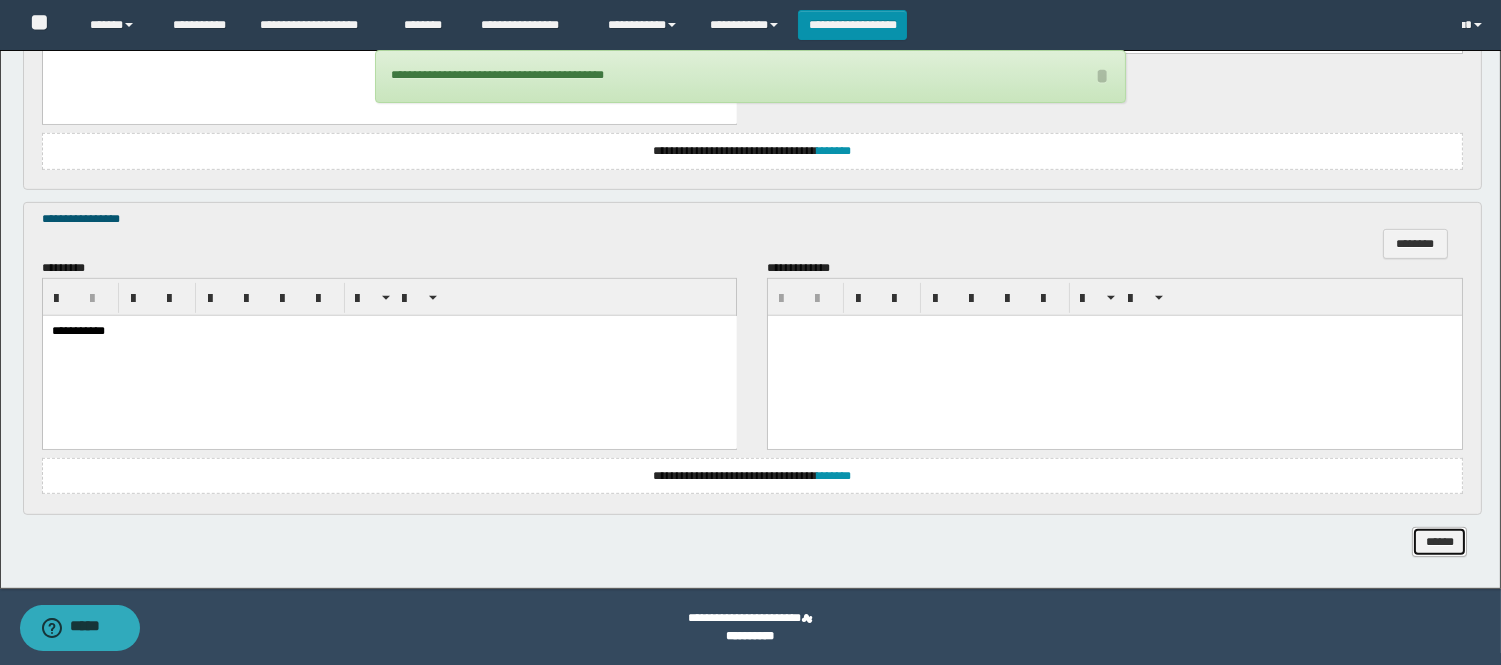 click on "******" at bounding box center [1439, 542] 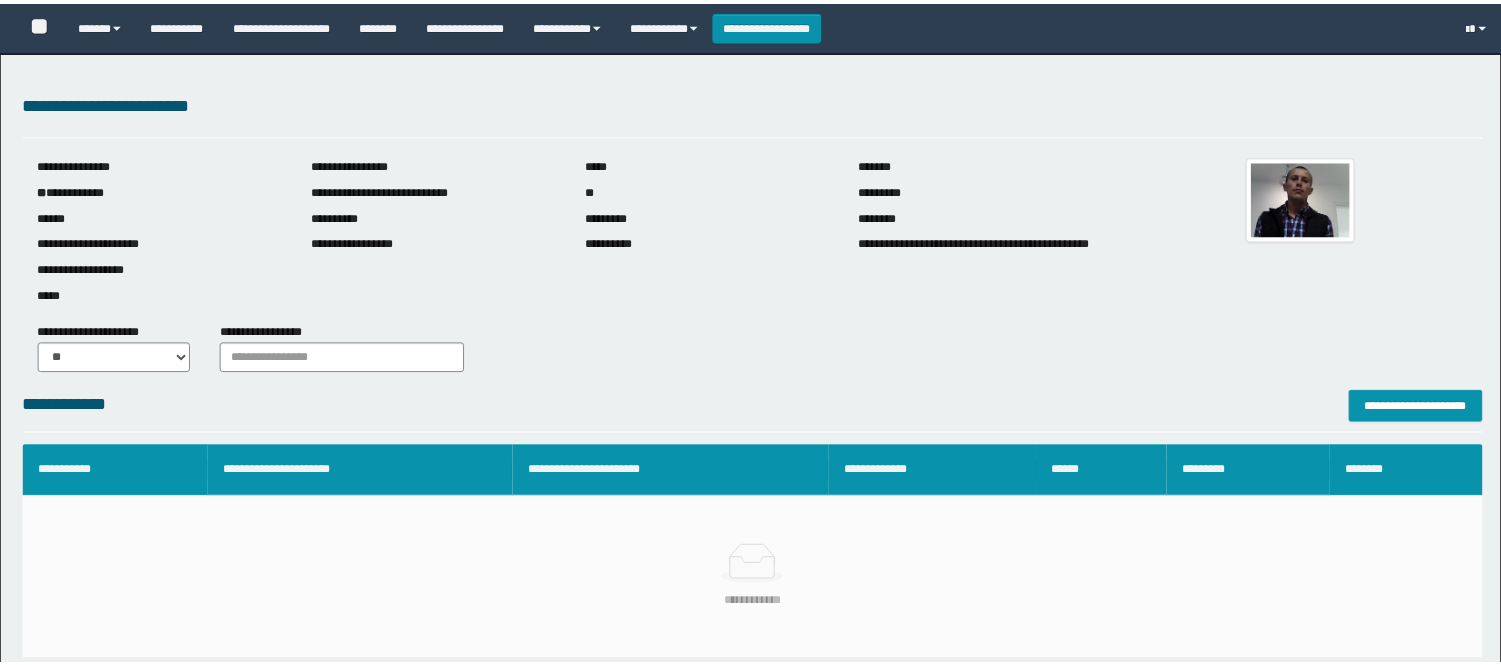 scroll, scrollTop: 0, scrollLeft: 0, axis: both 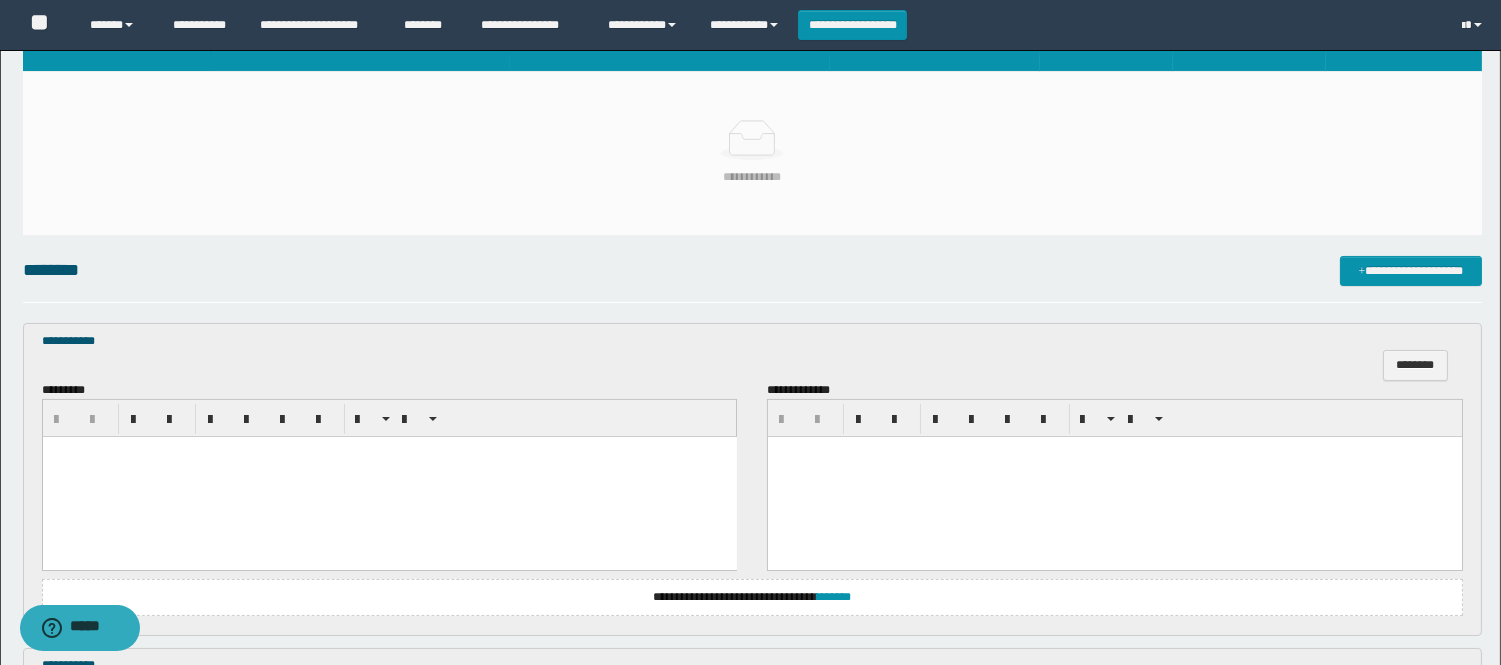 click at bounding box center [389, 477] 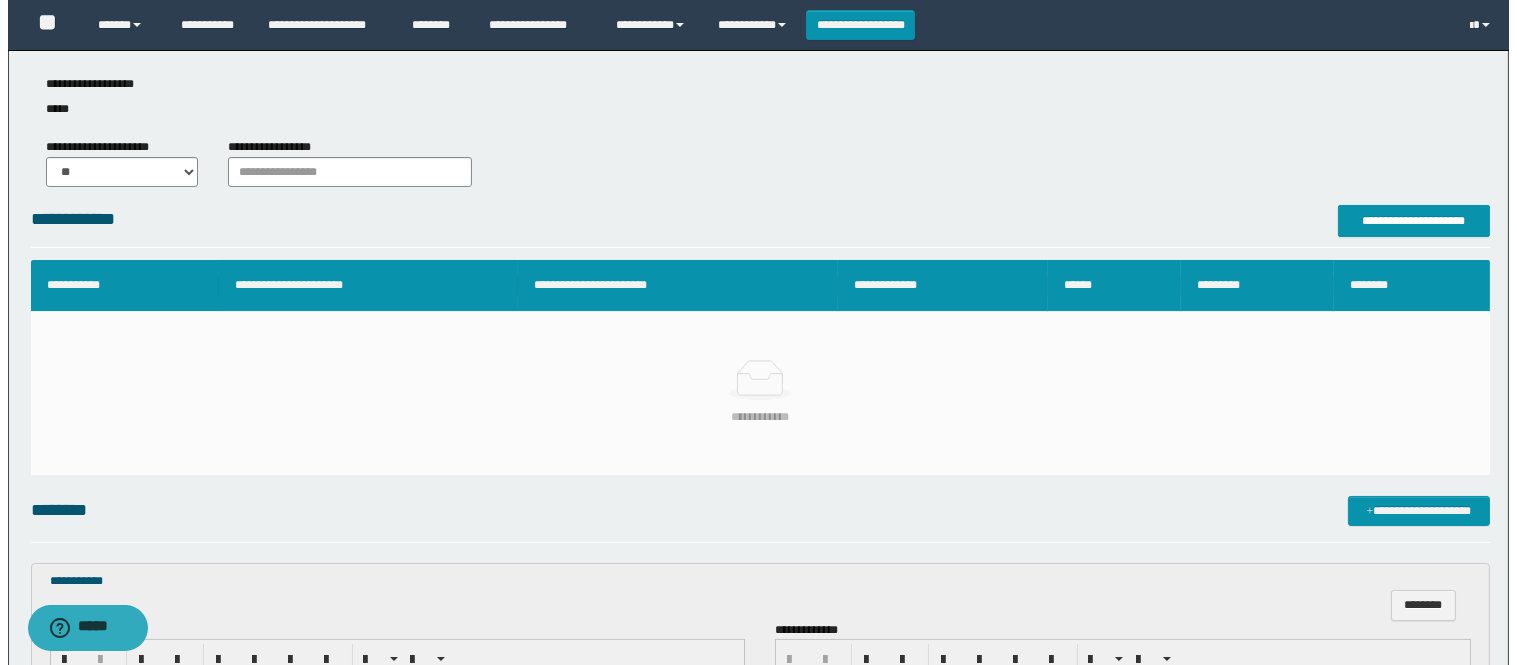 scroll, scrollTop: 111, scrollLeft: 0, axis: vertical 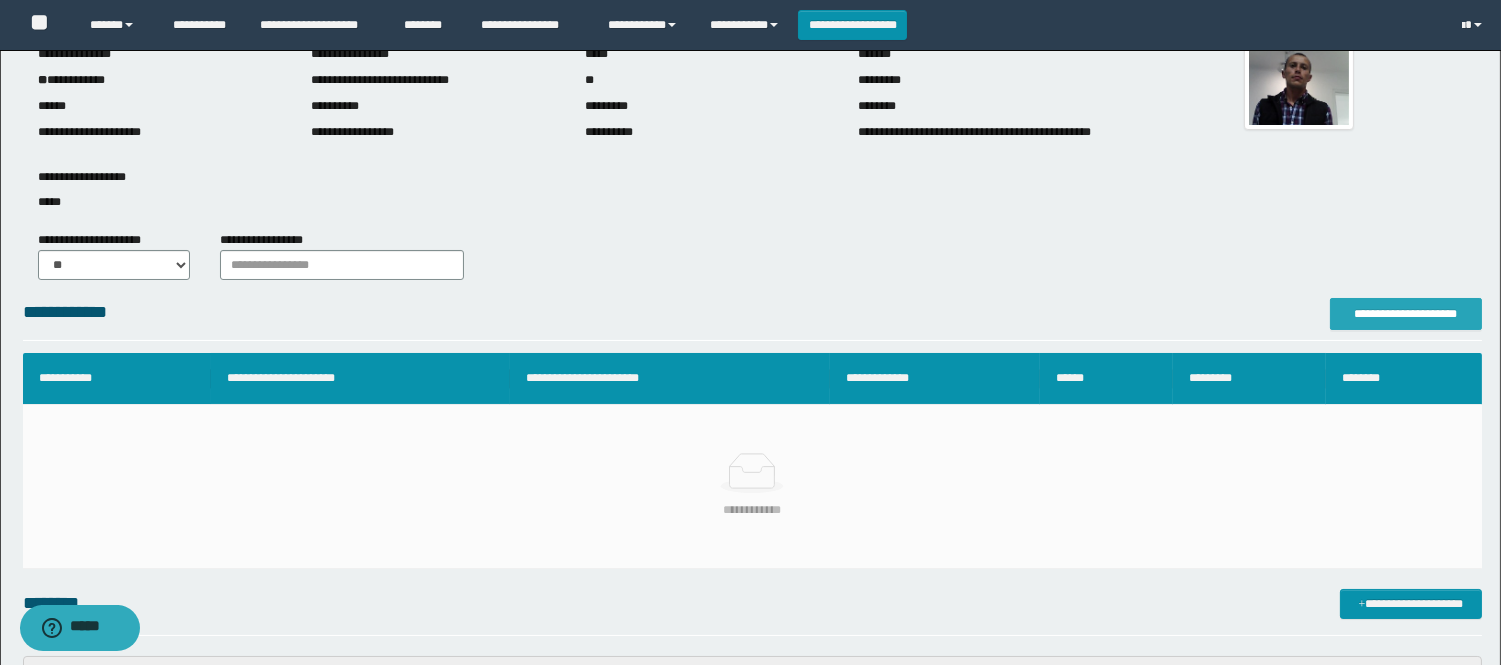 click on "**********" at bounding box center (1406, 314) 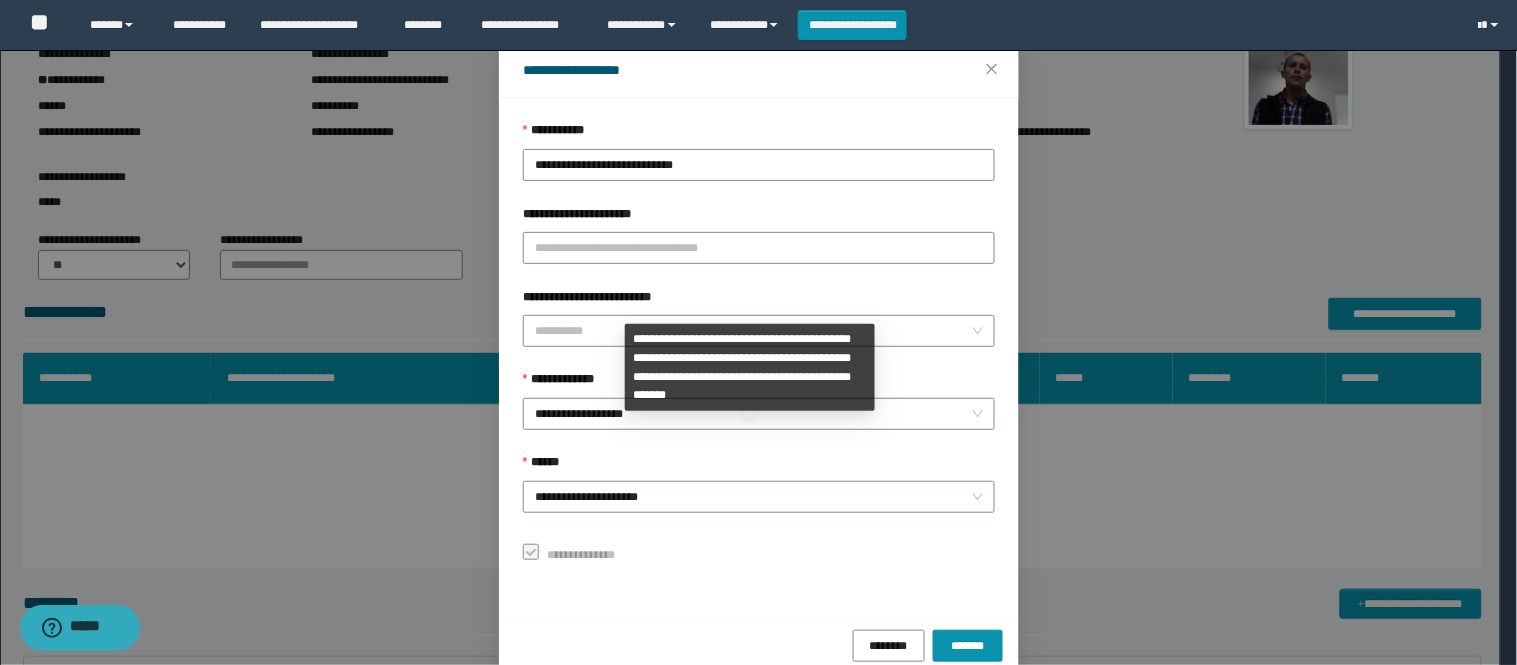 scroll, scrollTop: 87, scrollLeft: 0, axis: vertical 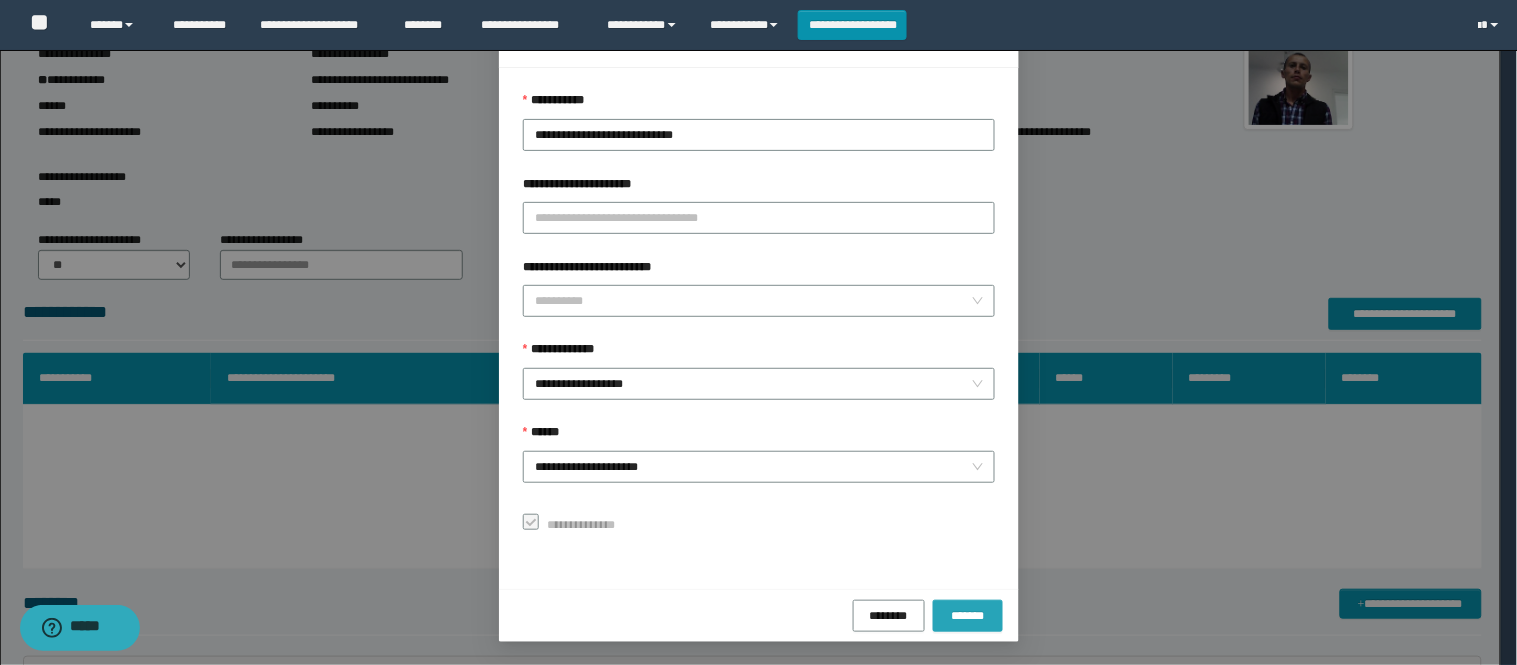 click on "*******" at bounding box center (968, 616) 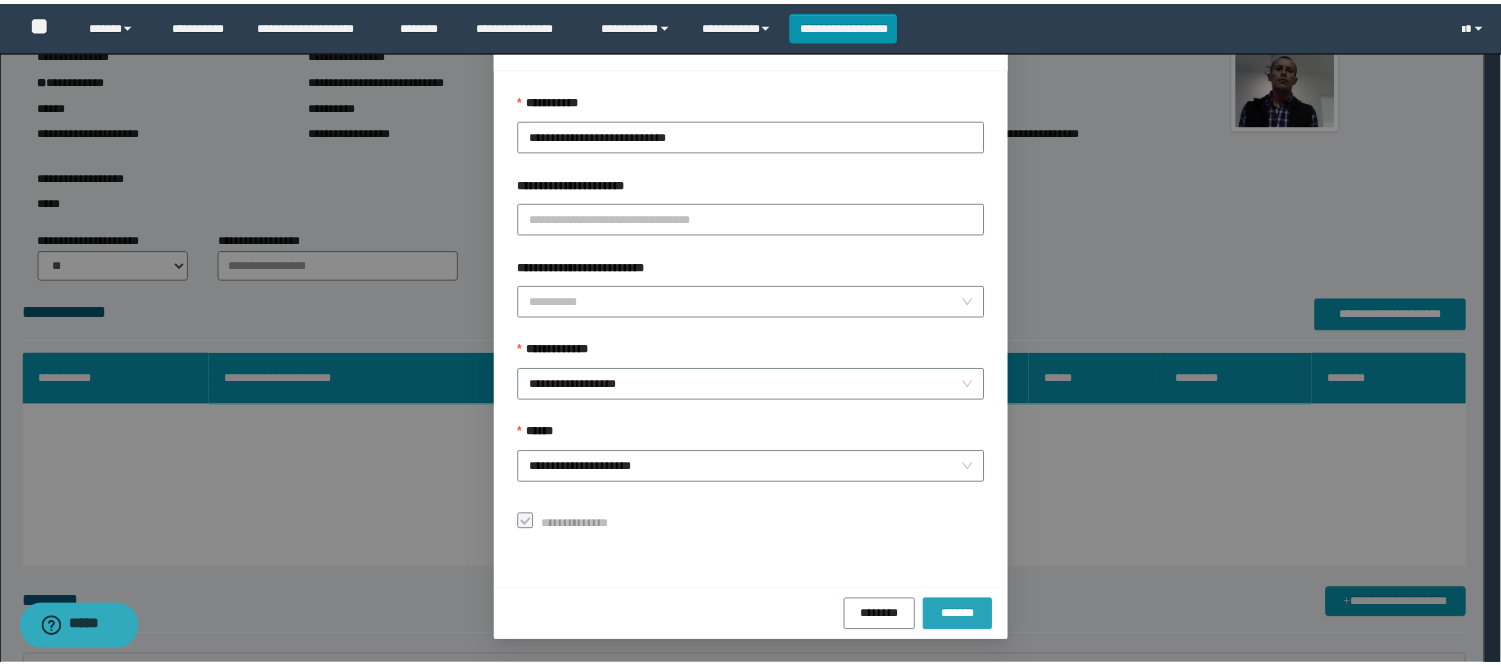 scroll, scrollTop: 41, scrollLeft: 0, axis: vertical 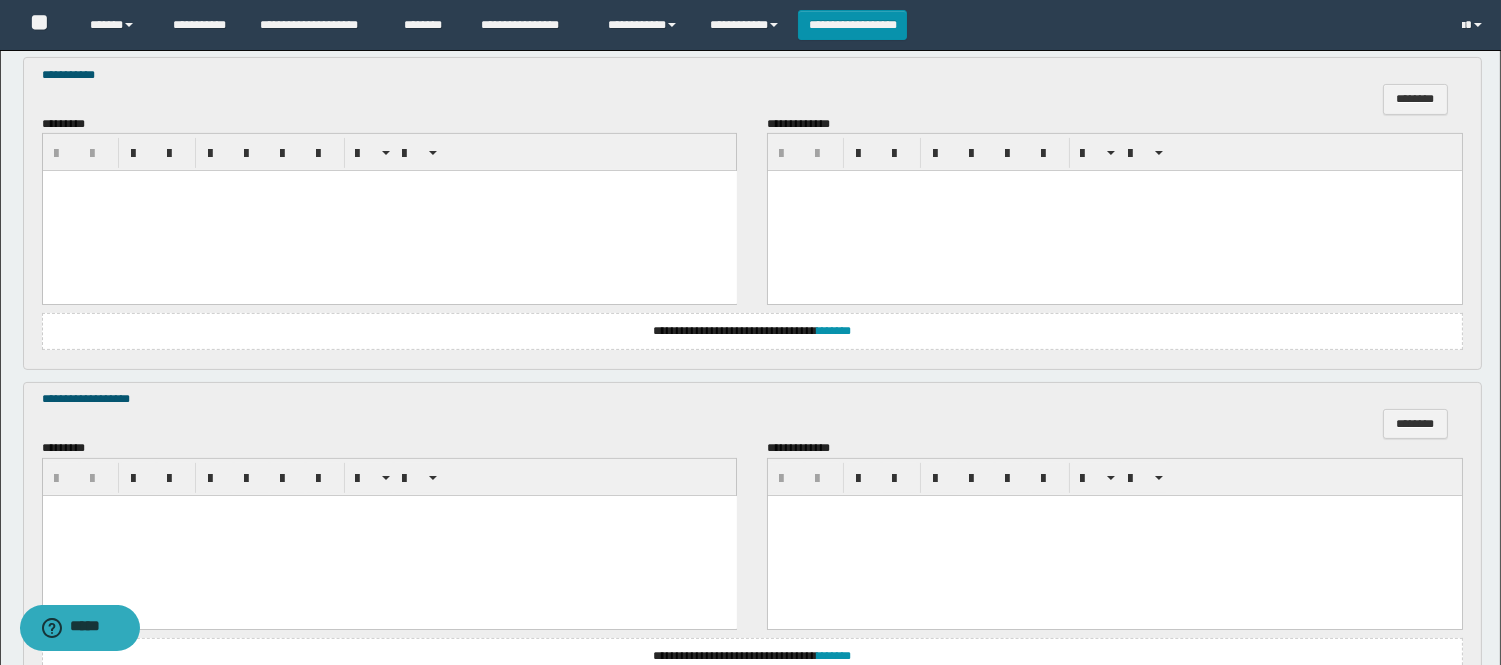 click at bounding box center [389, 211] 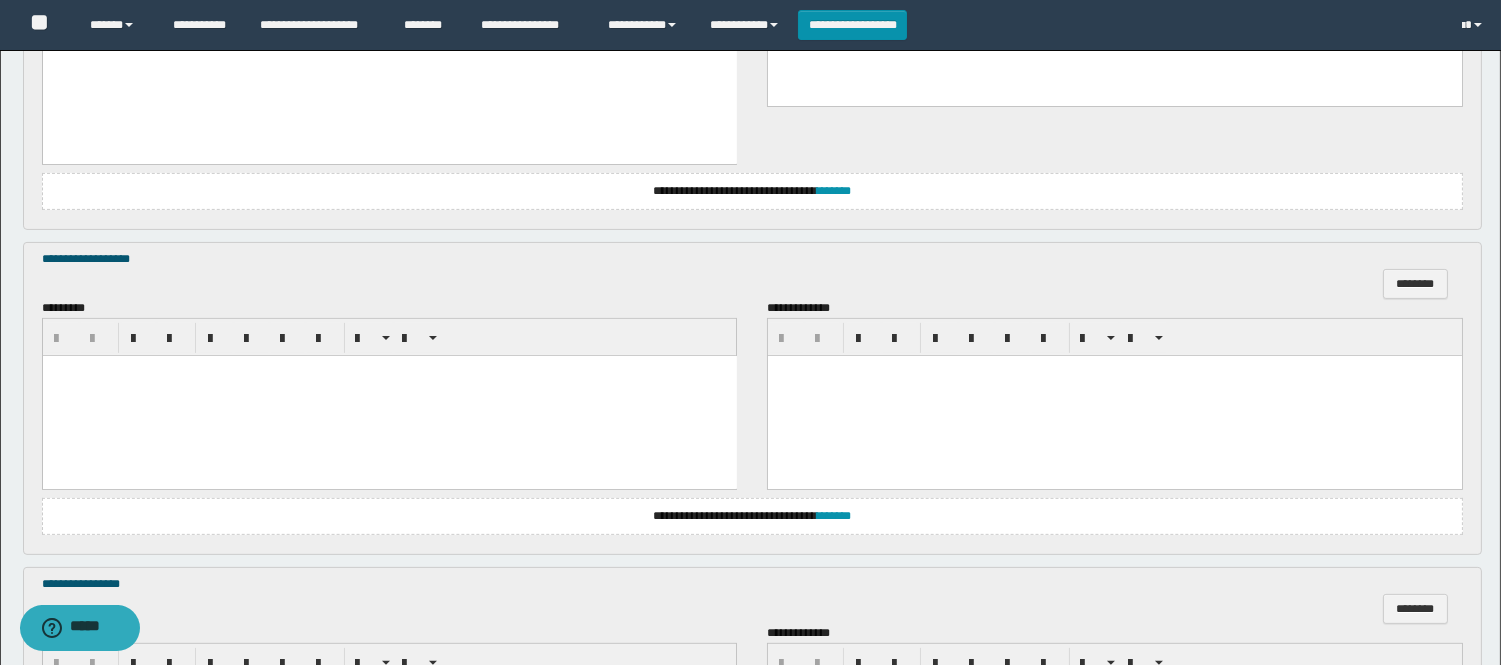 scroll, scrollTop: 1222, scrollLeft: 0, axis: vertical 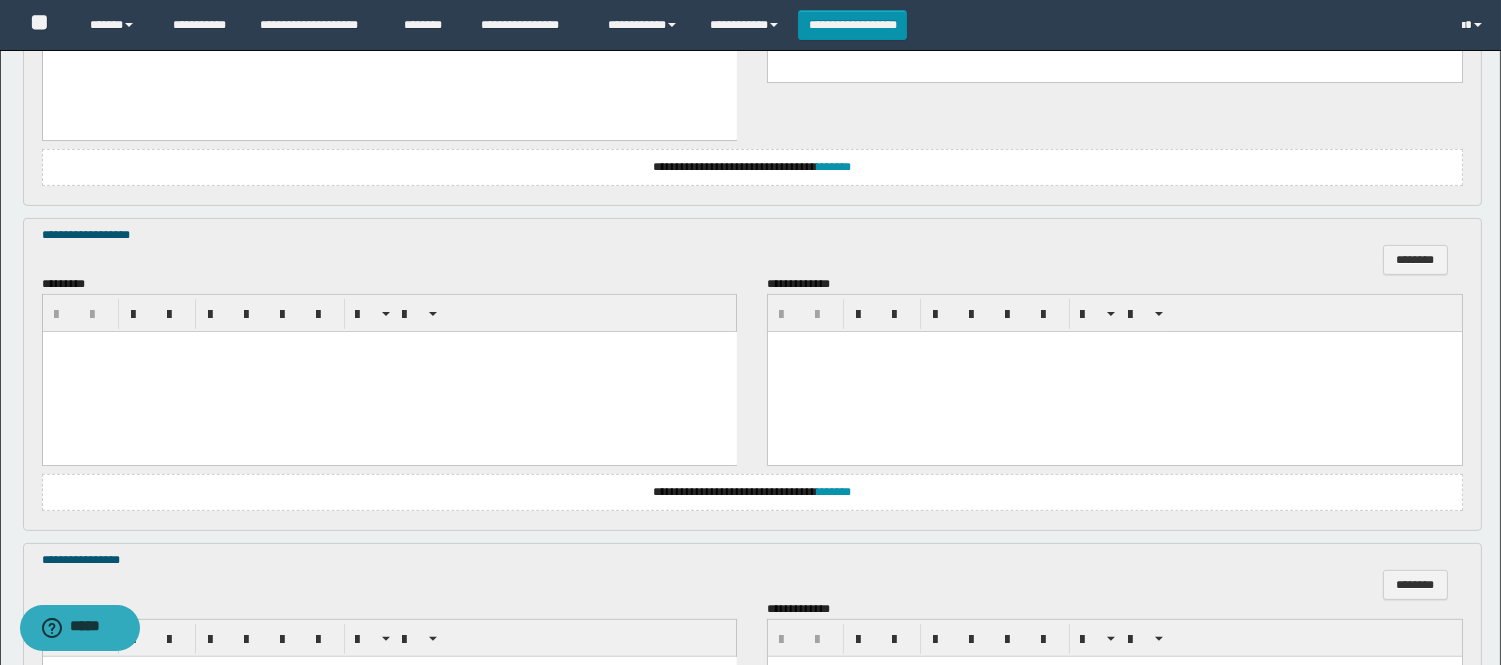 click at bounding box center (389, 372) 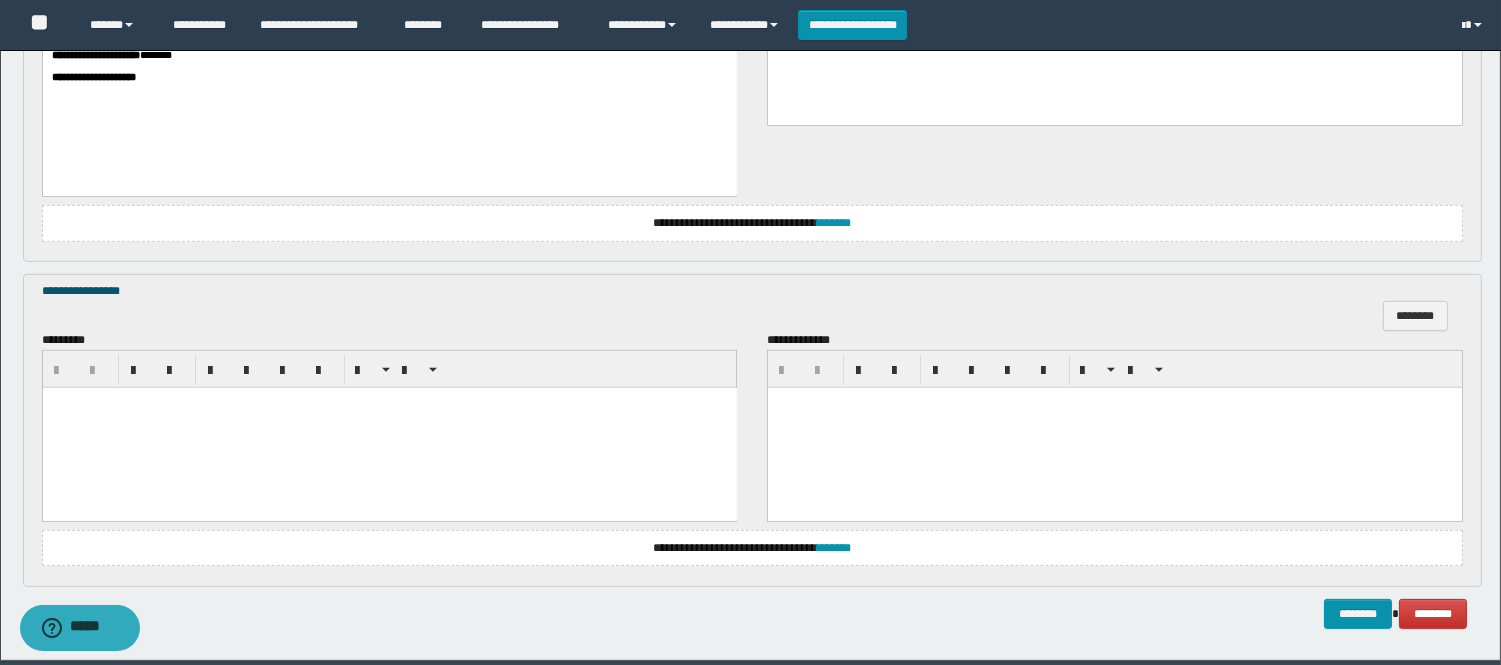 scroll, scrollTop: 1634, scrollLeft: 0, axis: vertical 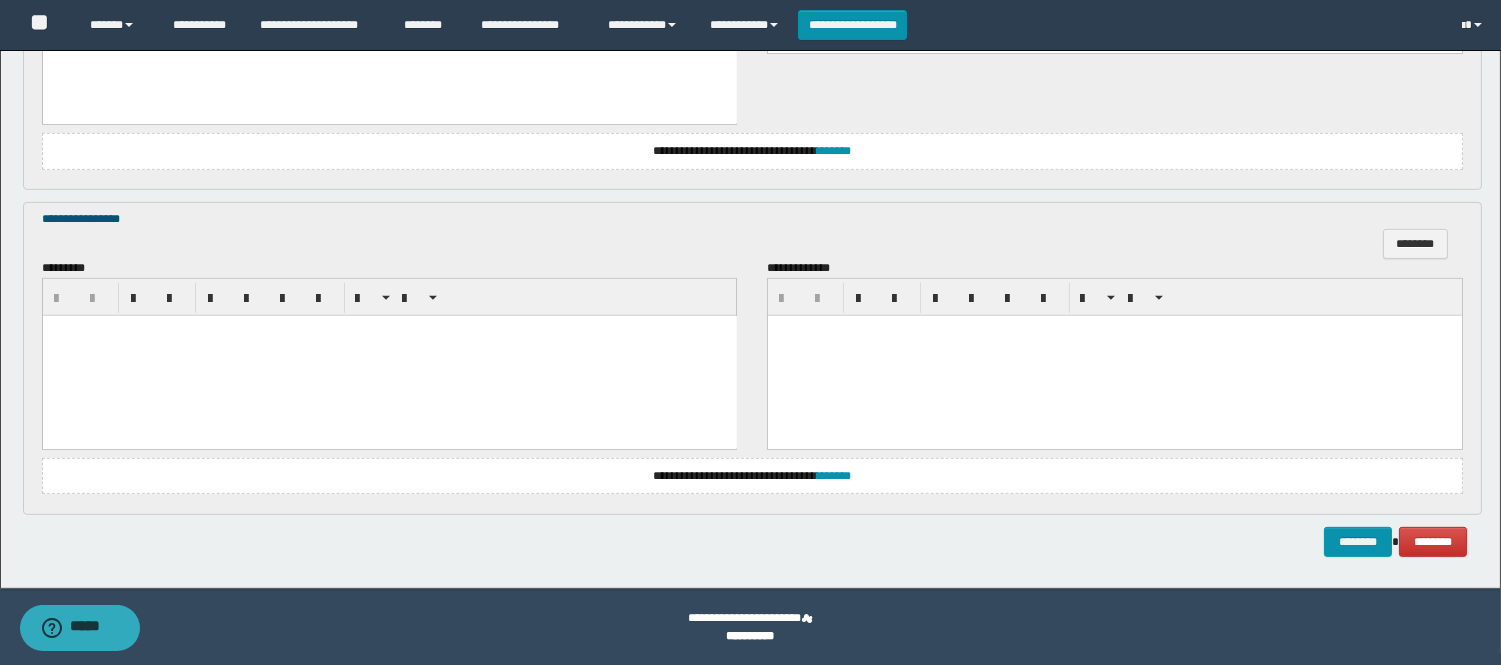 click at bounding box center (389, 331) 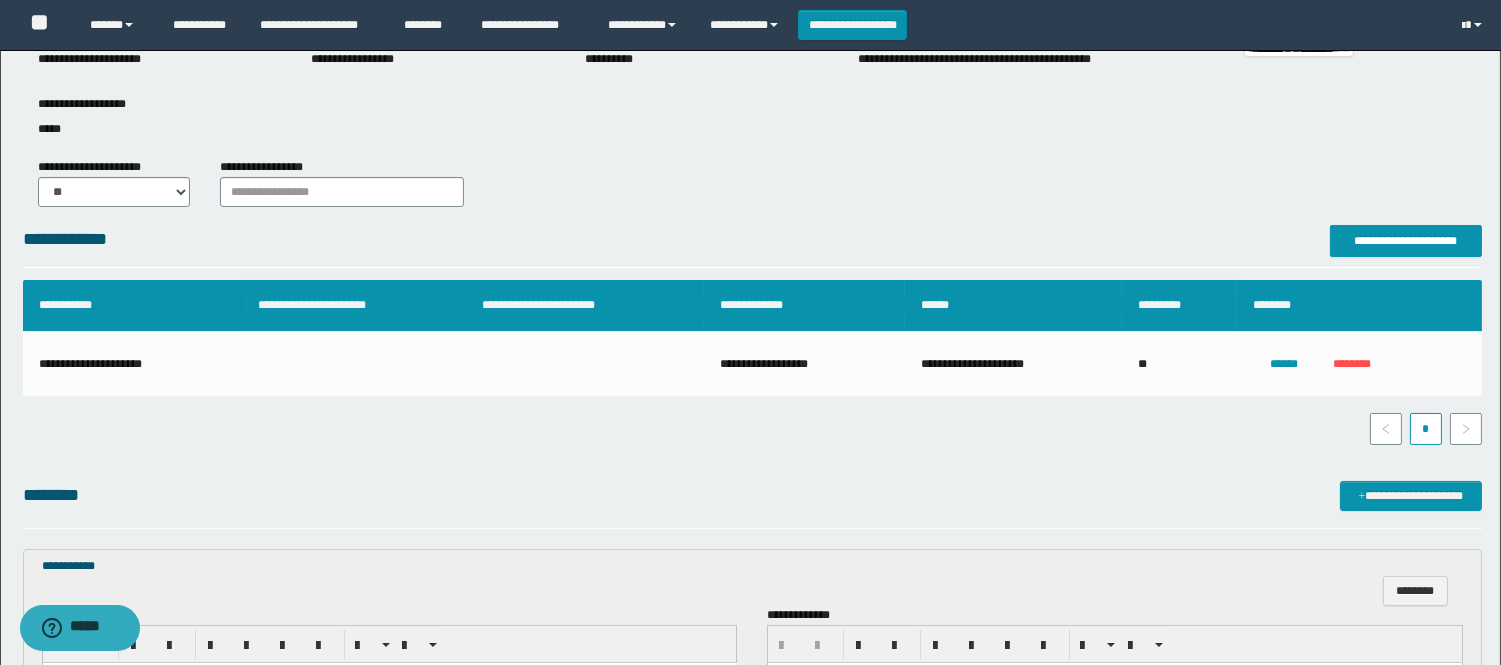 scroll, scrollTop: 78, scrollLeft: 0, axis: vertical 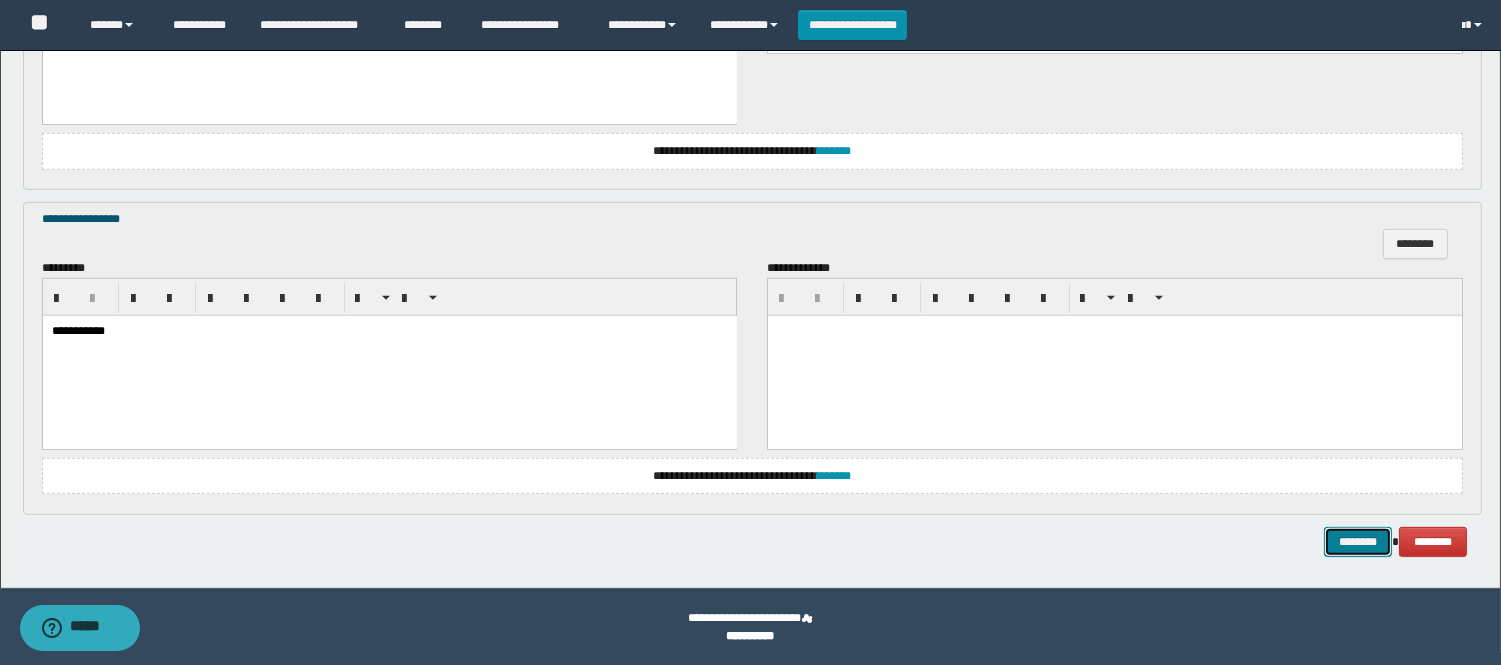 click on "********" at bounding box center (1358, 542) 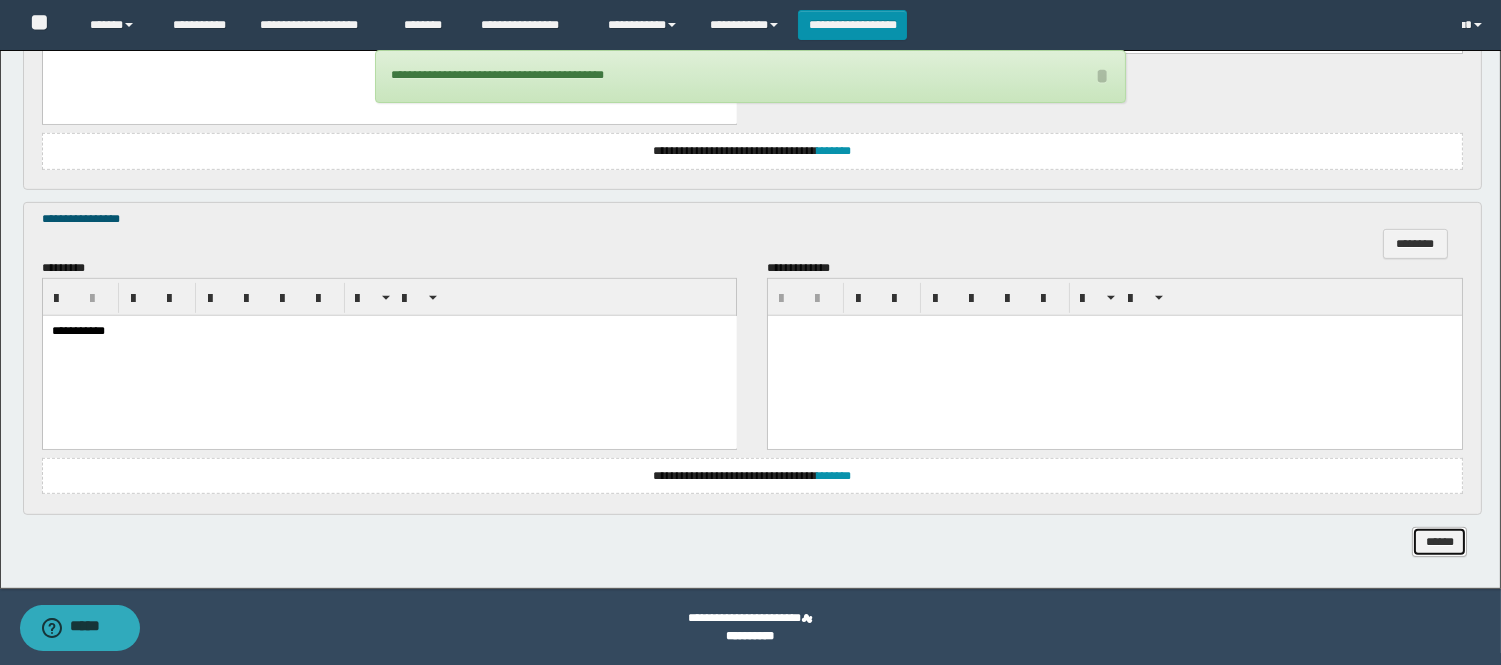 click on "******" at bounding box center (1439, 542) 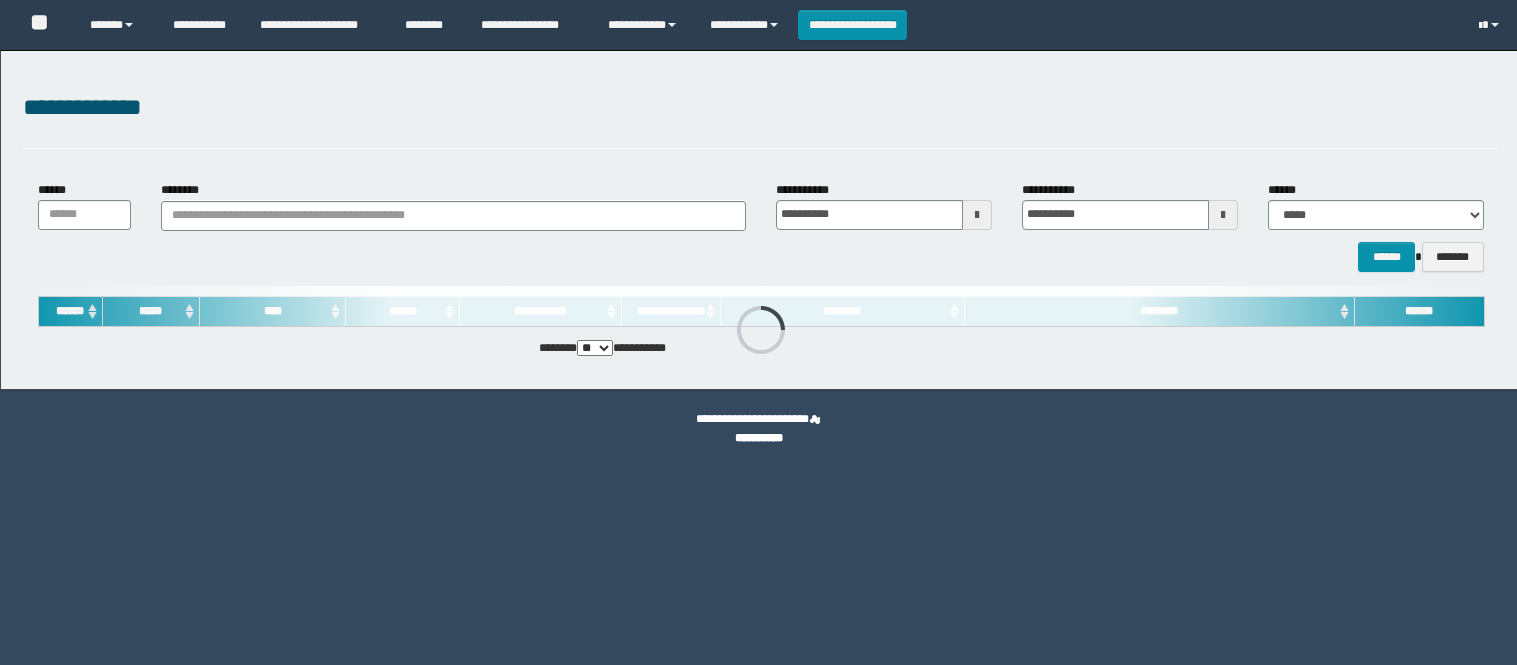 scroll, scrollTop: 0, scrollLeft: 0, axis: both 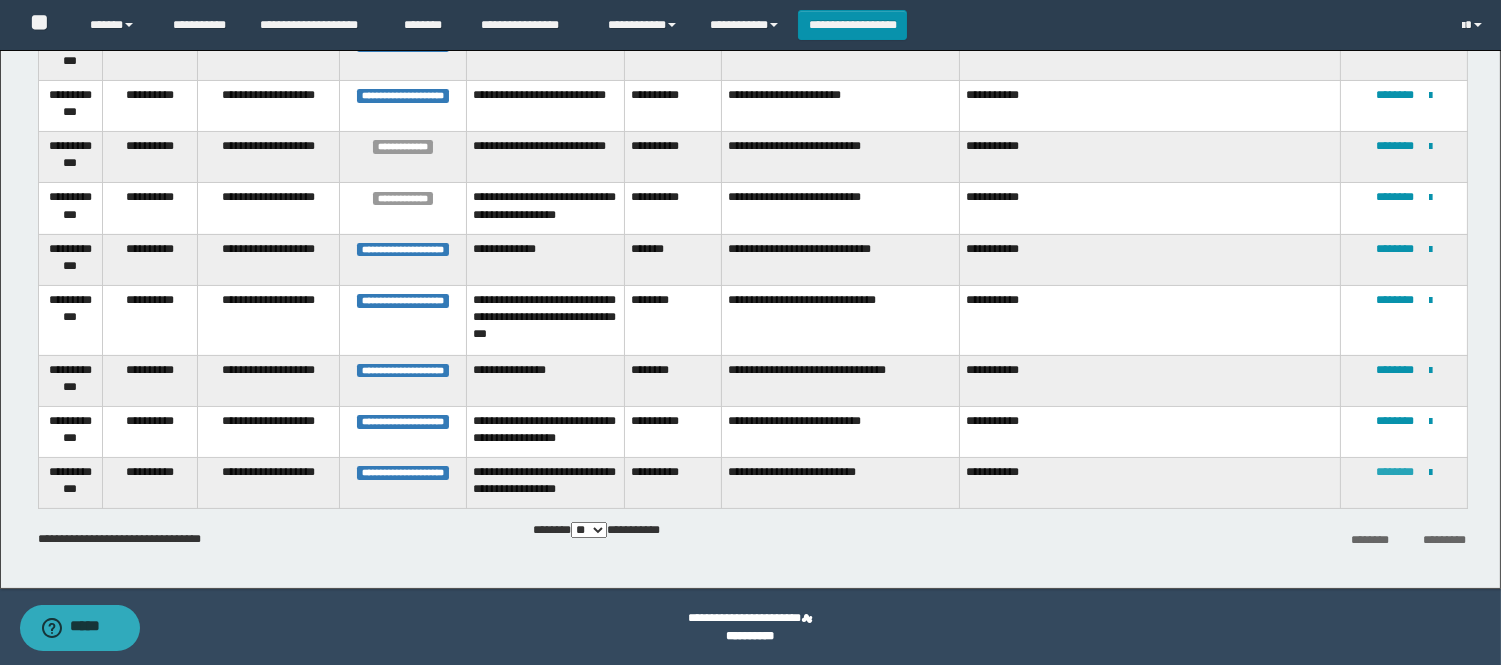click on "********" at bounding box center (1395, 472) 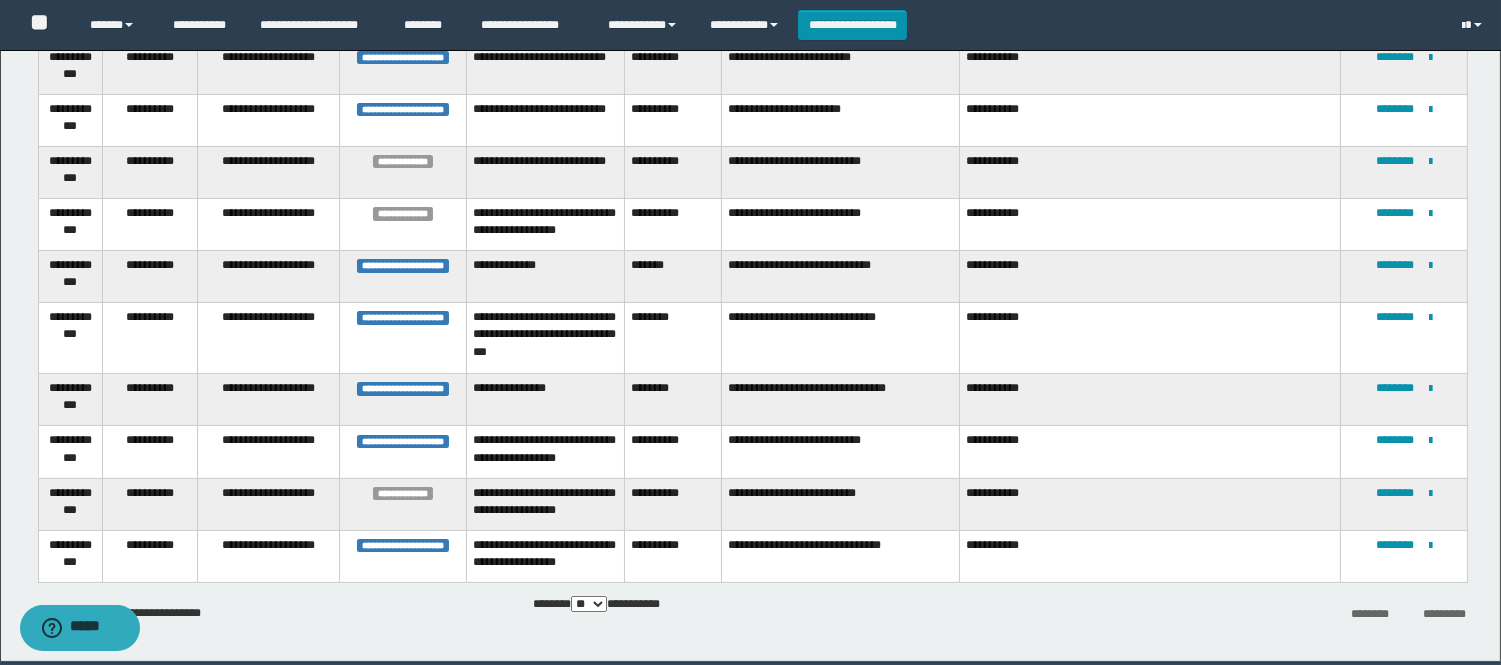 scroll, scrollTop: 567, scrollLeft: 0, axis: vertical 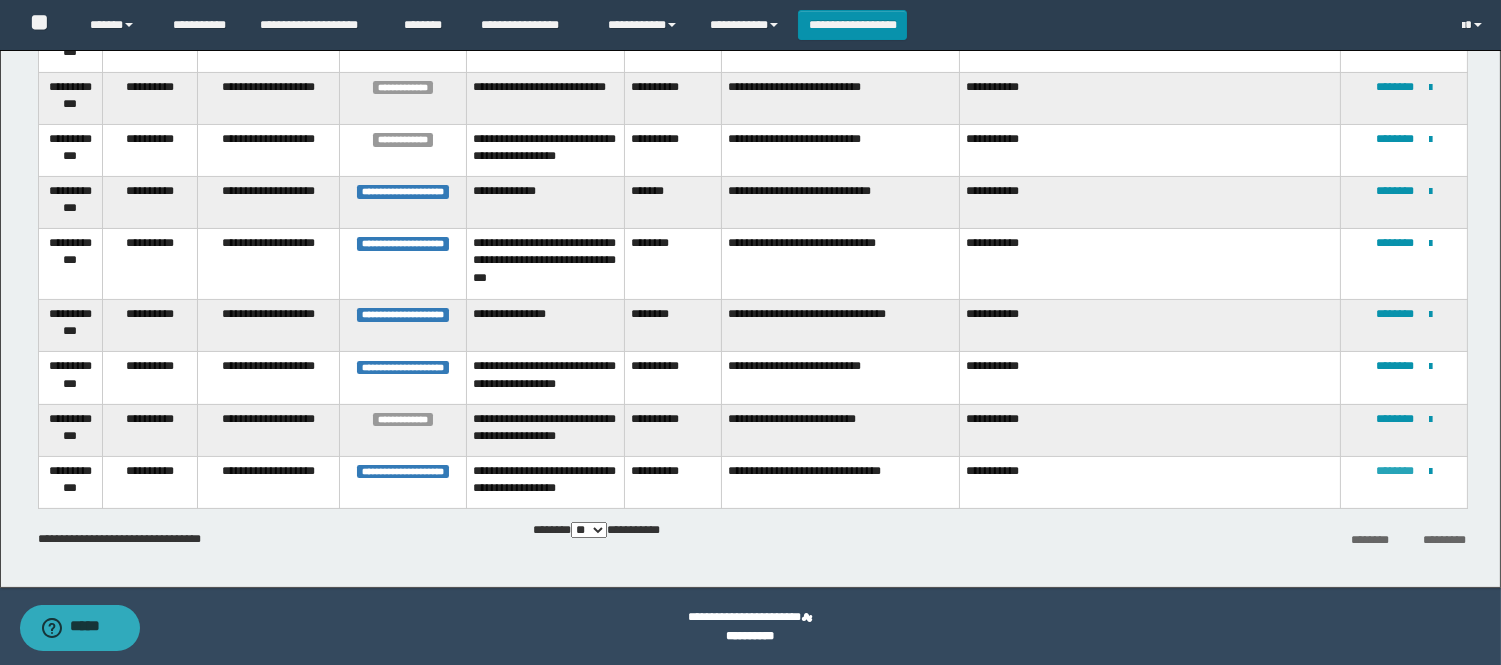 click on "********" at bounding box center (1395, 471) 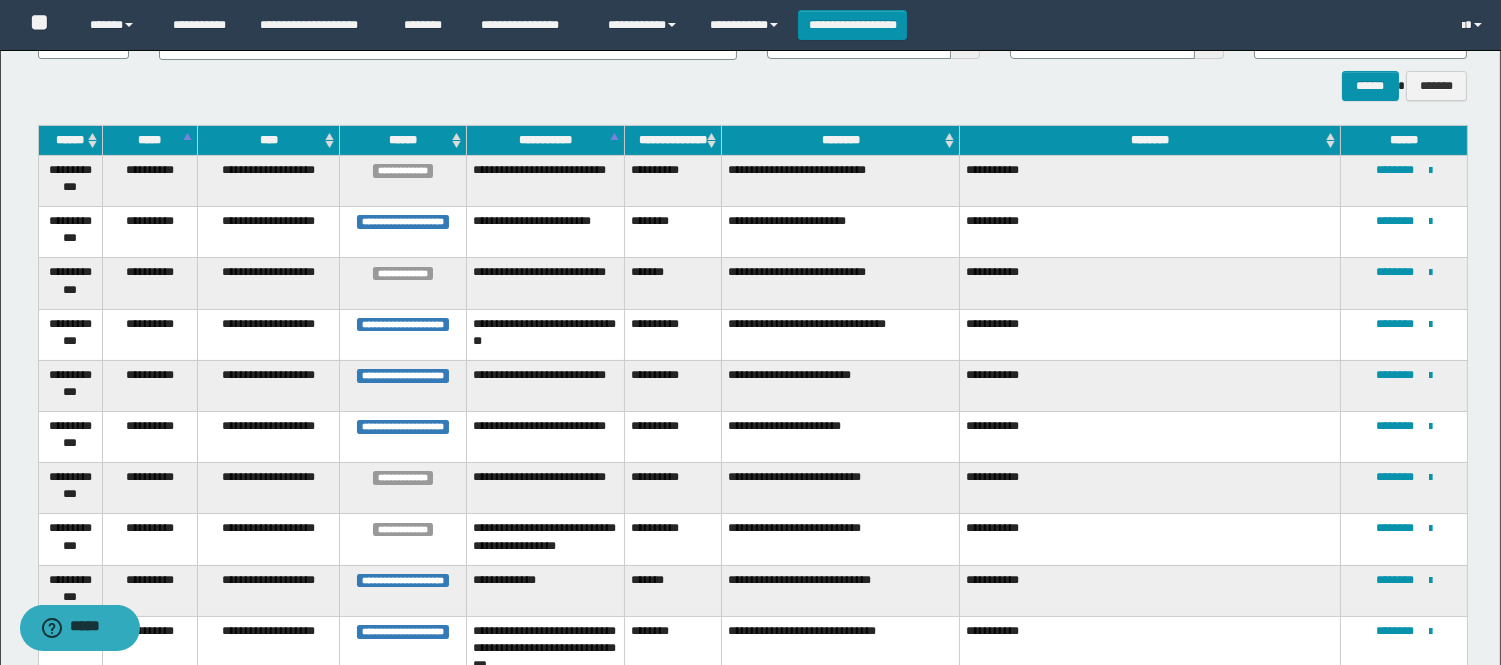 scroll, scrollTop: 502, scrollLeft: 0, axis: vertical 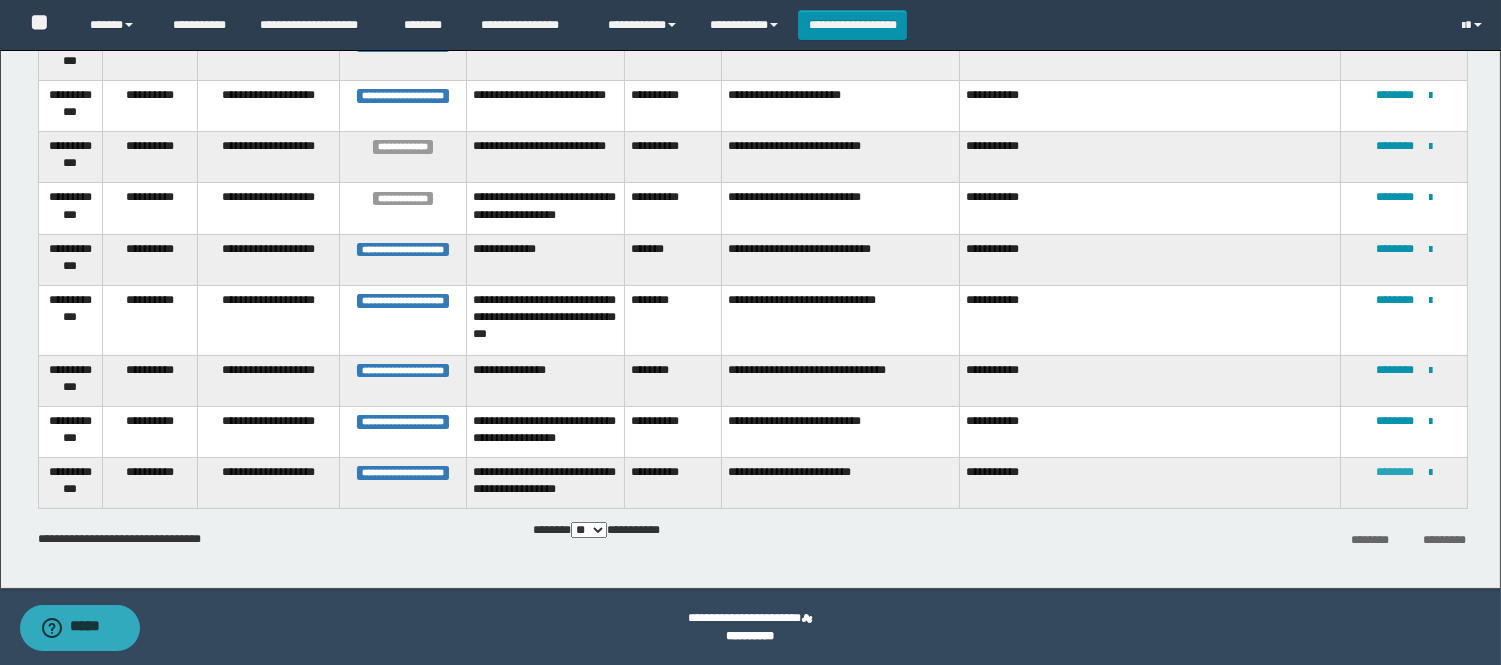 click on "********" at bounding box center [1395, 472] 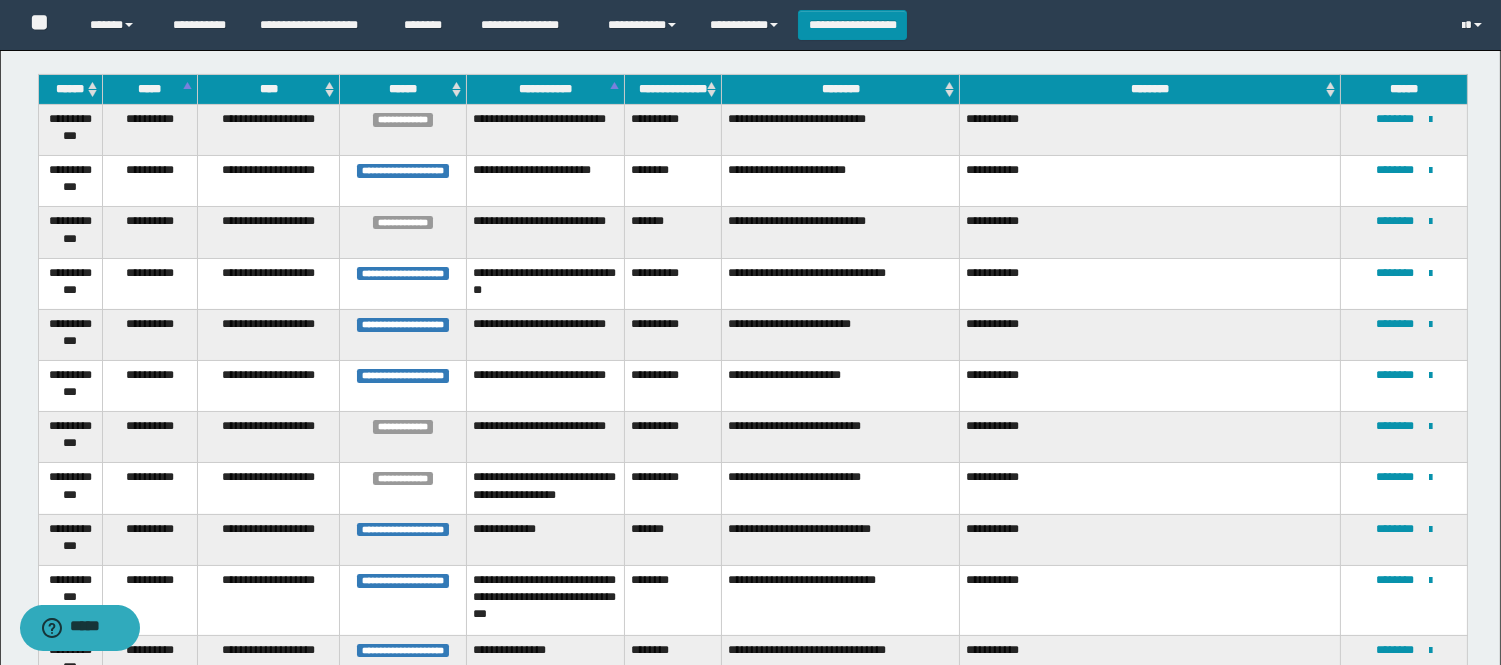 scroll, scrollTop: 502, scrollLeft: 0, axis: vertical 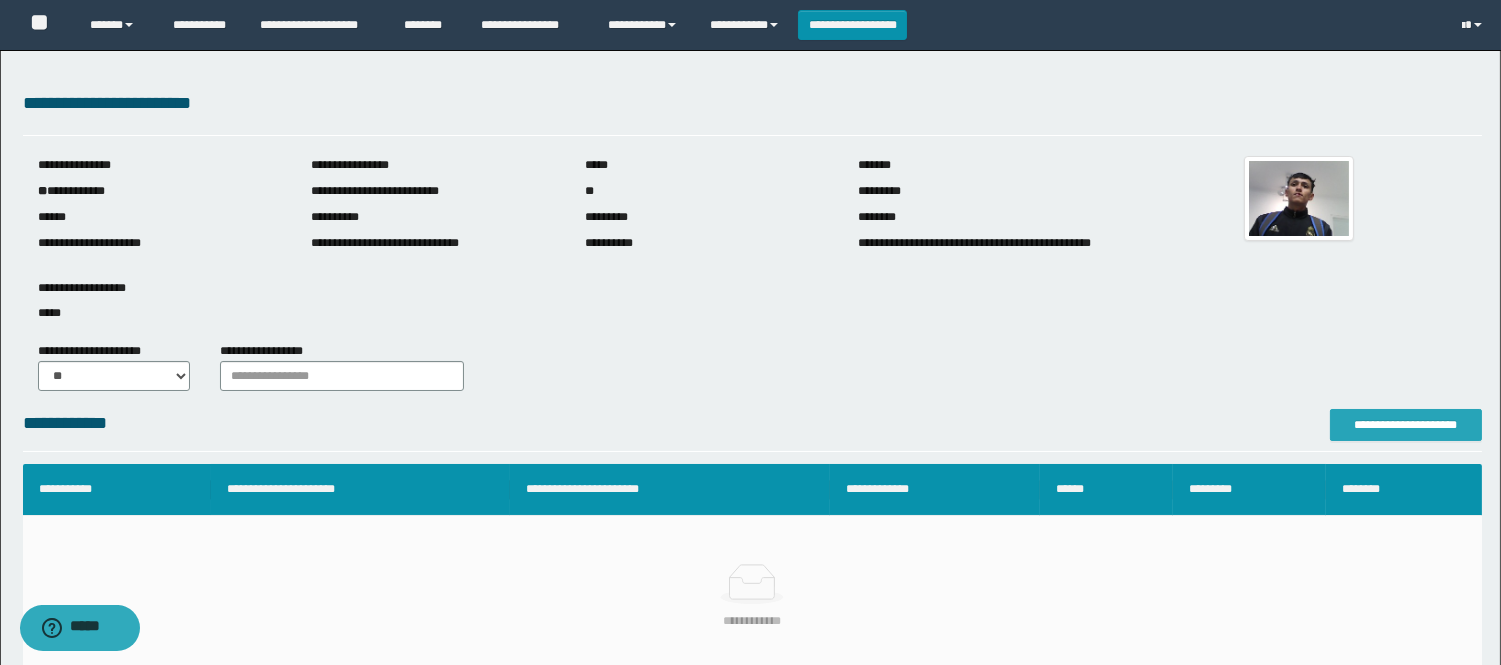 click on "**********" at bounding box center [1406, 425] 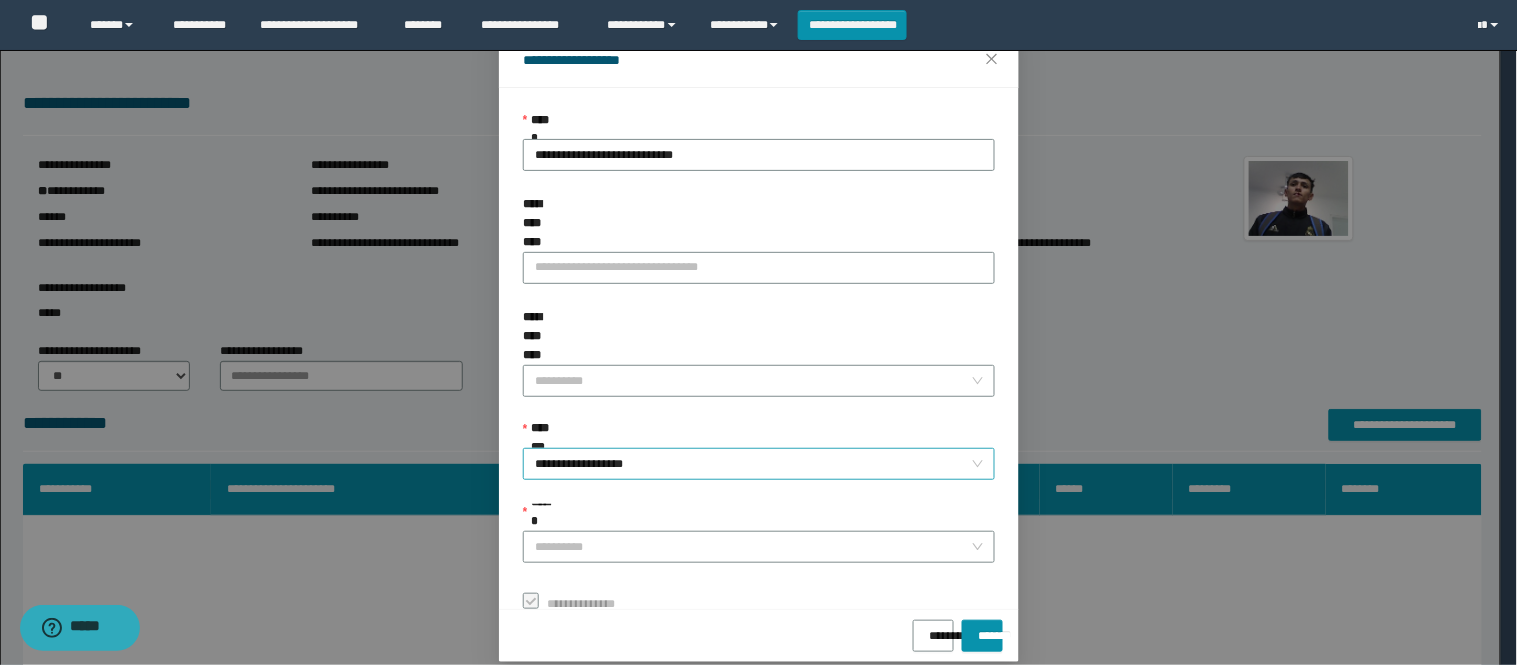 scroll, scrollTop: 87, scrollLeft: 0, axis: vertical 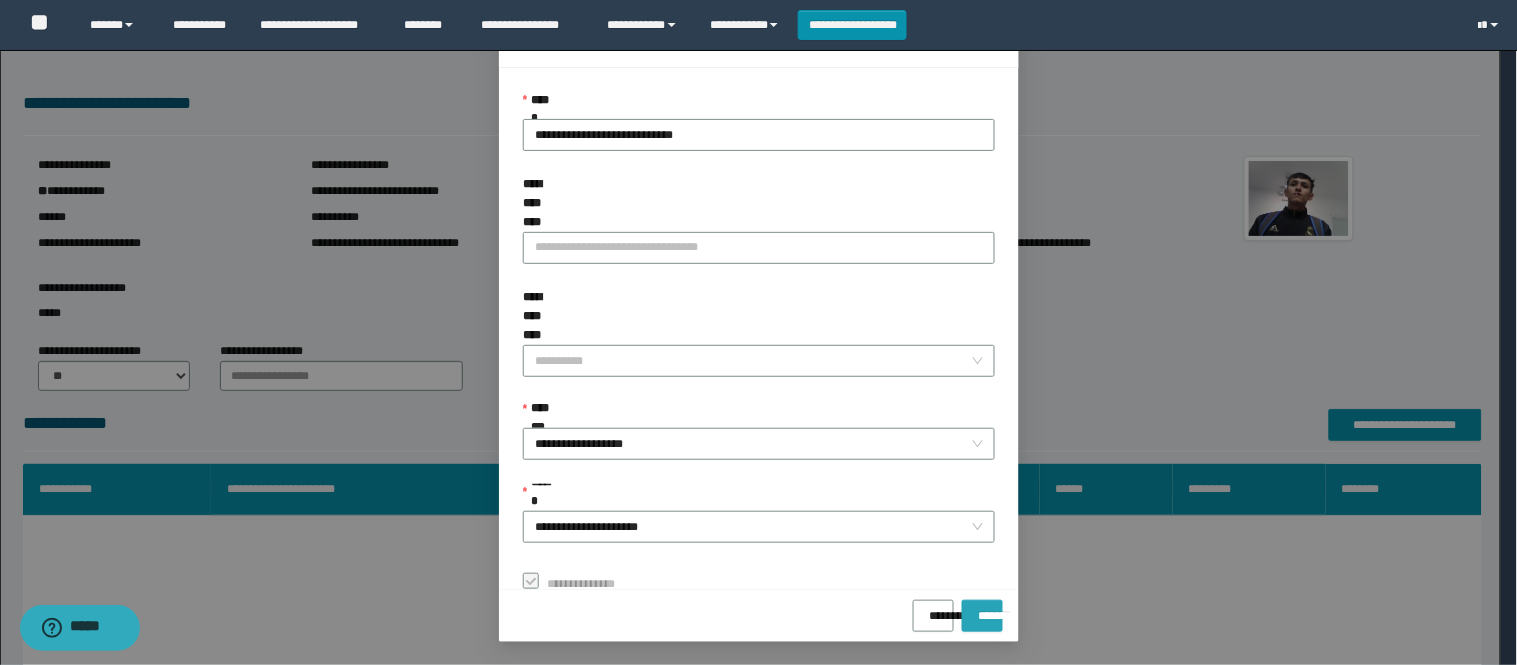 click on "*******" at bounding box center (982, 609) 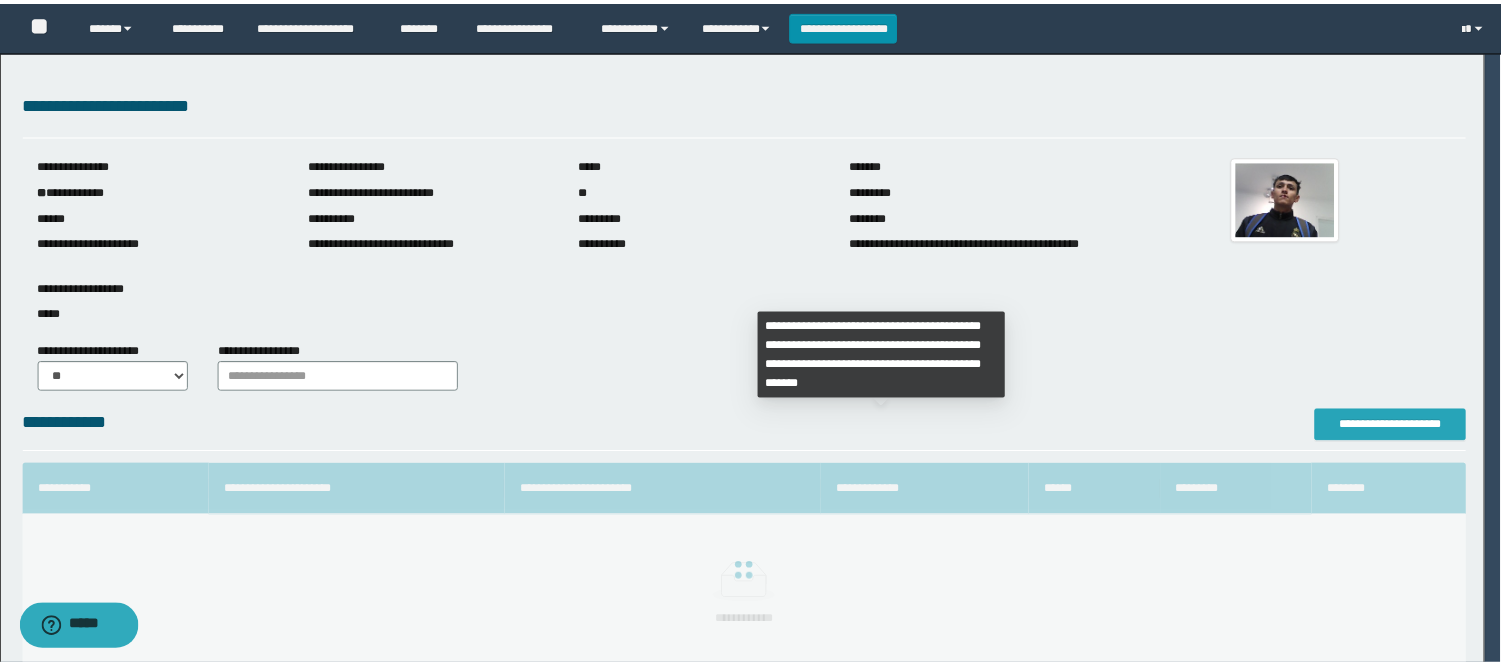 scroll, scrollTop: 0, scrollLeft: 0, axis: both 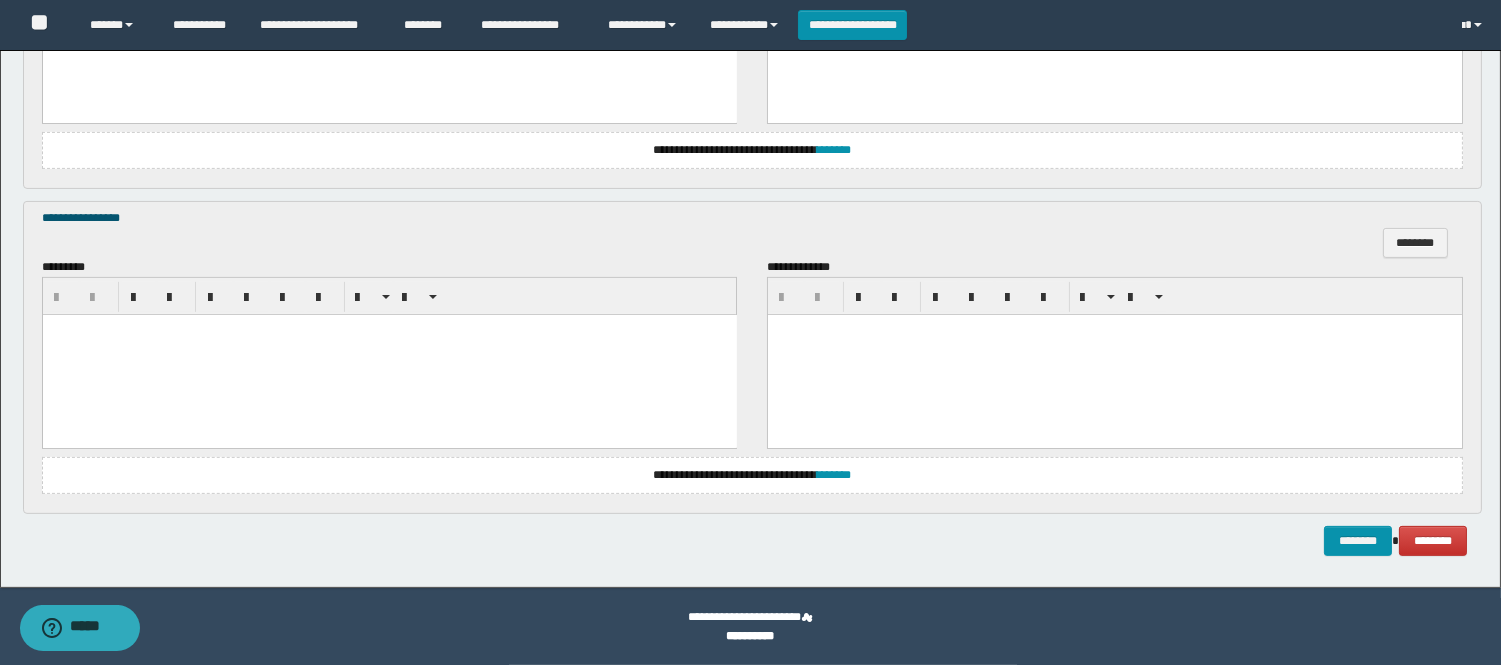 click at bounding box center (389, 330) 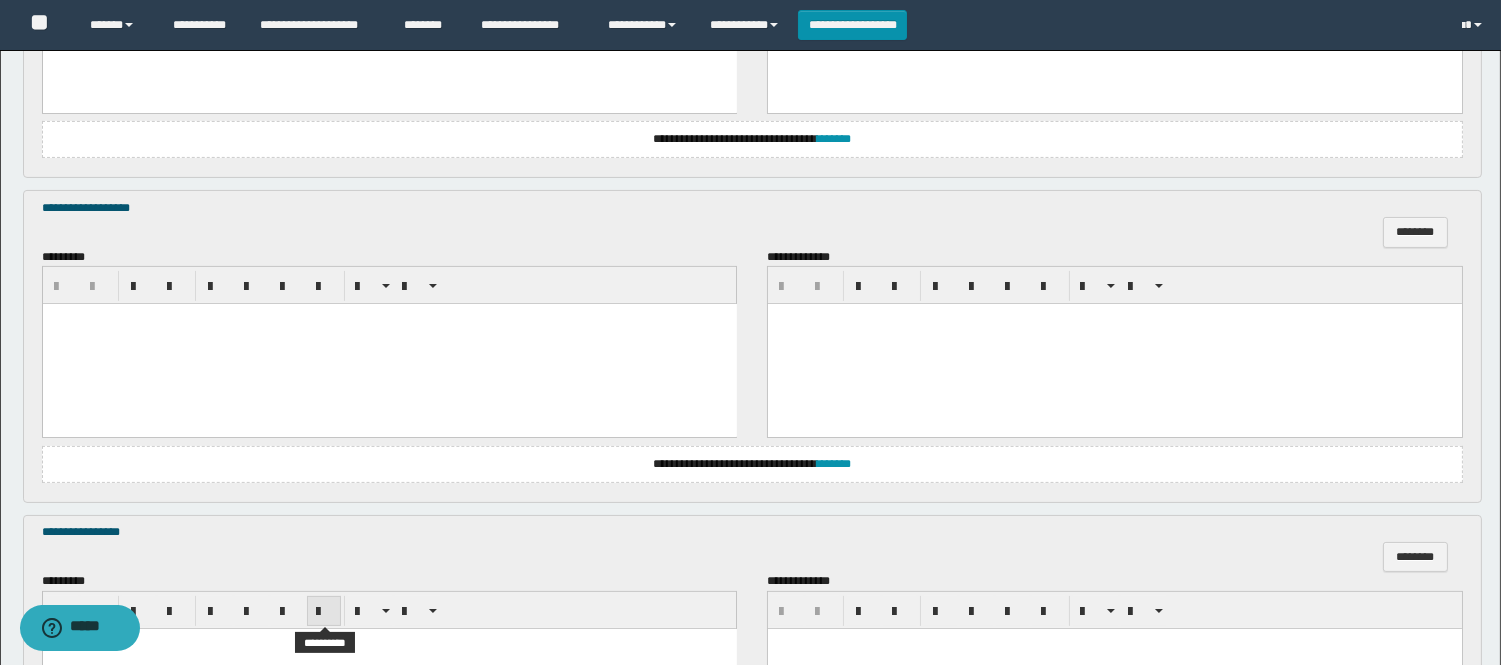 scroll, scrollTop: 847, scrollLeft: 0, axis: vertical 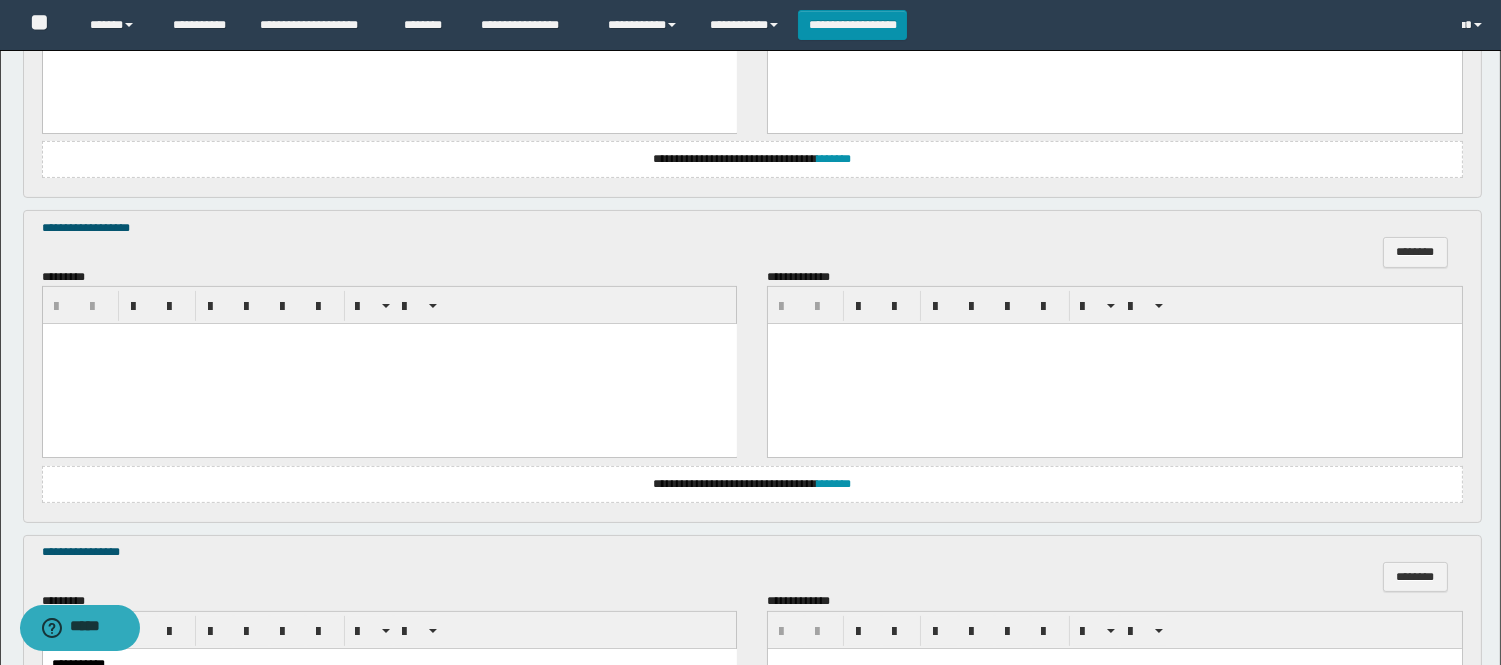 click at bounding box center [389, 364] 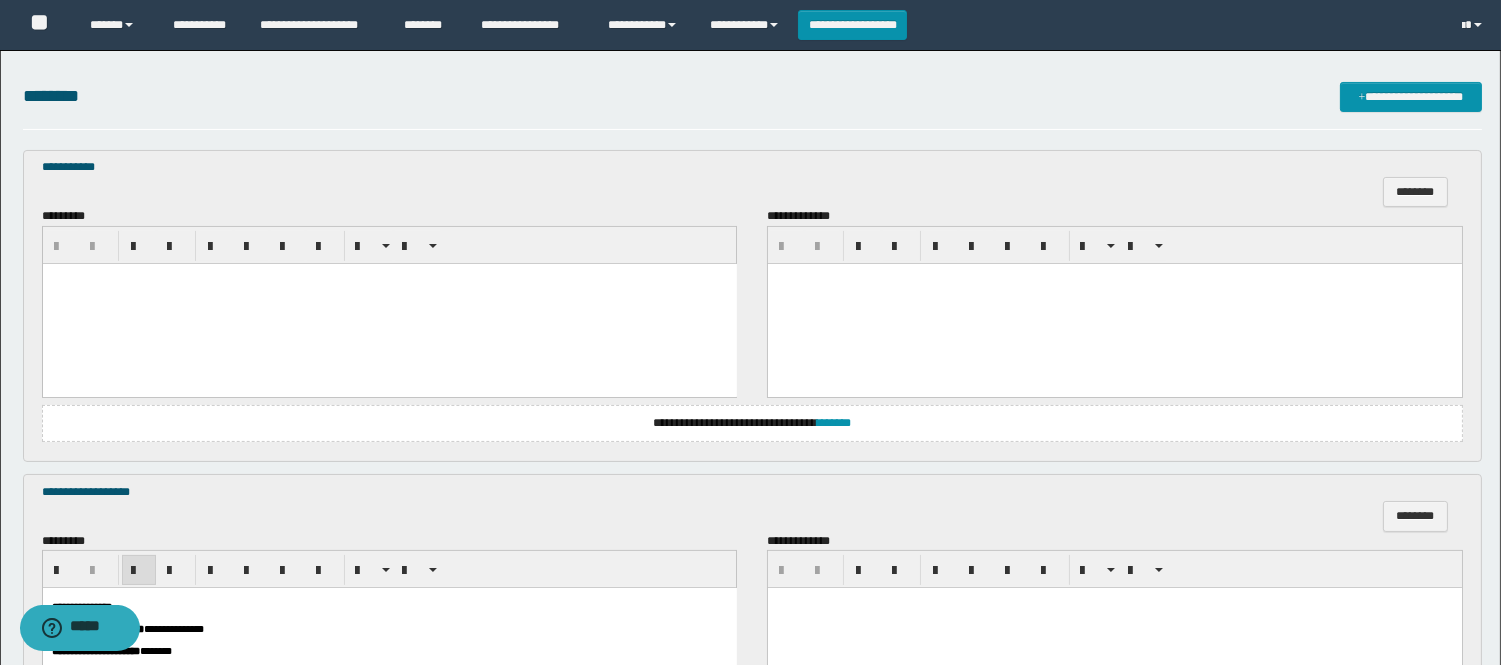scroll, scrollTop: 514, scrollLeft: 0, axis: vertical 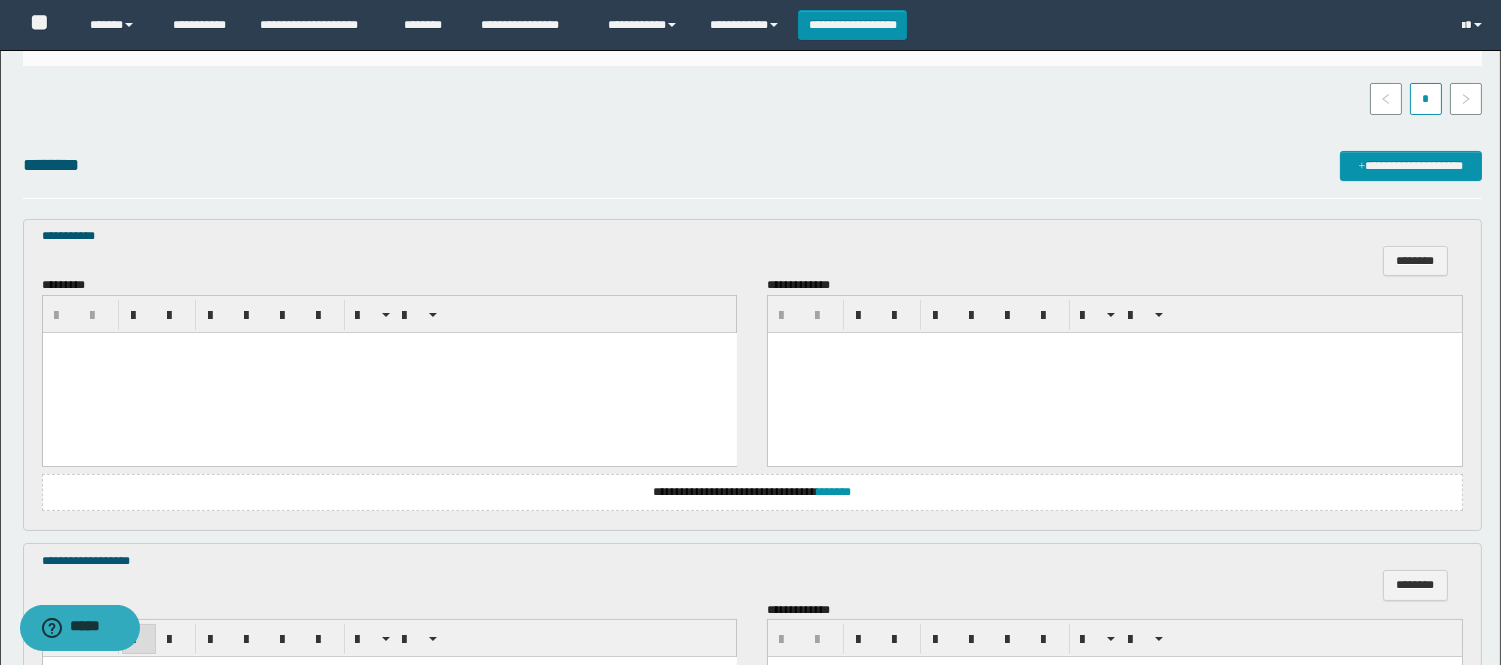 click at bounding box center [389, 372] 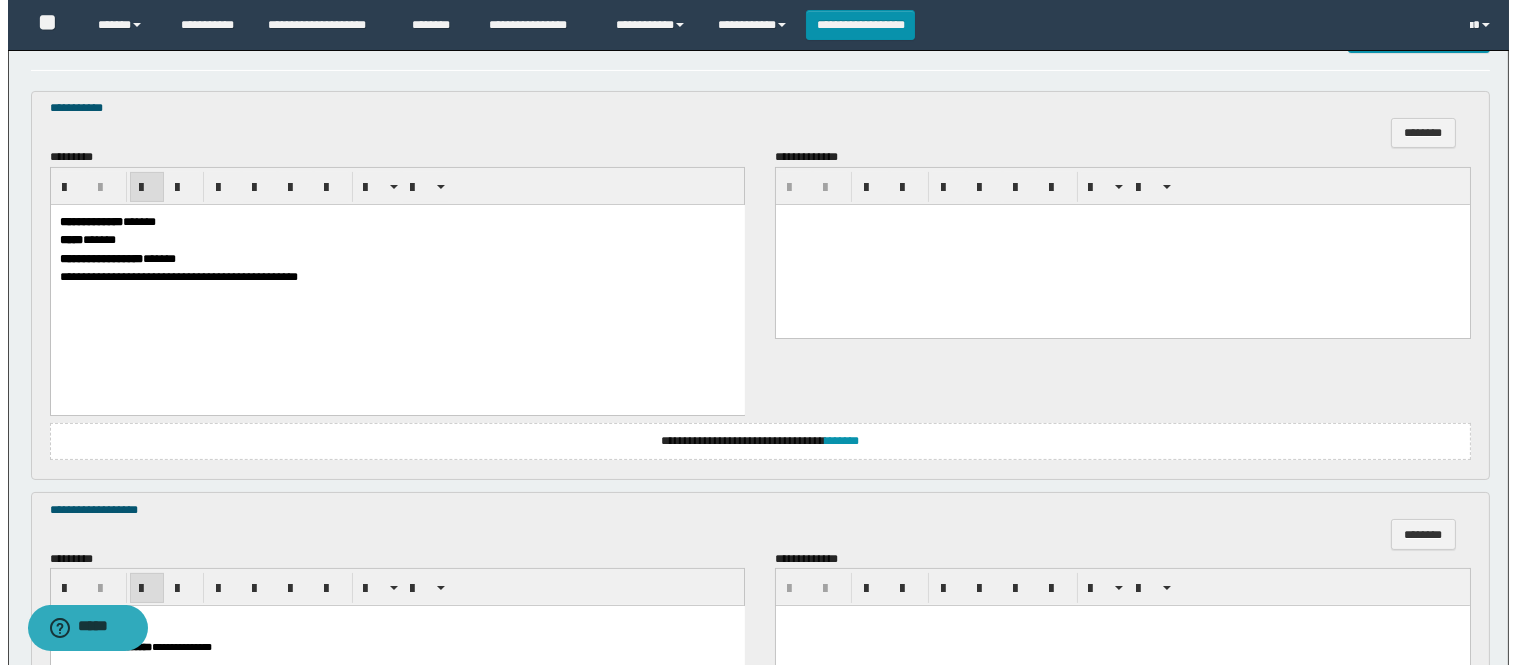 scroll, scrollTop: 328, scrollLeft: 0, axis: vertical 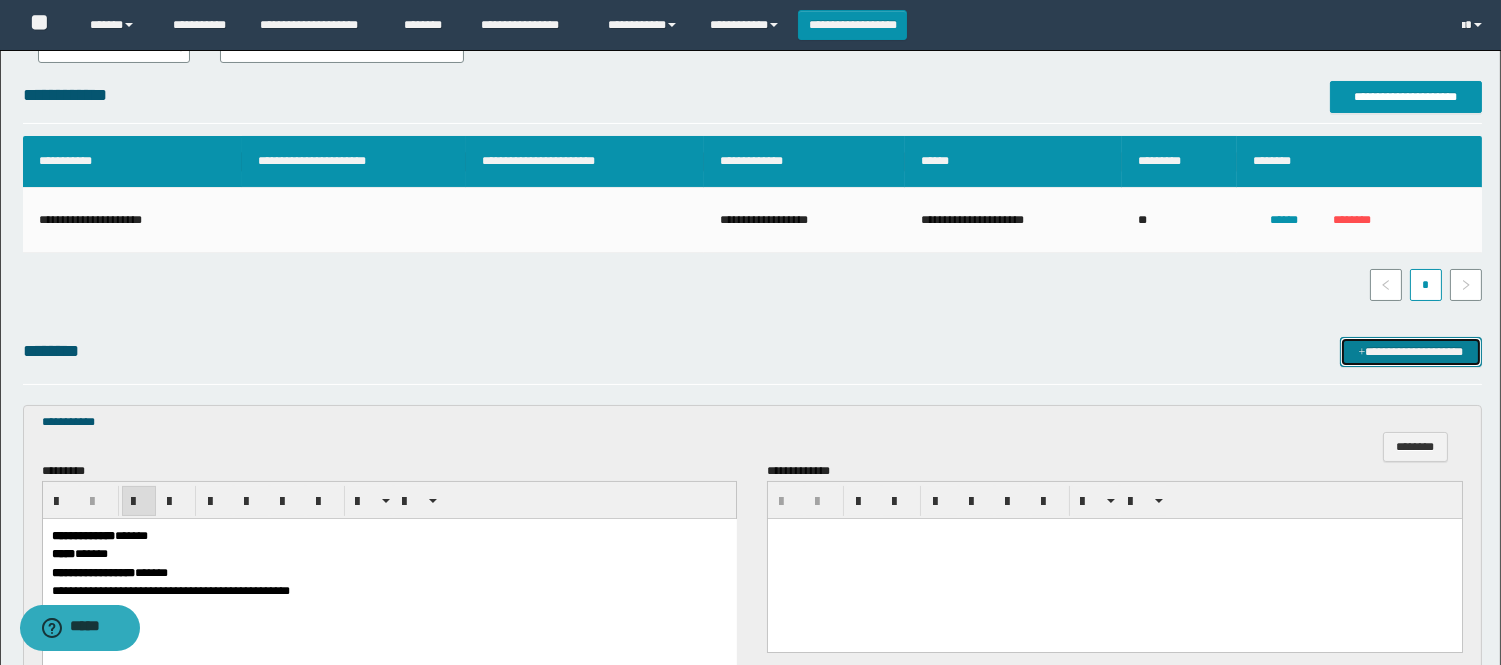 click on "**********" at bounding box center (1411, 352) 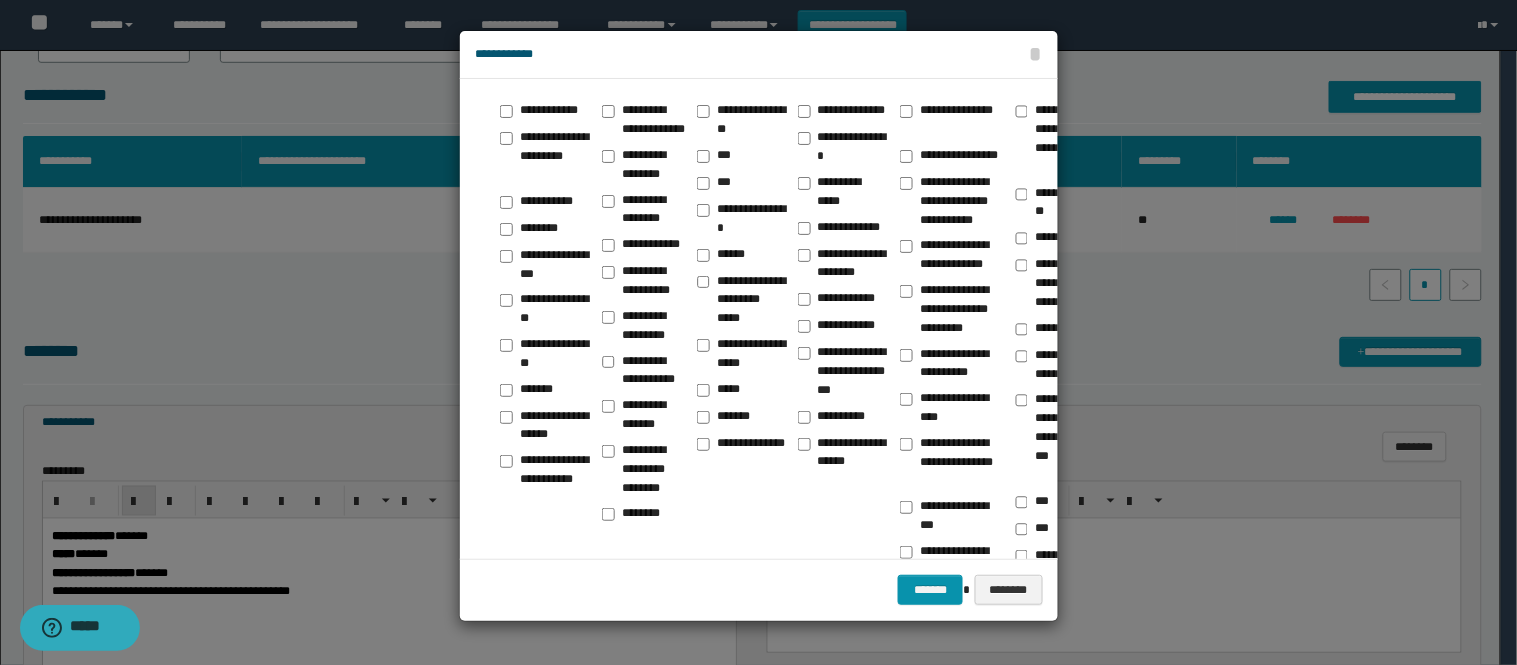 click on "***" at bounding box center (1036, 529) 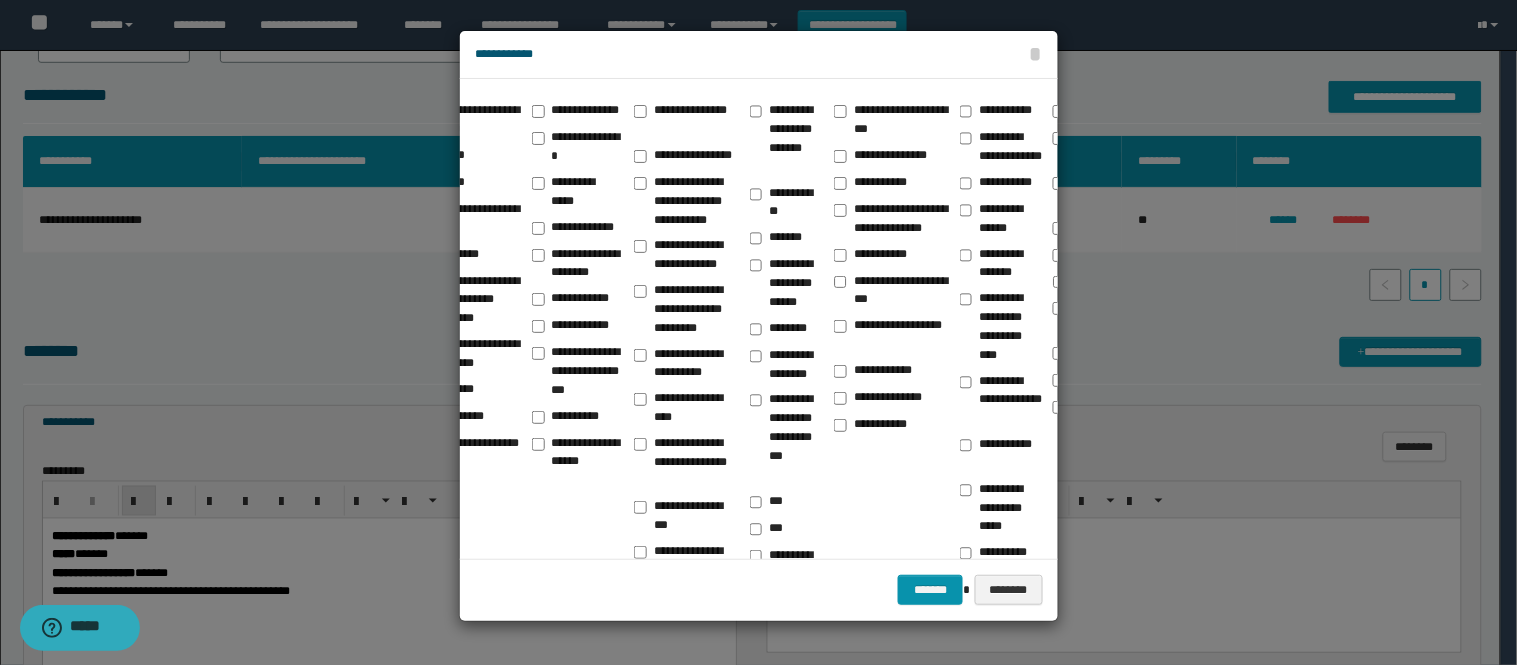 scroll, scrollTop: 0, scrollLeft: 311, axis: horizontal 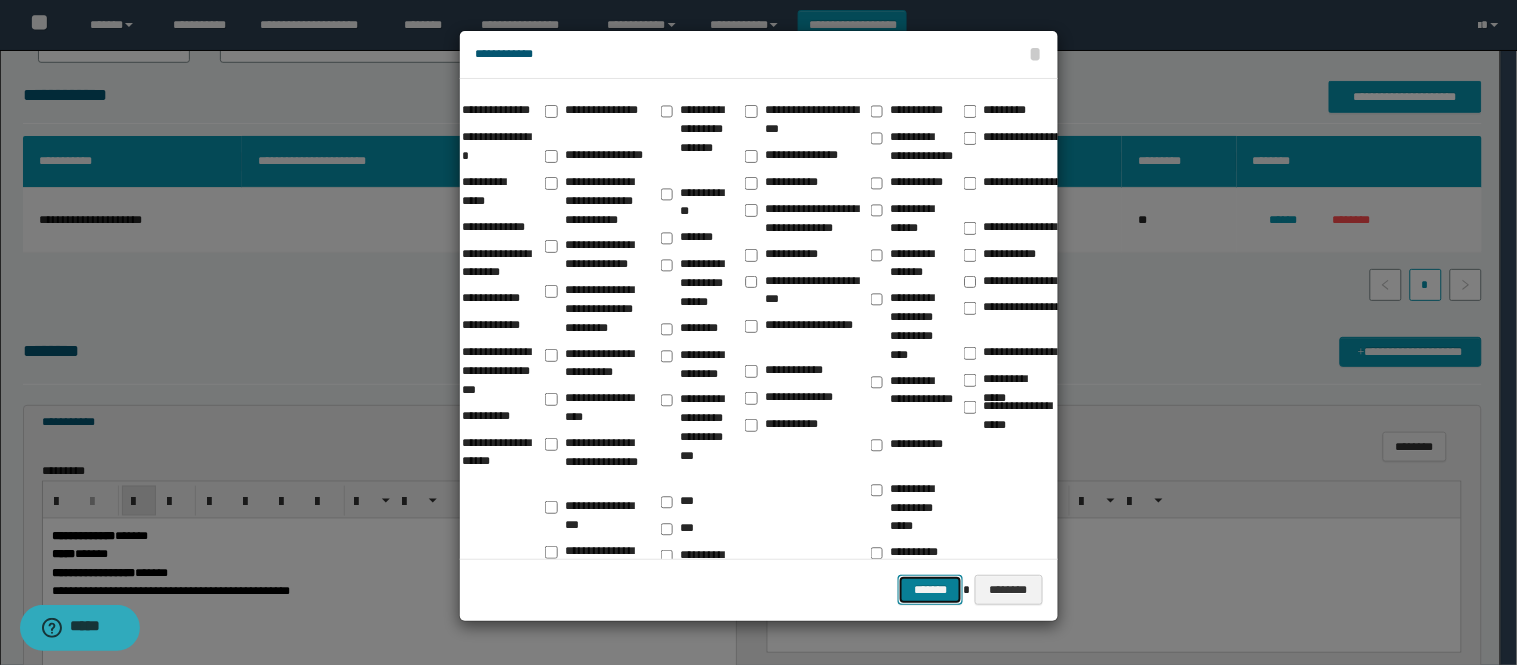 click on "*******" at bounding box center (930, 590) 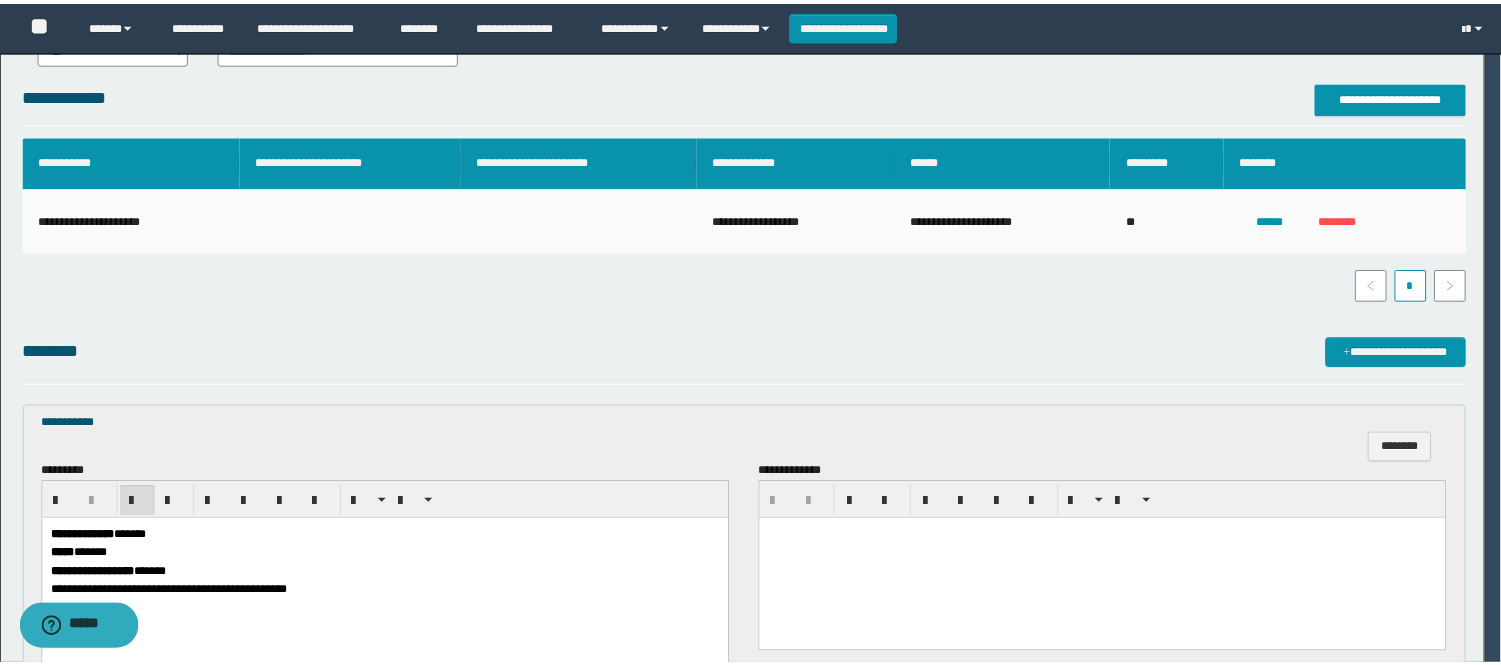scroll, scrollTop: 0, scrollLeft: 0, axis: both 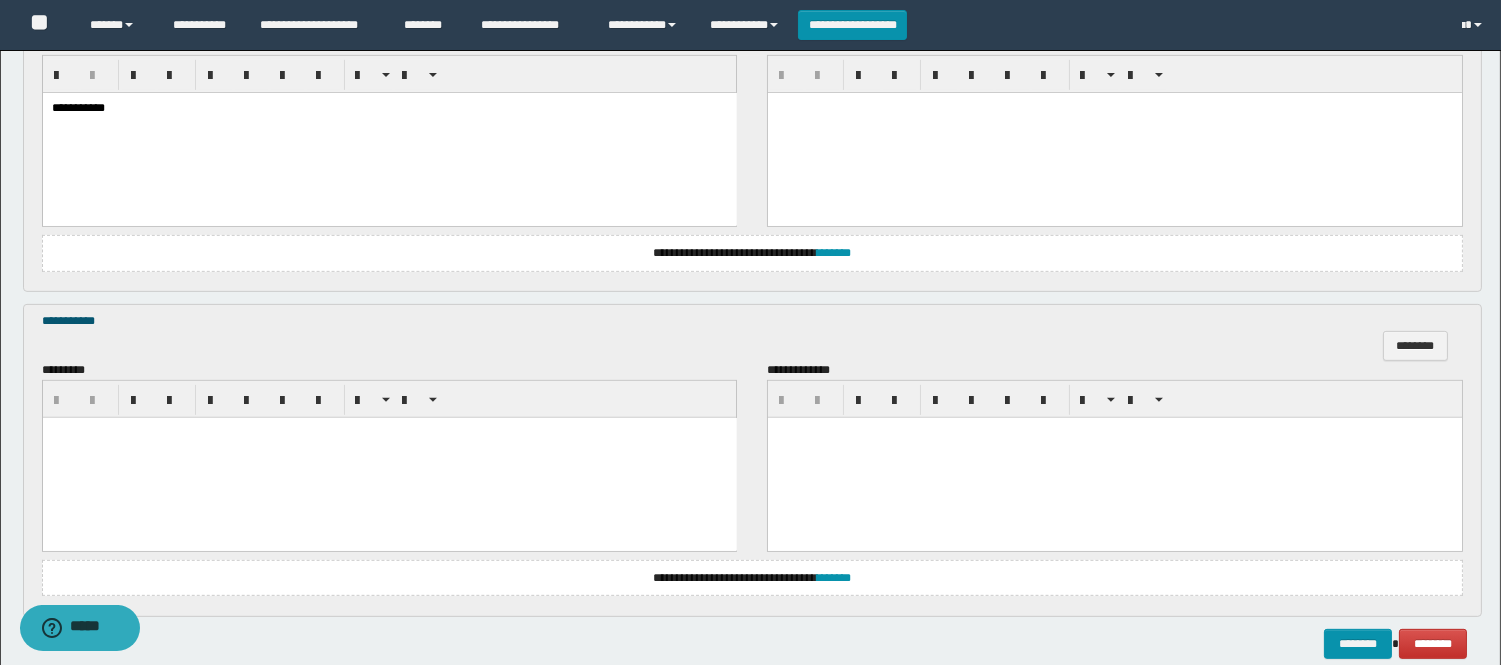 type 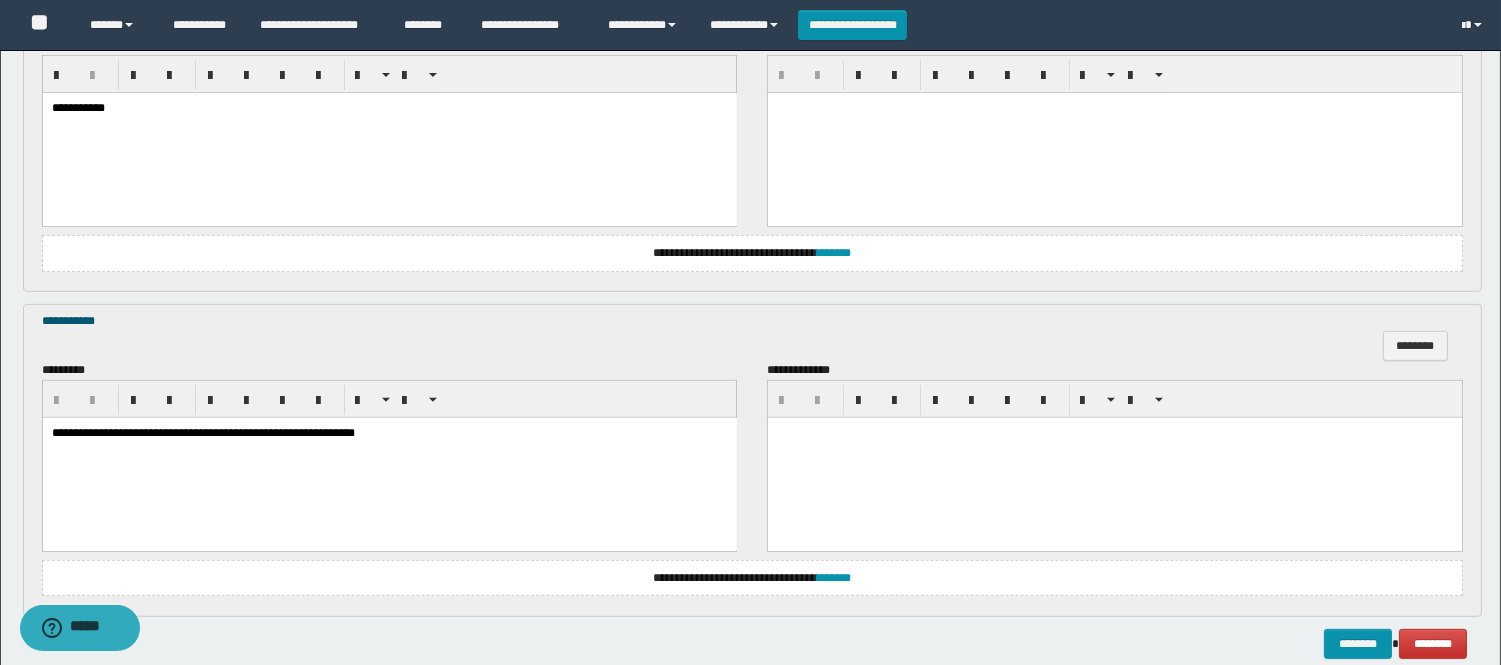 click on "**********" at bounding box center (389, 458) 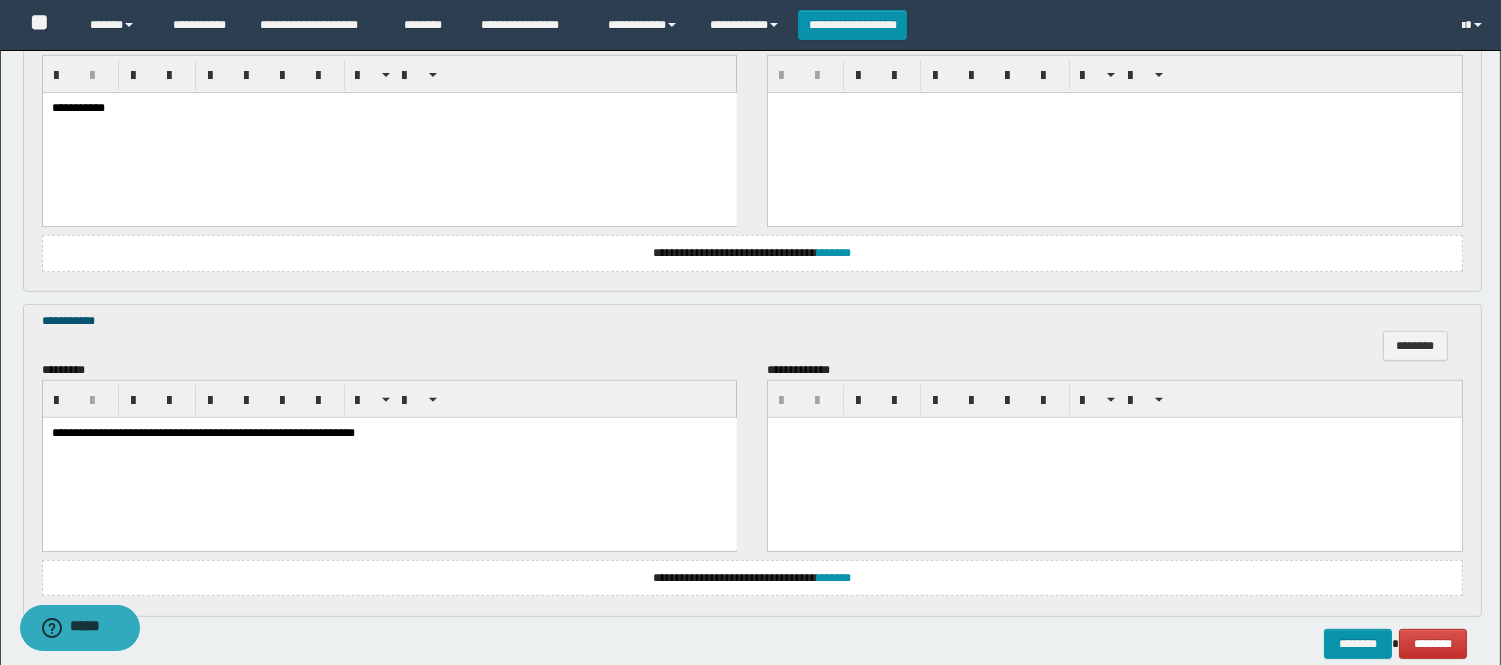 click on "**********" at bounding box center (389, 458) 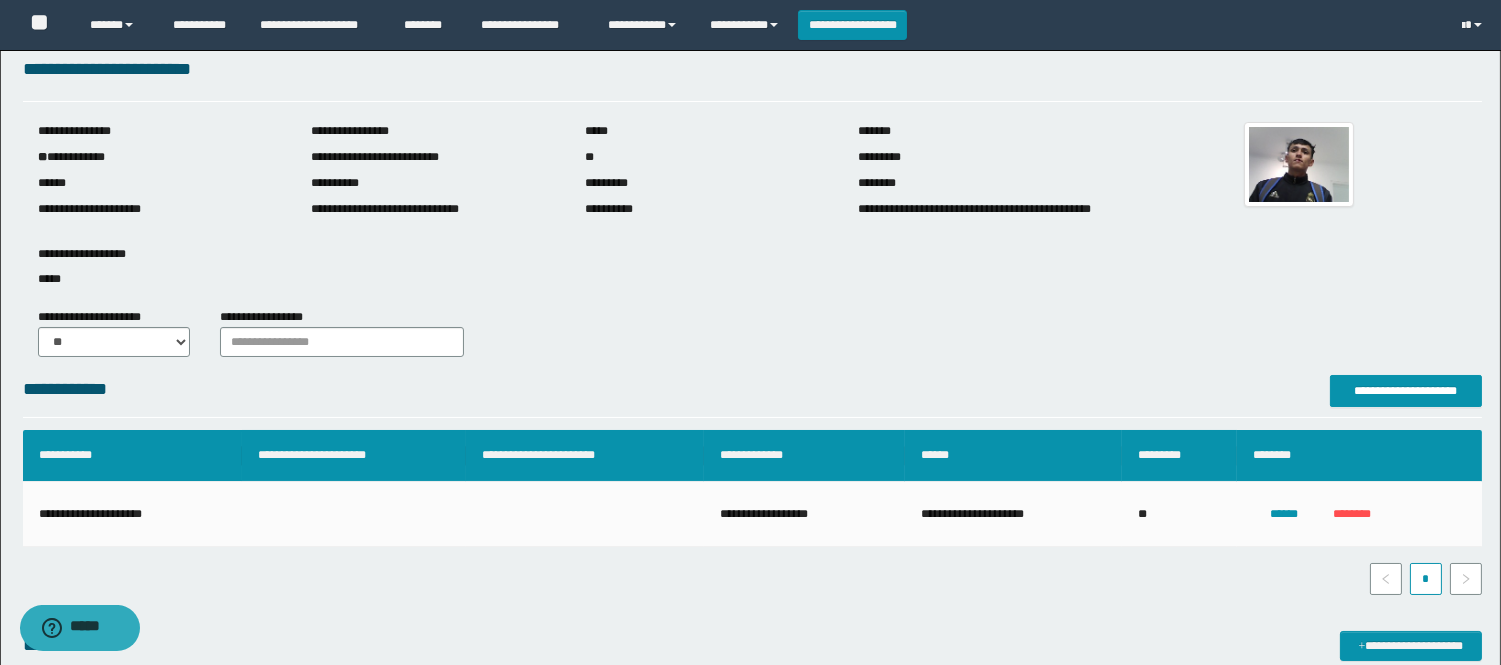 scroll, scrollTop: 0, scrollLeft: 0, axis: both 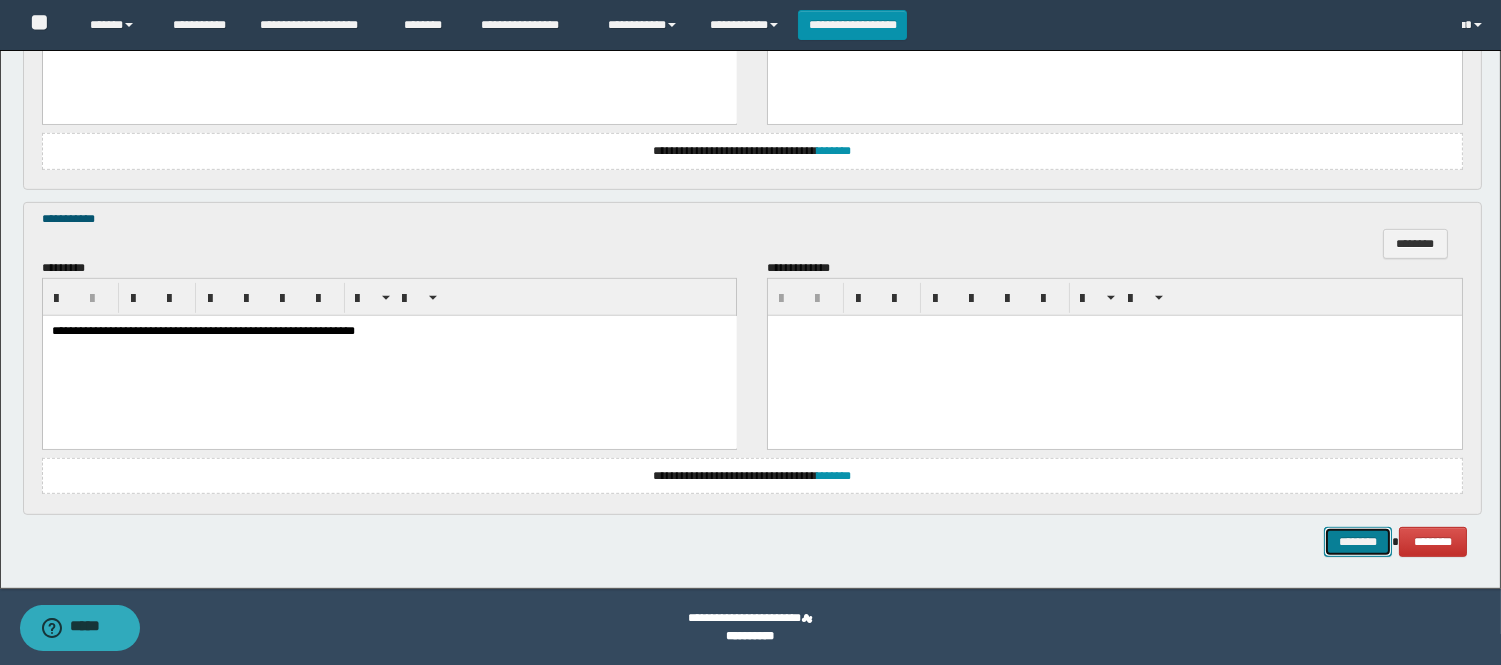 click on "********" at bounding box center [1358, 542] 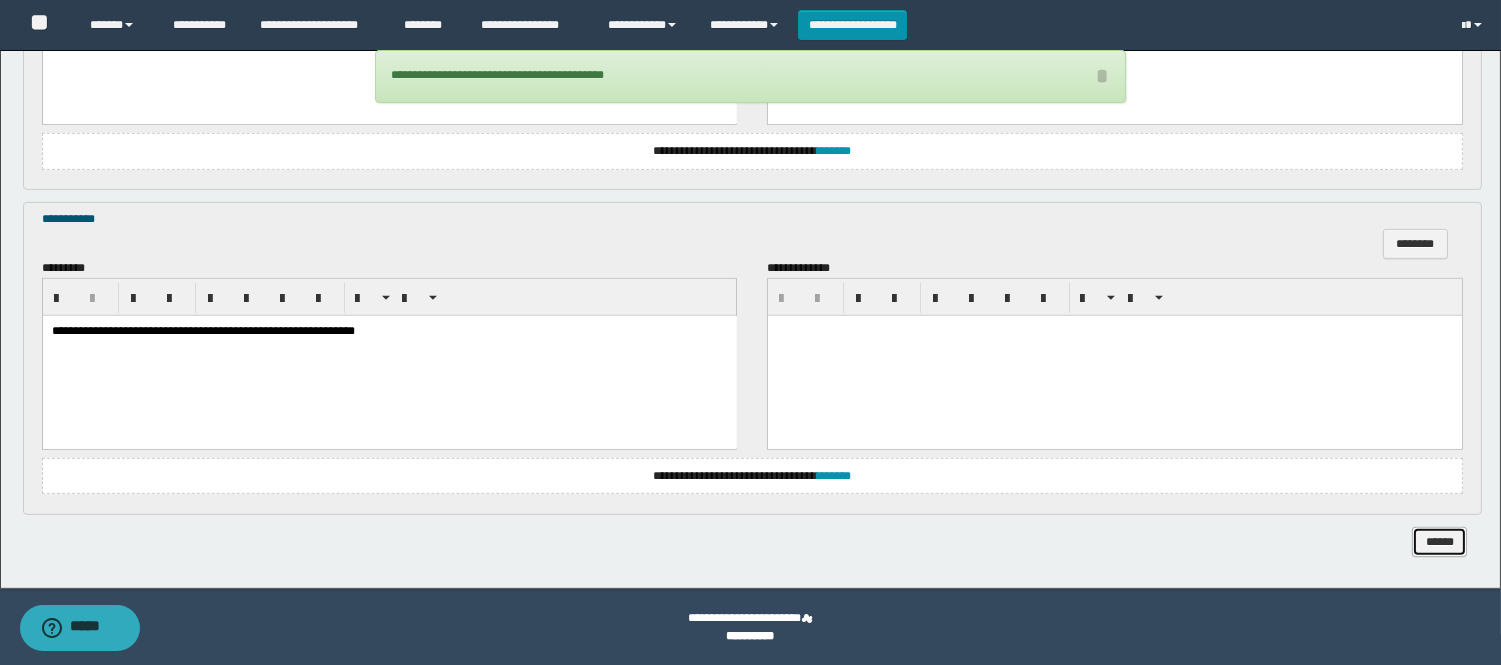 click on "******" at bounding box center (1439, 542) 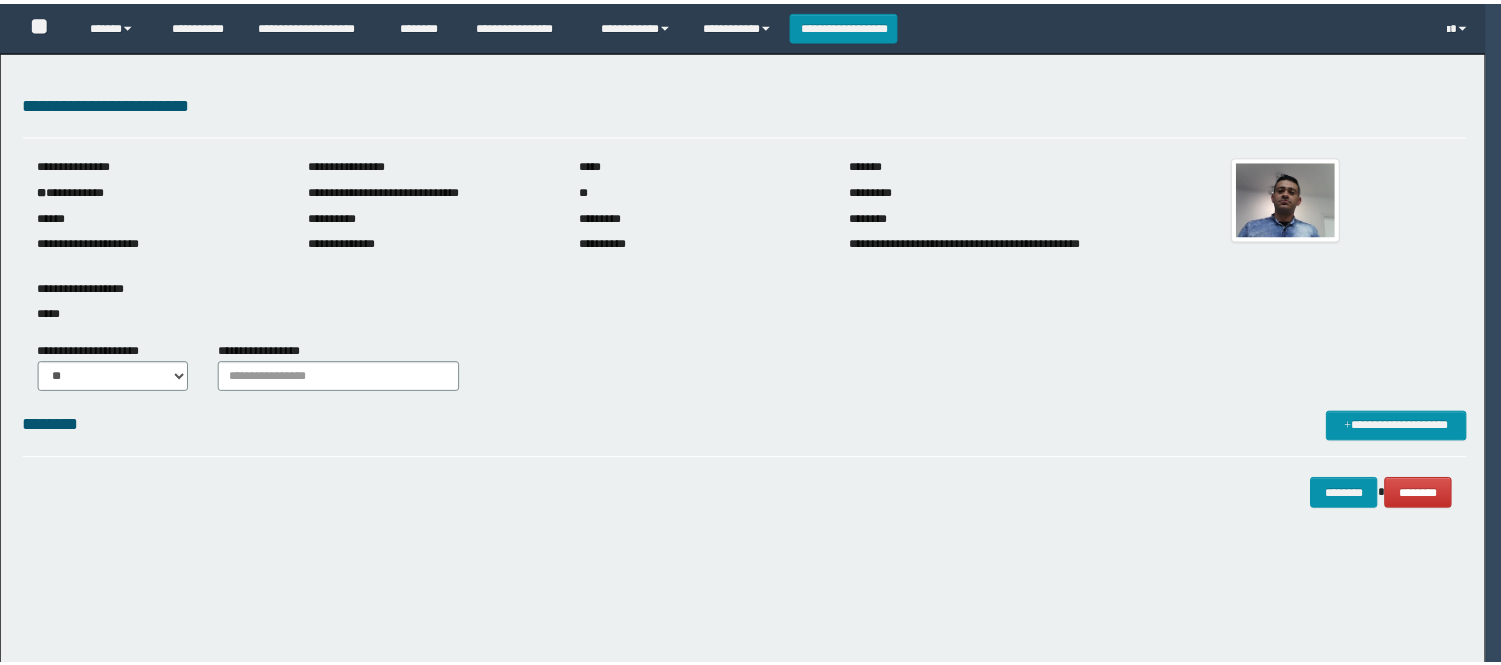 scroll, scrollTop: 0, scrollLeft: 0, axis: both 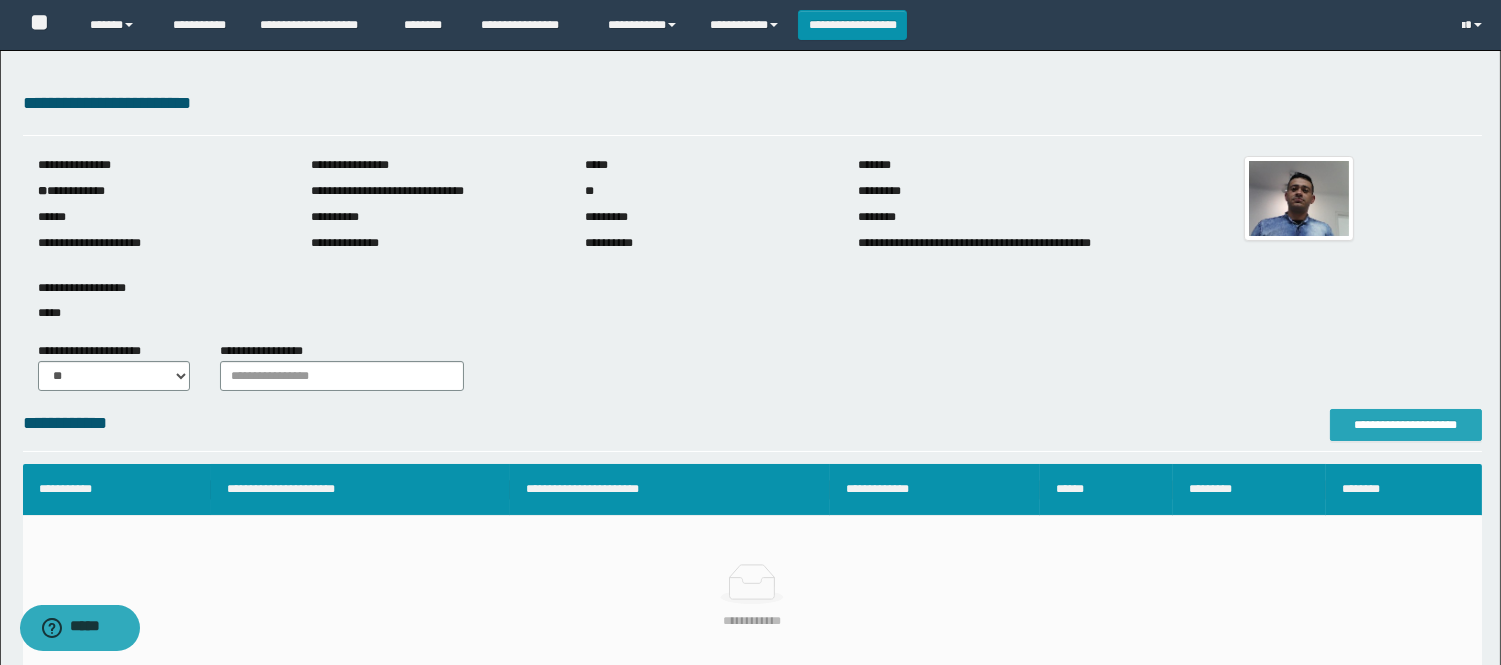 click on "**********" at bounding box center (1406, 425) 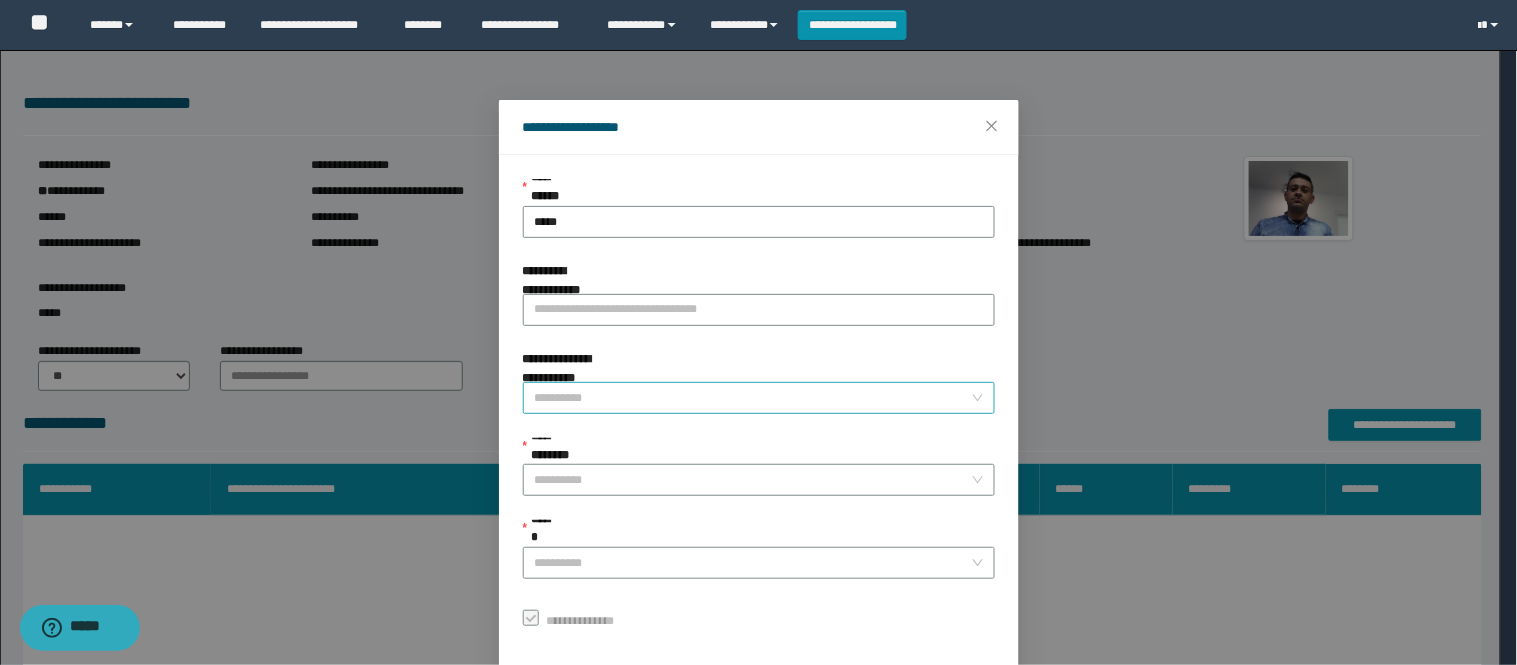 scroll, scrollTop: 87, scrollLeft: 0, axis: vertical 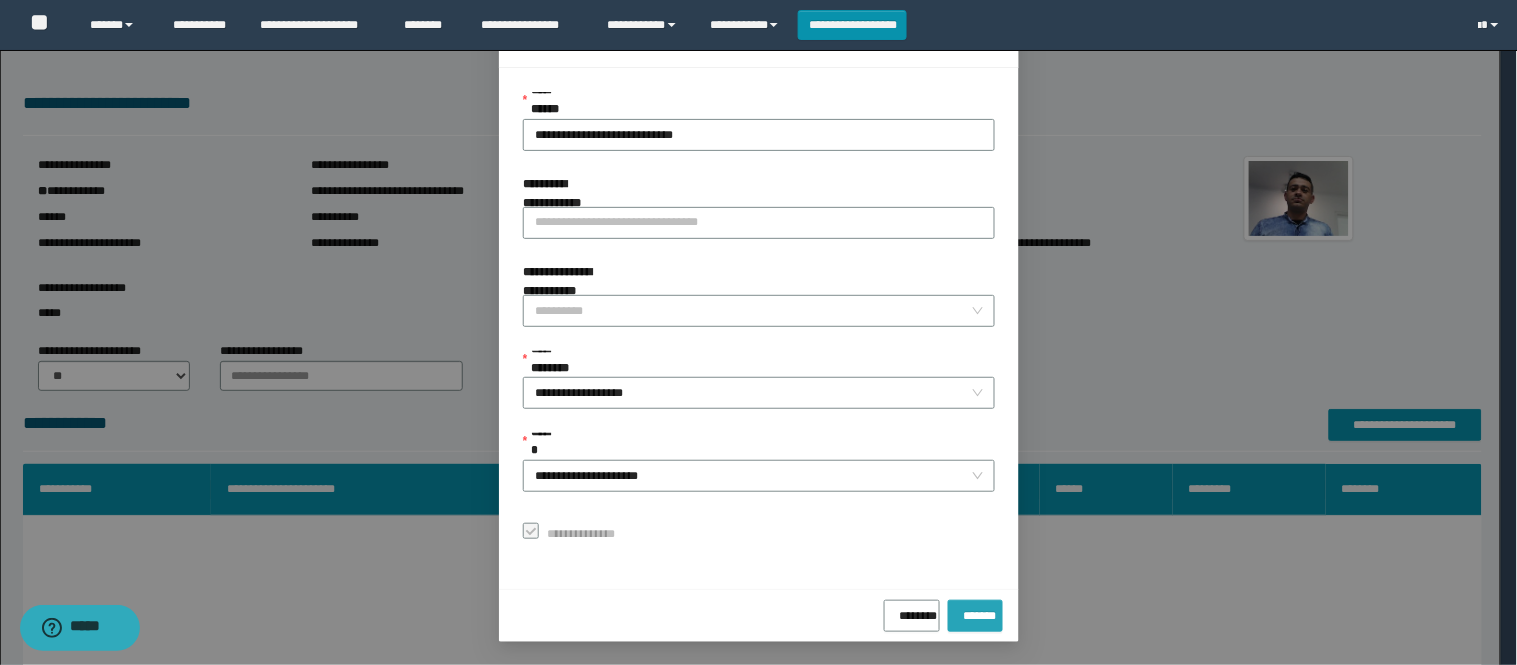 click on "*******" at bounding box center [975, 612] 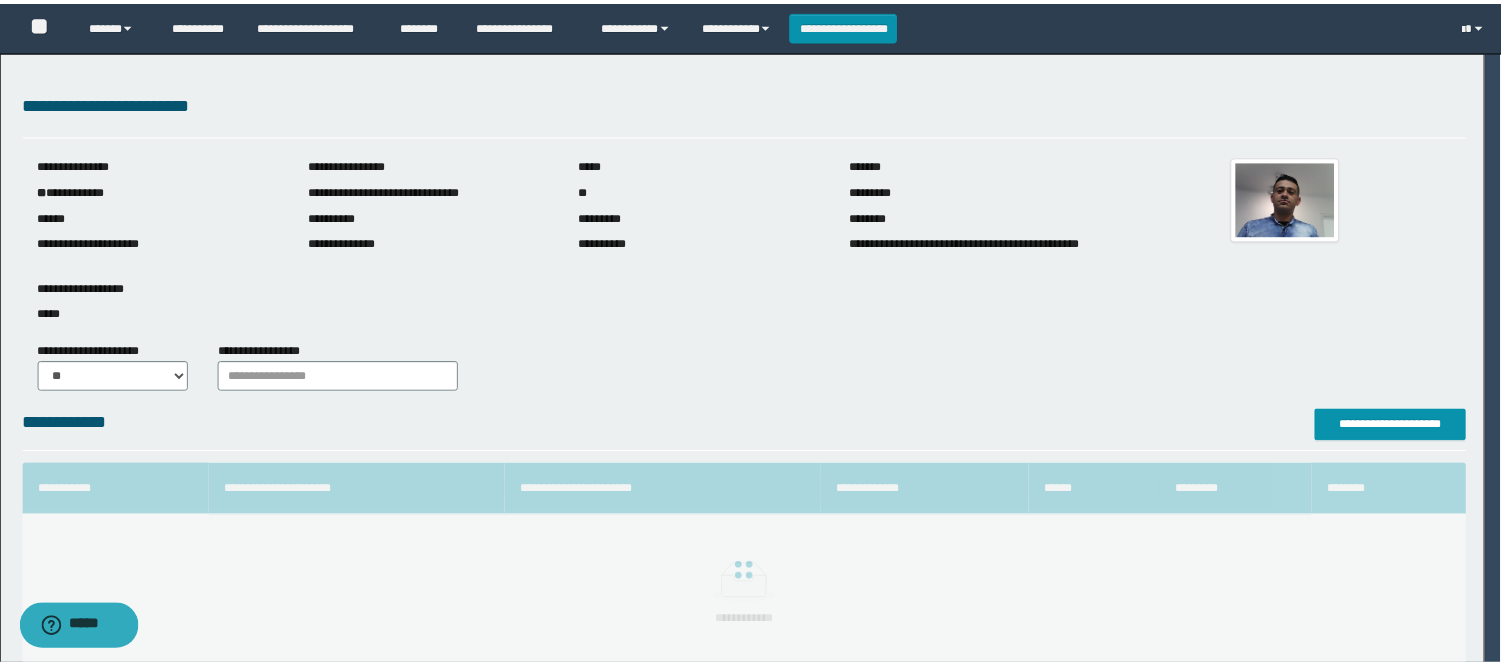scroll, scrollTop: 41, scrollLeft: 0, axis: vertical 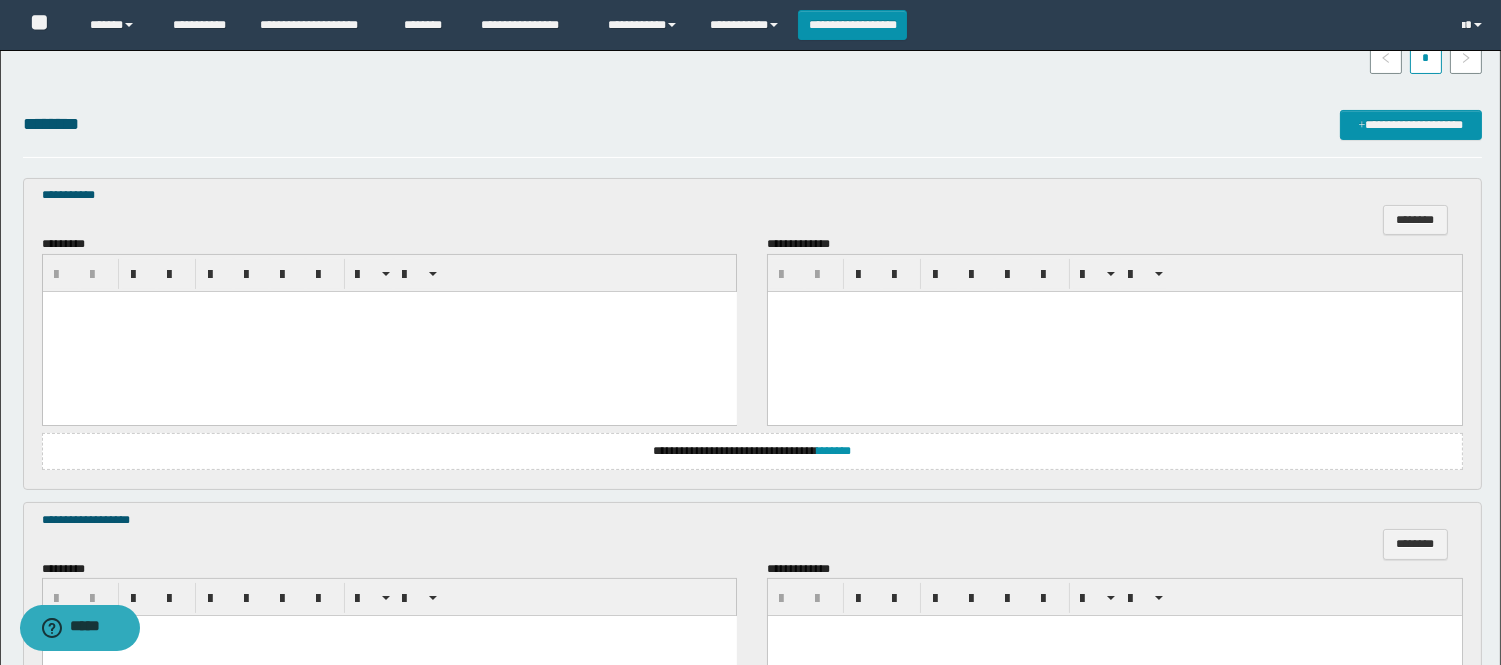click at bounding box center (389, 331) 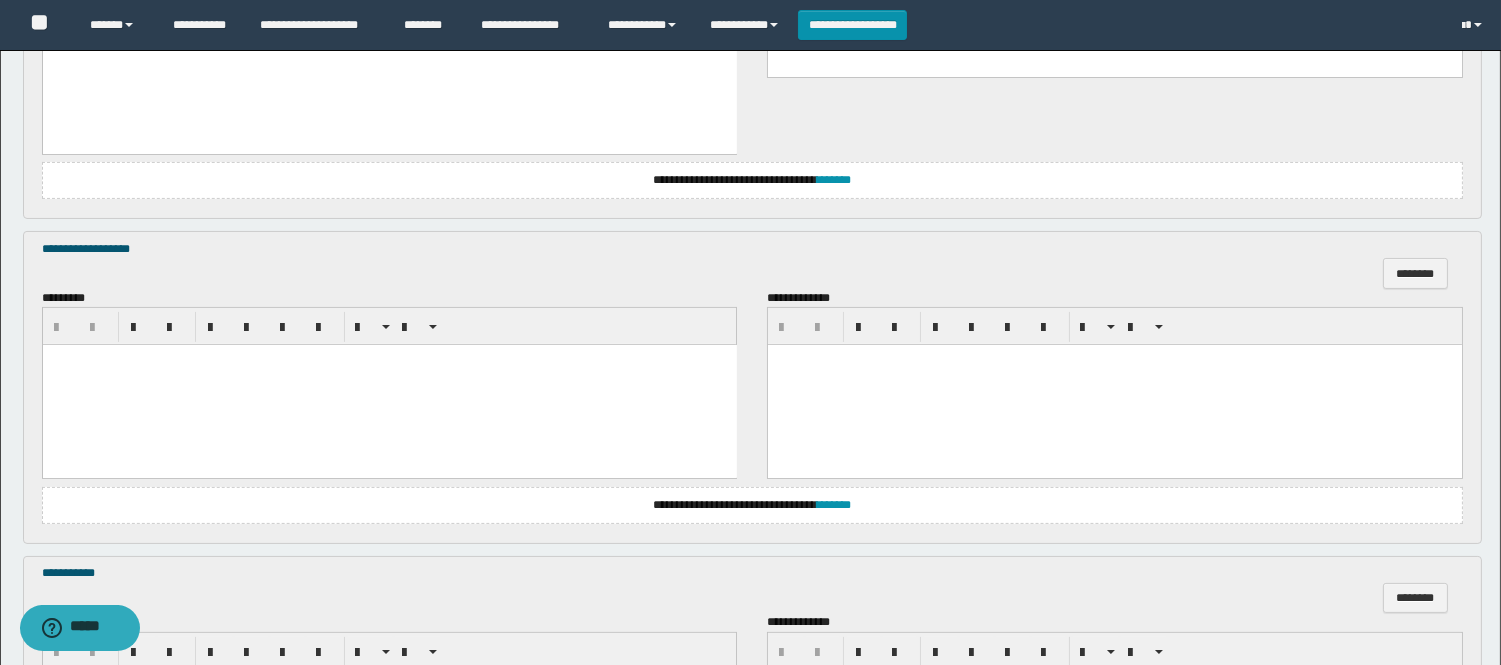 scroll, scrollTop: 1000, scrollLeft: 0, axis: vertical 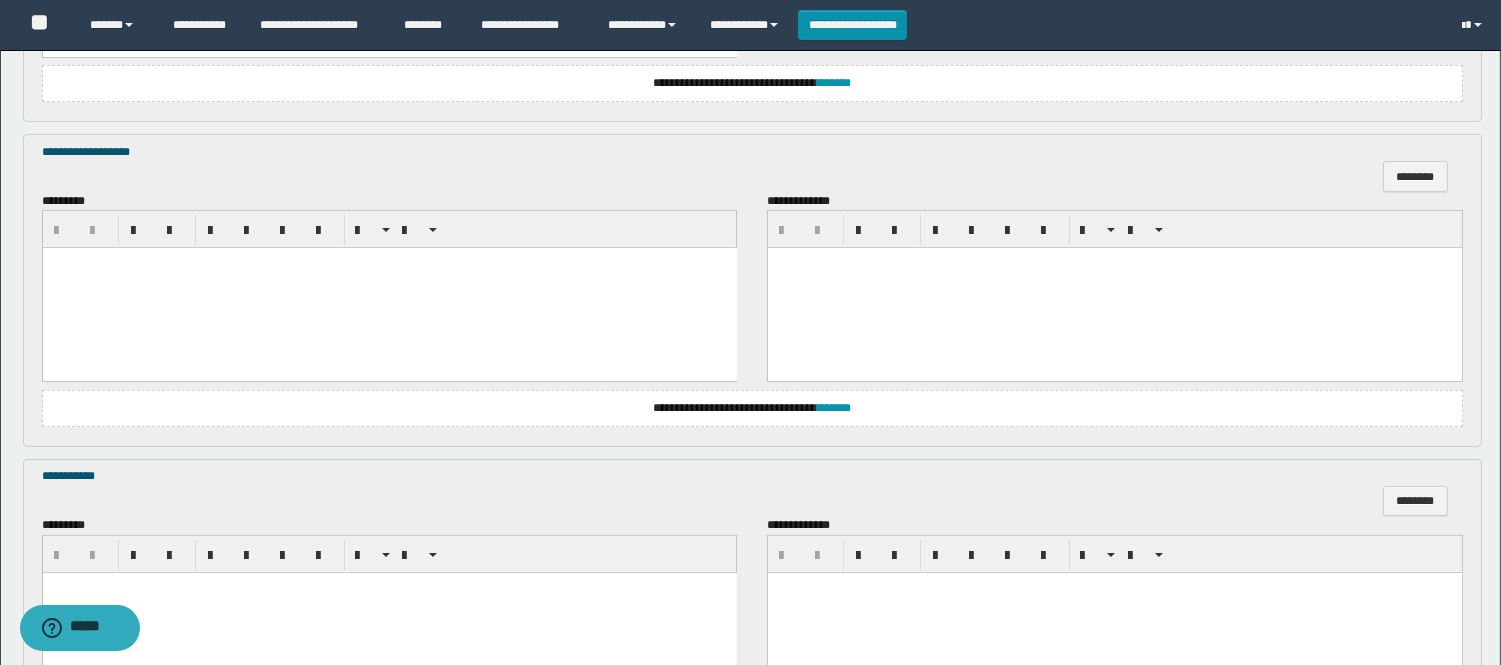 paste 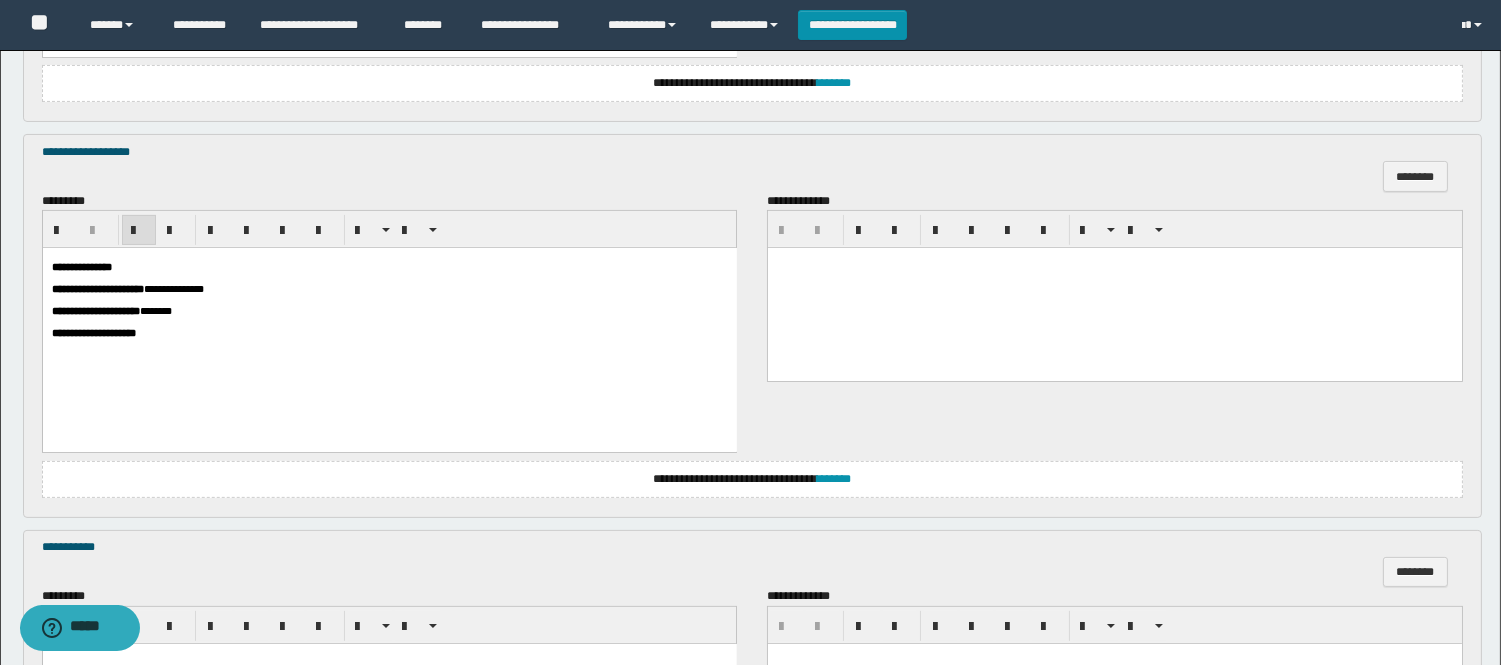 click on "**********" at bounding box center [389, 325] 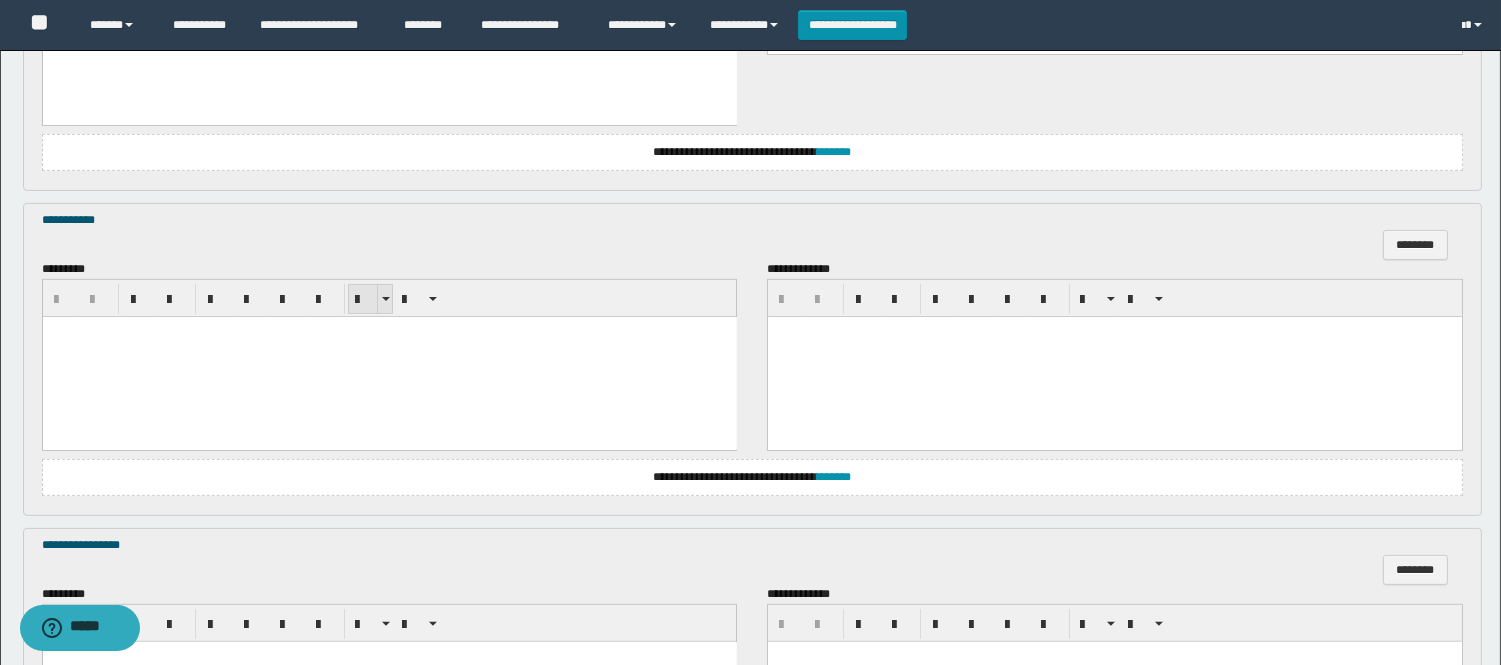scroll, scrollTop: 1333, scrollLeft: 0, axis: vertical 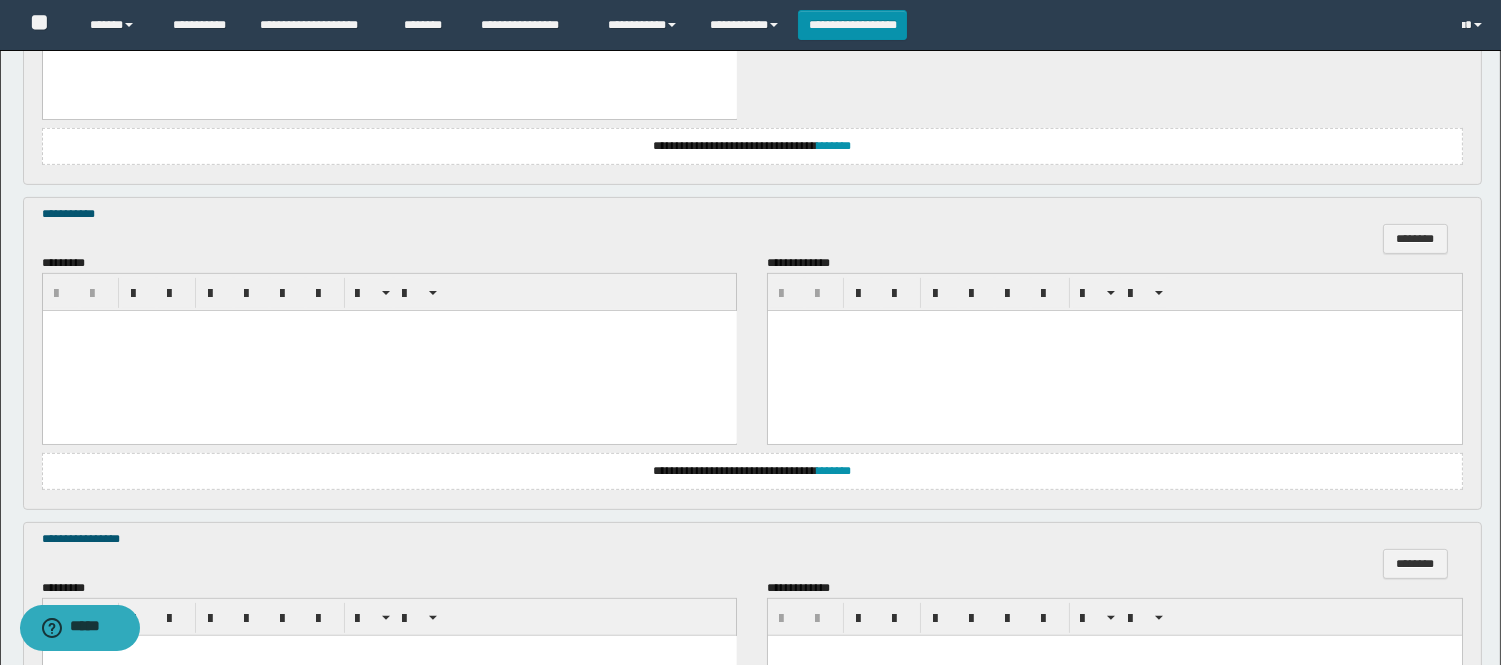 click at bounding box center [389, 351] 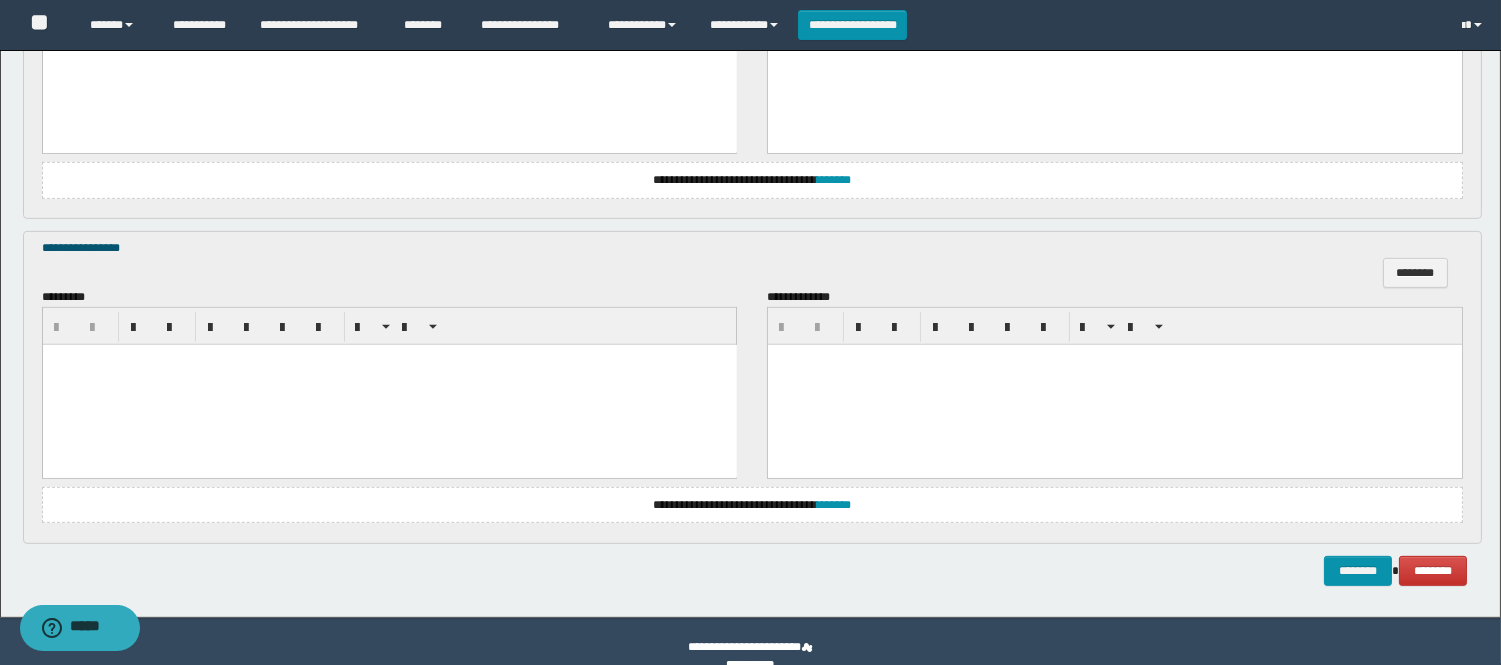scroll, scrollTop: 1653, scrollLeft: 0, axis: vertical 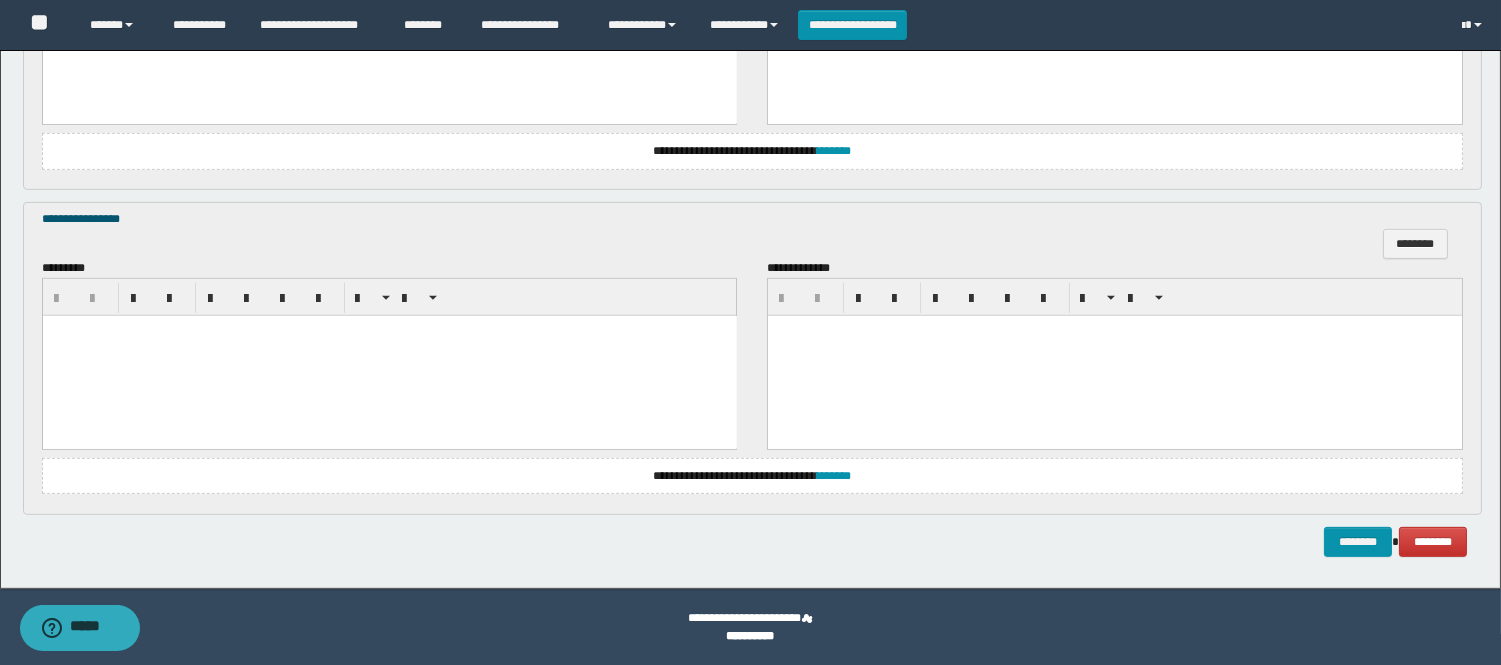 click at bounding box center (389, 356) 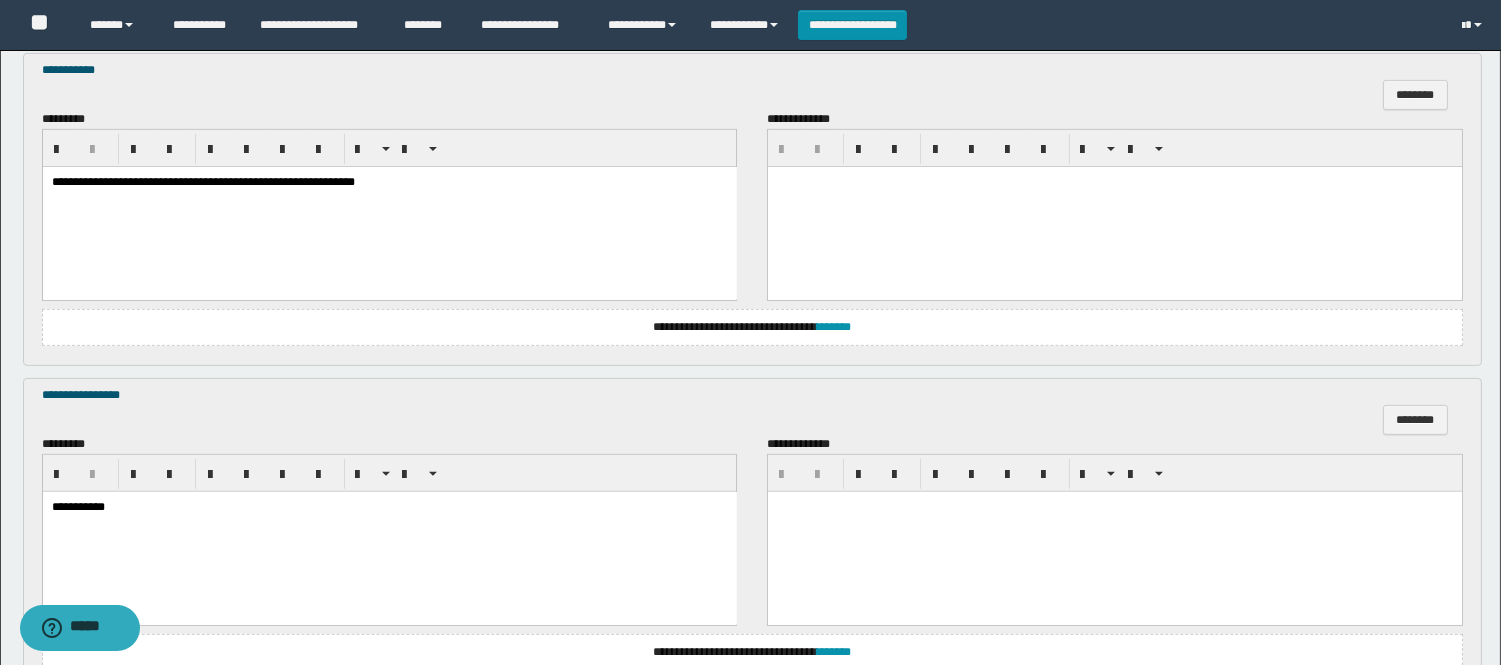 scroll, scrollTop: 1653, scrollLeft: 0, axis: vertical 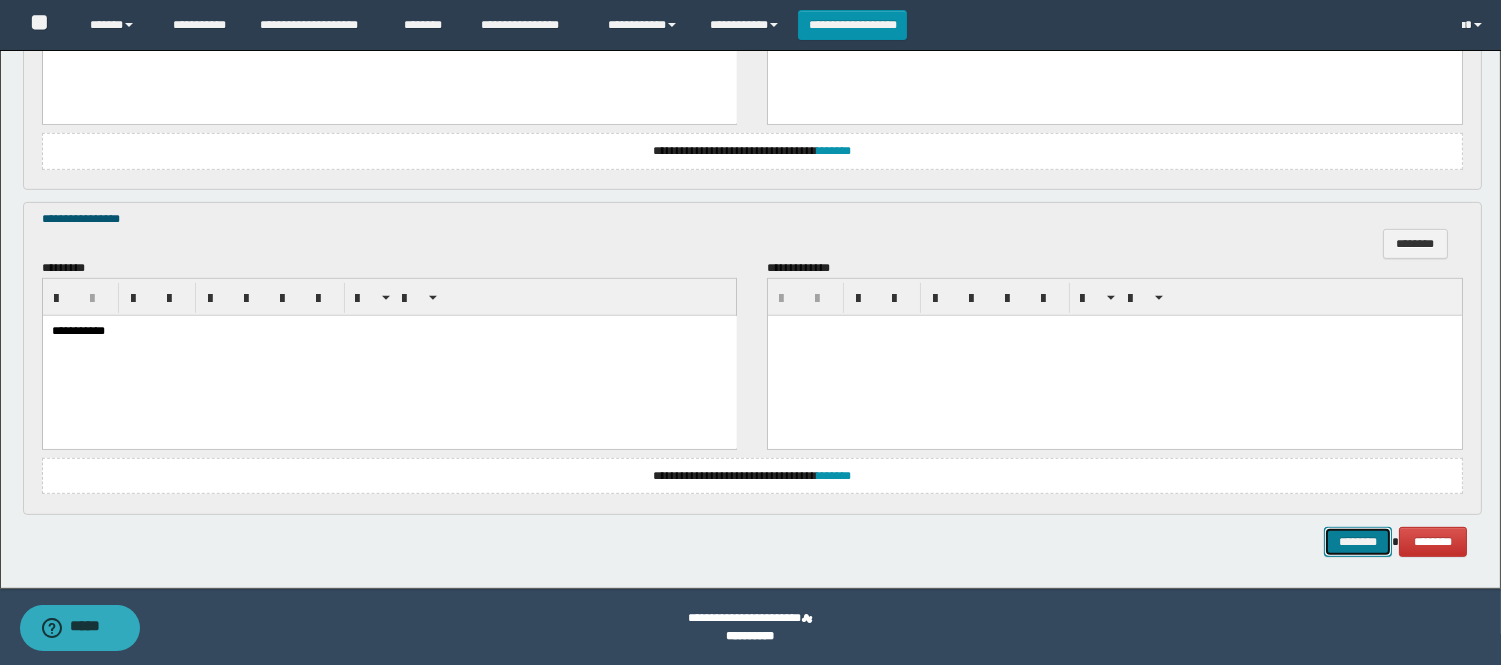 click on "********" at bounding box center (1358, 542) 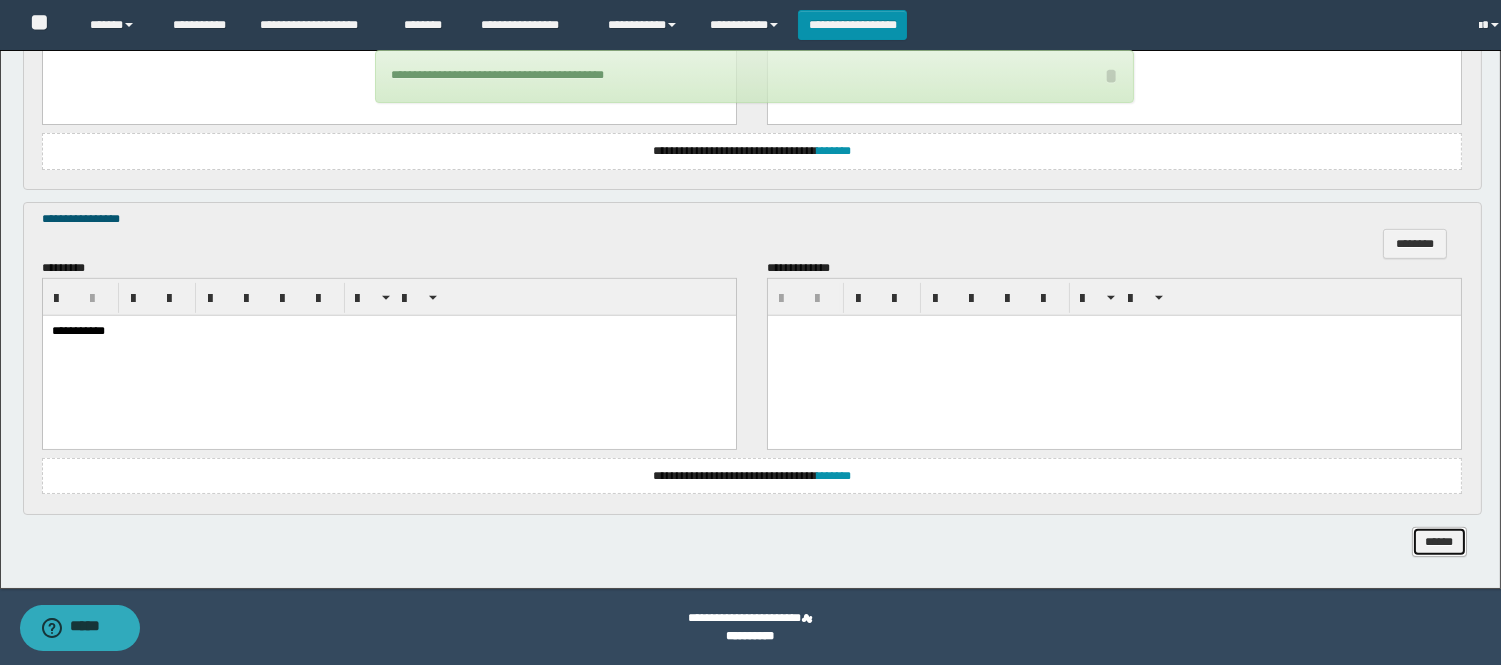 click on "******" at bounding box center (1439, 542) 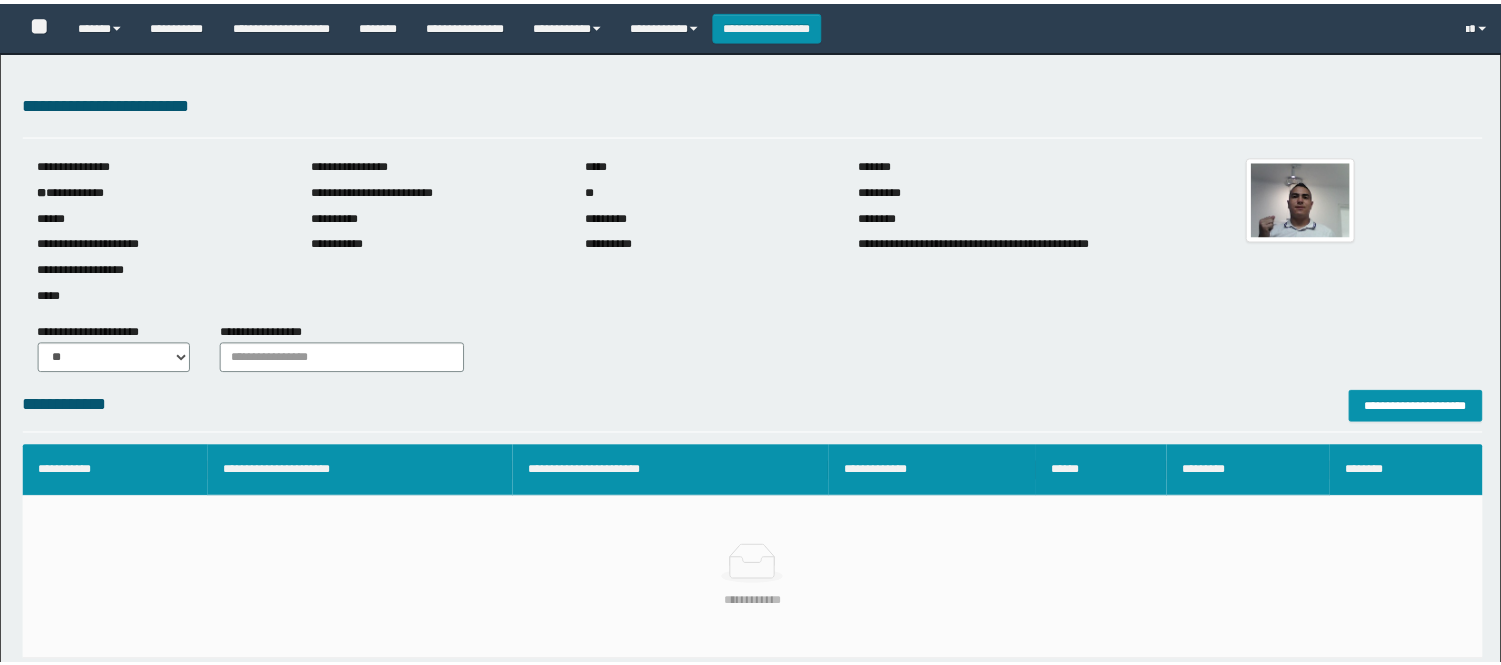 scroll, scrollTop: 0, scrollLeft: 0, axis: both 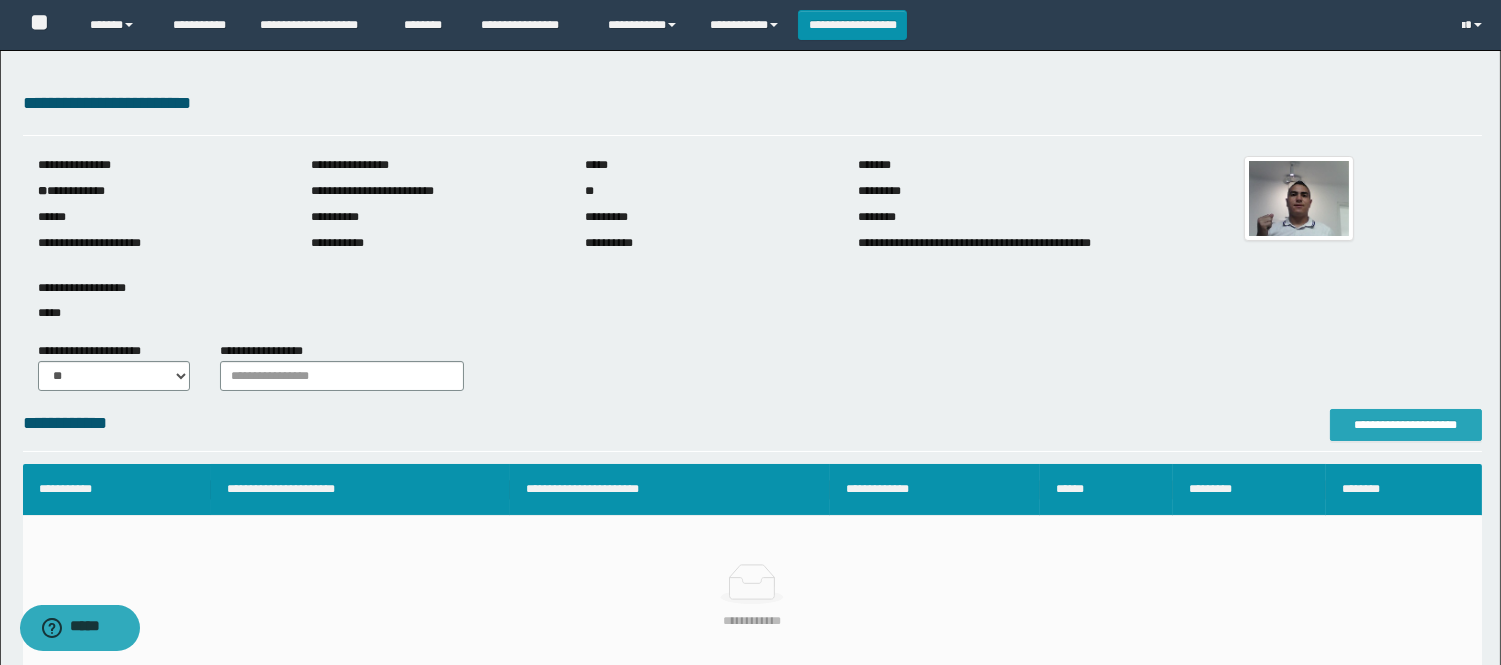 click on "**********" at bounding box center (1406, 425) 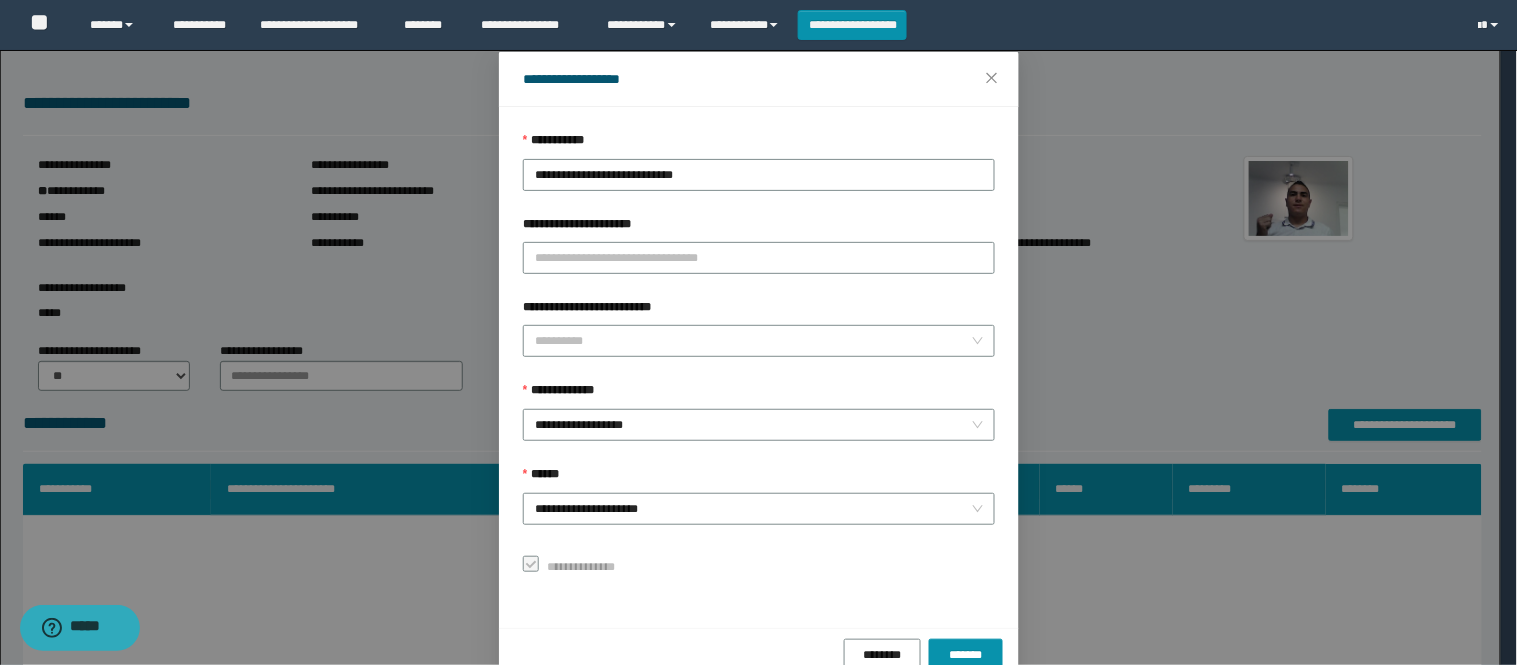 scroll, scrollTop: 87, scrollLeft: 0, axis: vertical 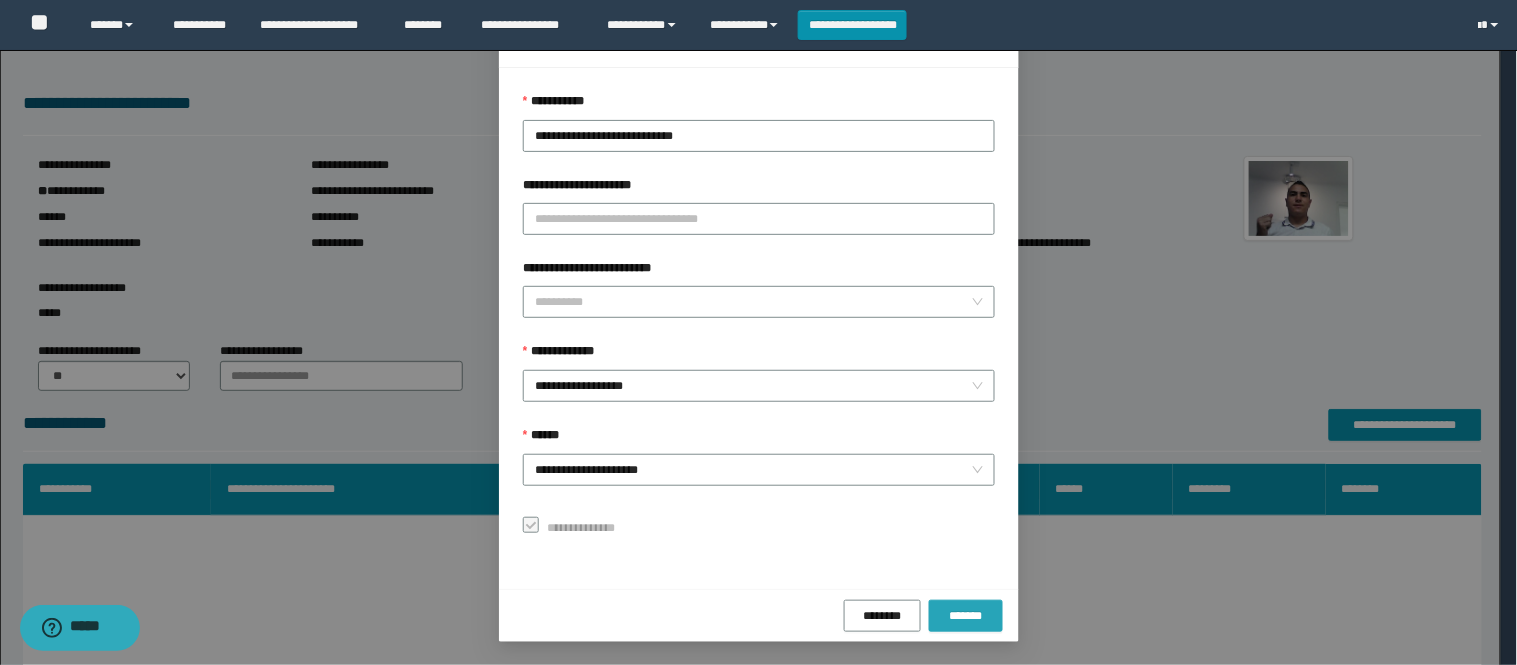 click on "*******" at bounding box center [966, 616] 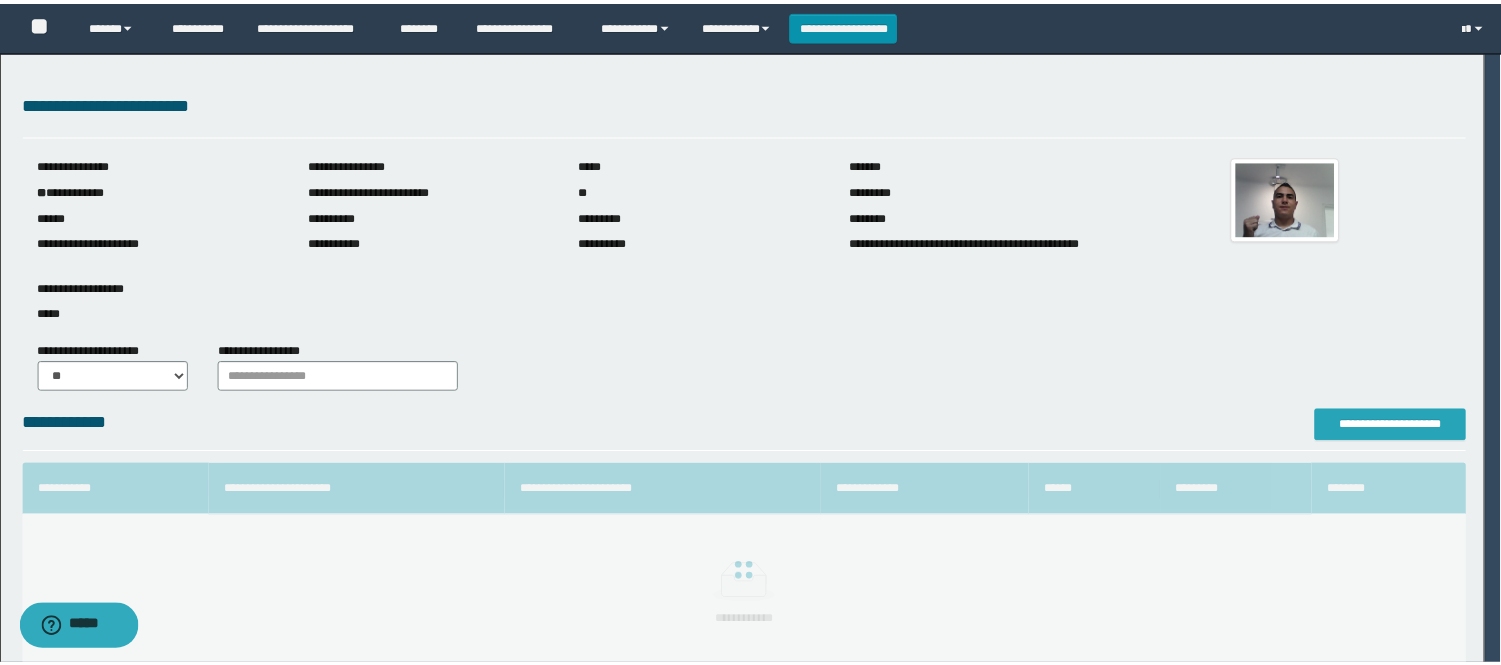 scroll, scrollTop: 0, scrollLeft: 0, axis: both 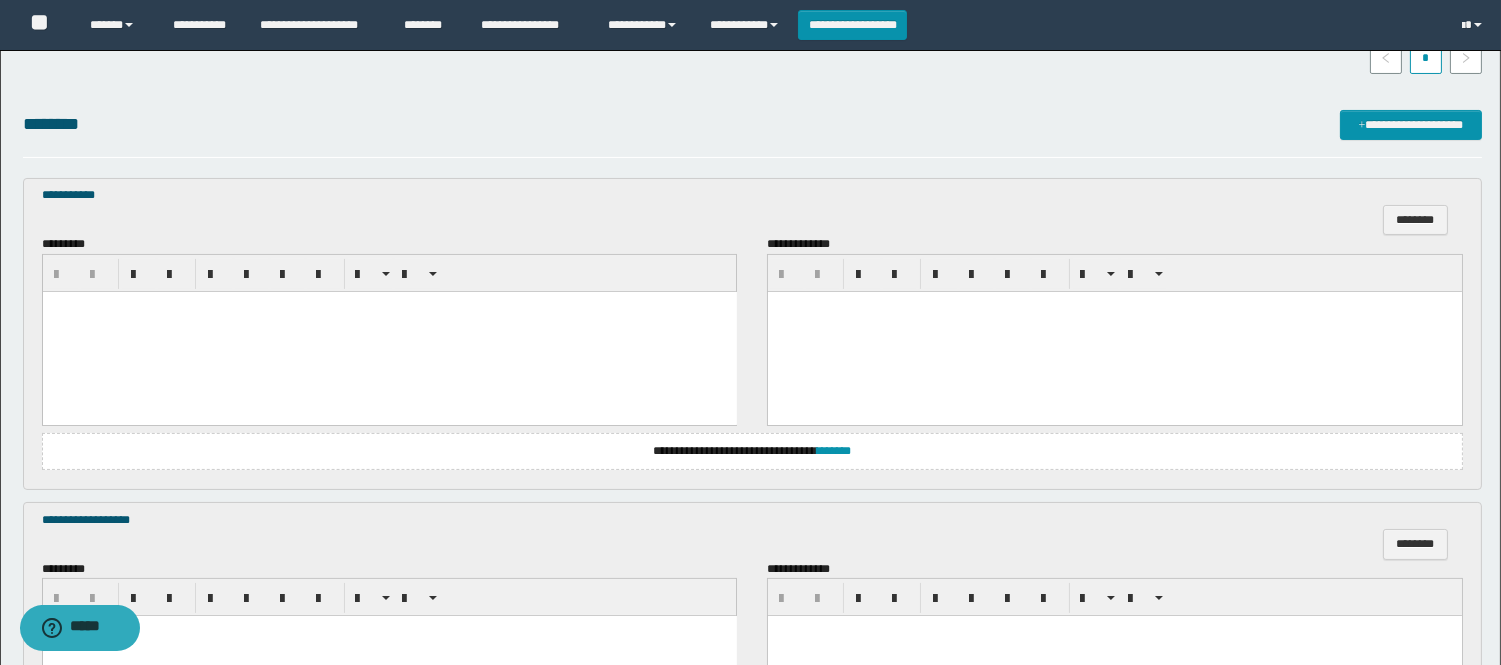 click at bounding box center [389, 331] 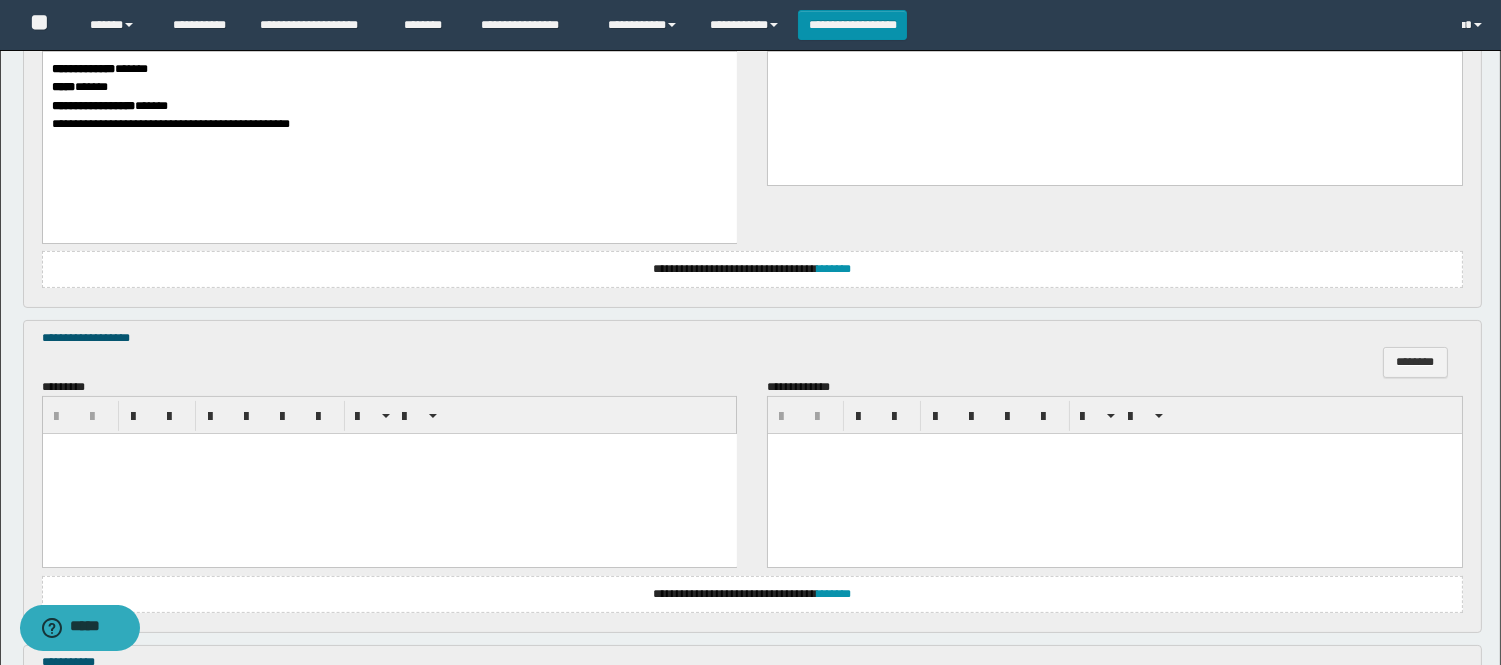 scroll, scrollTop: 888, scrollLeft: 0, axis: vertical 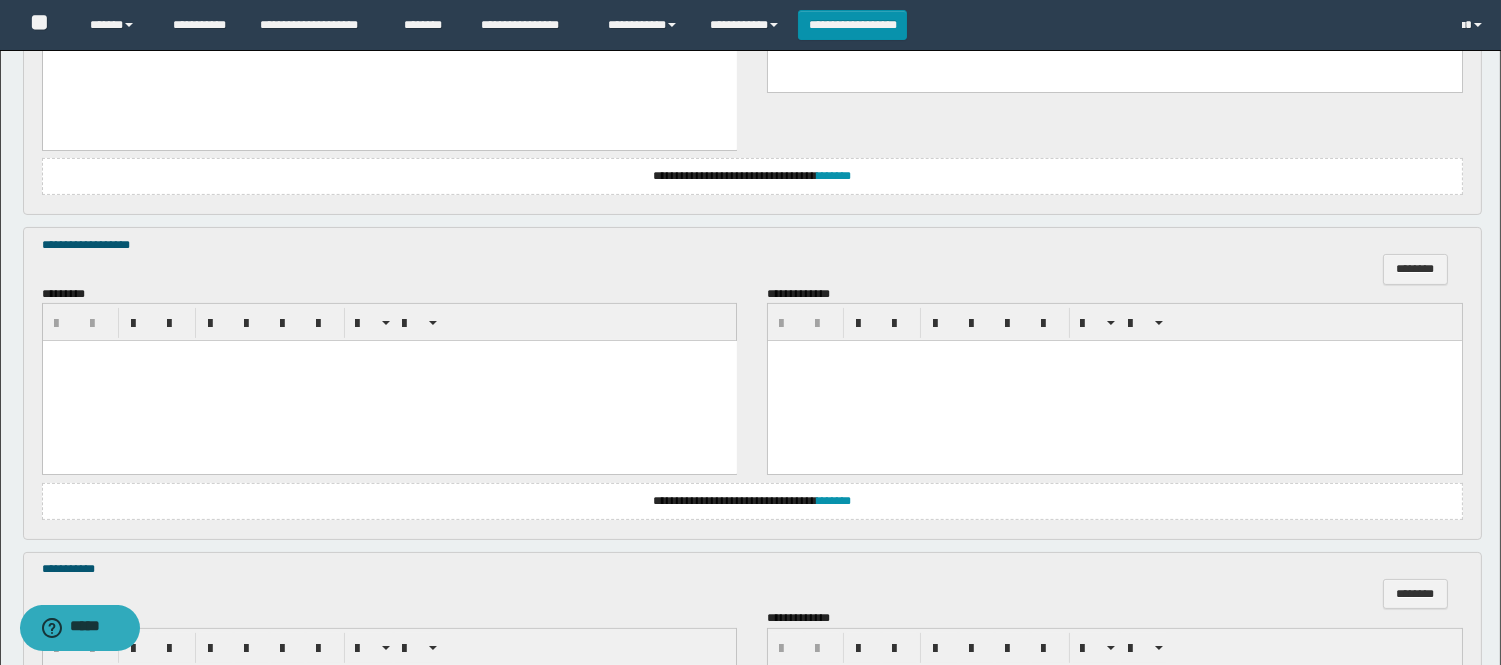 click at bounding box center (389, 381) 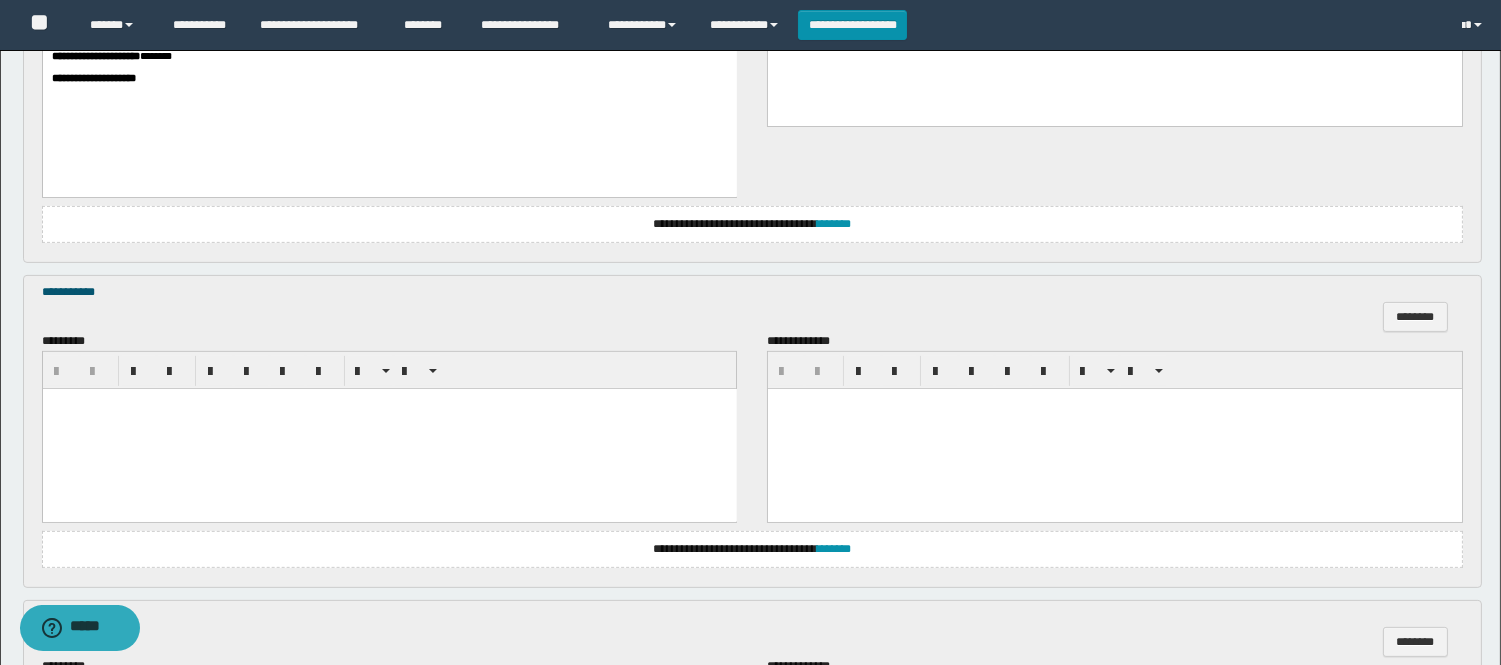 scroll, scrollTop: 1333, scrollLeft: 0, axis: vertical 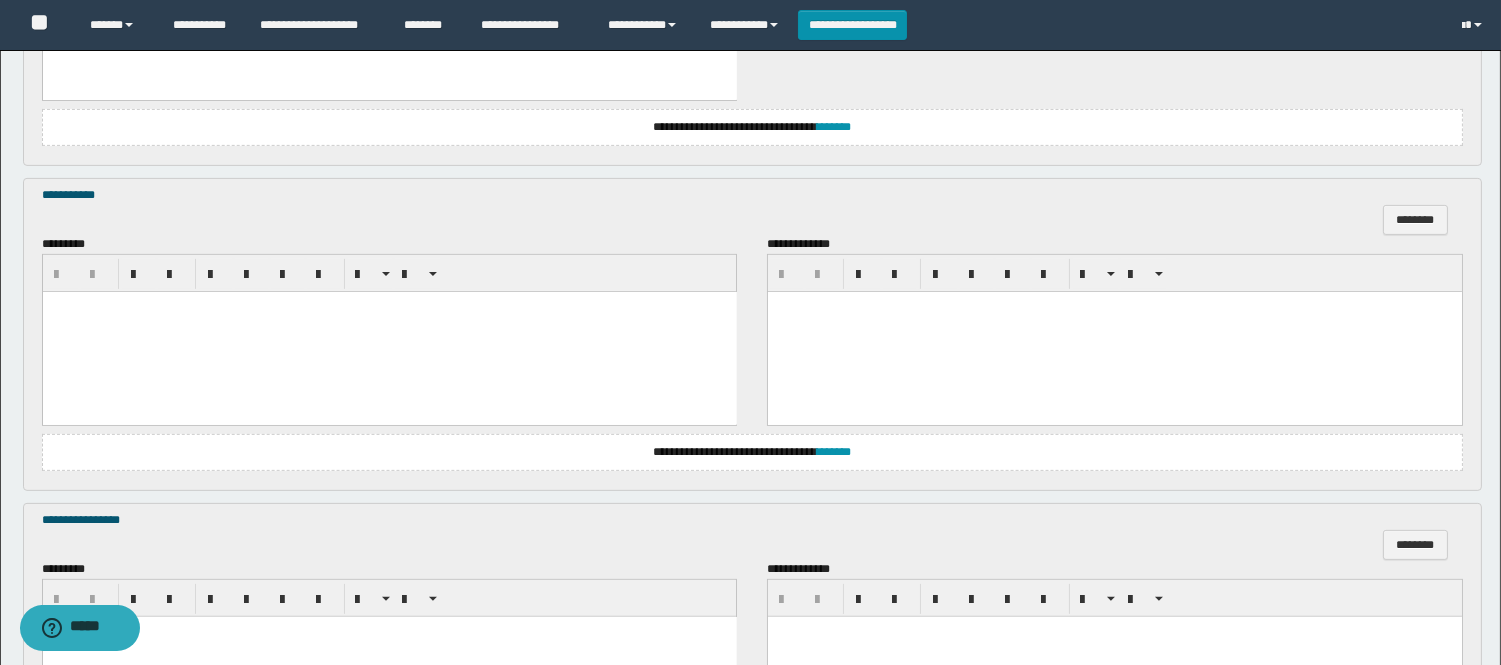click at bounding box center [389, 332] 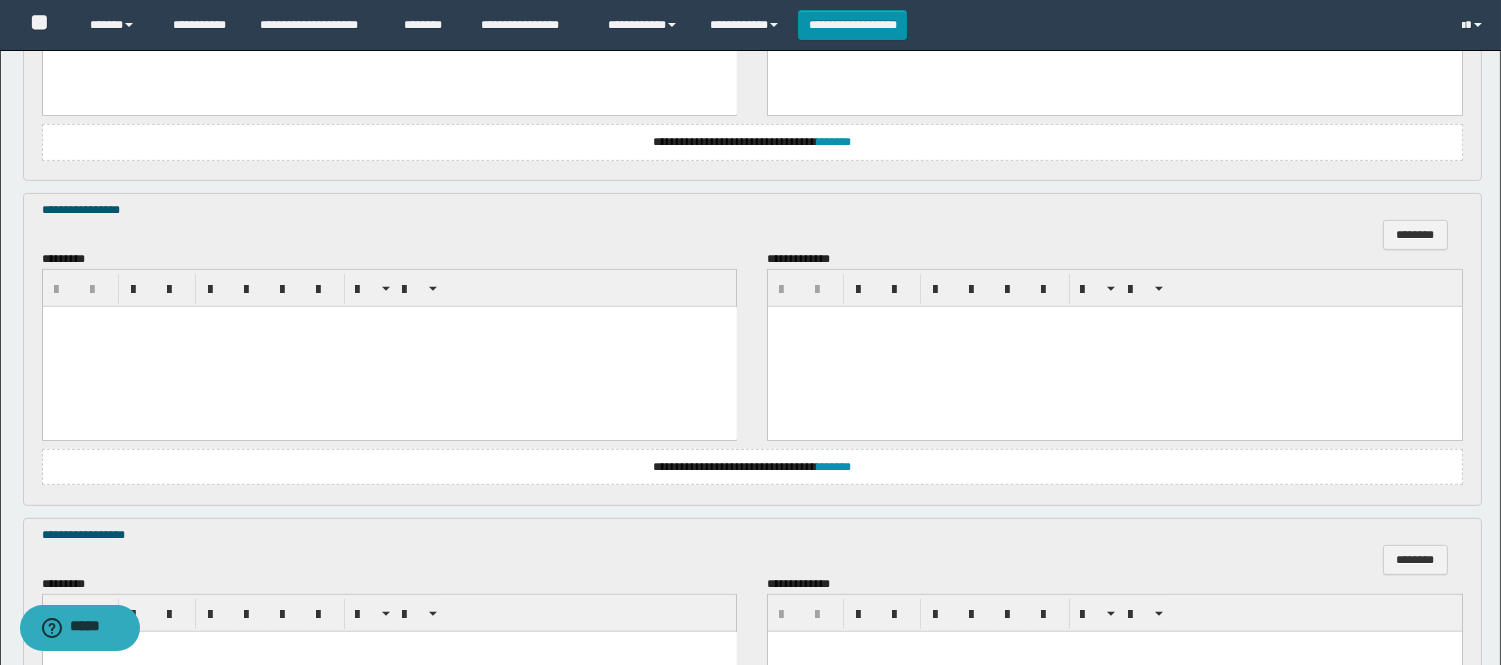 scroll, scrollTop: 1666, scrollLeft: 0, axis: vertical 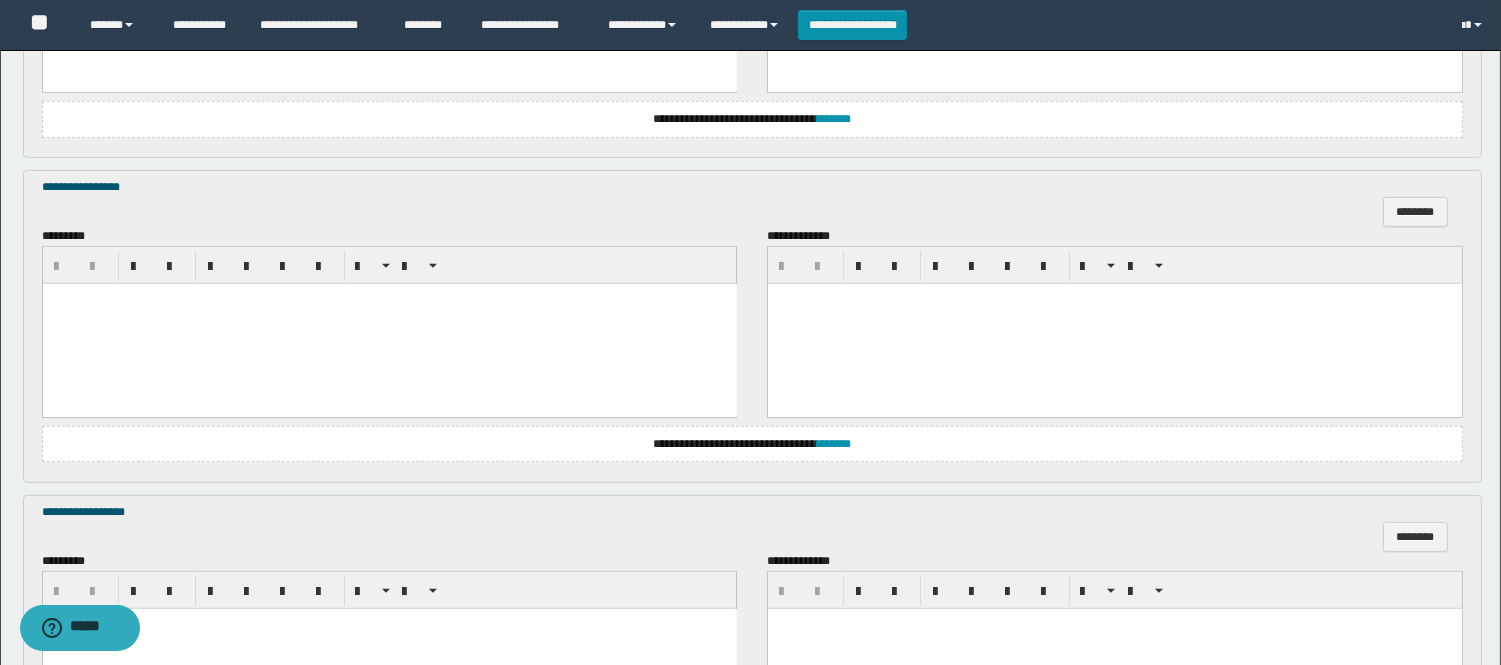 click at bounding box center [389, 324] 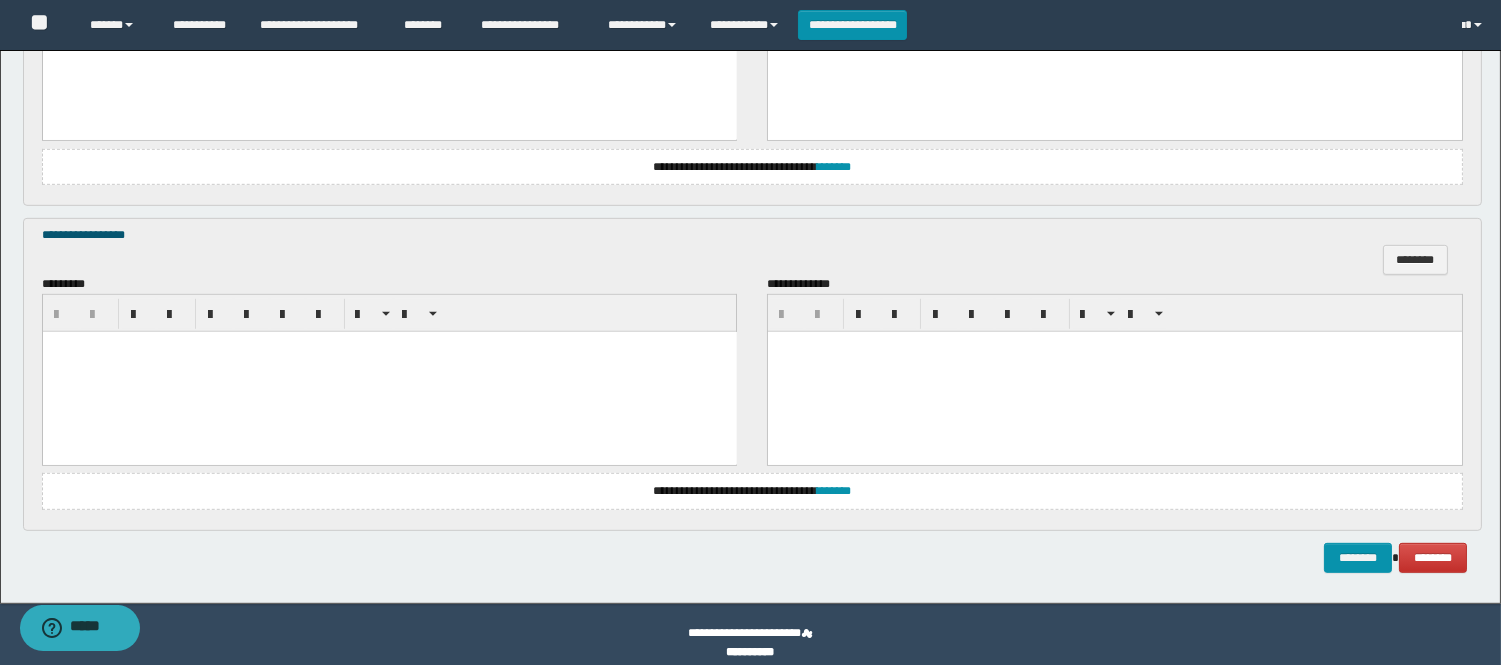scroll, scrollTop: 1960, scrollLeft: 0, axis: vertical 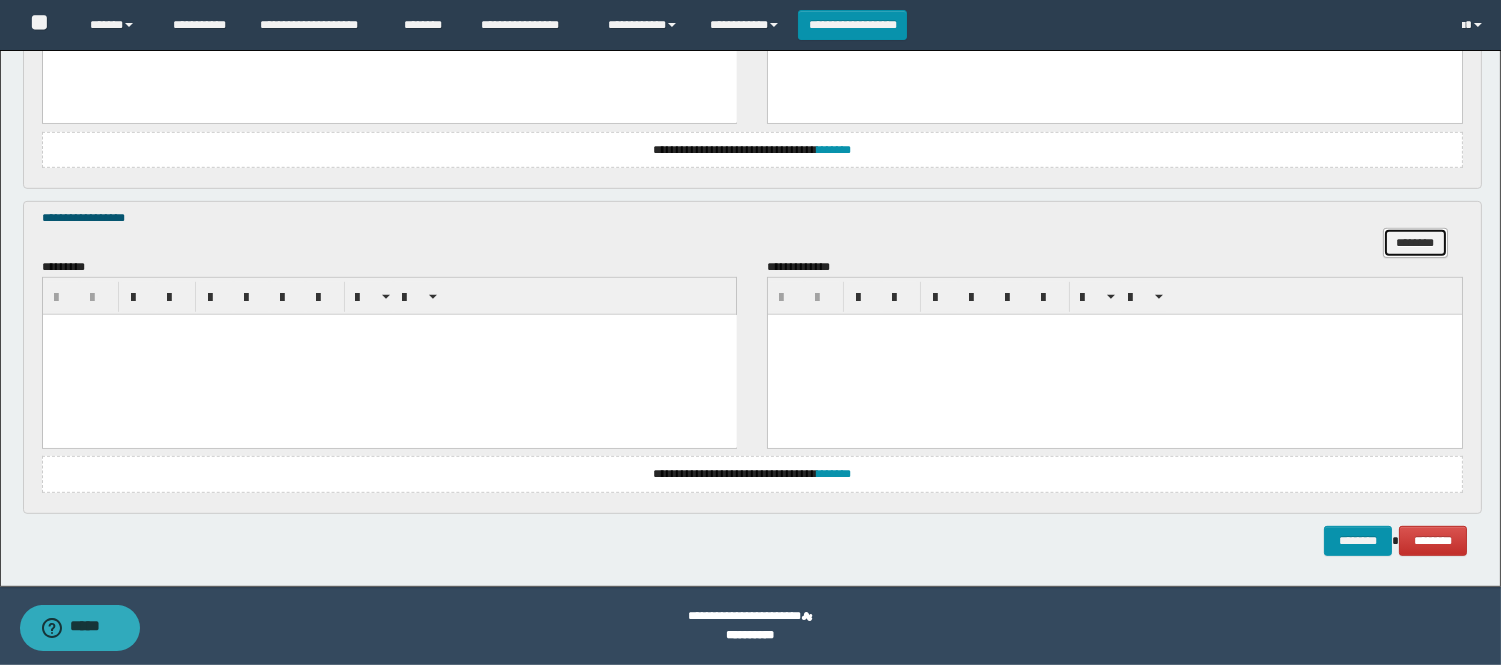 click on "********" at bounding box center [1415, 243] 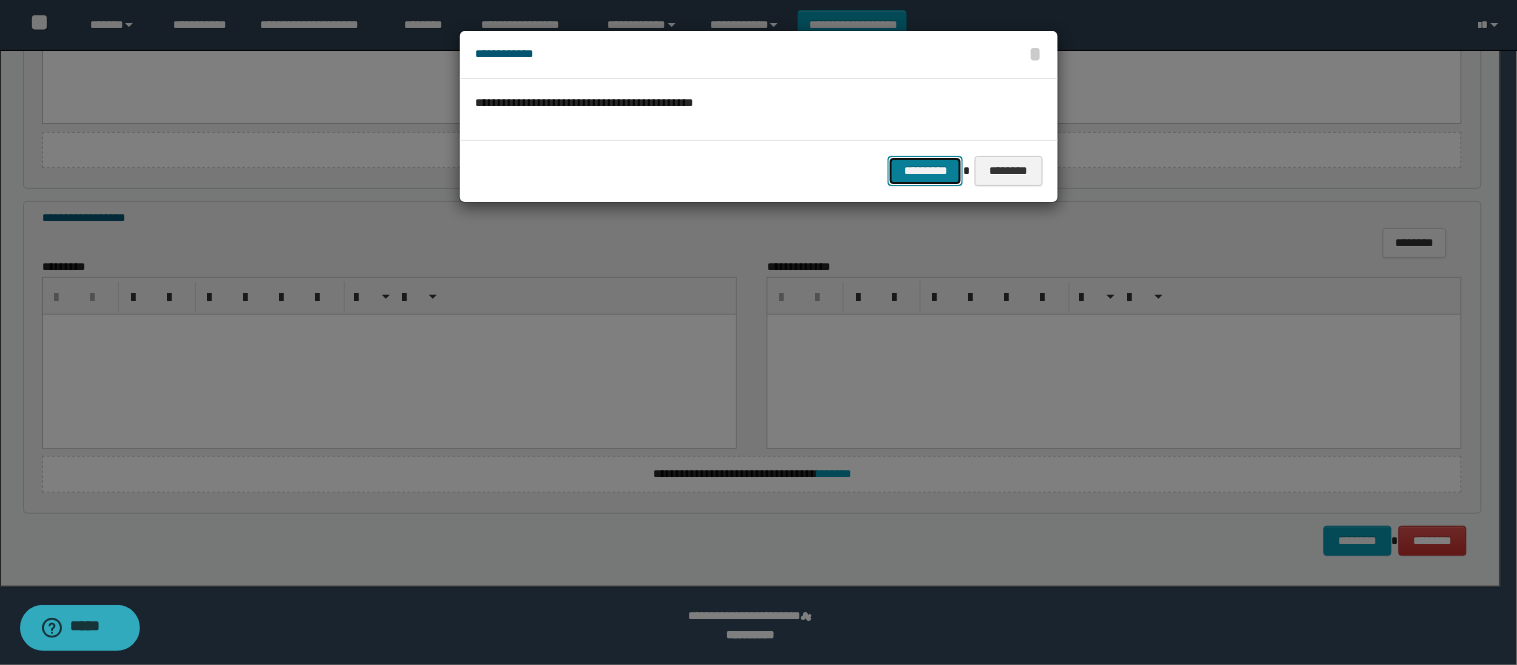 click on "*********" at bounding box center (925, 171) 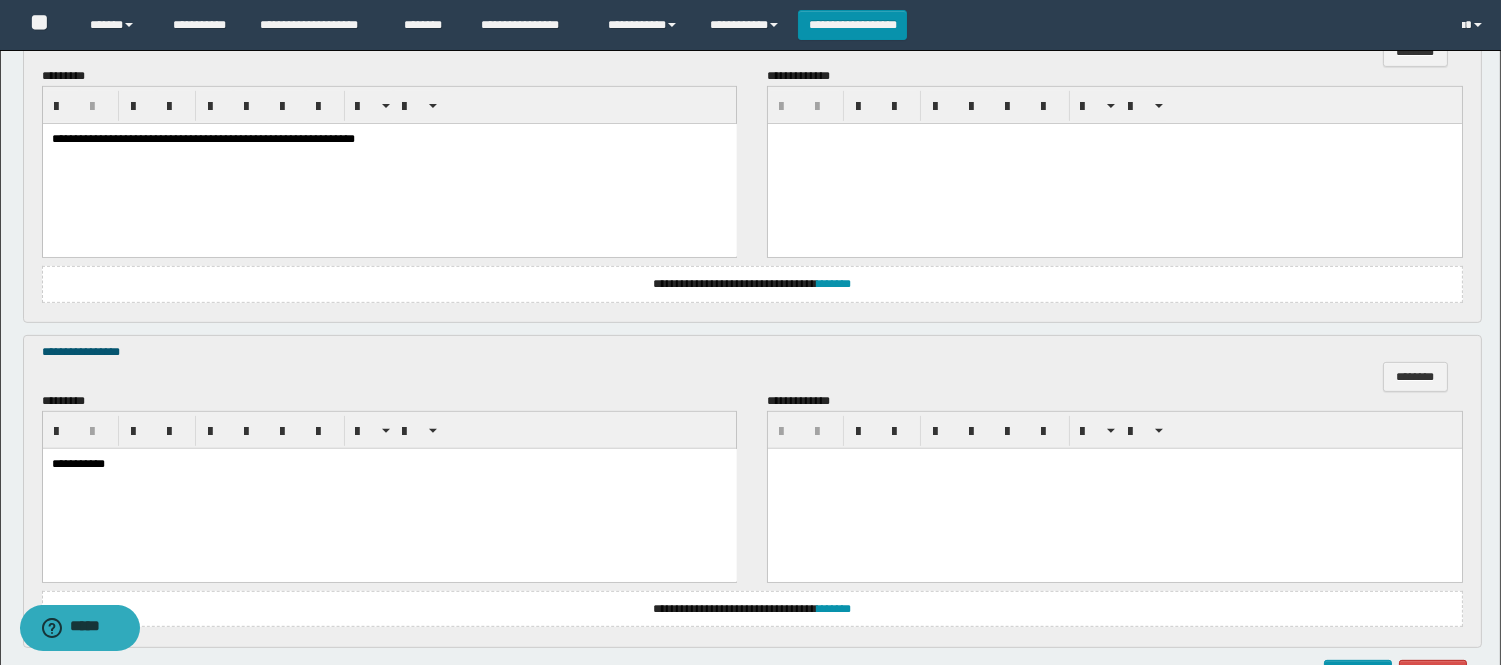 scroll, scrollTop: 1634, scrollLeft: 0, axis: vertical 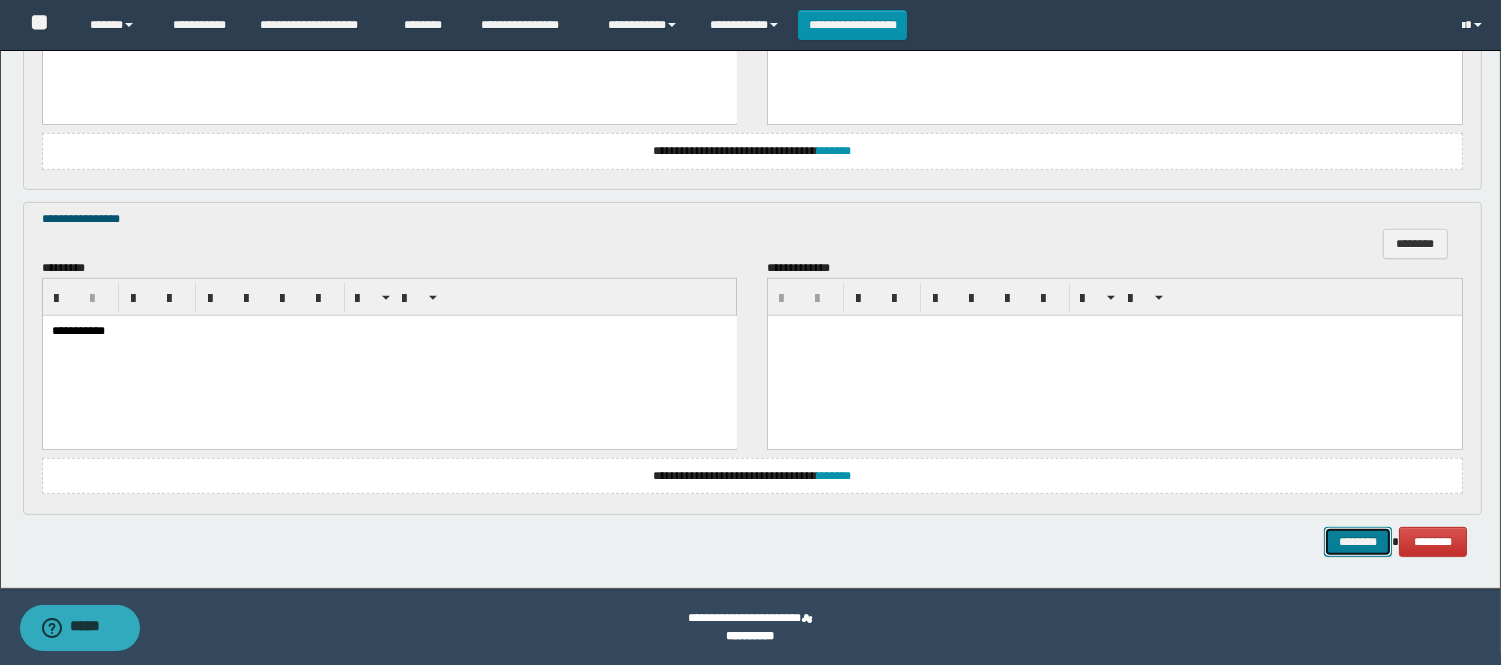 click on "********" at bounding box center (1358, 542) 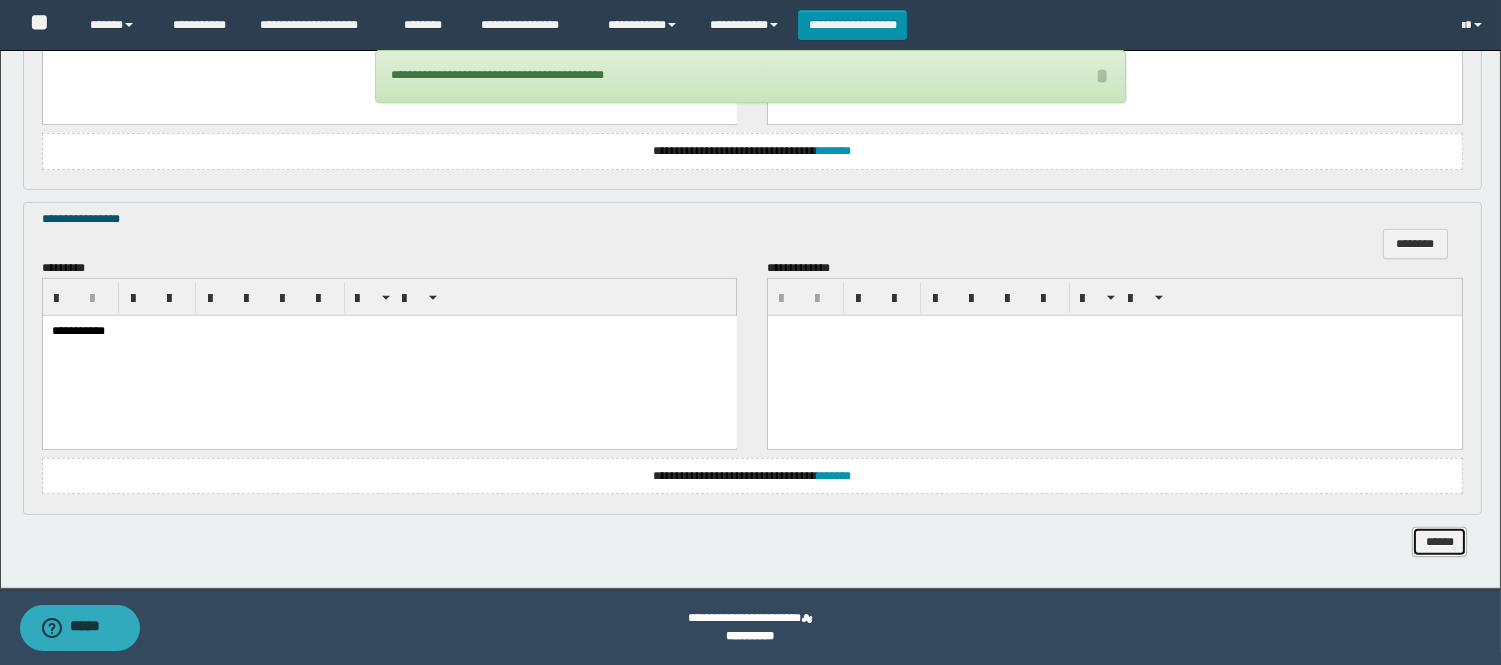 click on "******" at bounding box center (1439, 542) 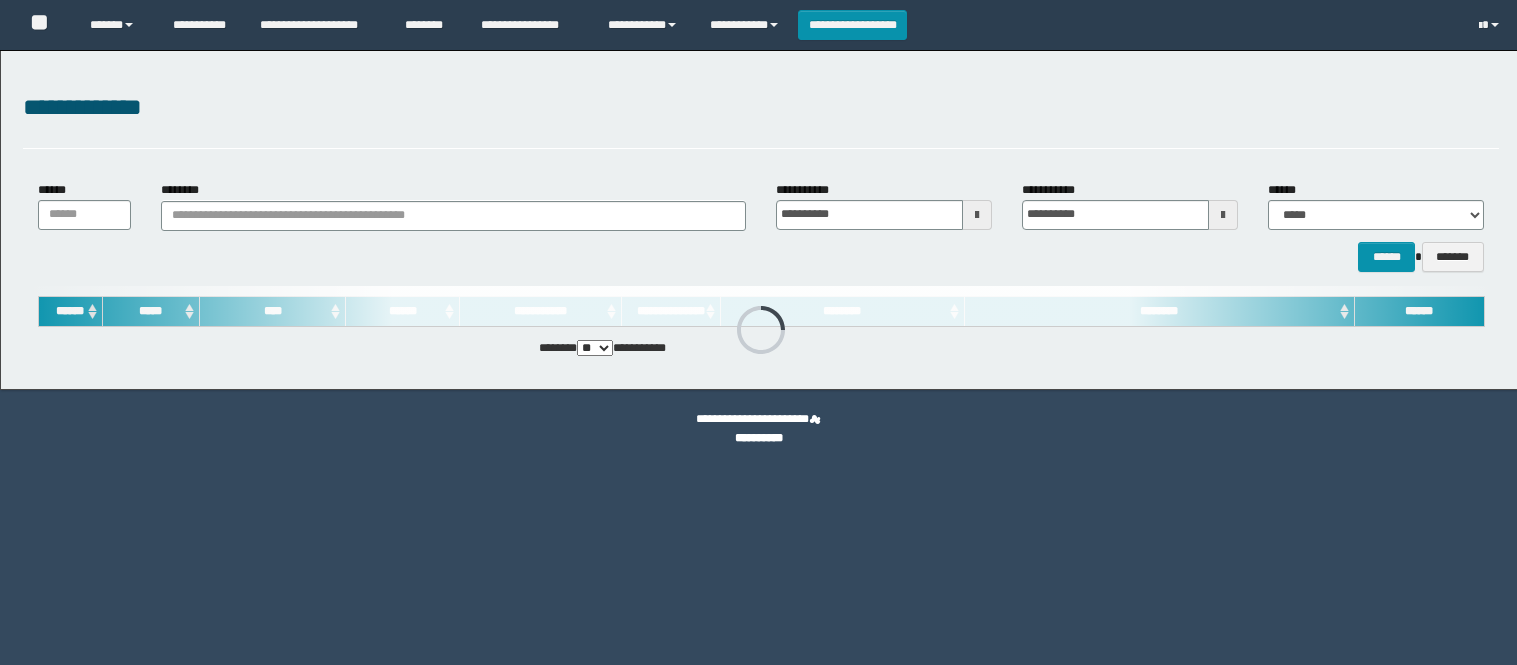 scroll, scrollTop: 0, scrollLeft: 0, axis: both 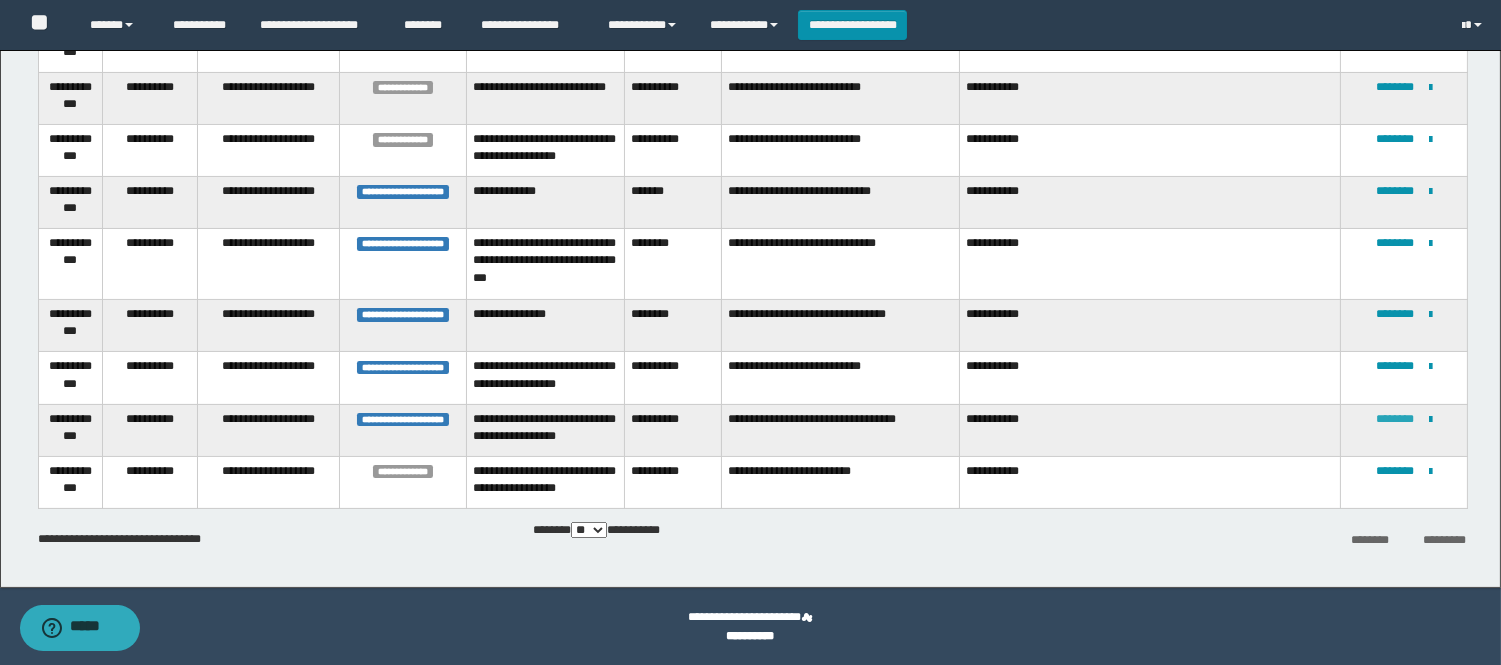 click on "********" at bounding box center [1395, 419] 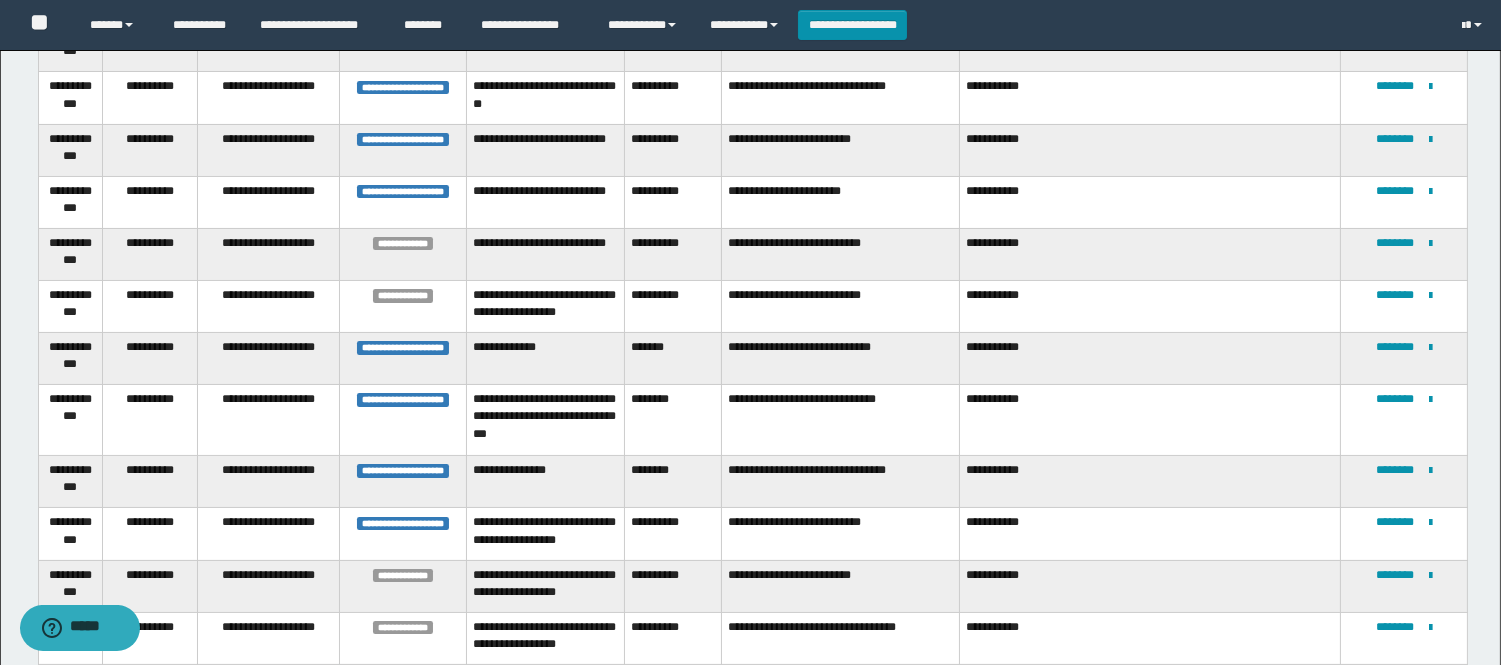 scroll, scrollTop: 567, scrollLeft: 0, axis: vertical 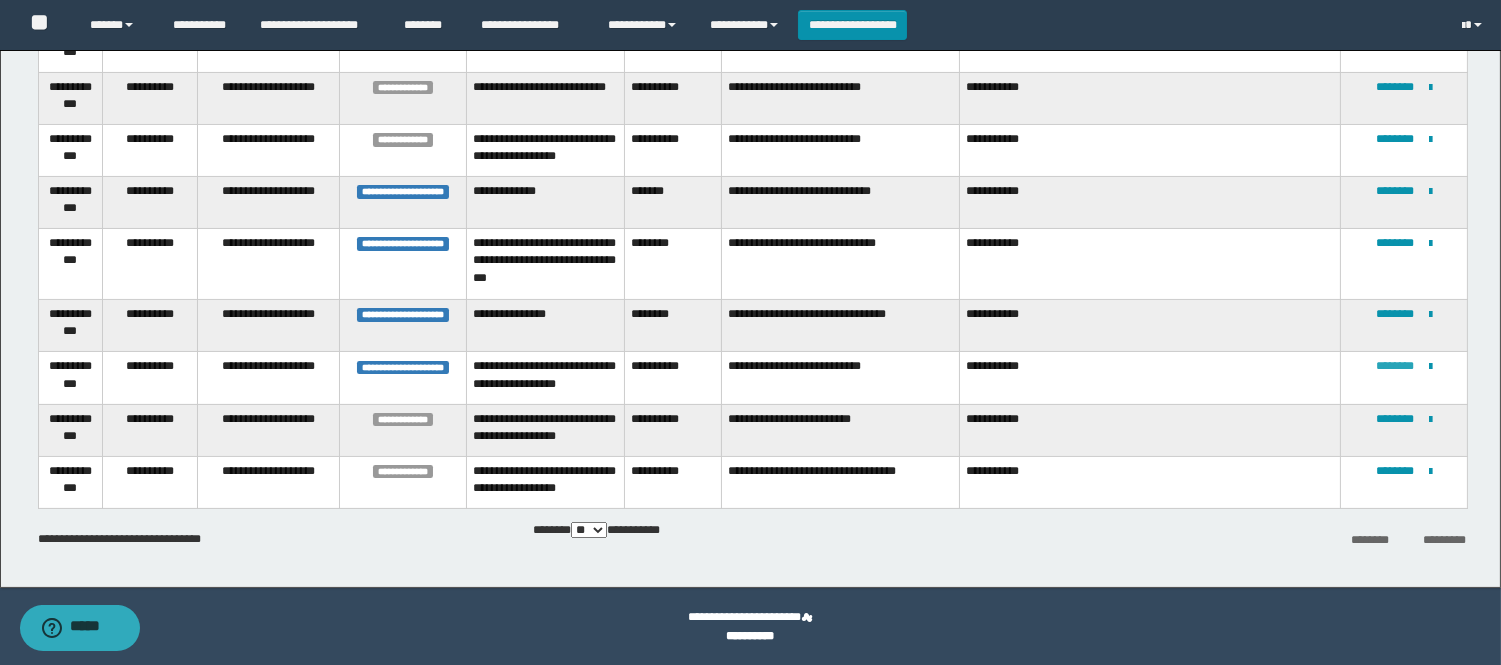 click on "********" at bounding box center (1395, 366) 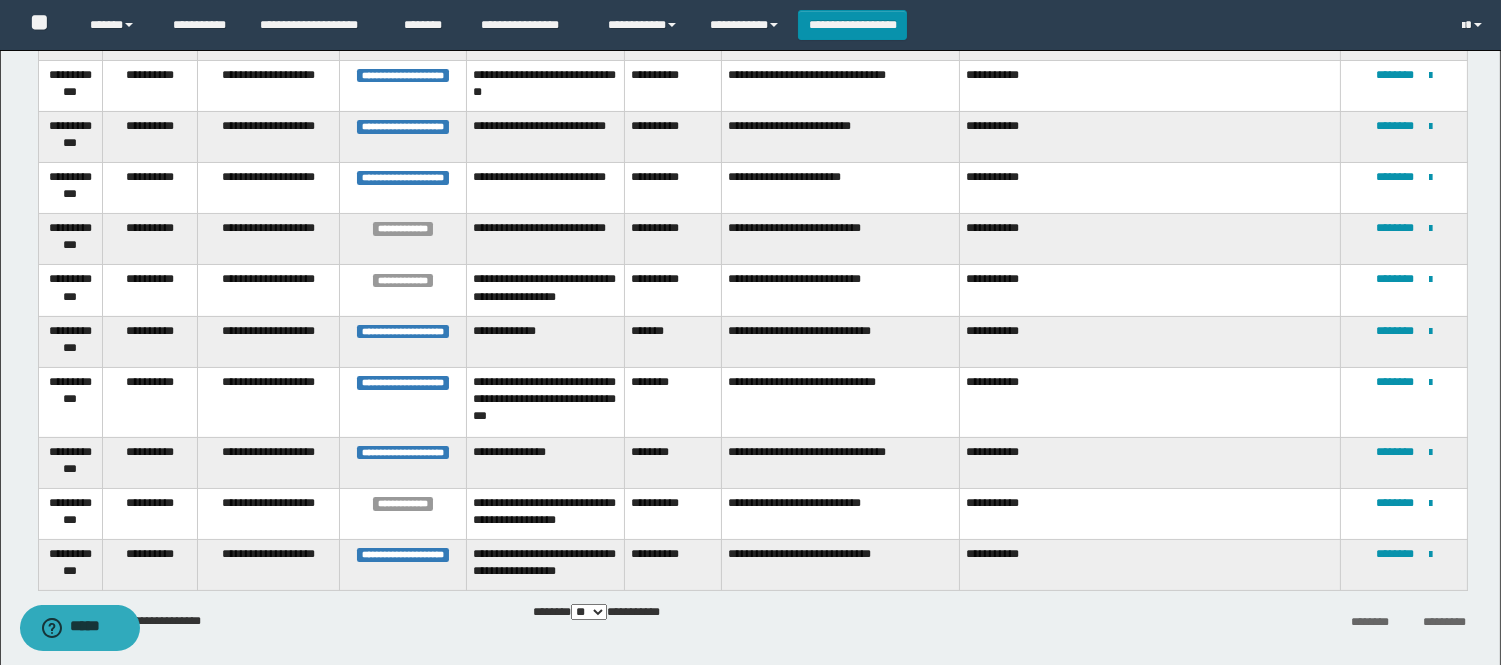 scroll, scrollTop: 502, scrollLeft: 0, axis: vertical 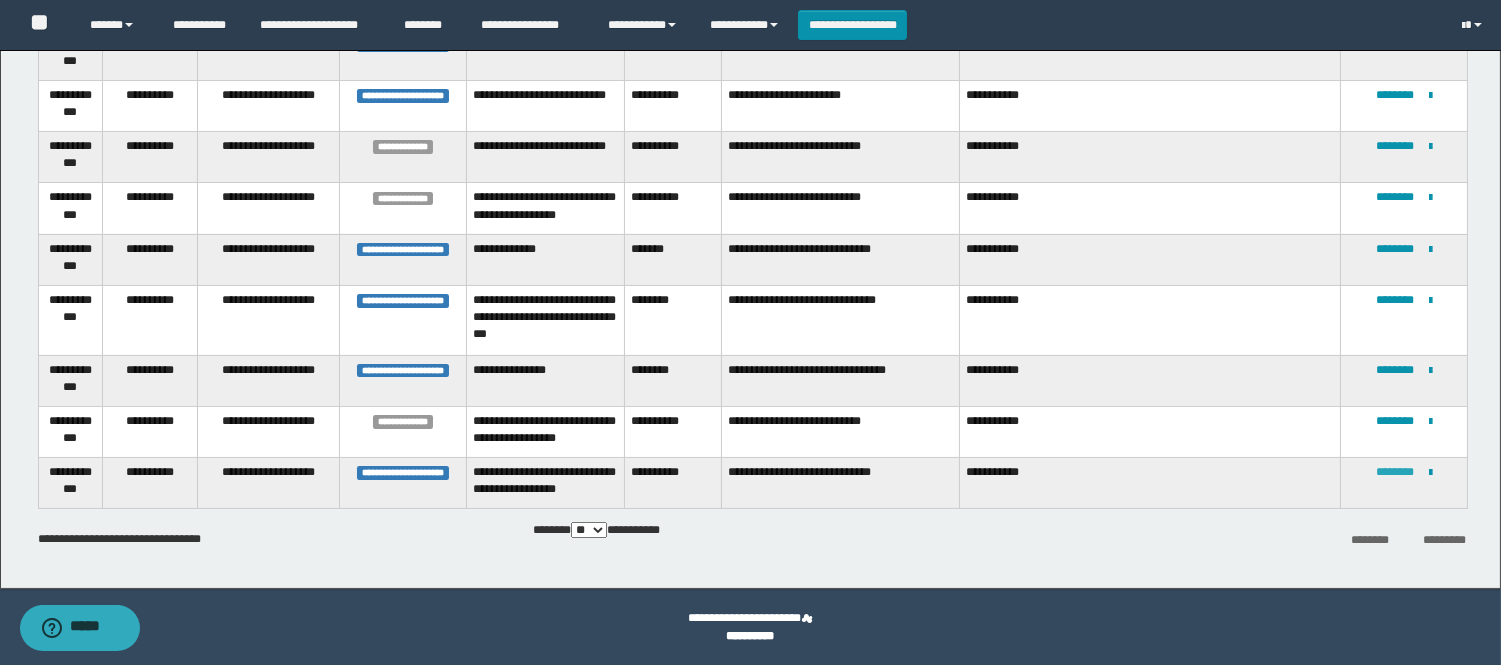 click on "********" at bounding box center (1395, 472) 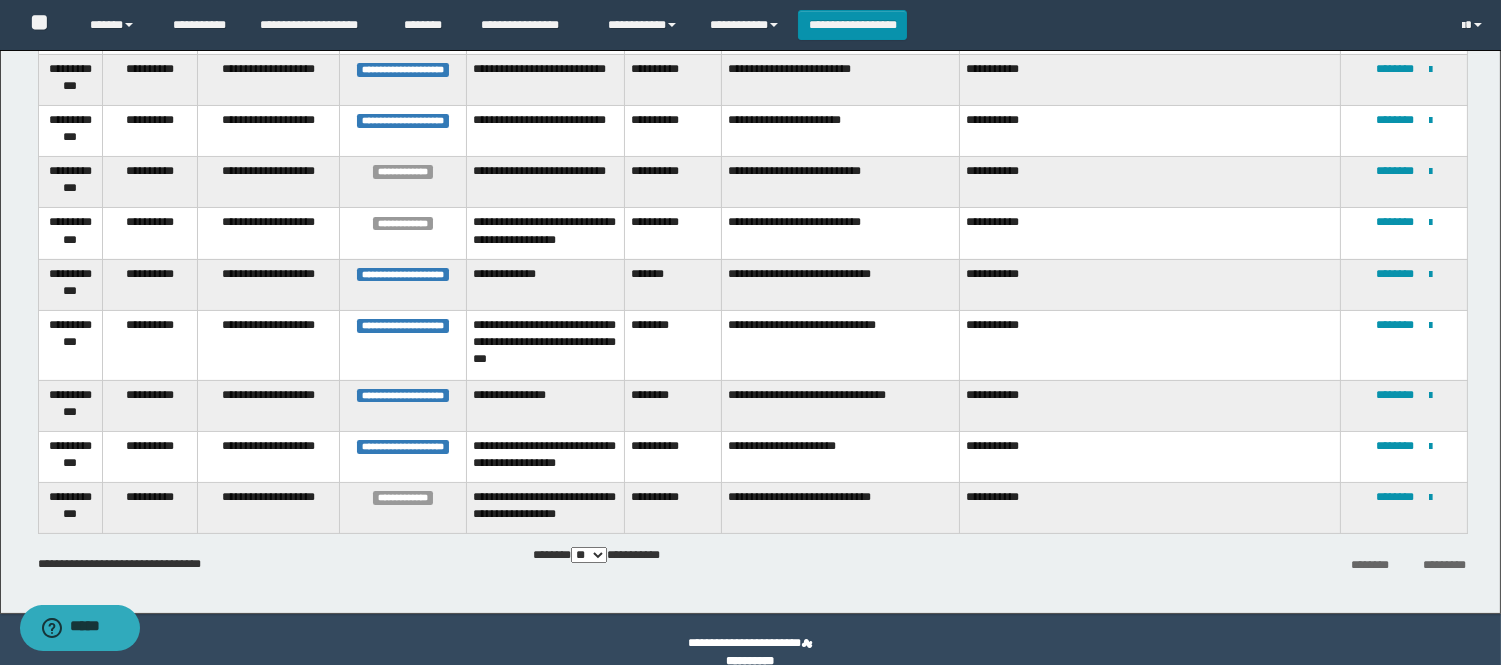 scroll, scrollTop: 502, scrollLeft: 0, axis: vertical 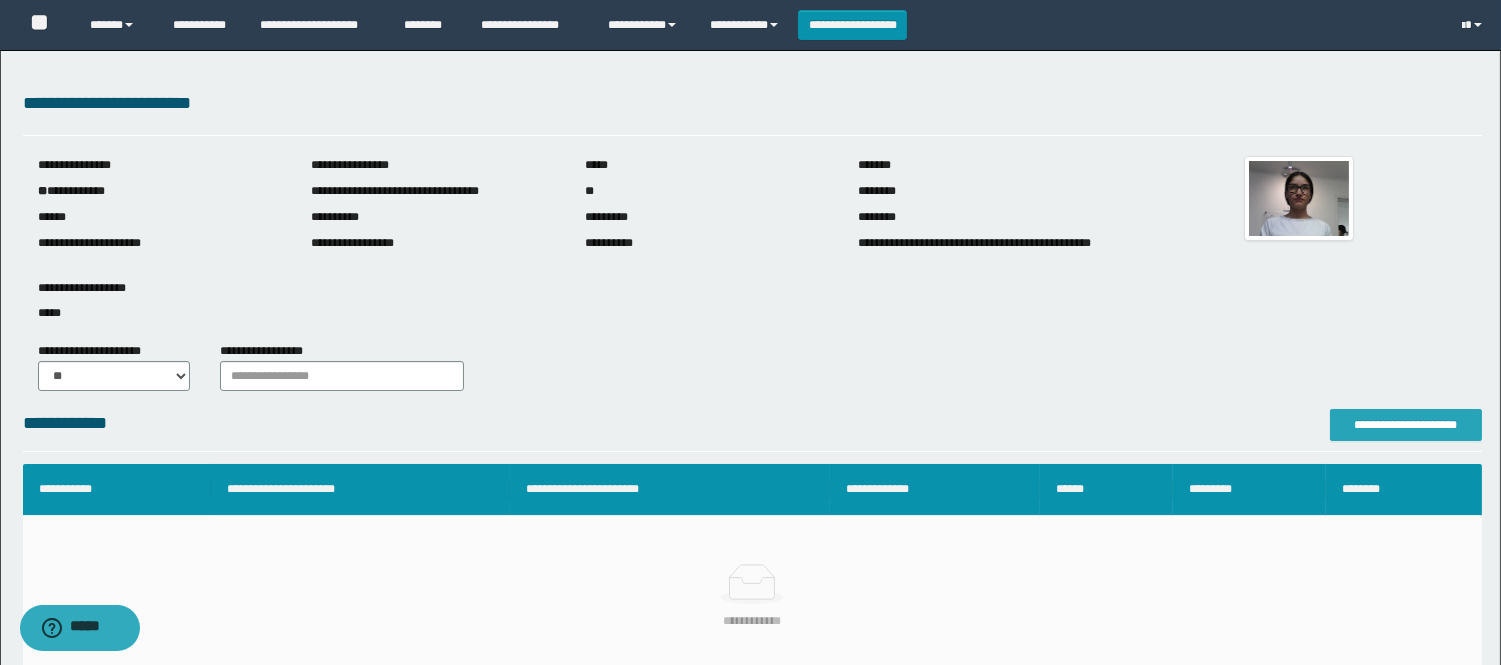 click on "**********" at bounding box center [1406, 425] 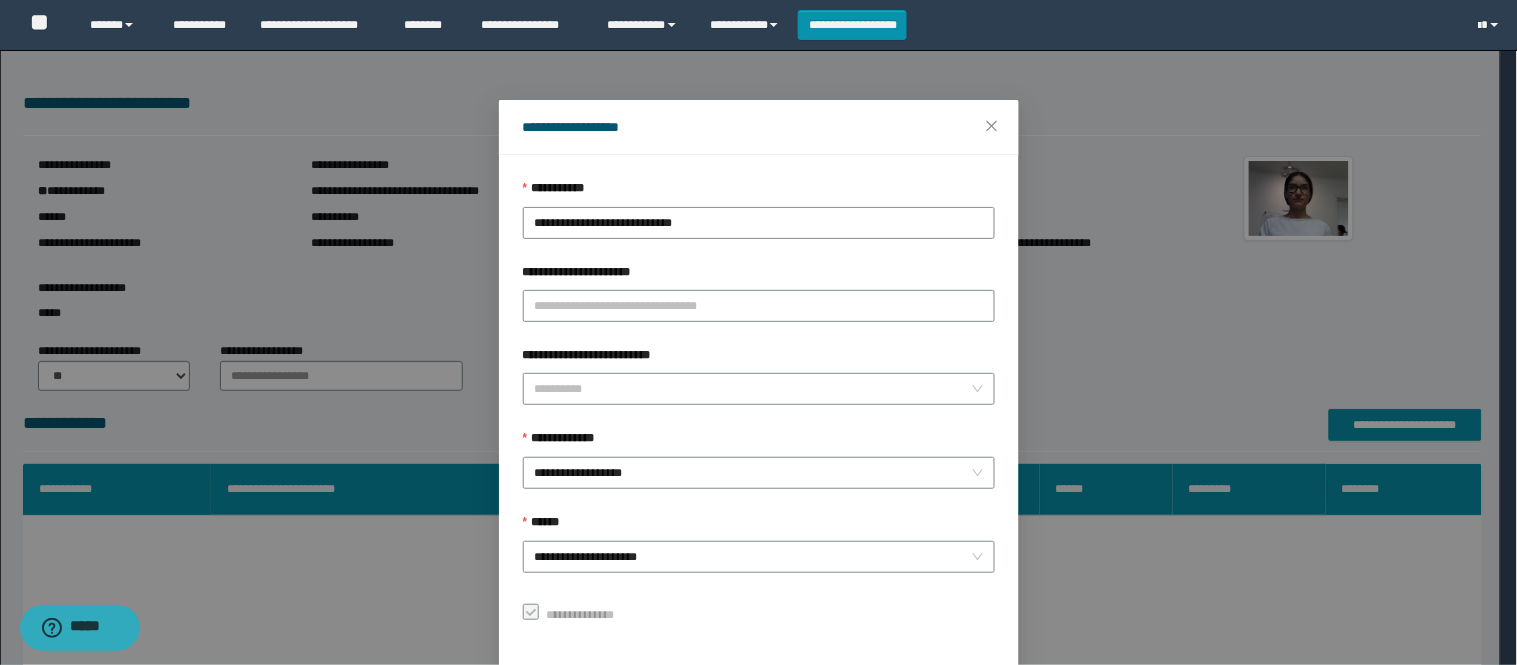 scroll, scrollTop: 87, scrollLeft: 0, axis: vertical 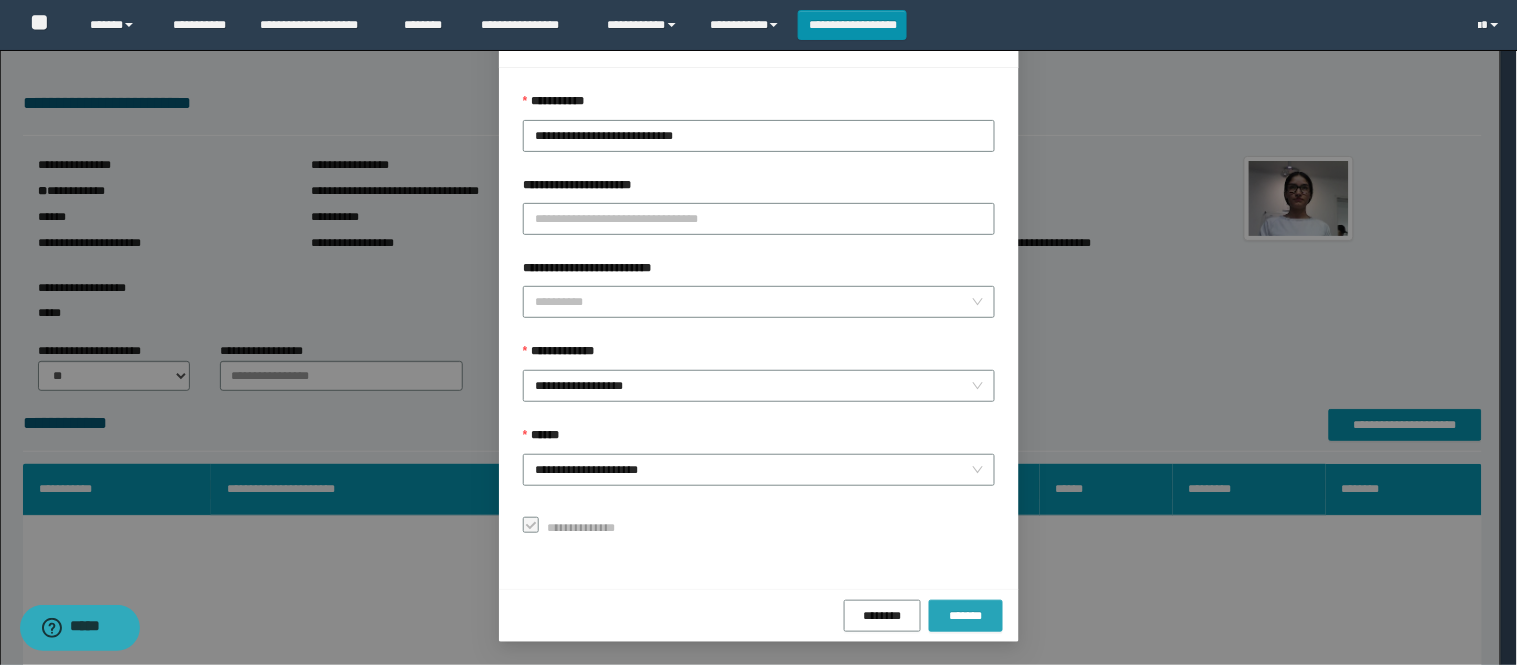 click on "*******" at bounding box center [966, 616] 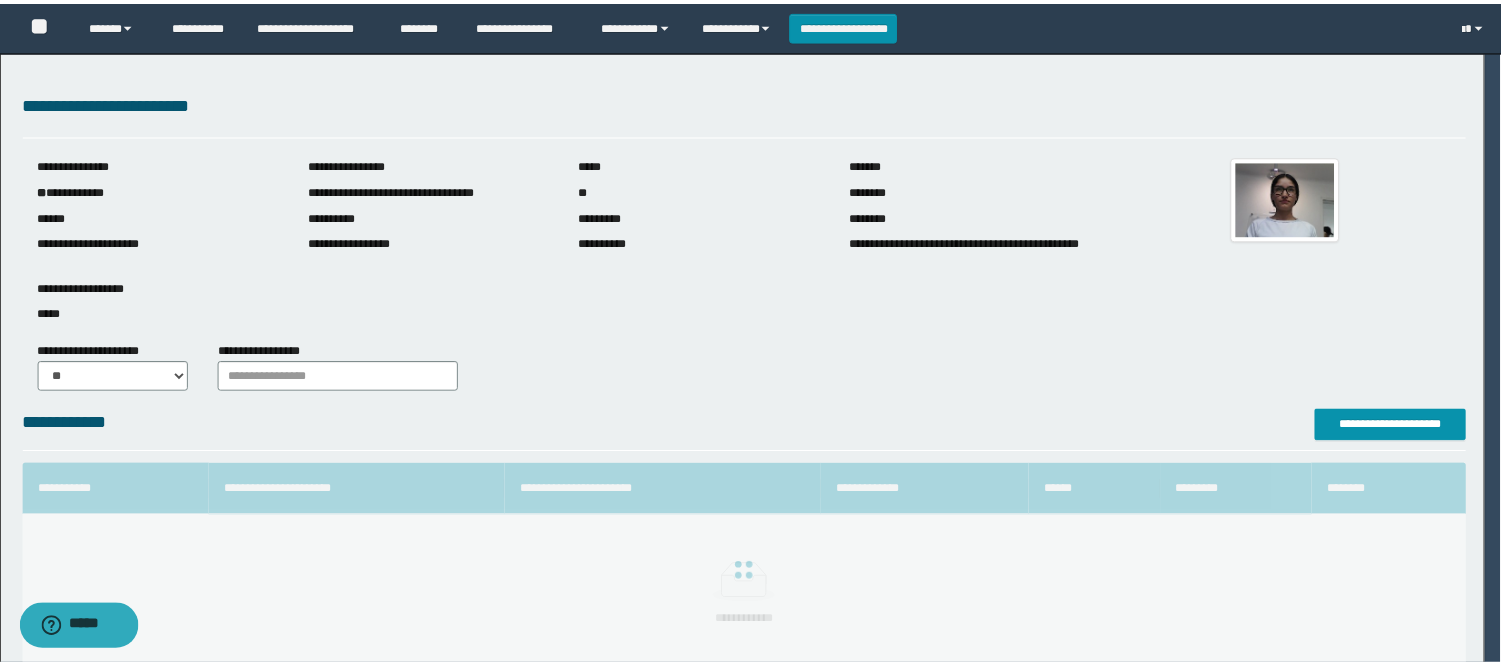 scroll, scrollTop: 41, scrollLeft: 0, axis: vertical 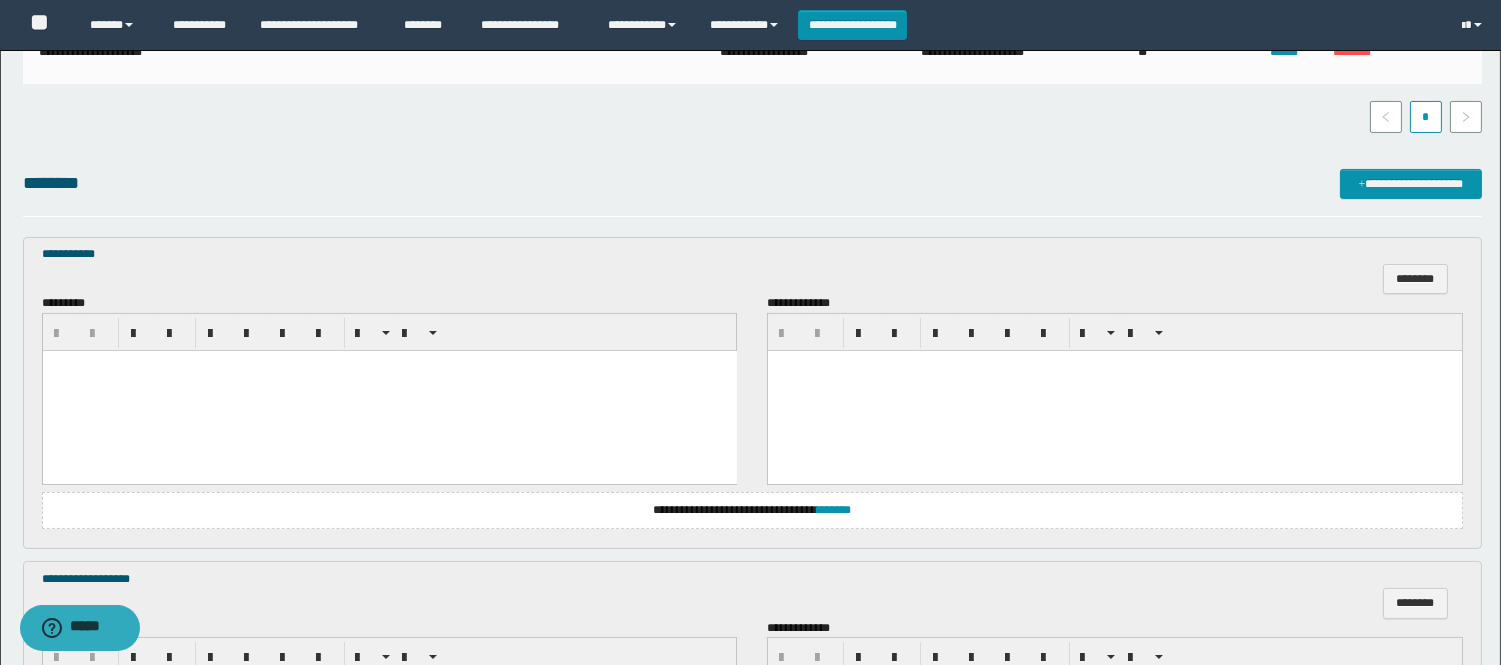 click at bounding box center (389, 390) 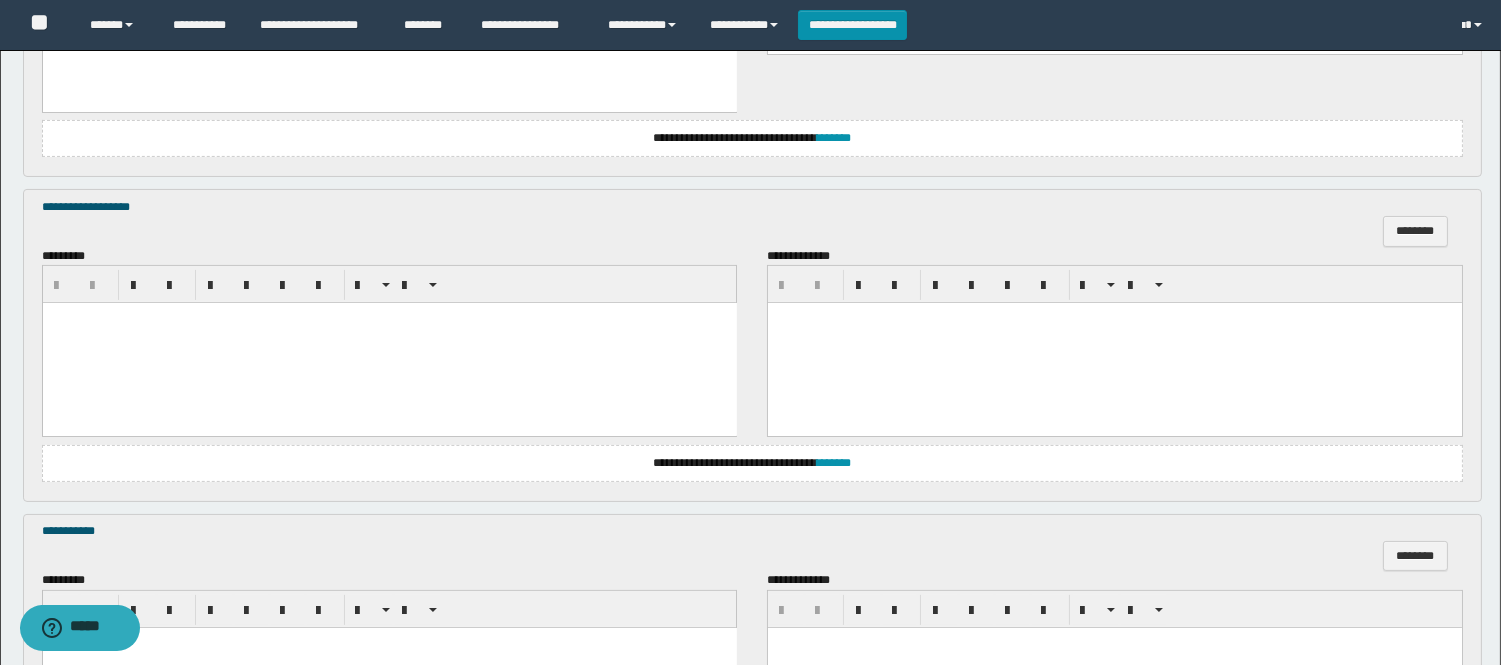scroll, scrollTop: 941, scrollLeft: 0, axis: vertical 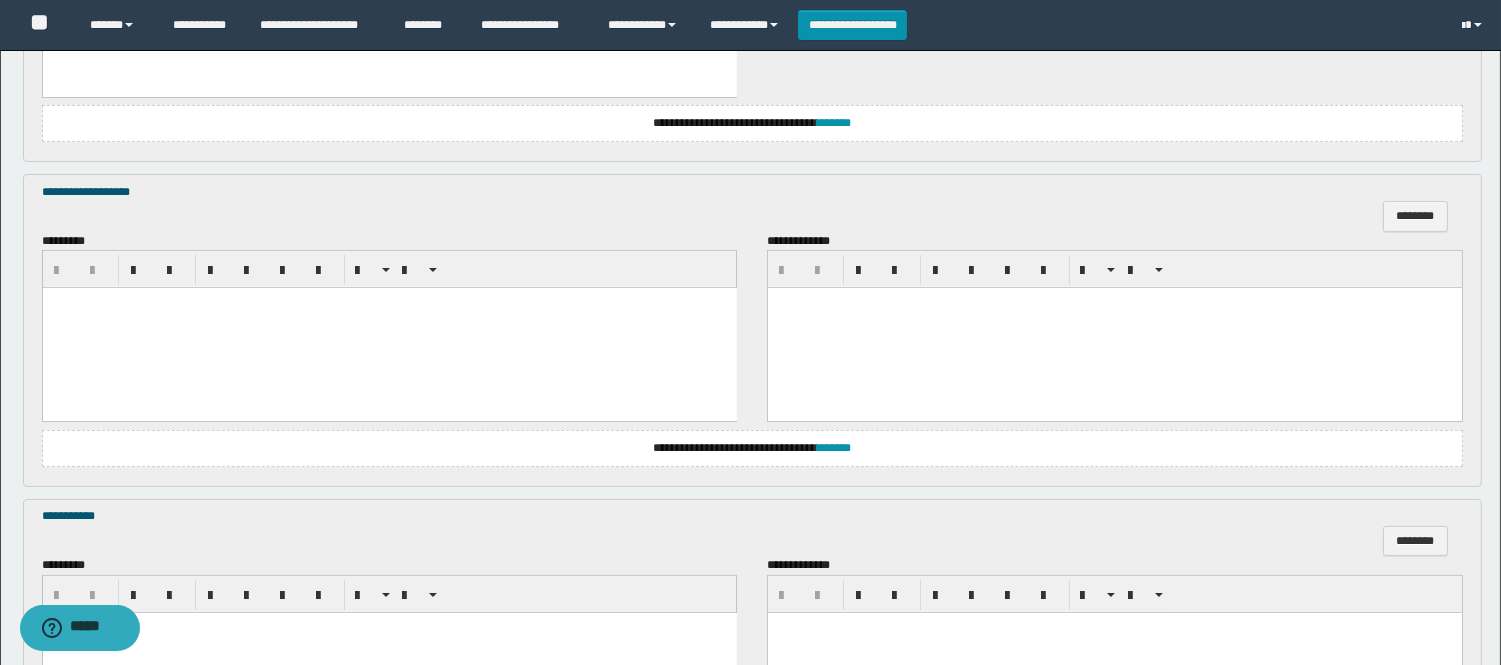 click at bounding box center [389, 328] 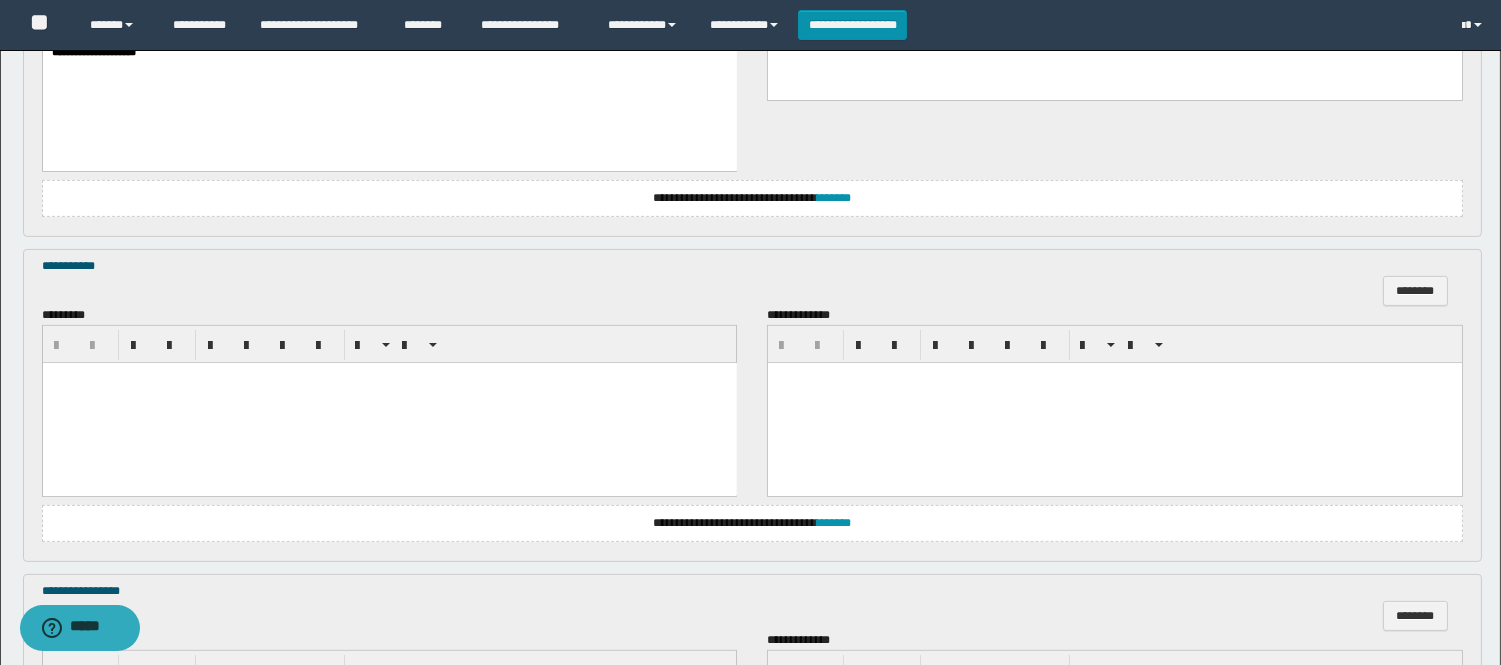 scroll, scrollTop: 1274, scrollLeft: 0, axis: vertical 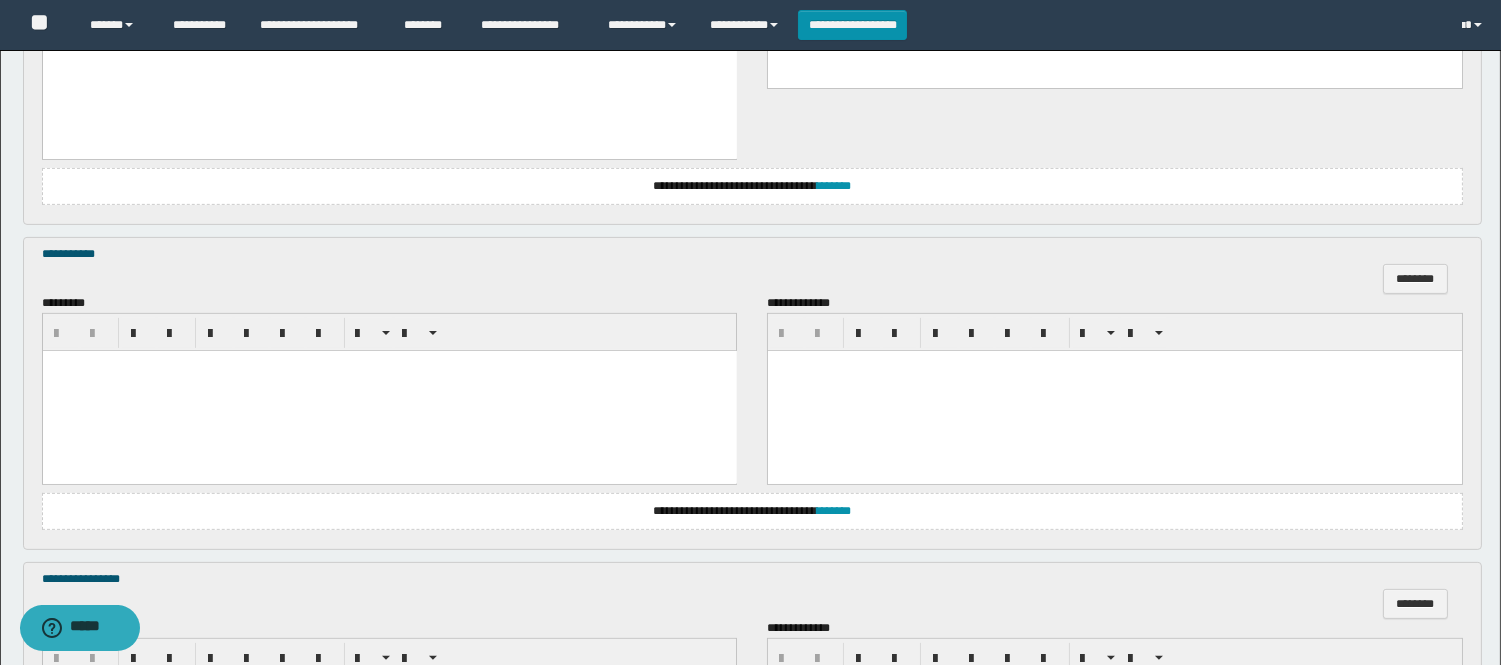 click at bounding box center [389, 366] 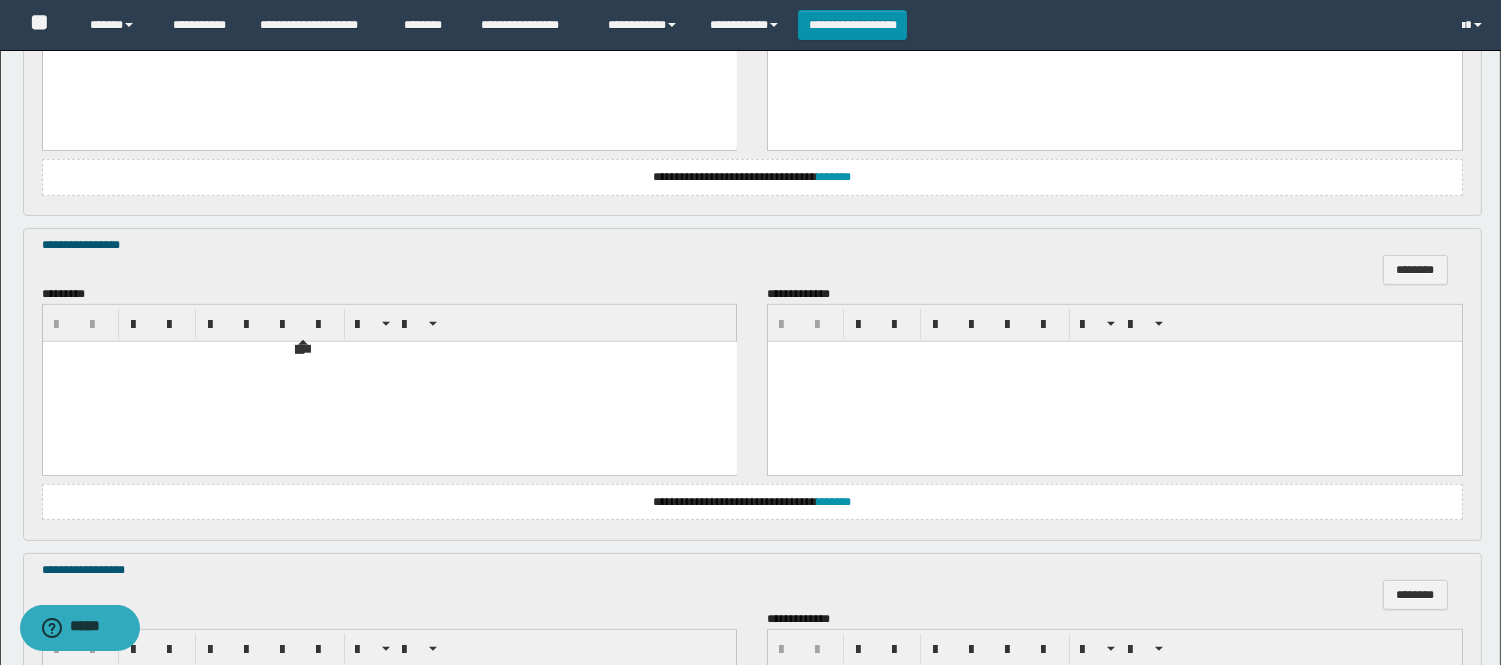 scroll, scrollTop: 1626, scrollLeft: 0, axis: vertical 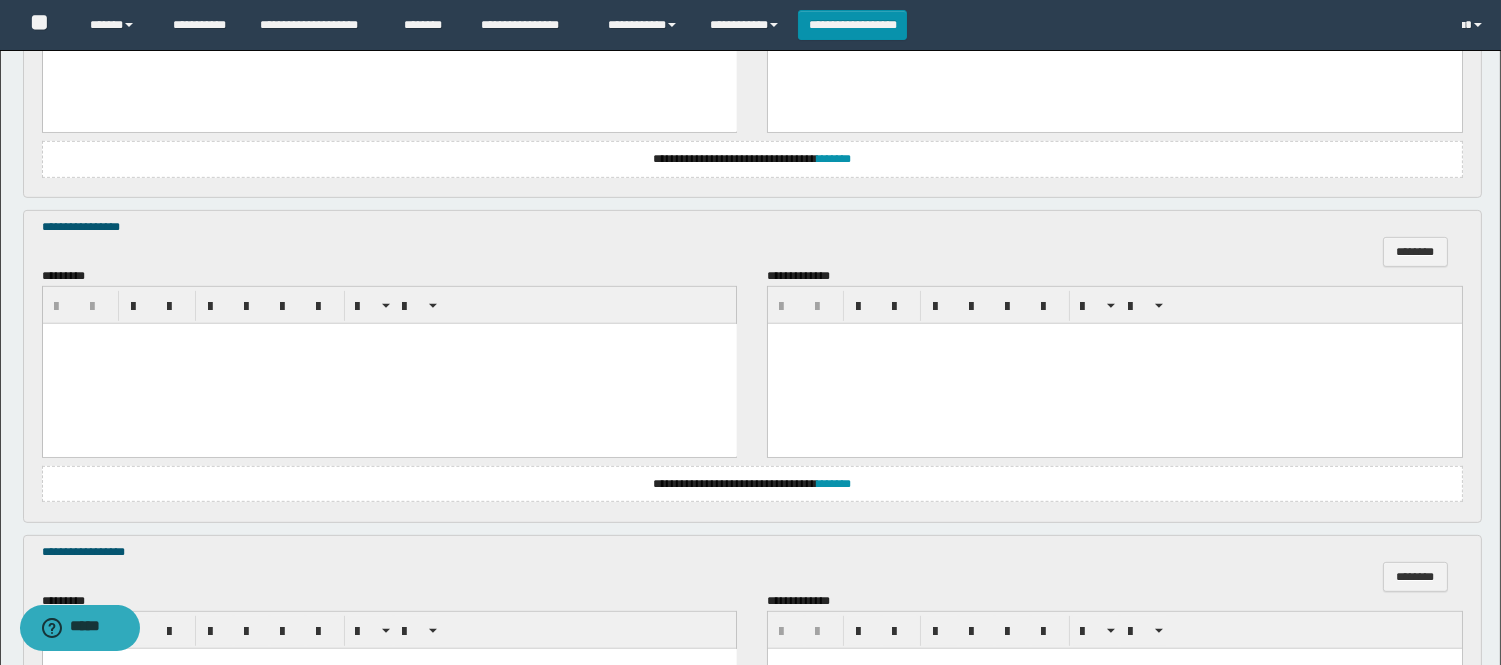 click at bounding box center (389, 364) 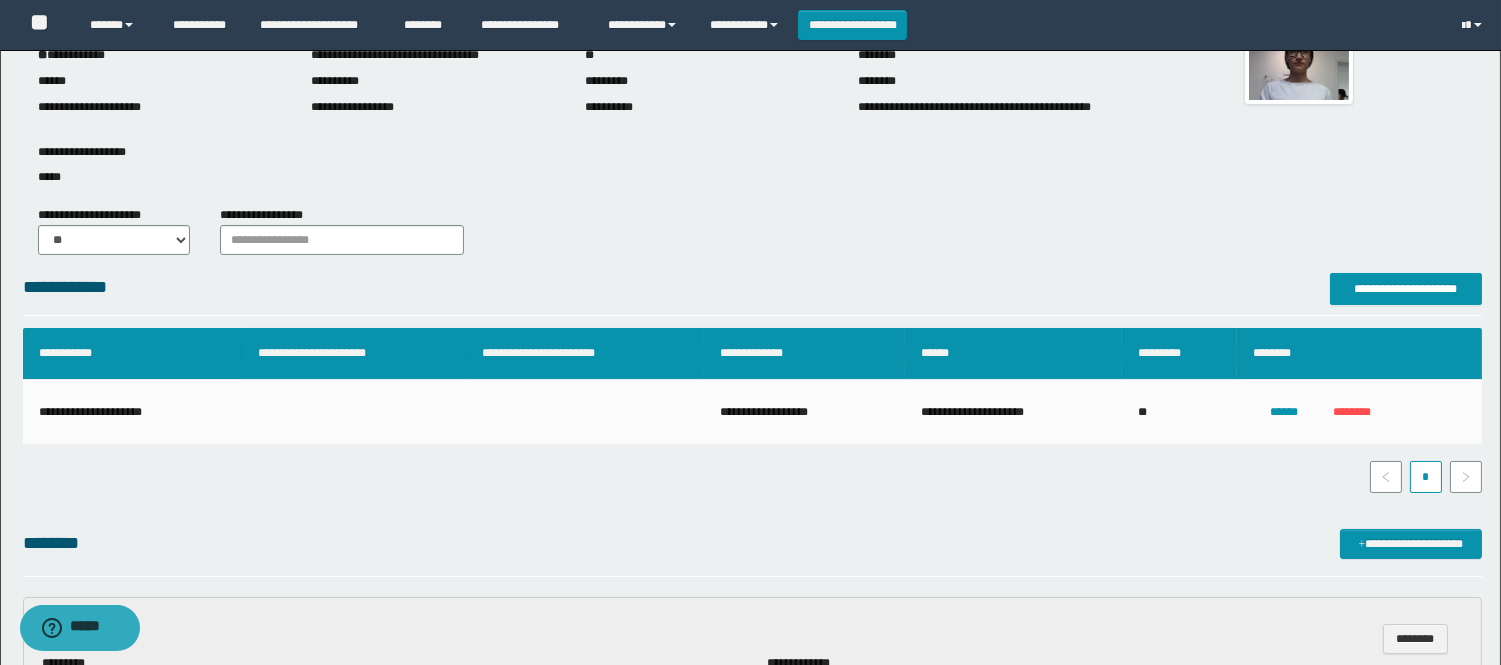 scroll, scrollTop: 0, scrollLeft: 0, axis: both 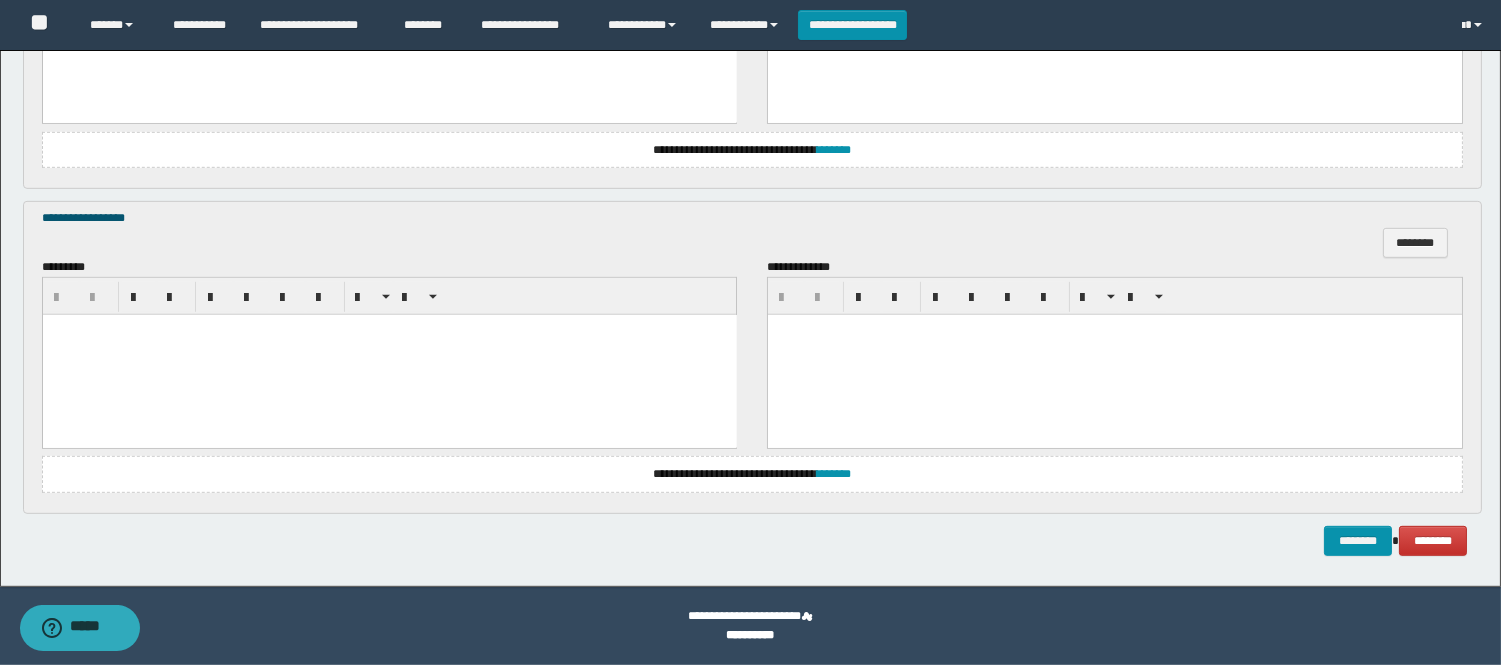 click at bounding box center (389, 354) 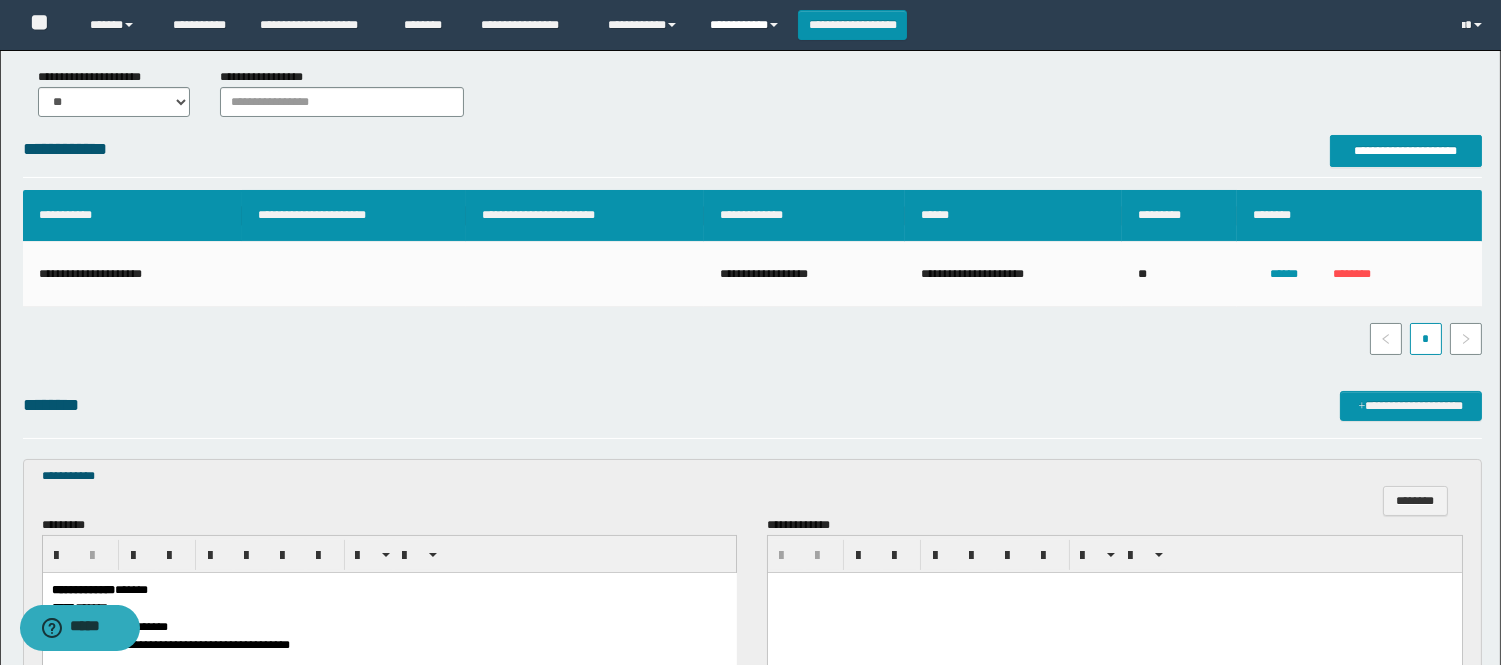 scroll, scrollTop: 0, scrollLeft: 0, axis: both 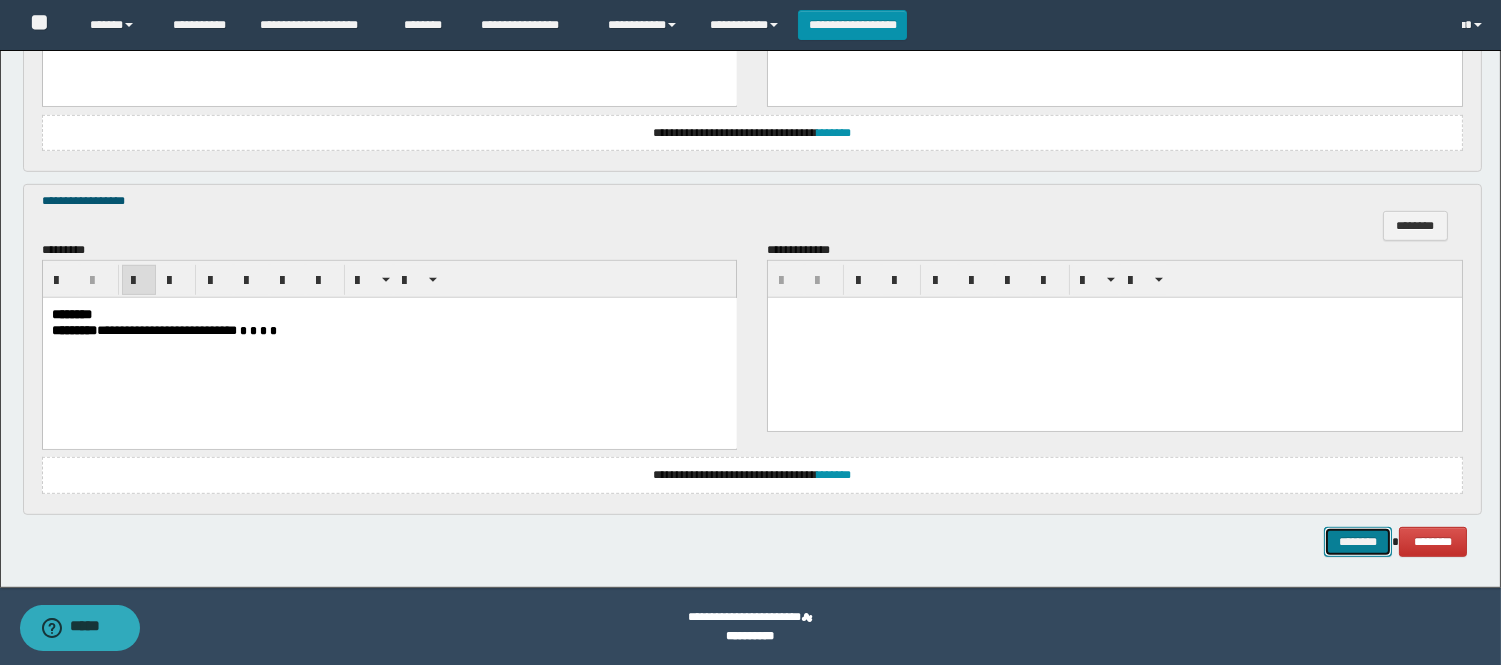 click on "********" at bounding box center (1358, 542) 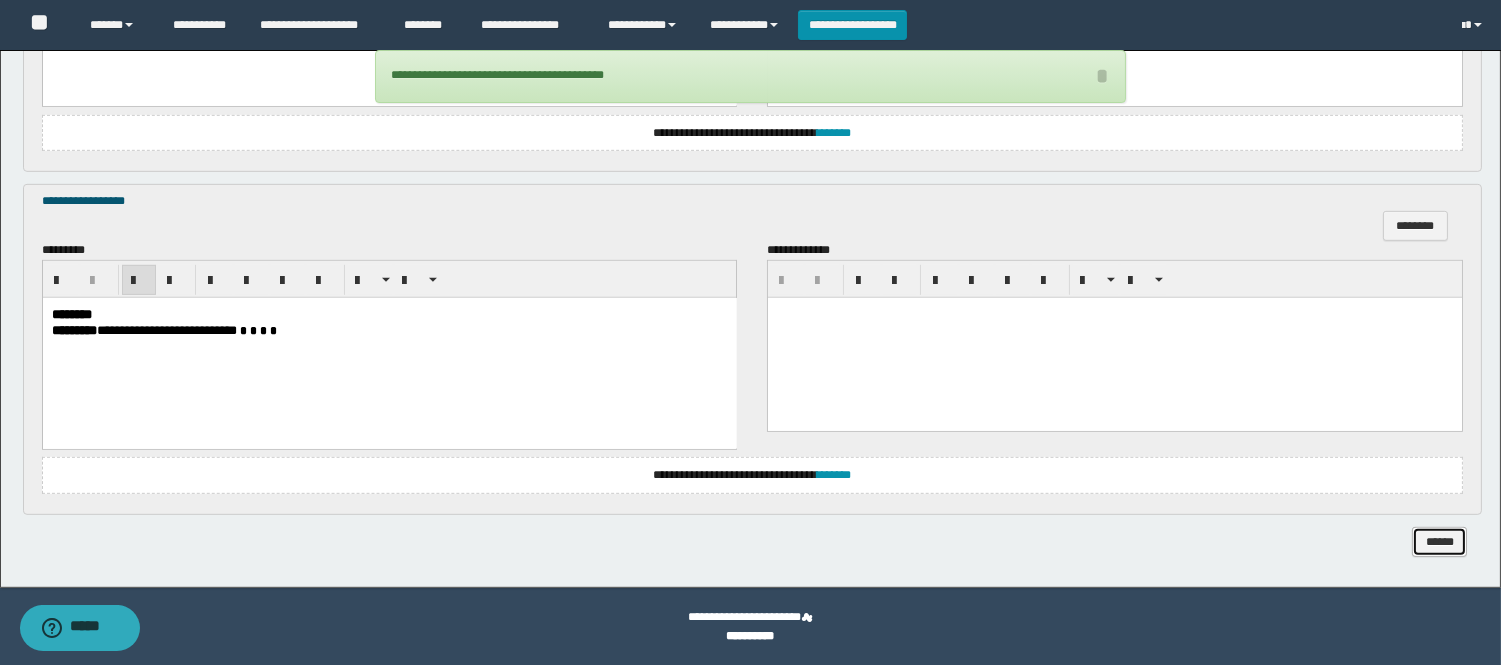 click on "******" at bounding box center [1439, 542] 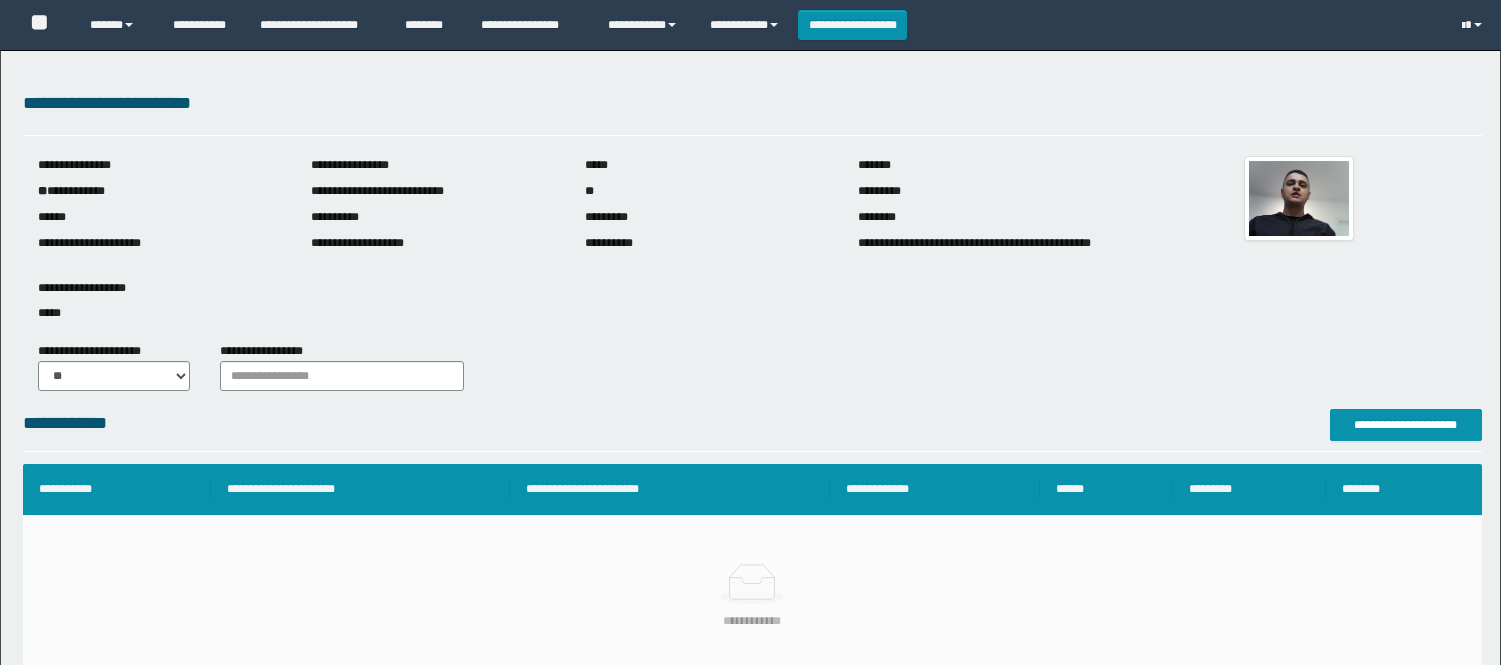scroll, scrollTop: 0, scrollLeft: 0, axis: both 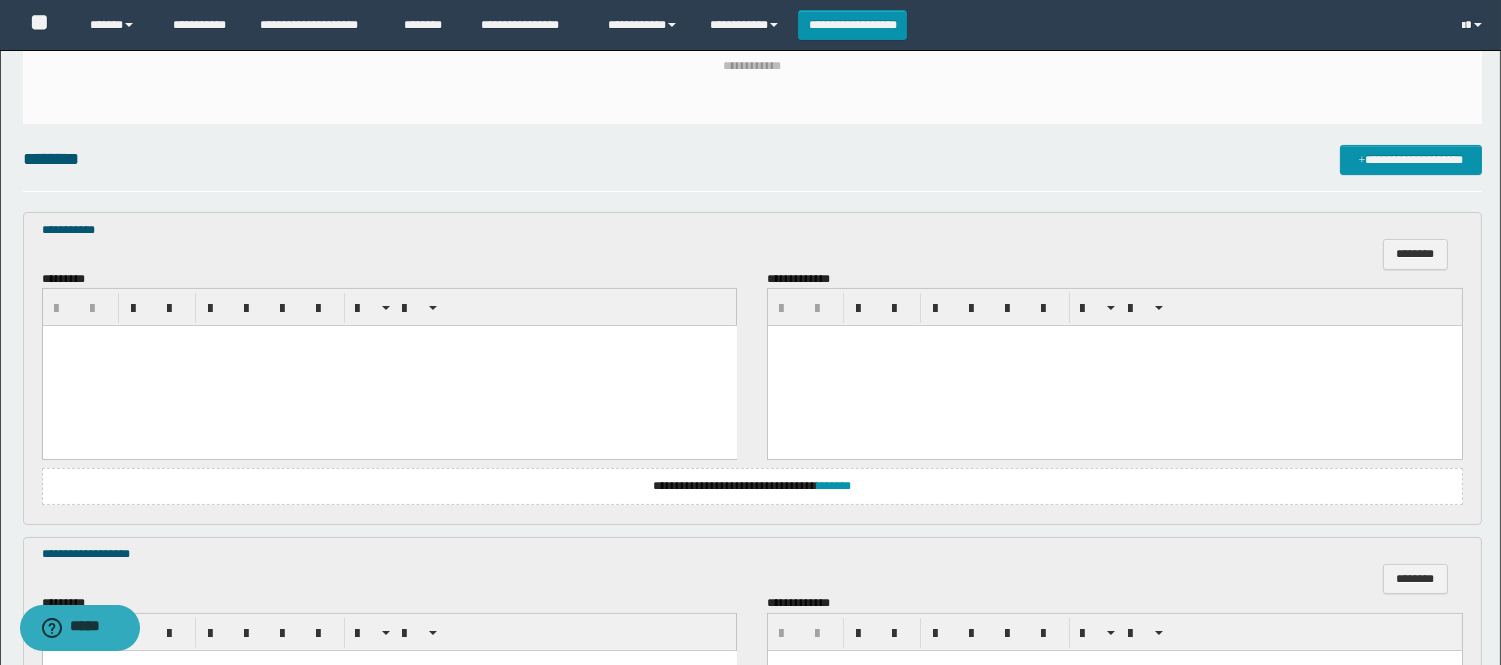 click at bounding box center [389, 366] 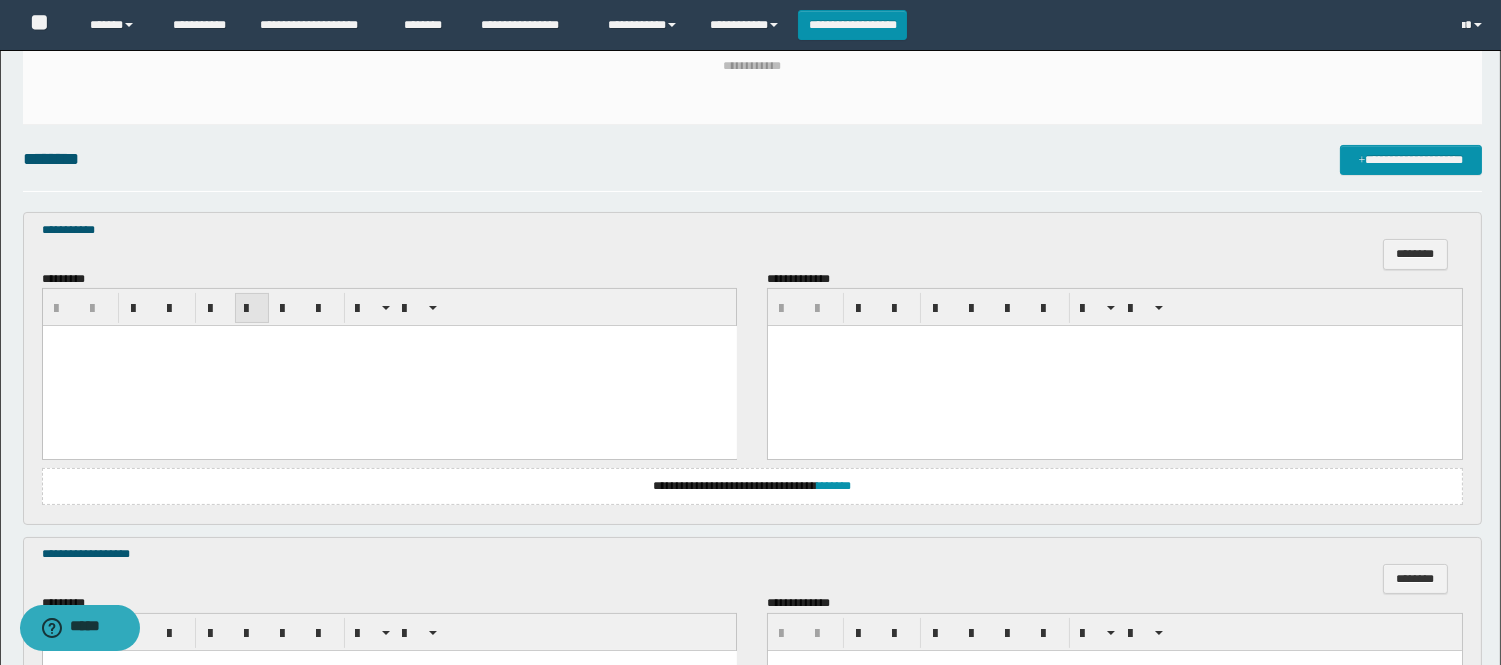 type 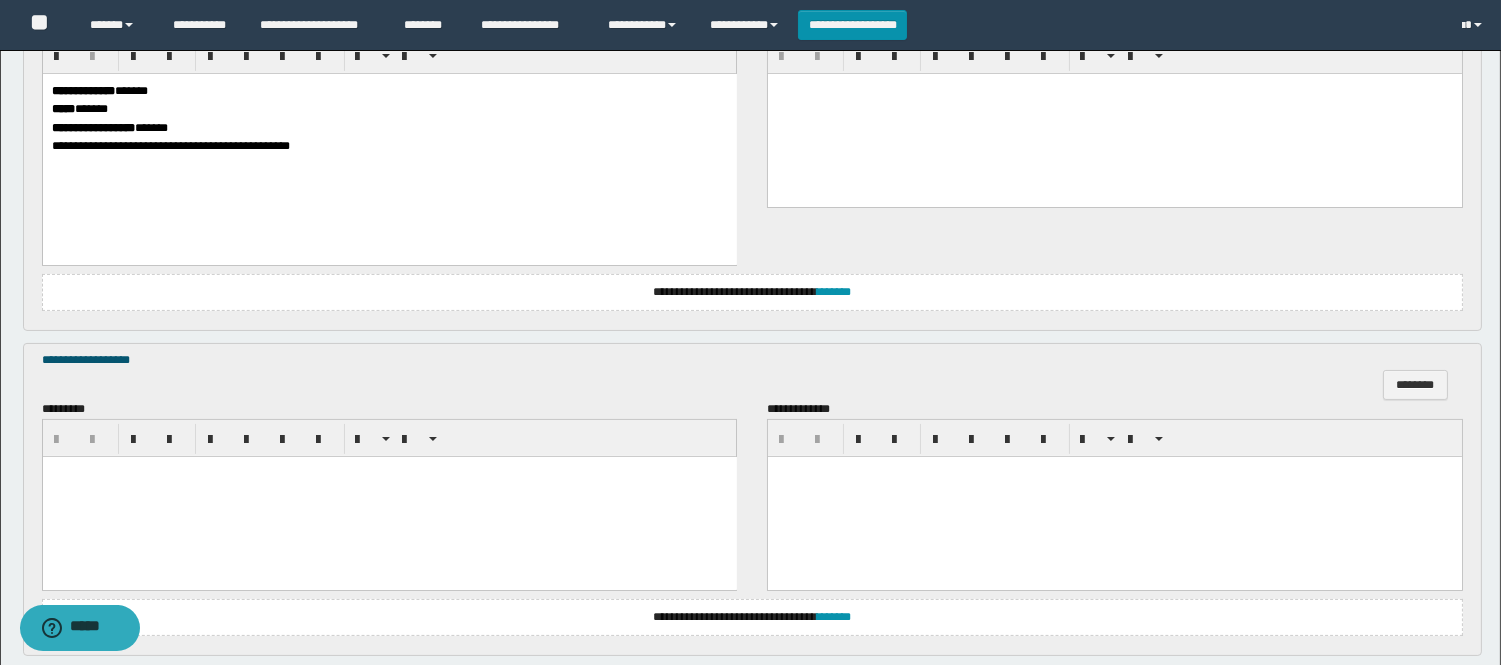 scroll, scrollTop: 1000, scrollLeft: 0, axis: vertical 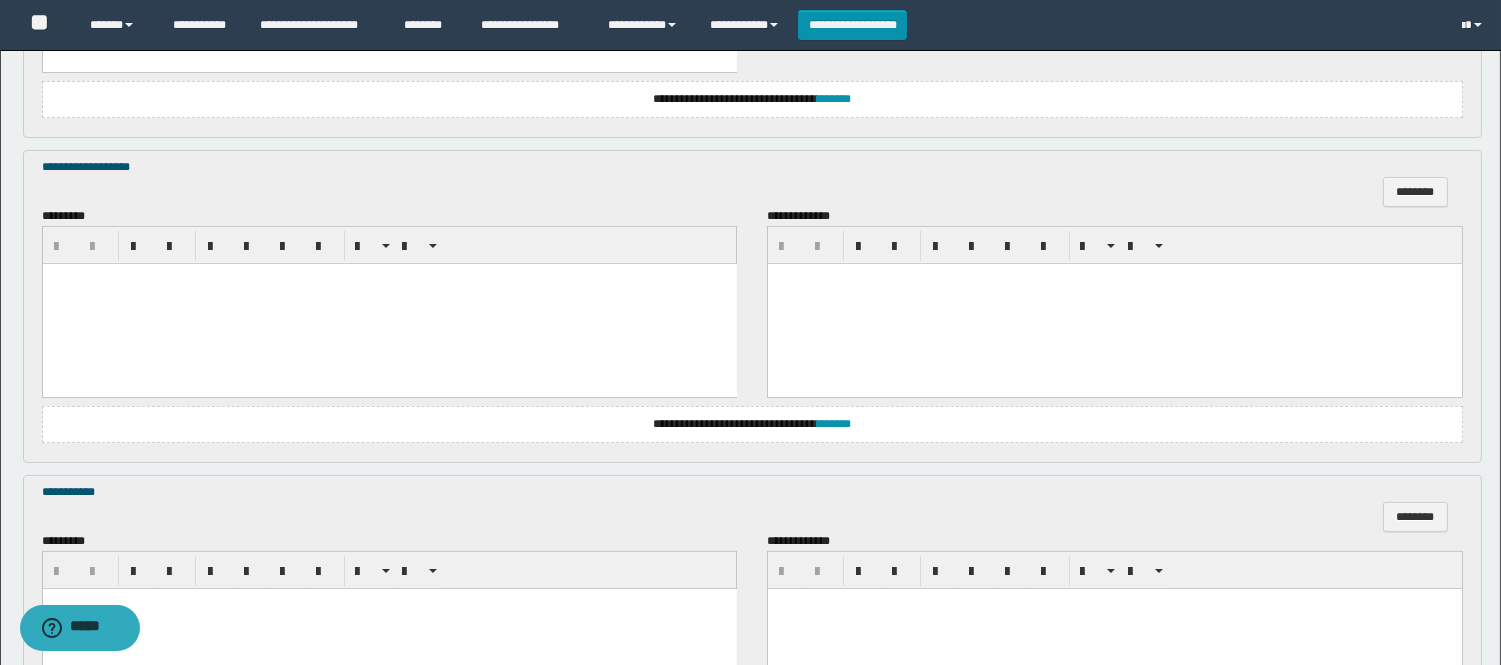 click at bounding box center (389, 304) 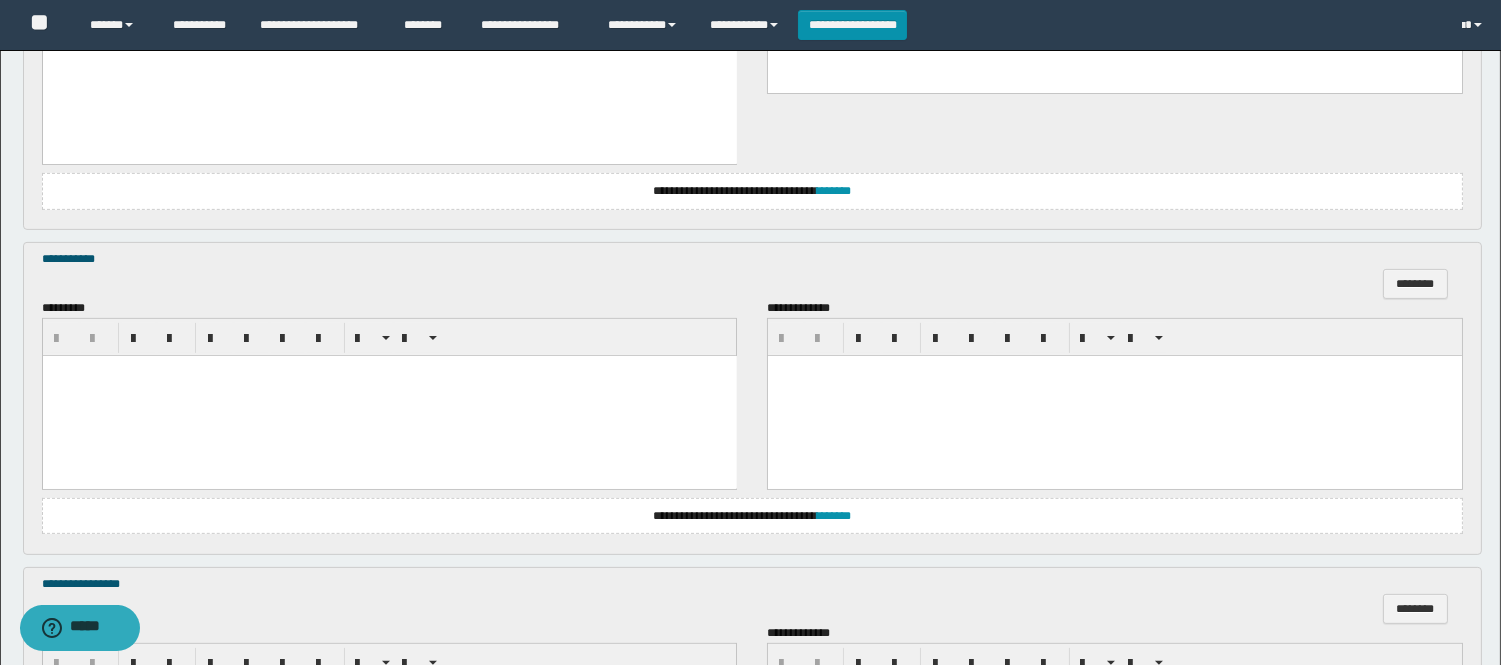 scroll, scrollTop: 1333, scrollLeft: 0, axis: vertical 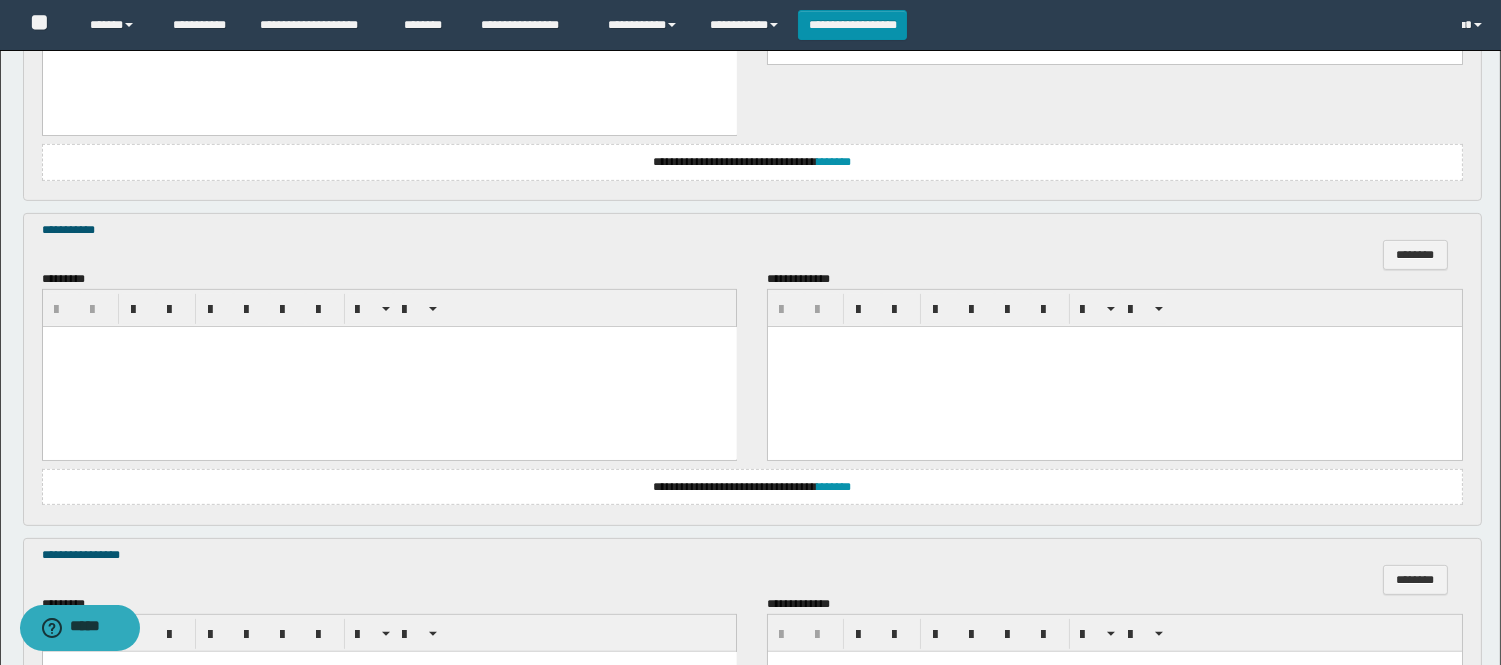 click at bounding box center [389, 367] 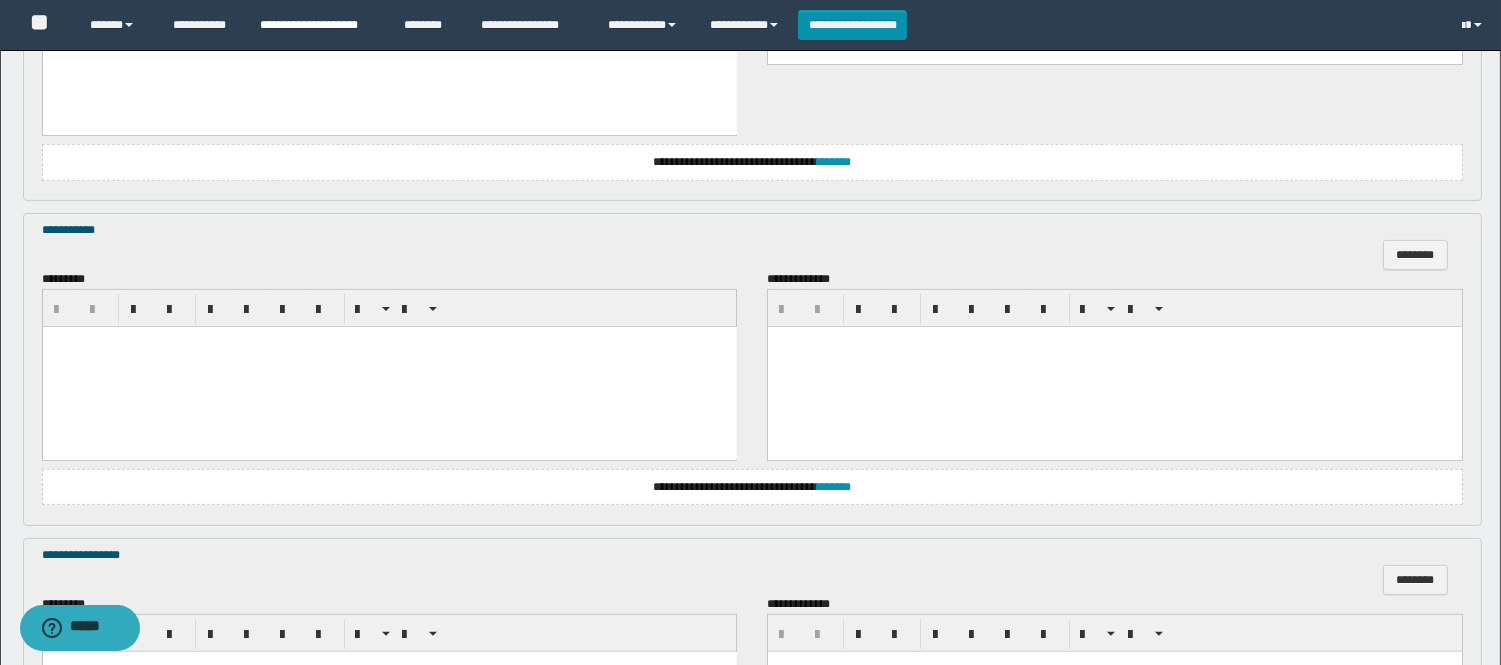 type 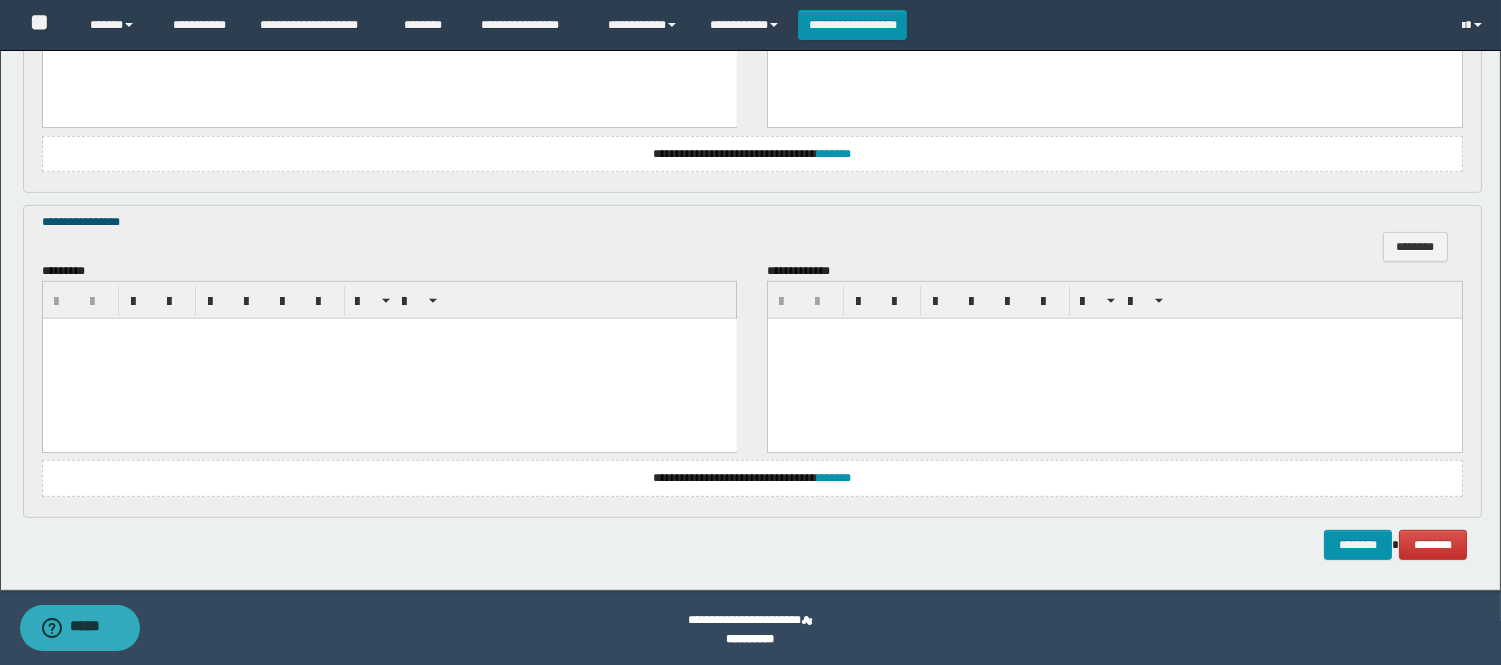 click at bounding box center (389, 358) 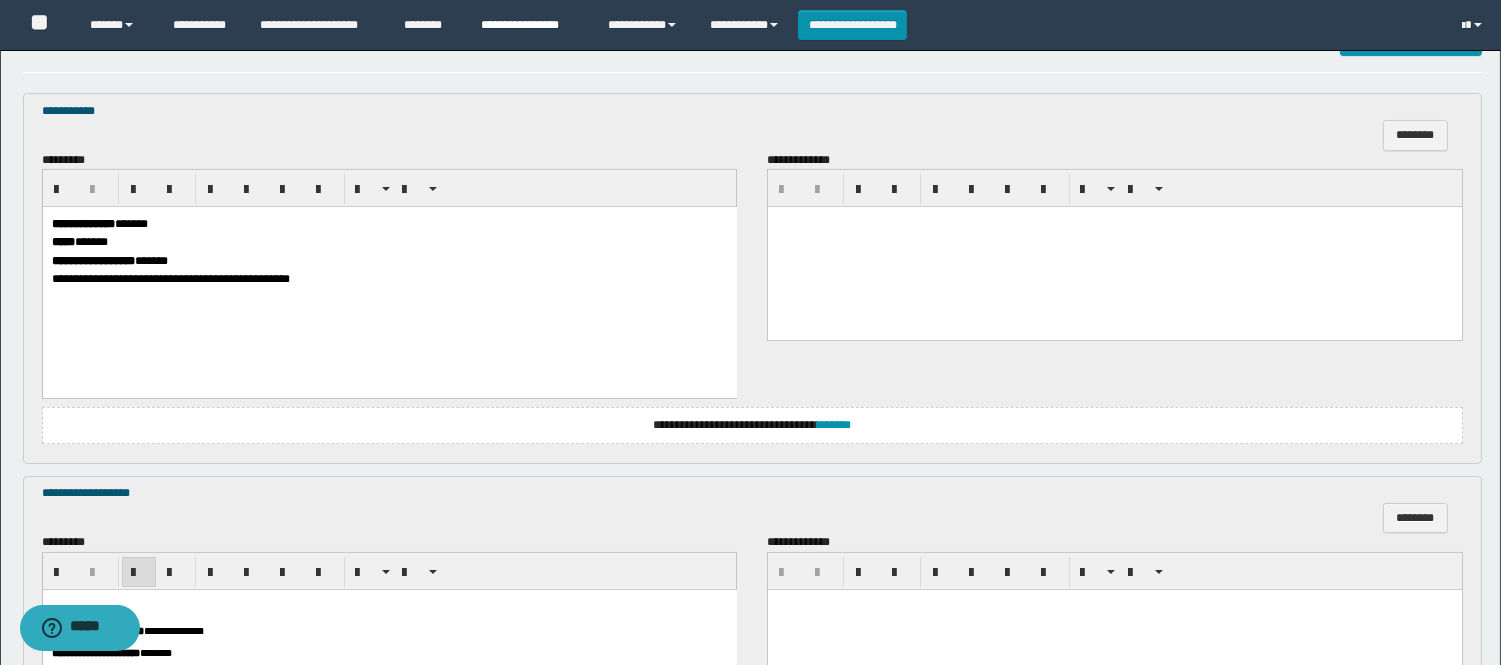 scroll, scrollTop: 666, scrollLeft: 0, axis: vertical 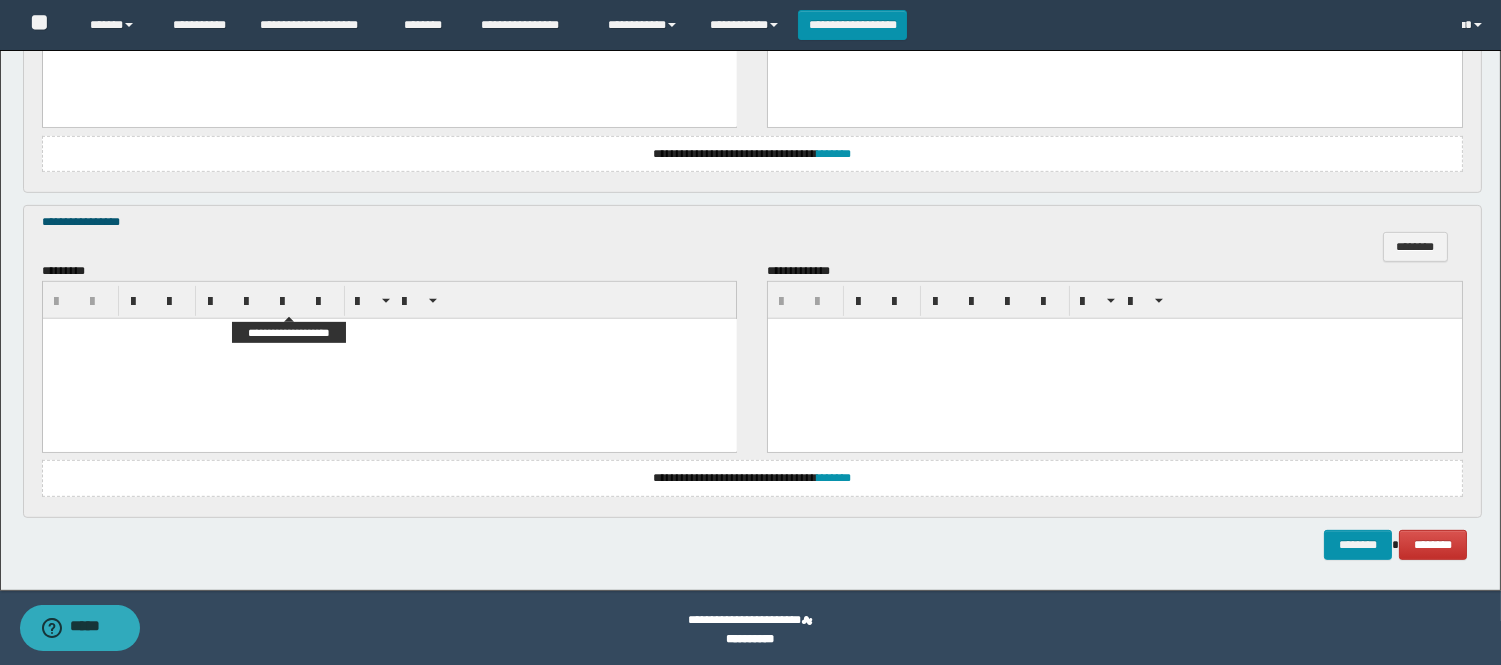 paste 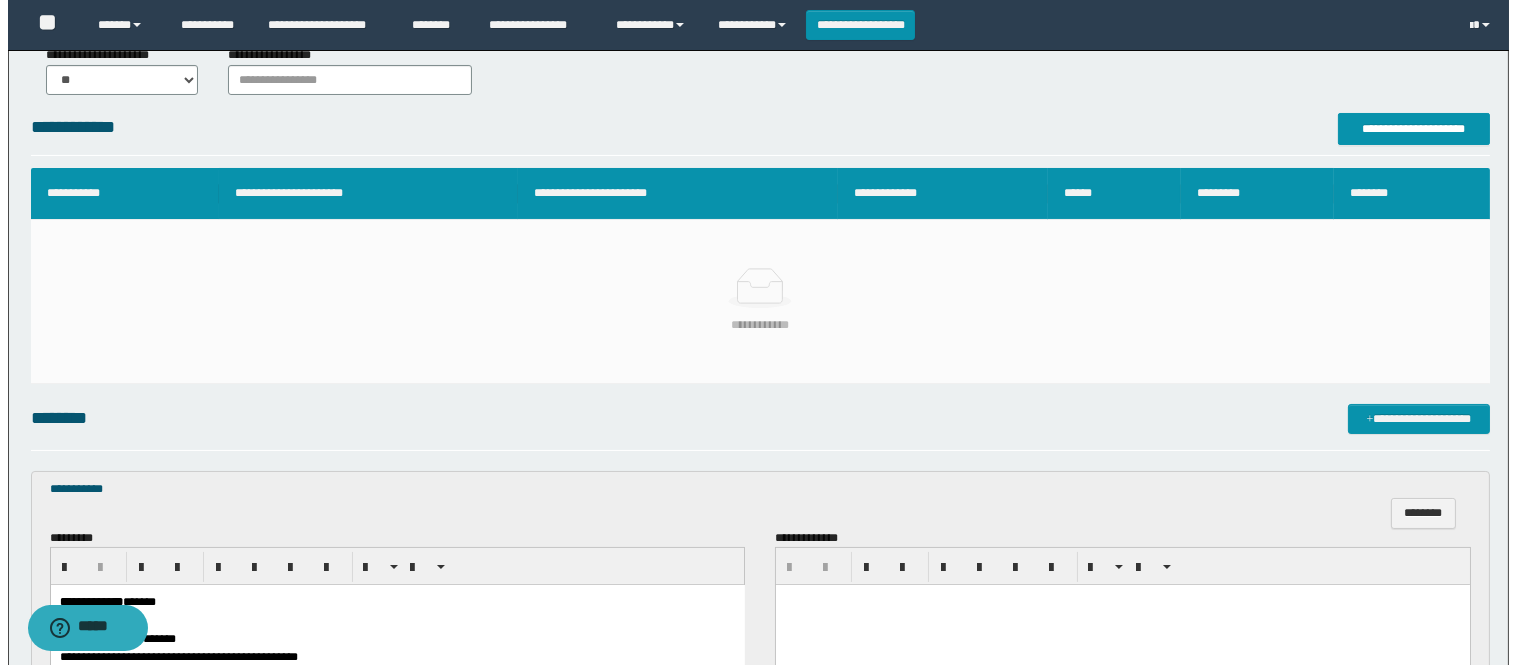 scroll, scrollTop: 222, scrollLeft: 0, axis: vertical 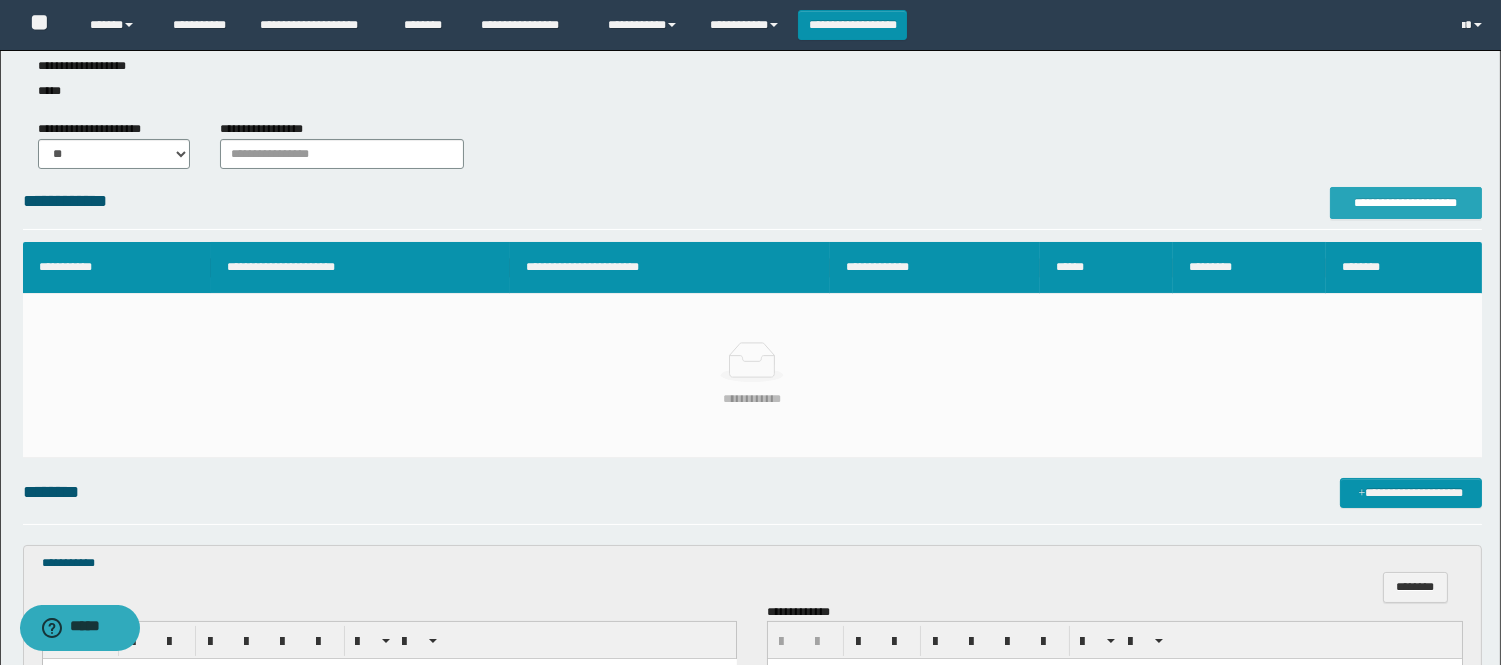 click on "**********" at bounding box center (1406, 203) 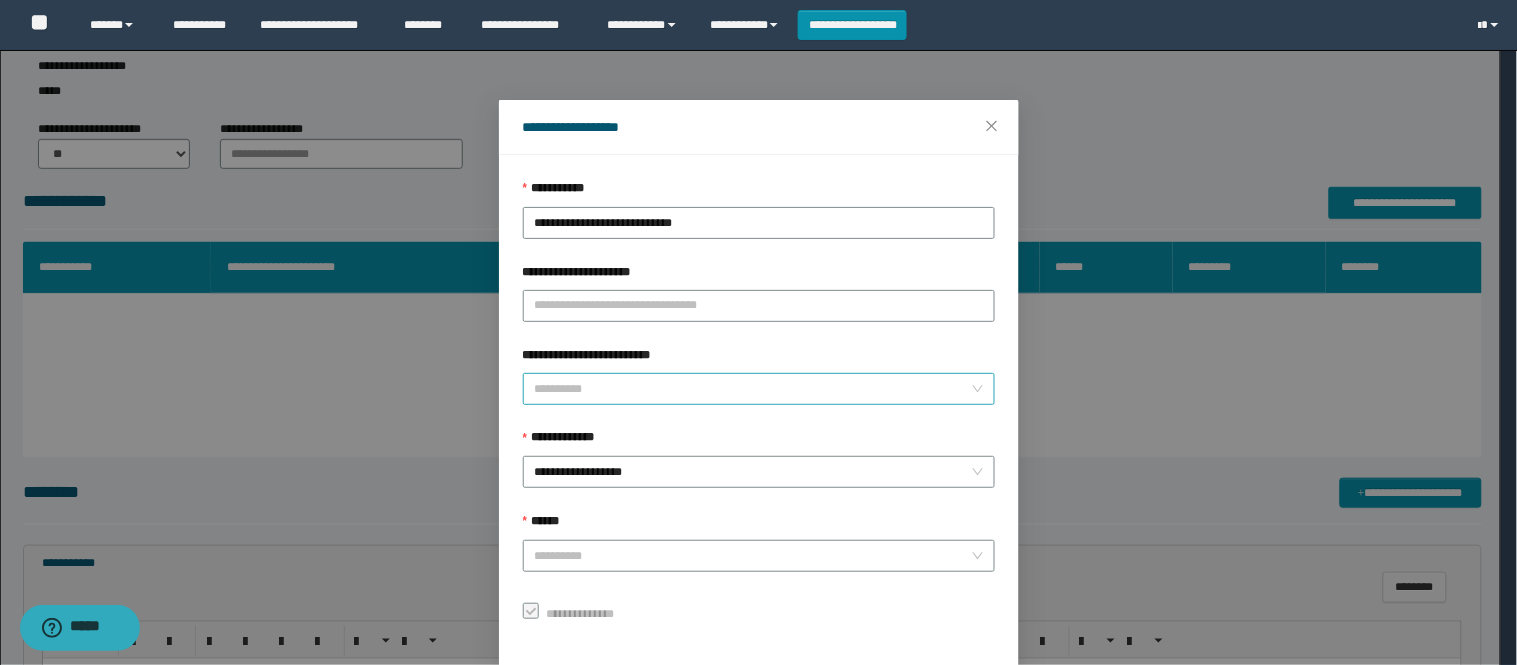 scroll, scrollTop: 87, scrollLeft: 0, axis: vertical 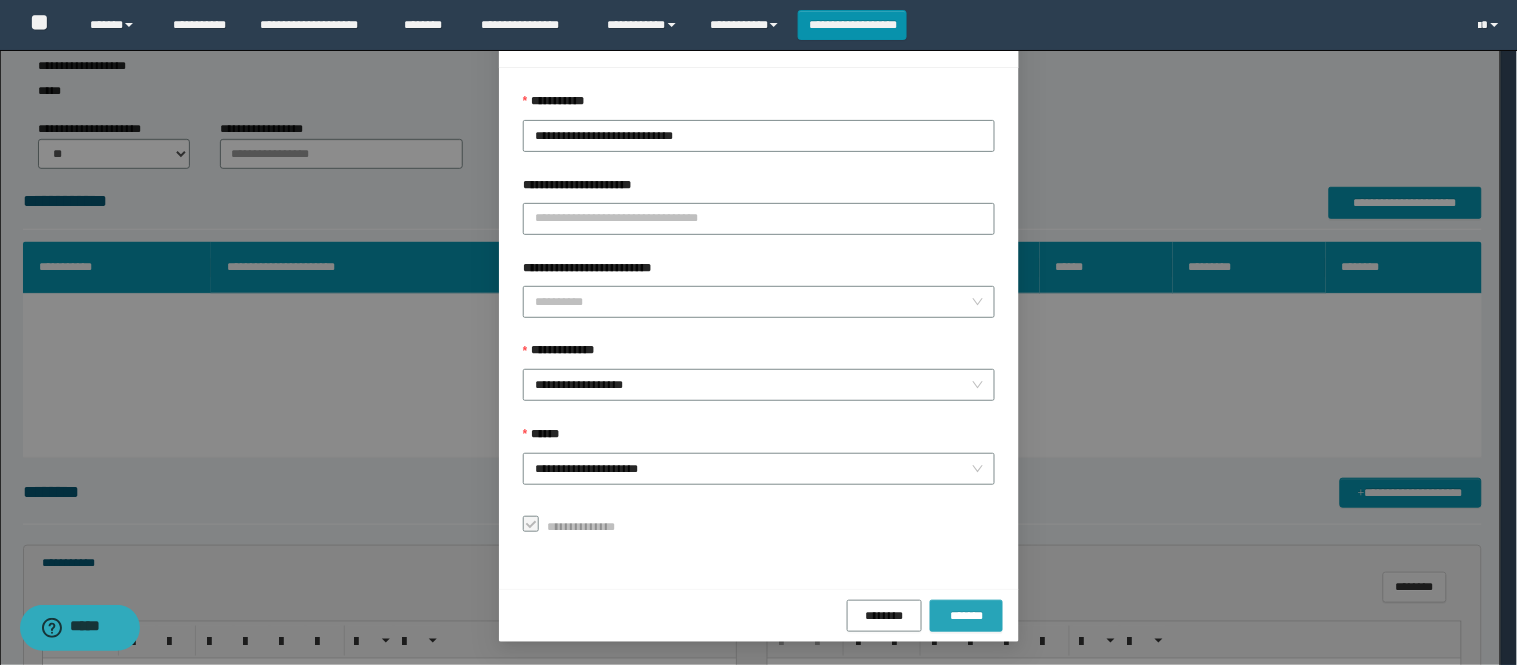 click on "*******" at bounding box center (966, 616) 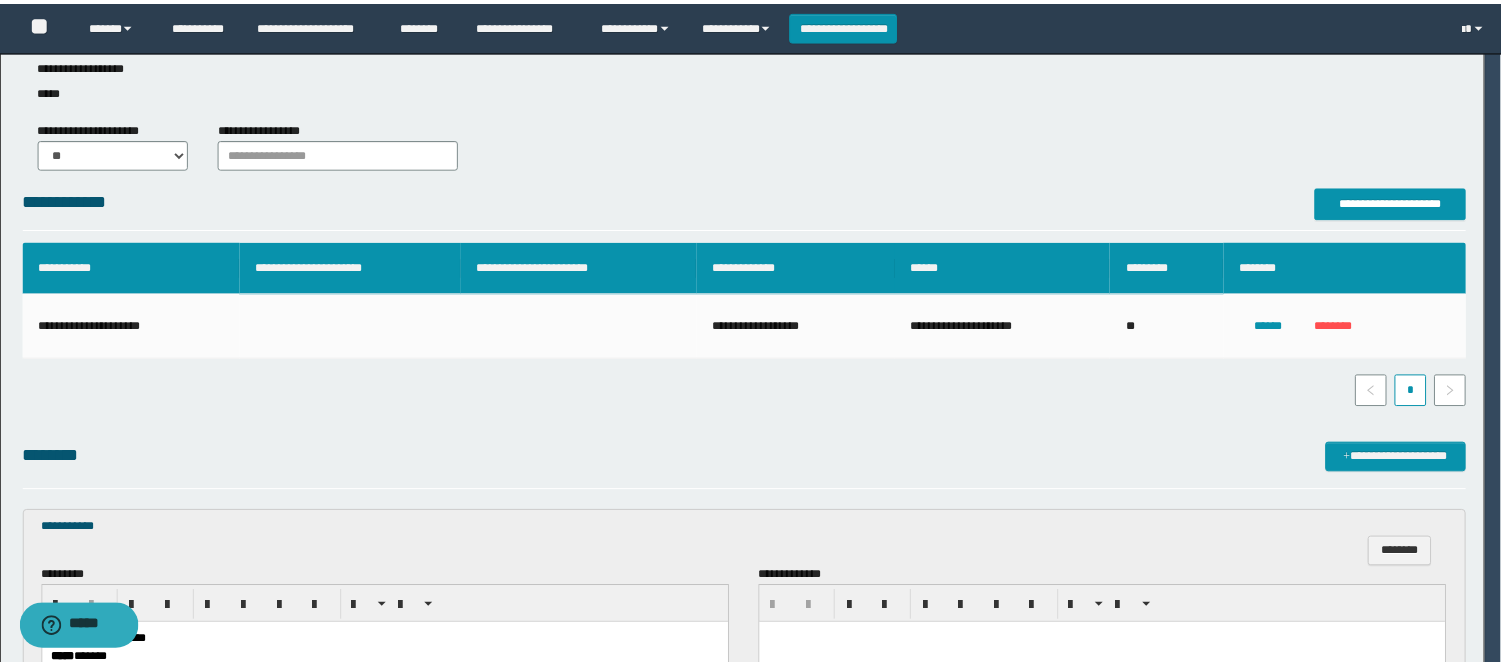 scroll, scrollTop: 41, scrollLeft: 0, axis: vertical 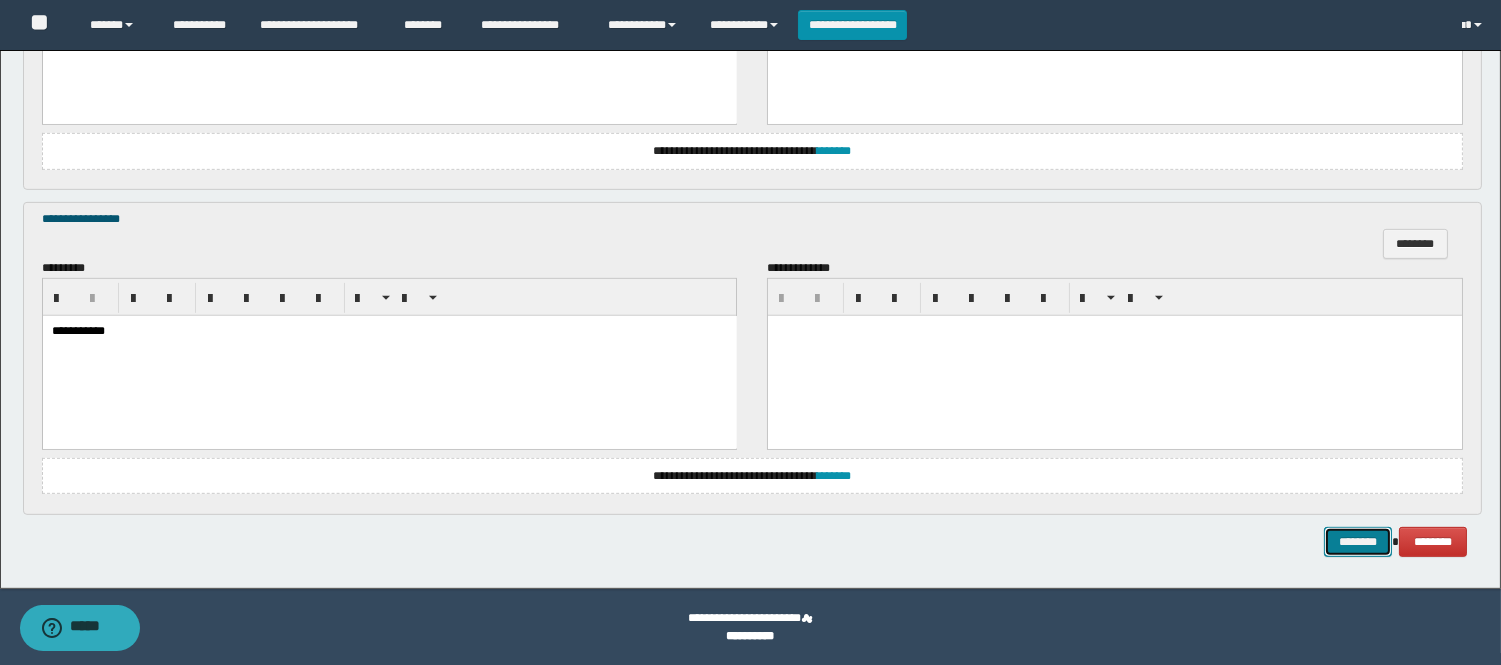click on "********" at bounding box center [1358, 542] 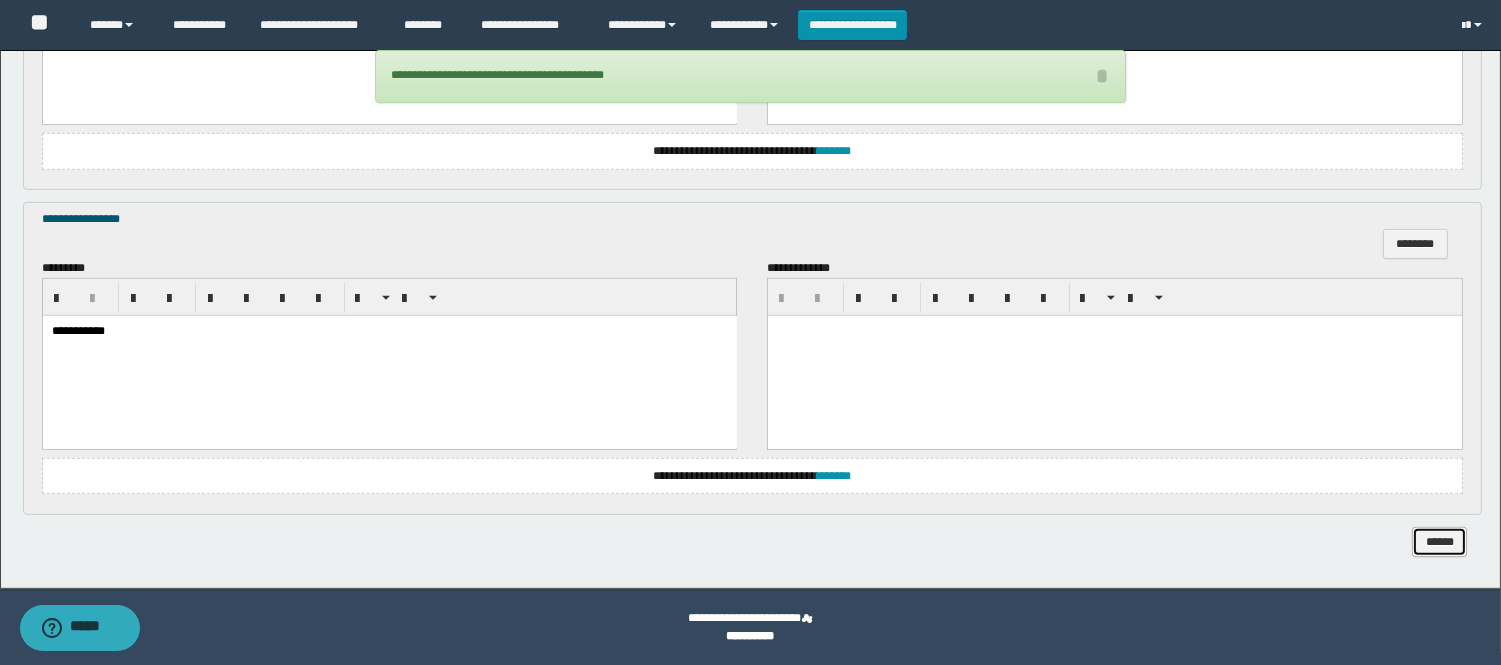 click on "******" at bounding box center (1439, 542) 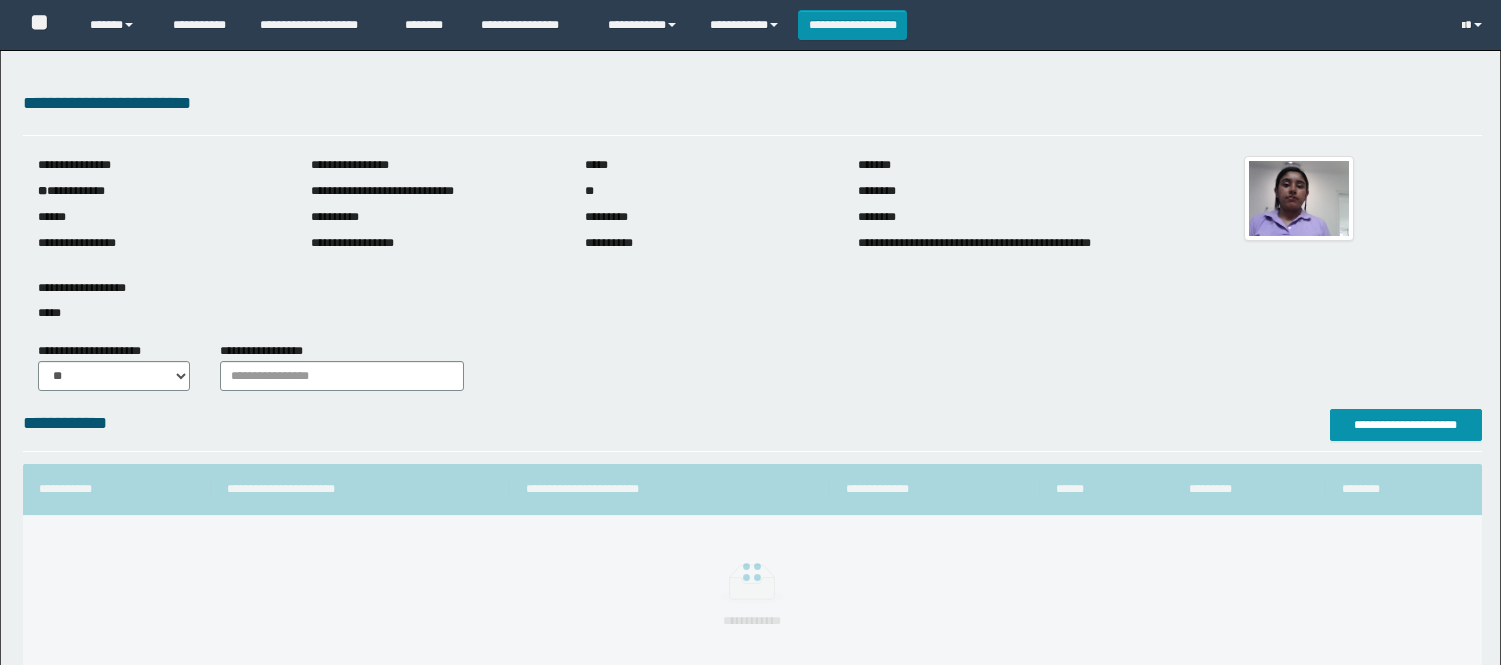 scroll, scrollTop: 0, scrollLeft: 0, axis: both 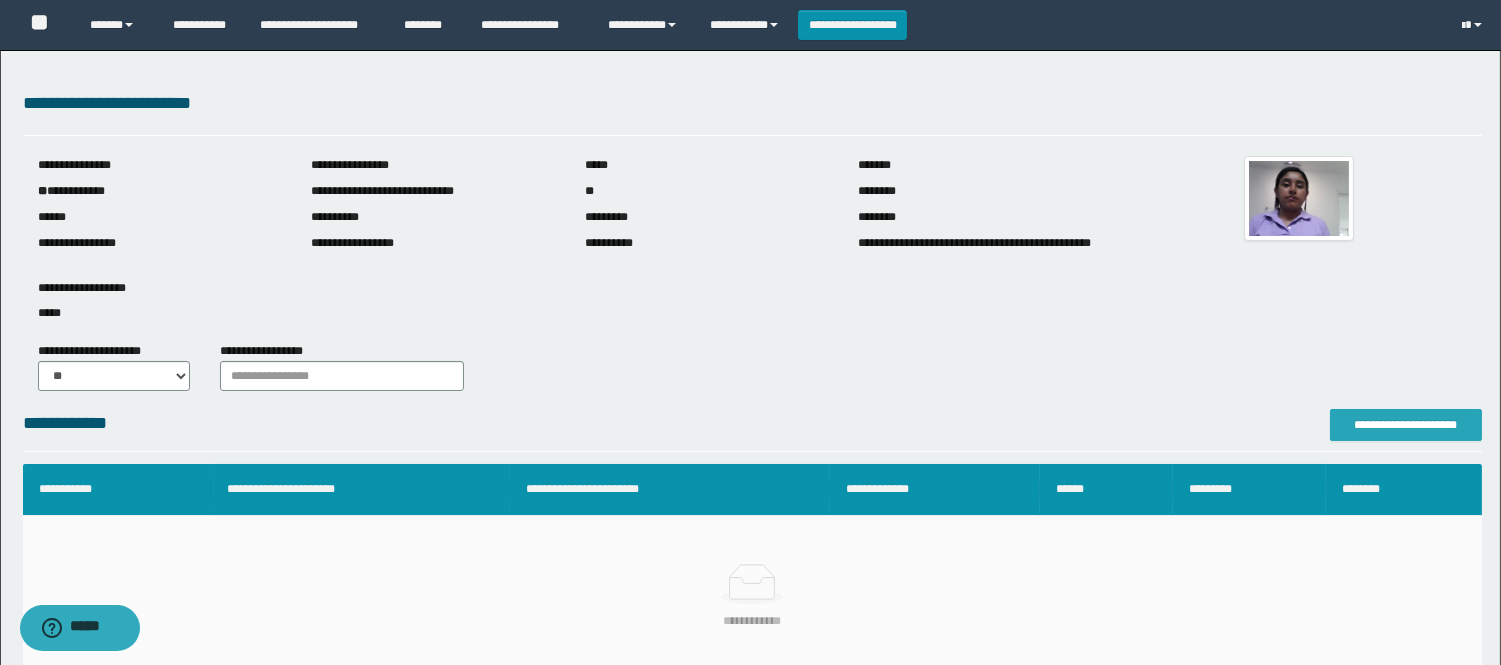 click on "**********" at bounding box center [1406, 425] 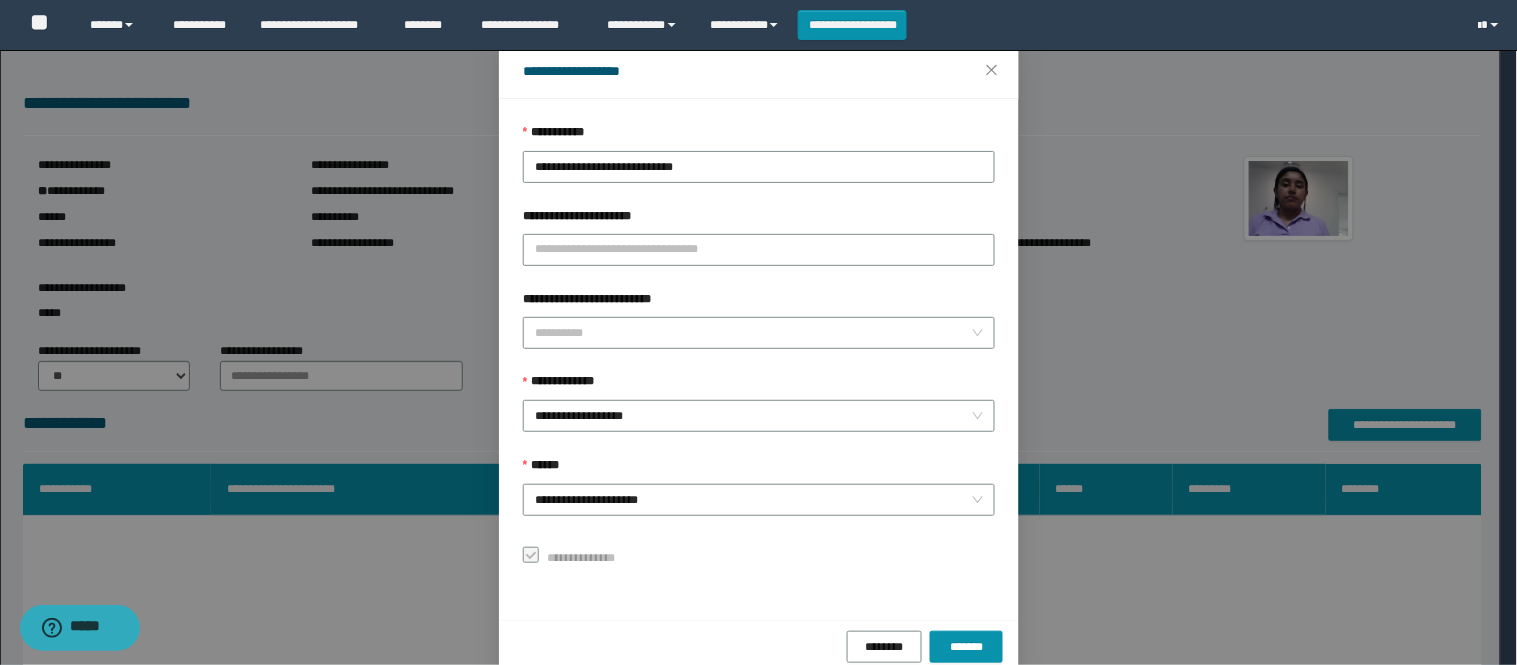 scroll, scrollTop: 87, scrollLeft: 0, axis: vertical 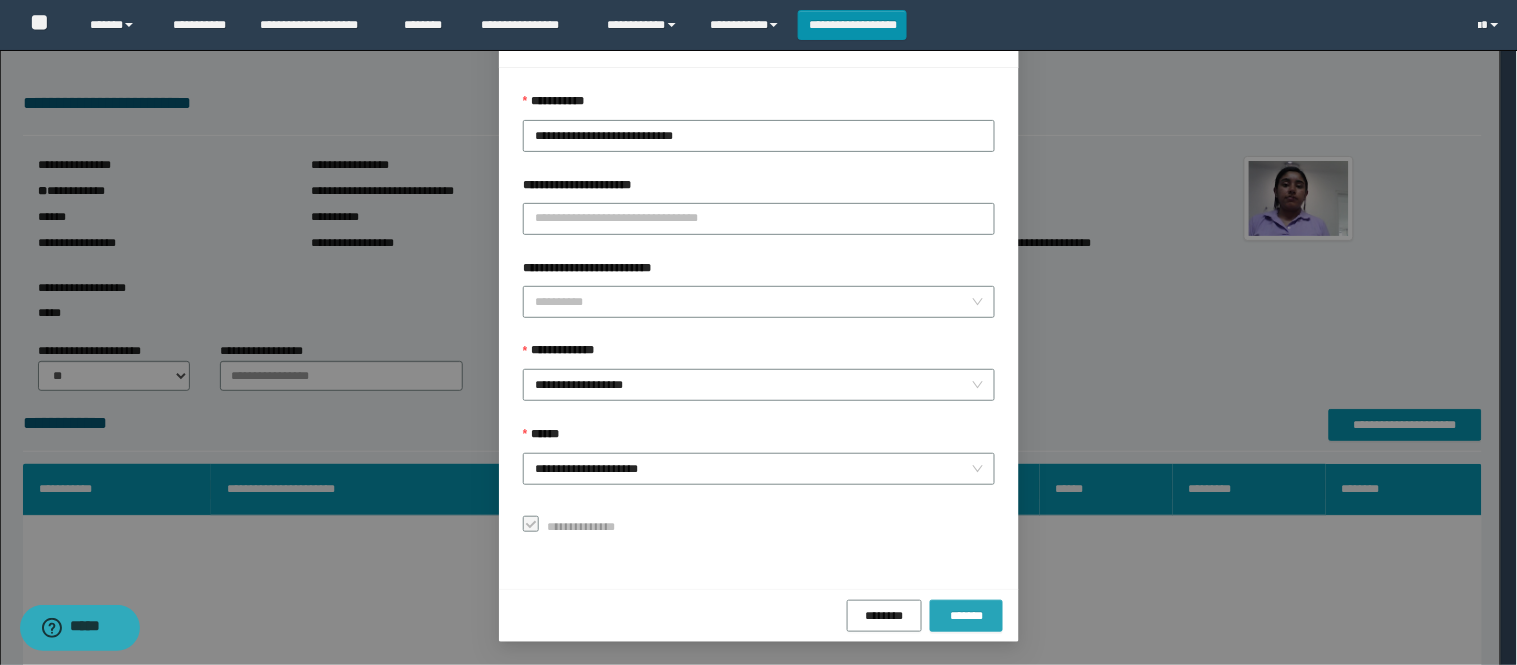 click on "*******" at bounding box center [966, 616] 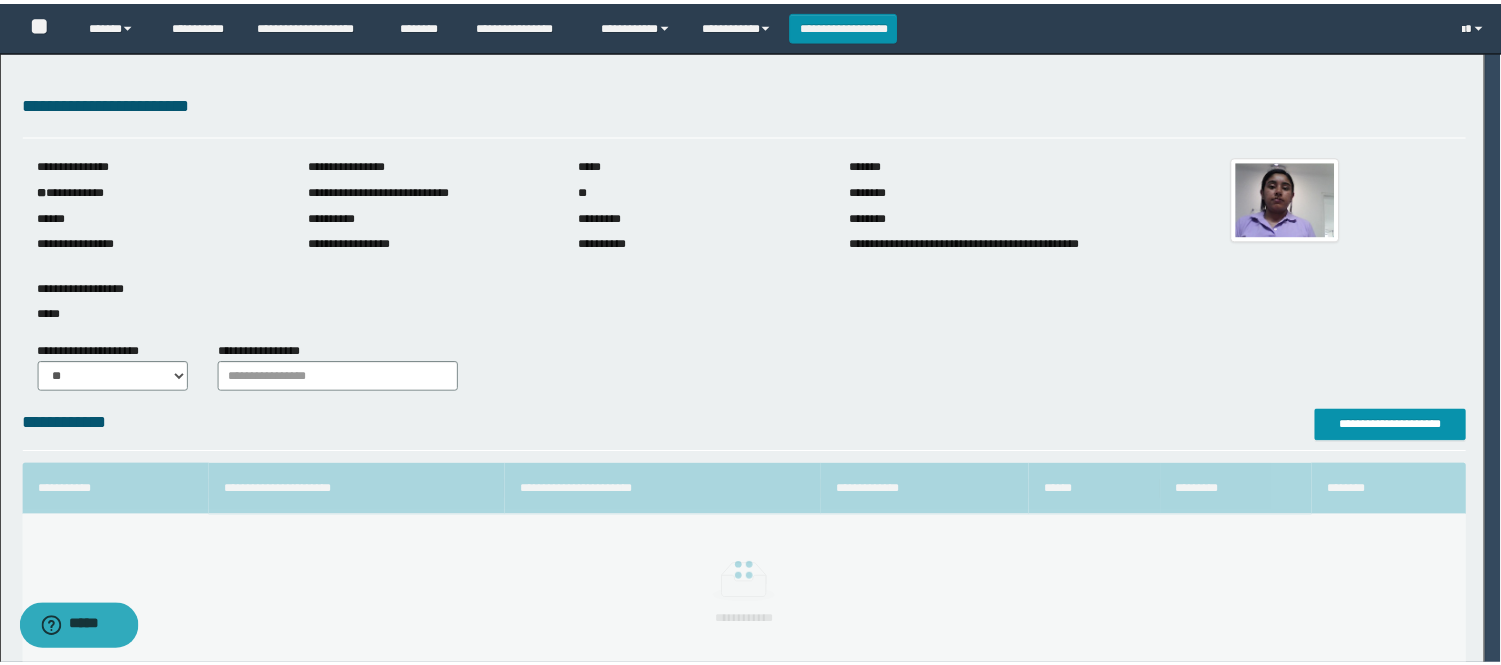 scroll, scrollTop: 41, scrollLeft: 0, axis: vertical 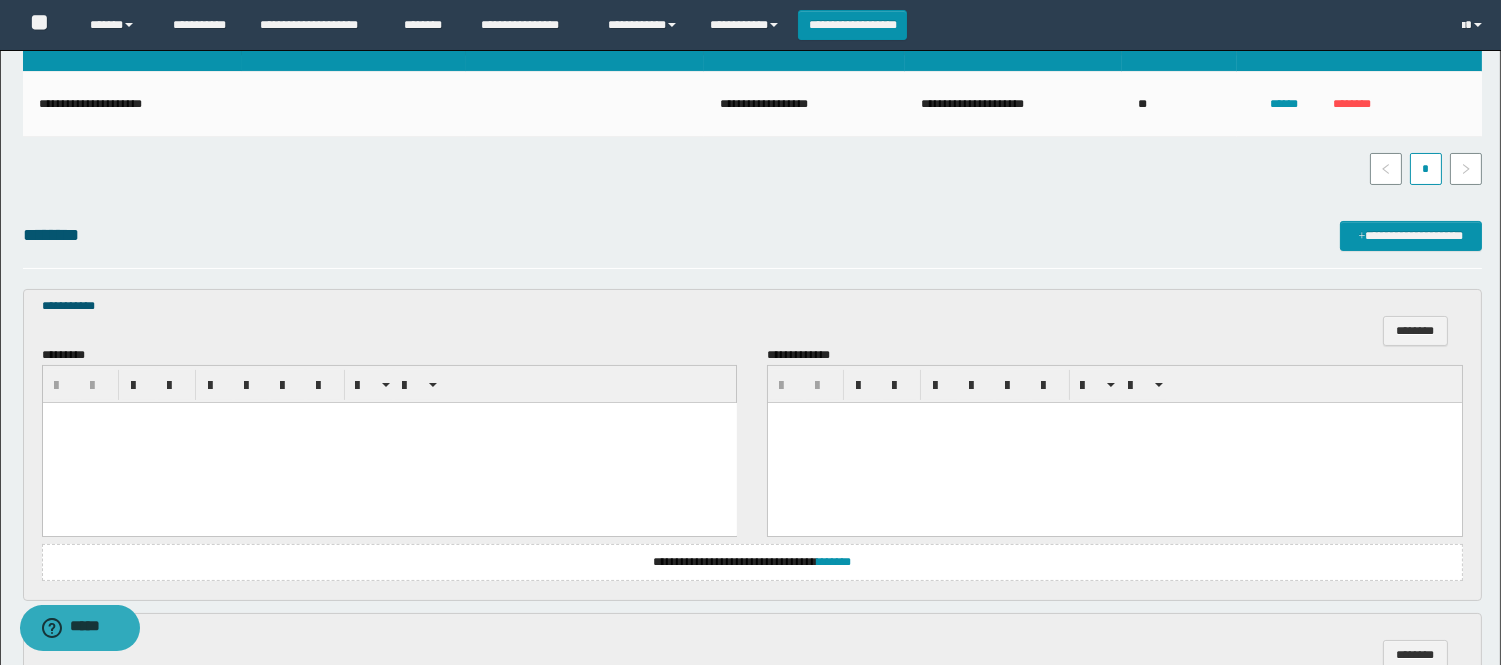 click at bounding box center (389, 442) 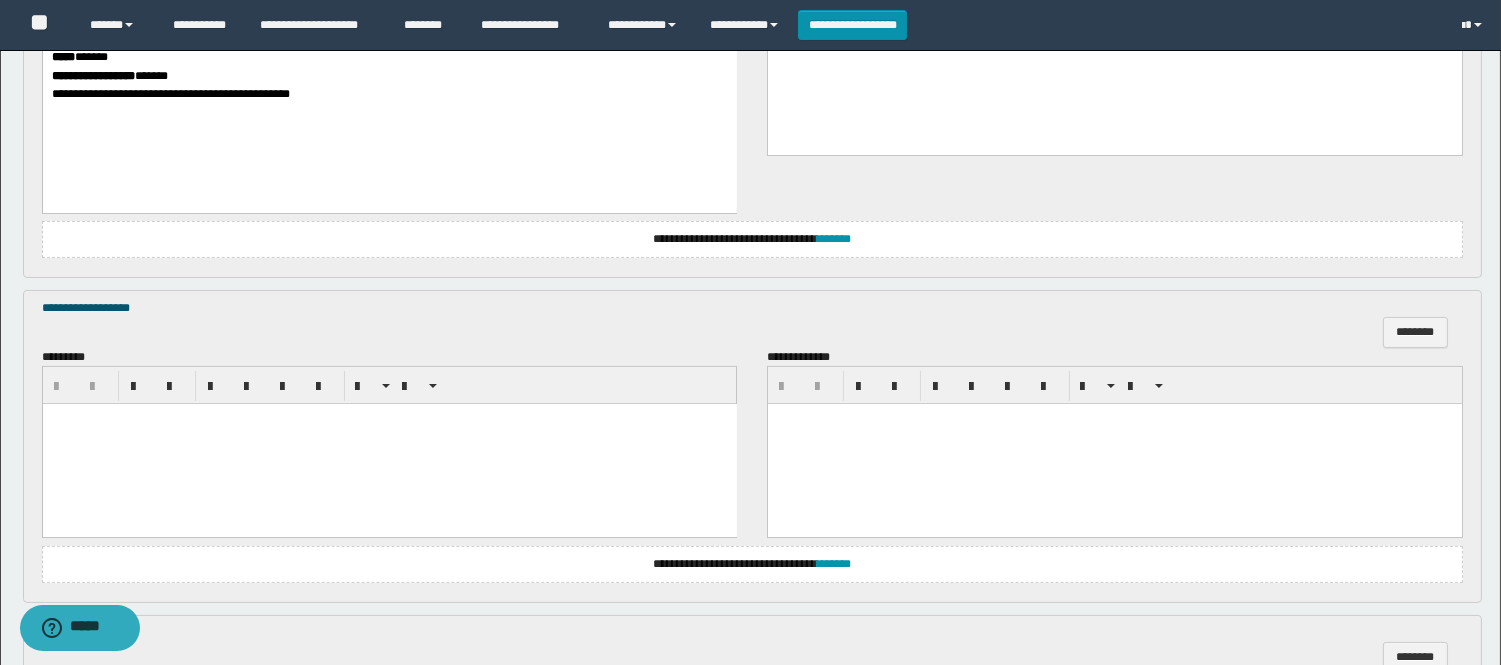 scroll, scrollTop: 1000, scrollLeft: 0, axis: vertical 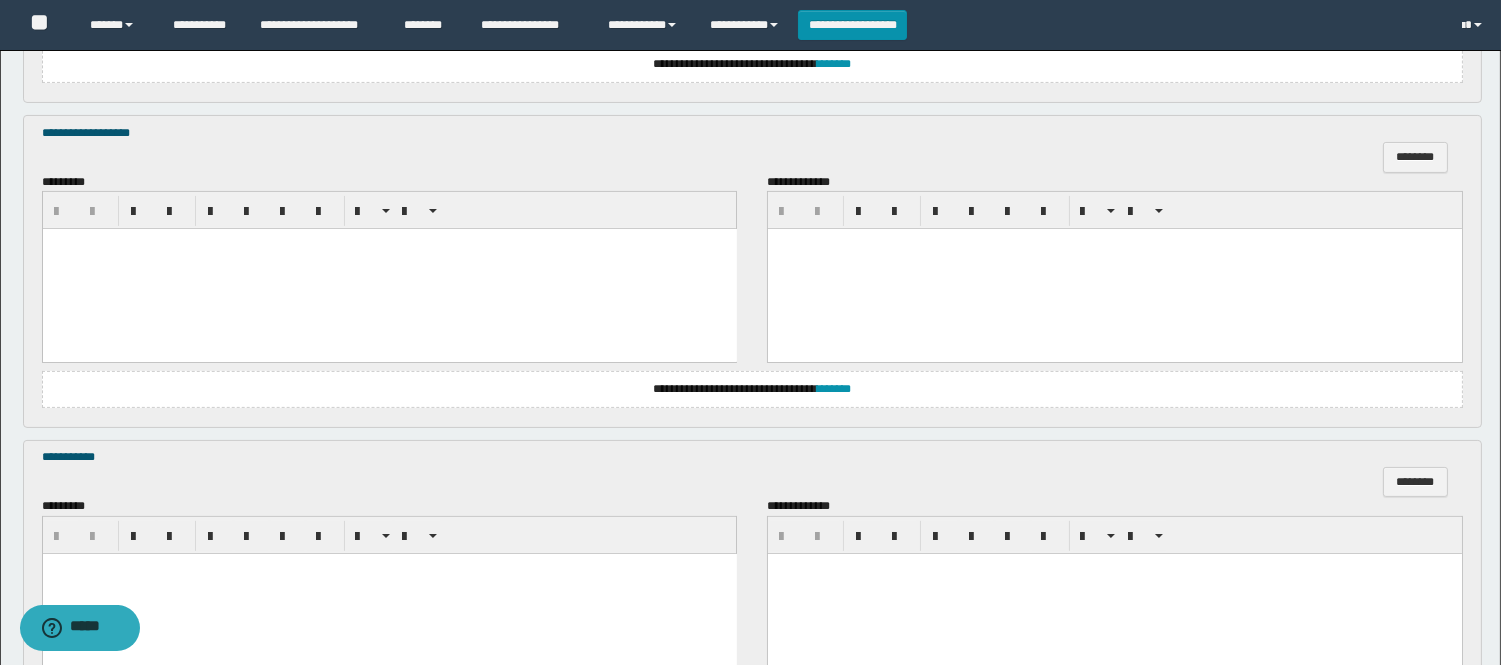 click at bounding box center (389, 269) 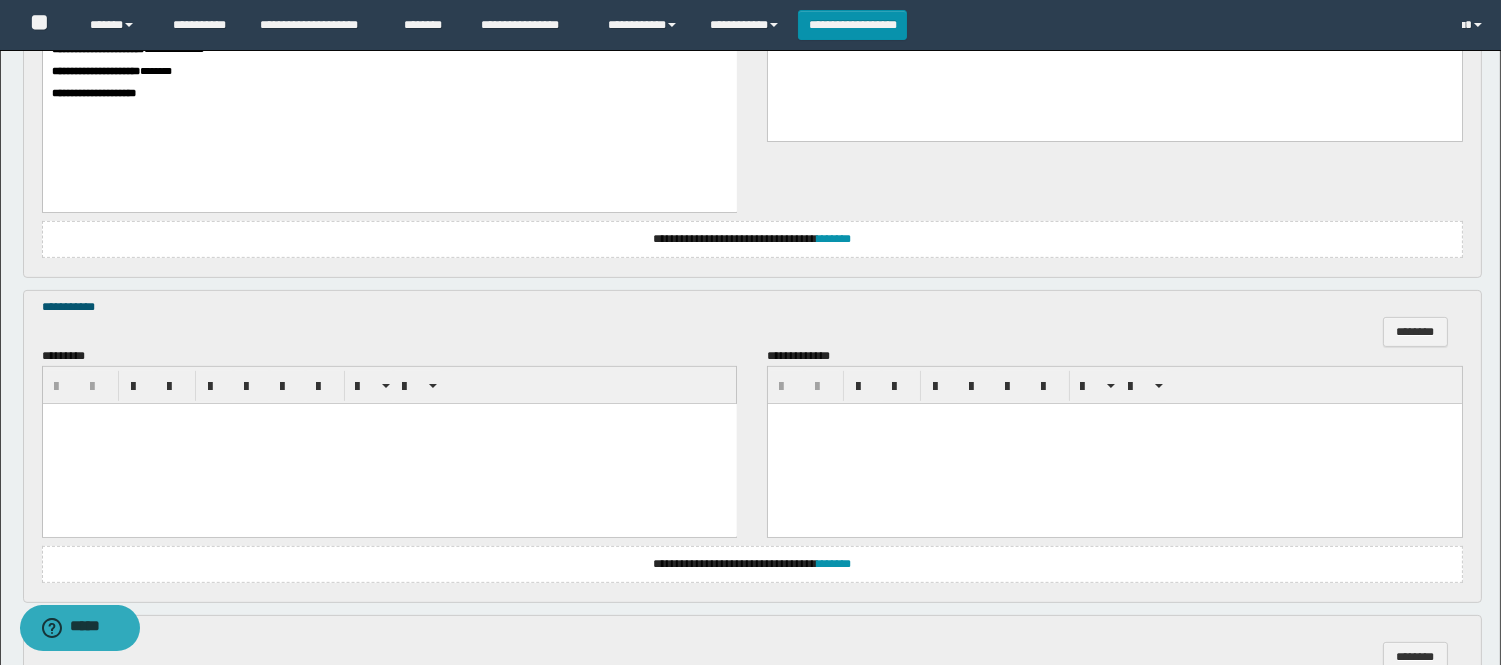 scroll, scrollTop: 1222, scrollLeft: 0, axis: vertical 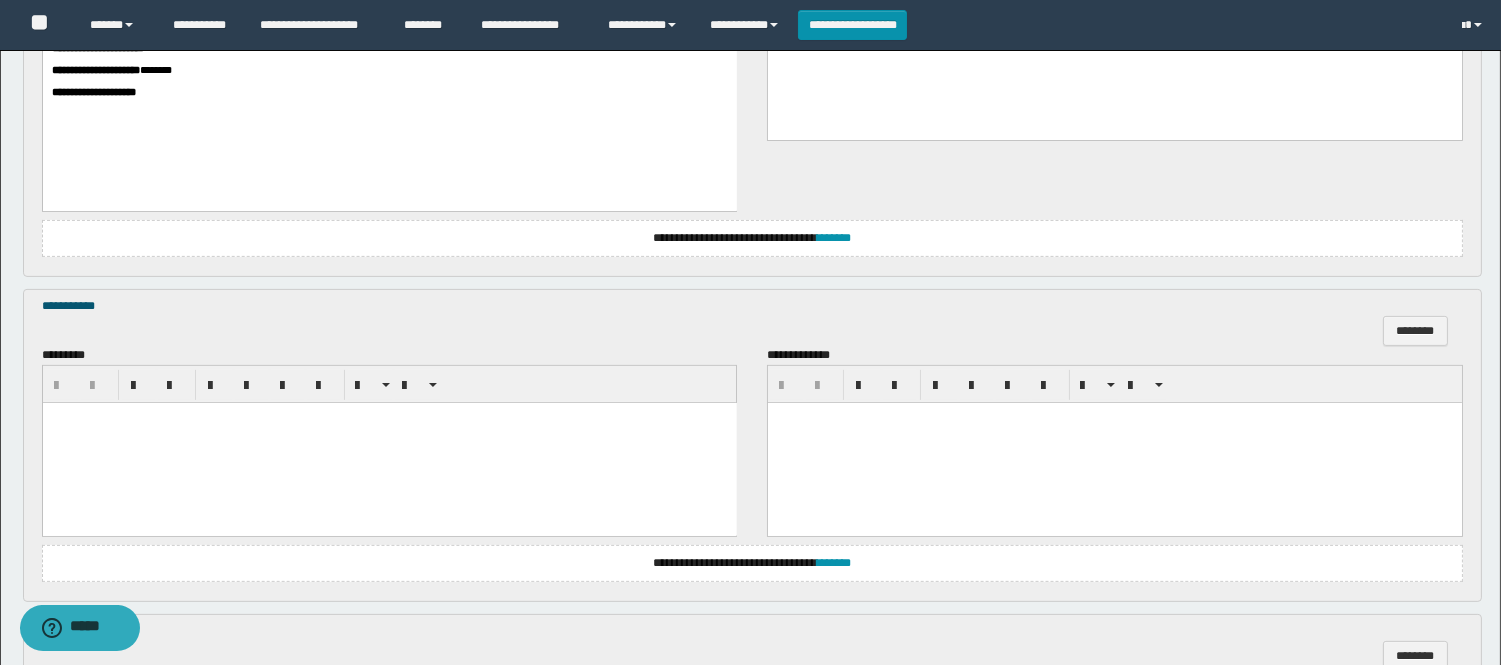 click at bounding box center [389, 443] 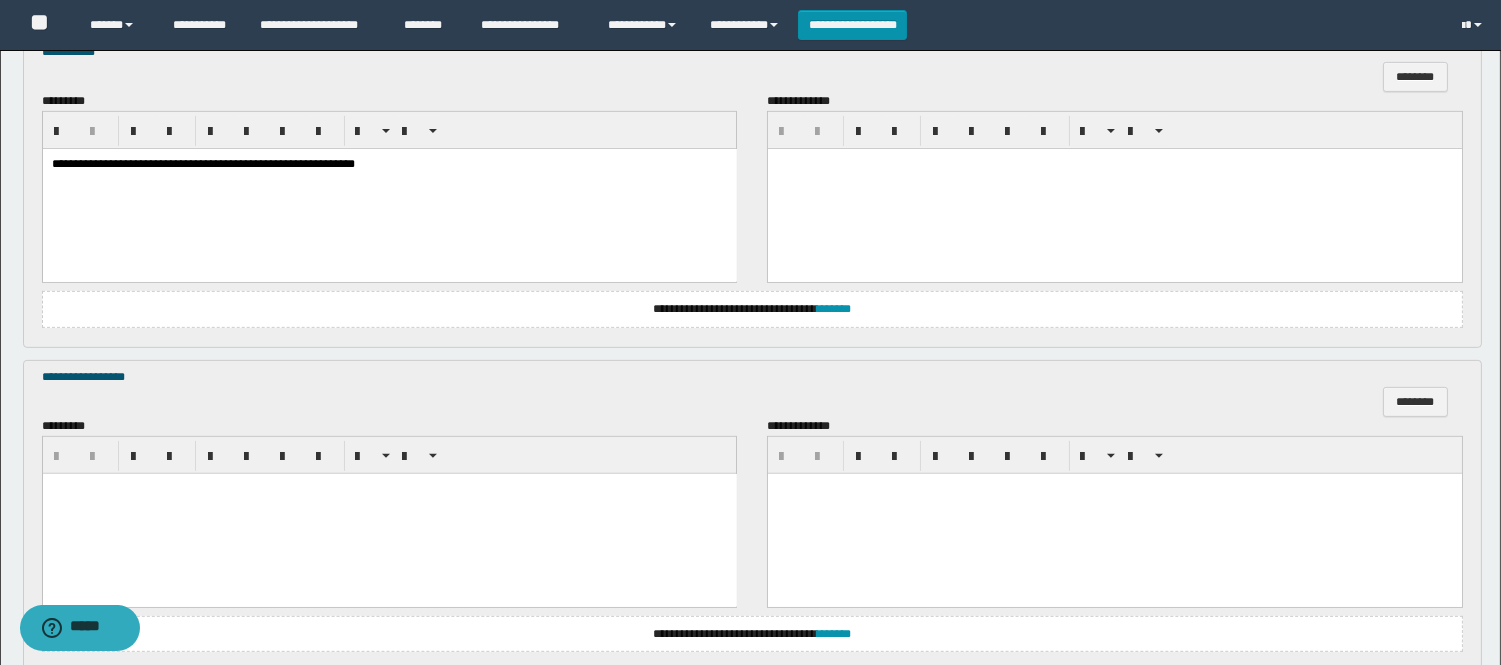 scroll, scrollTop: 1555, scrollLeft: 0, axis: vertical 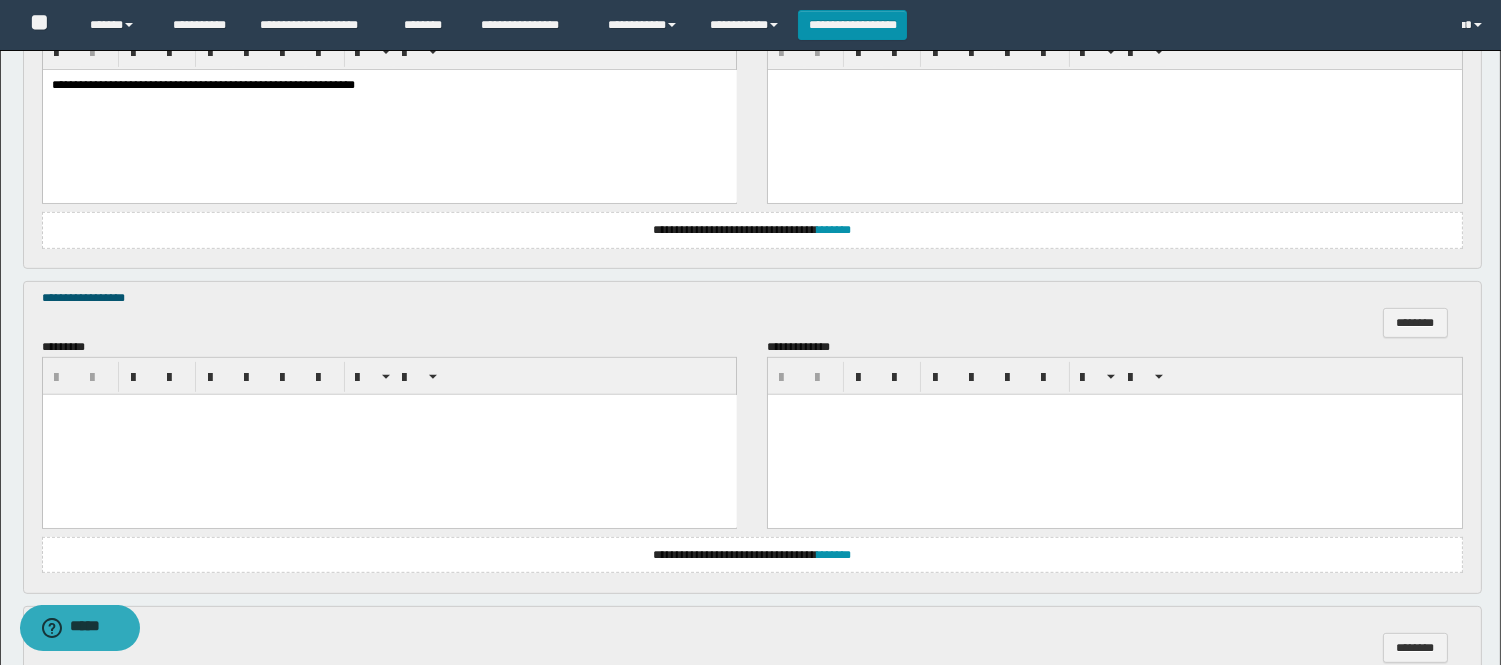 click at bounding box center (389, 435) 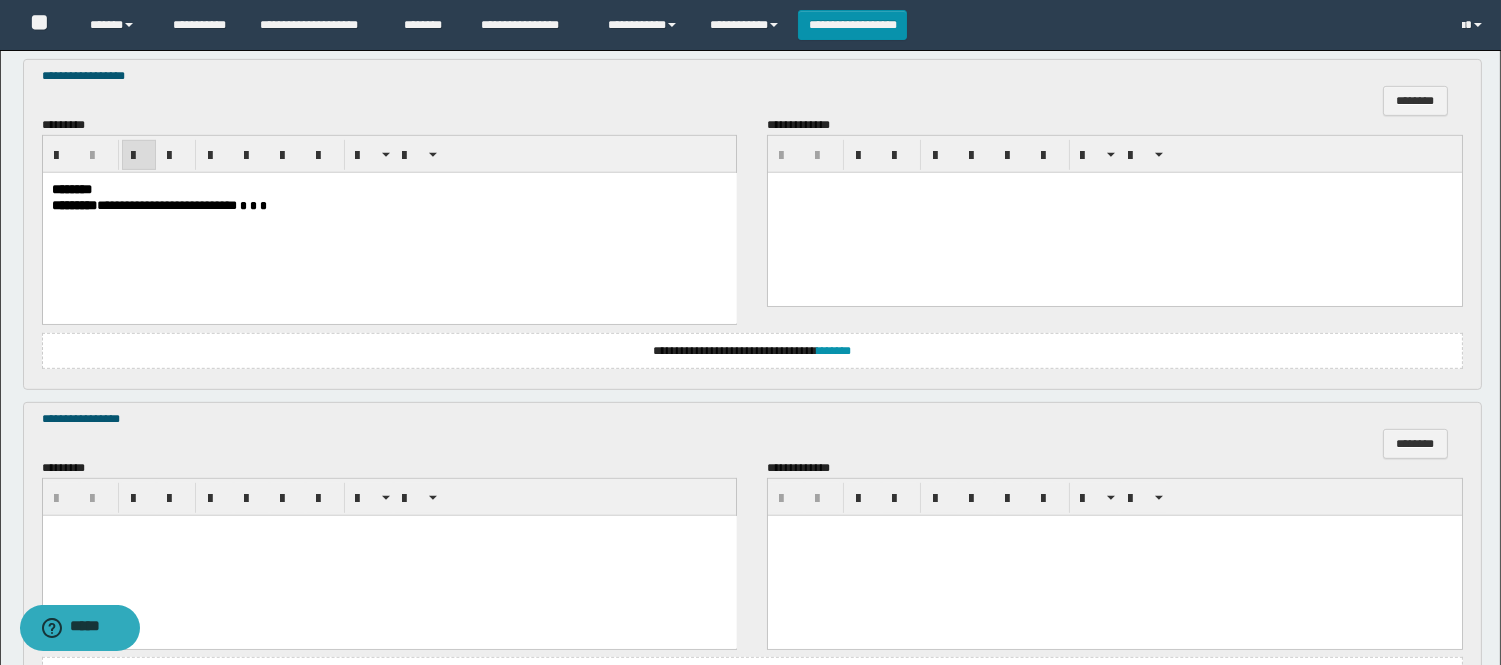 scroll, scrollTop: 1888, scrollLeft: 0, axis: vertical 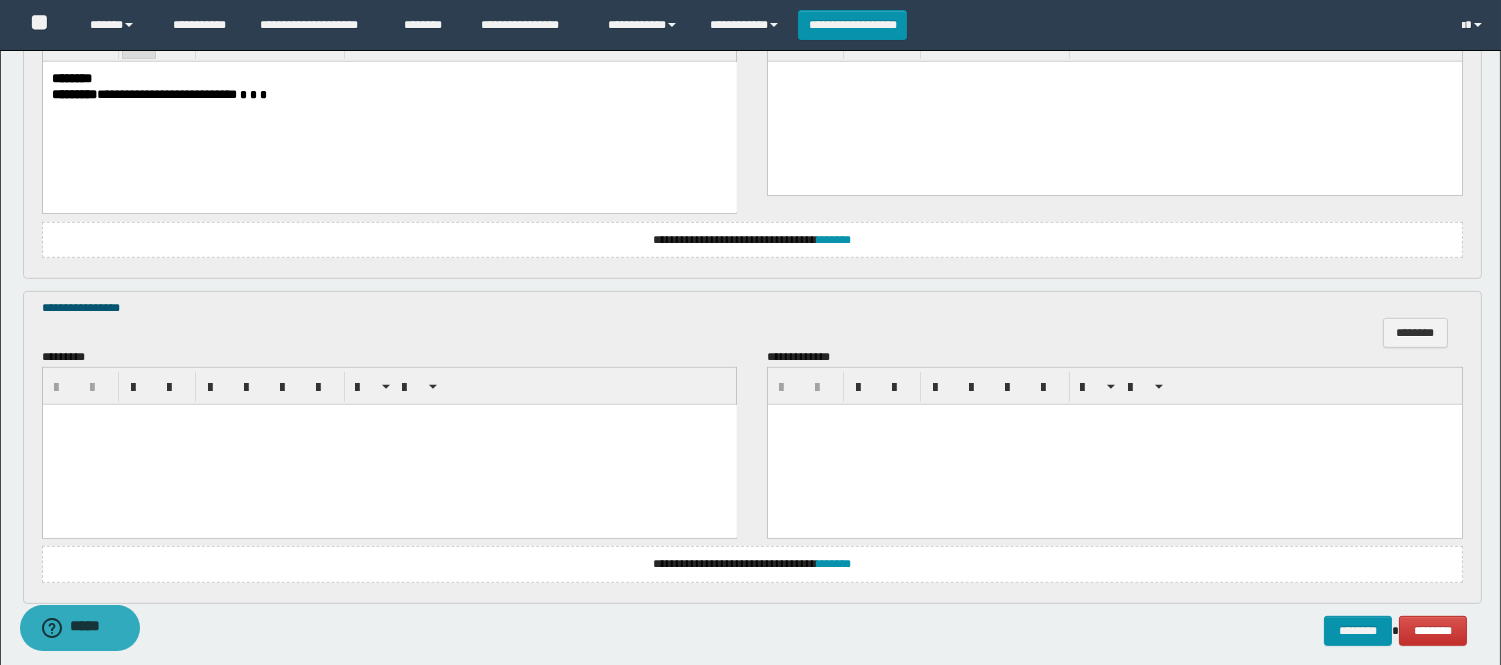 click at bounding box center (389, 444) 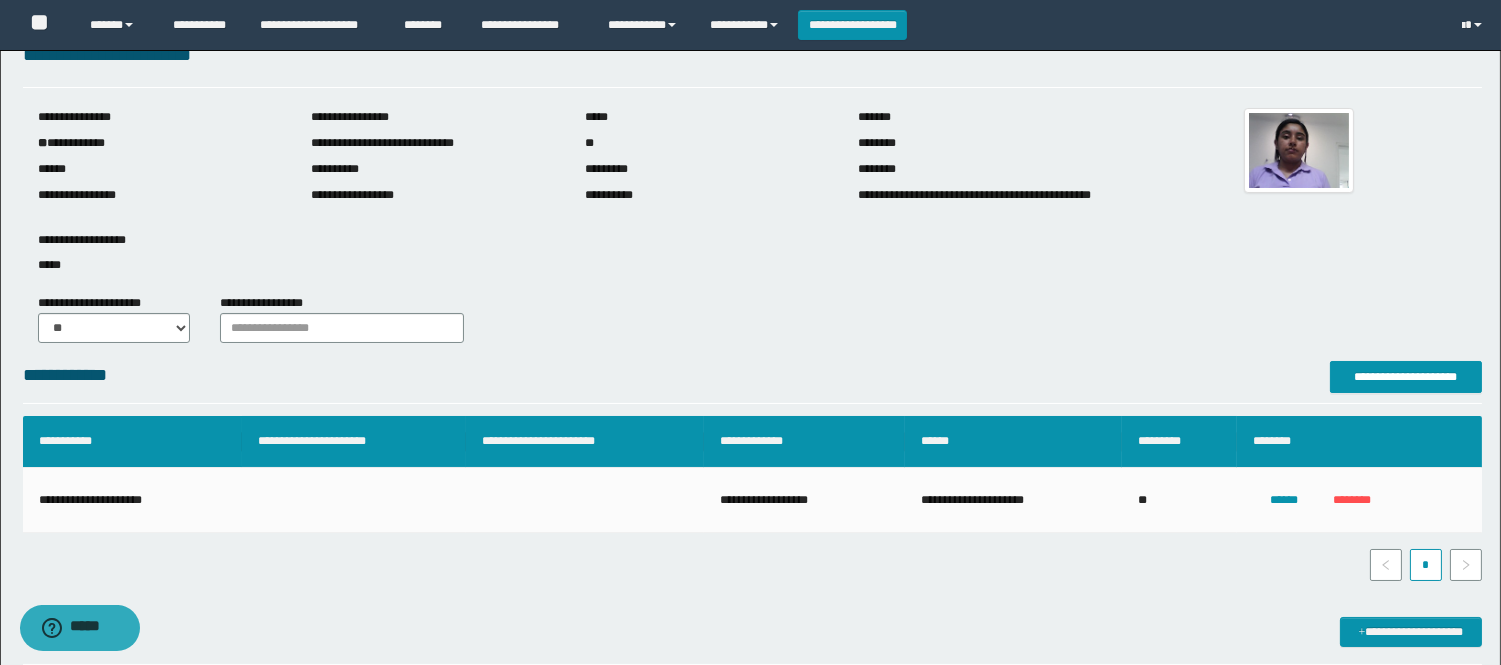 scroll, scrollTop: 0, scrollLeft: 0, axis: both 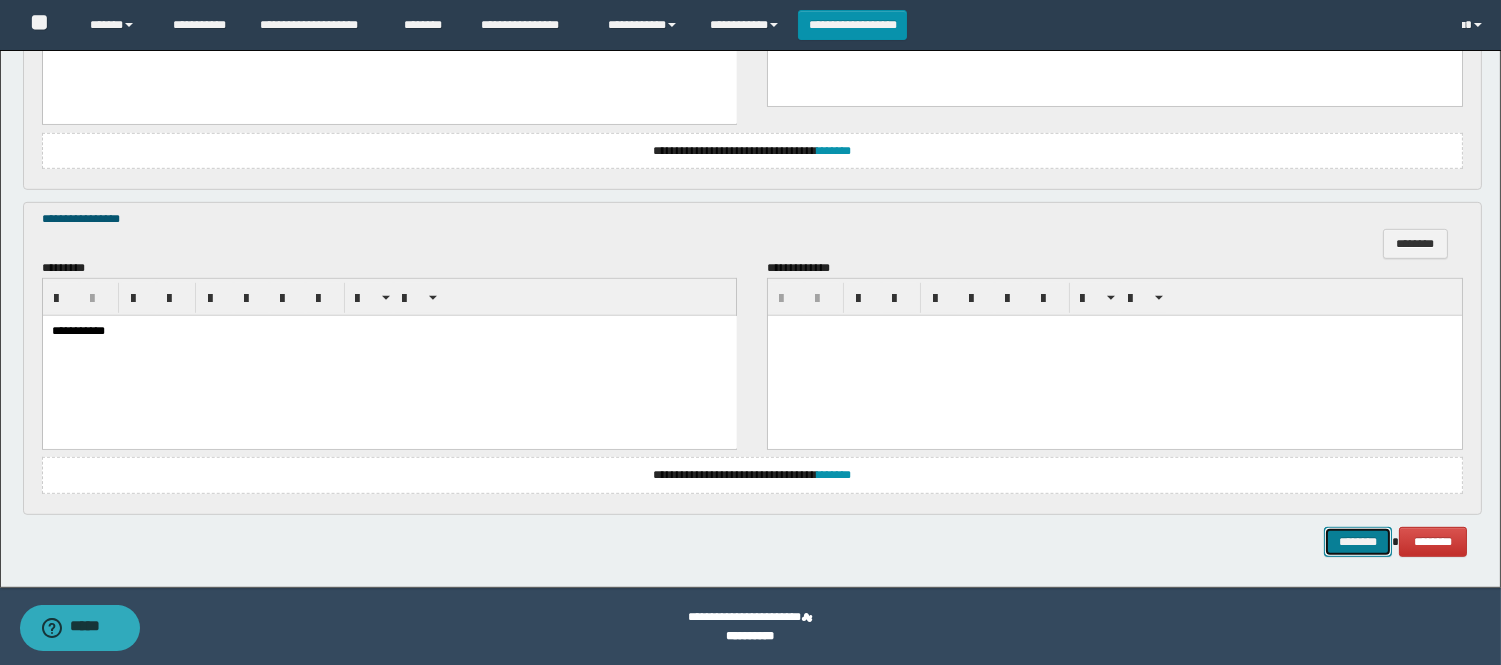 click on "********" at bounding box center [1358, 542] 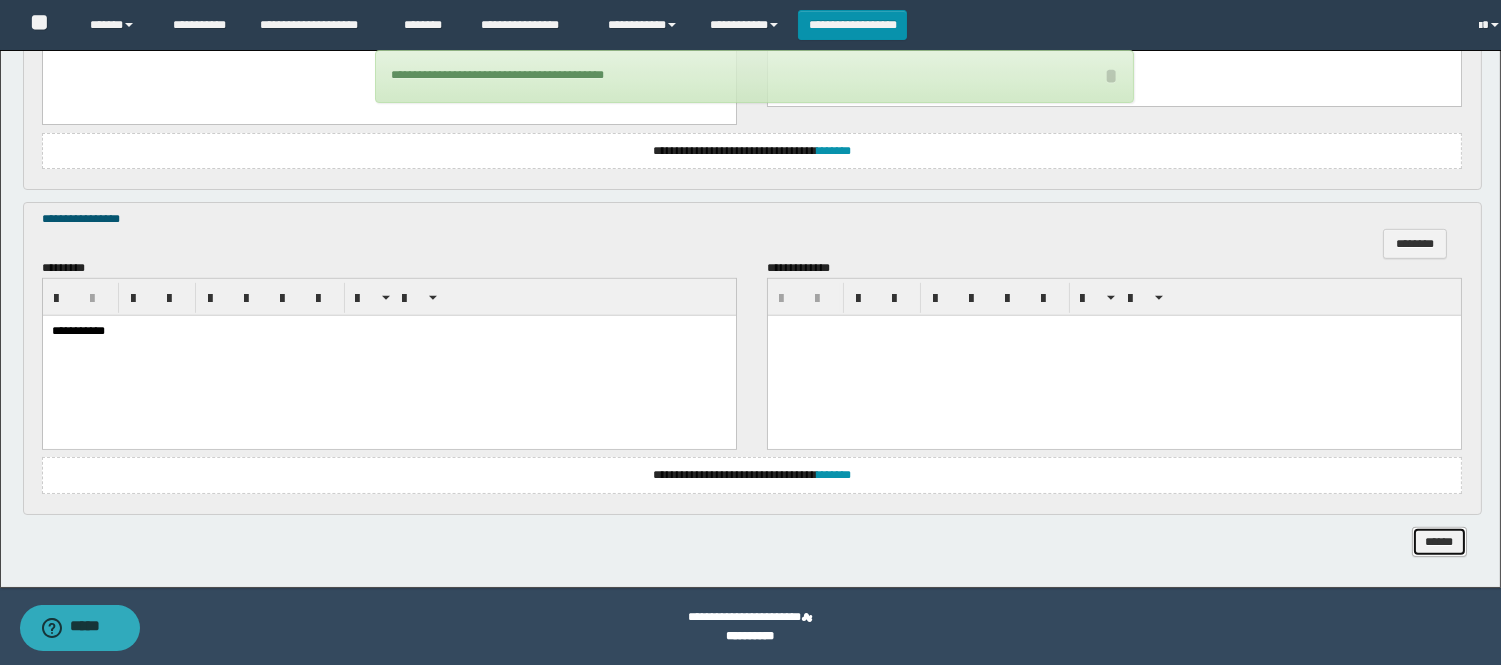 click on "******" at bounding box center (1439, 542) 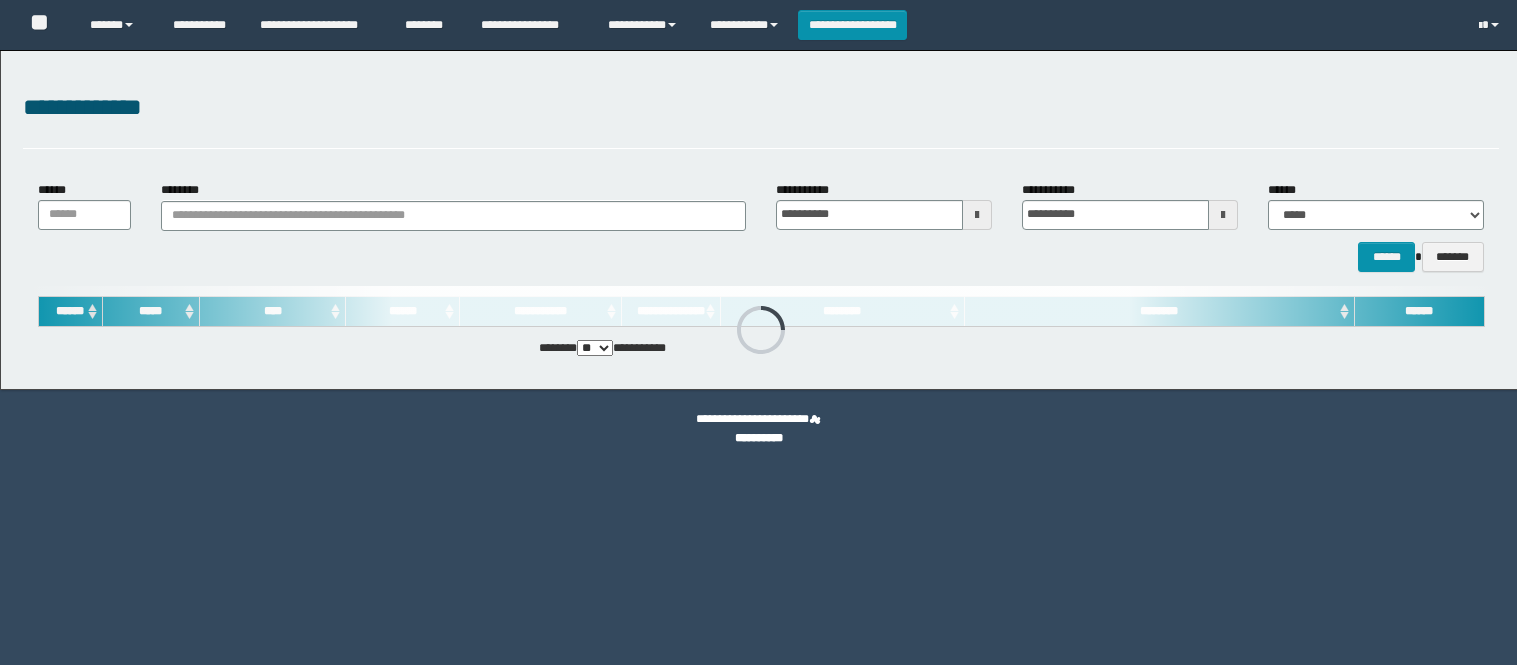 scroll, scrollTop: 0, scrollLeft: 0, axis: both 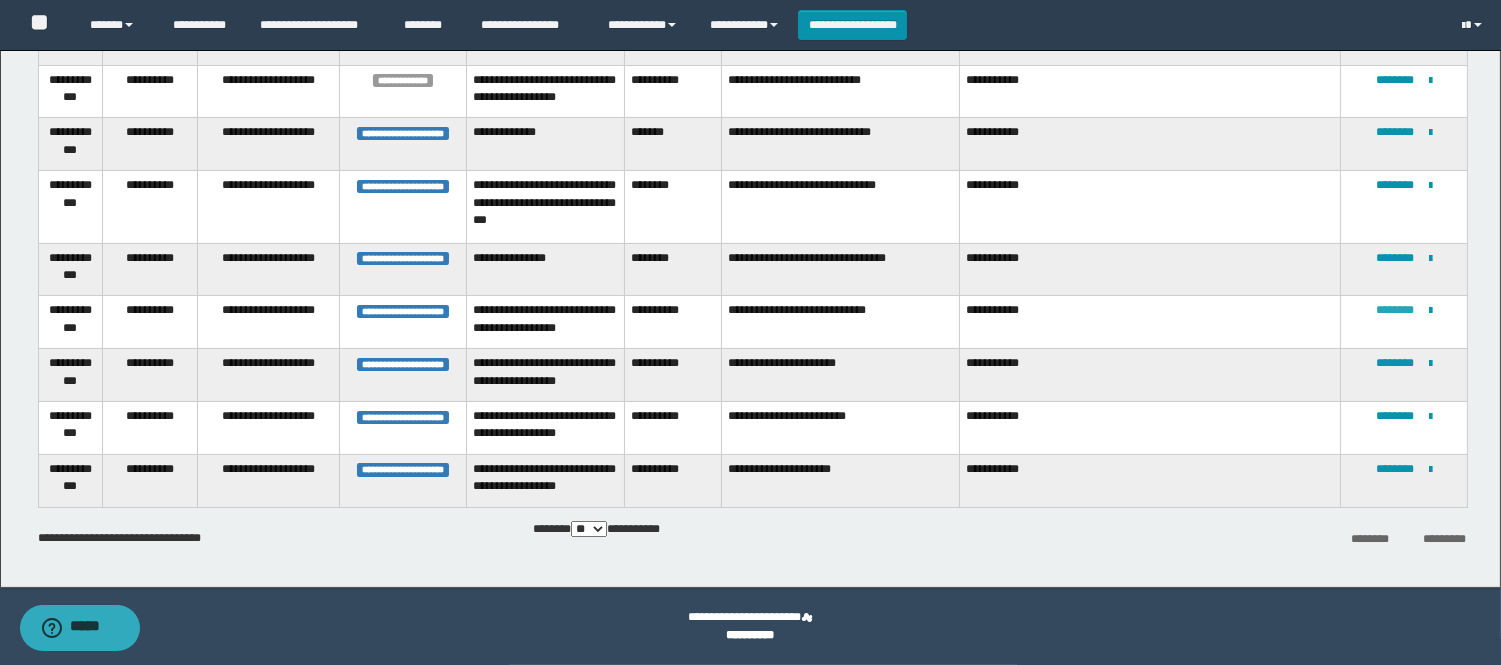 click on "********" at bounding box center [1395, 310] 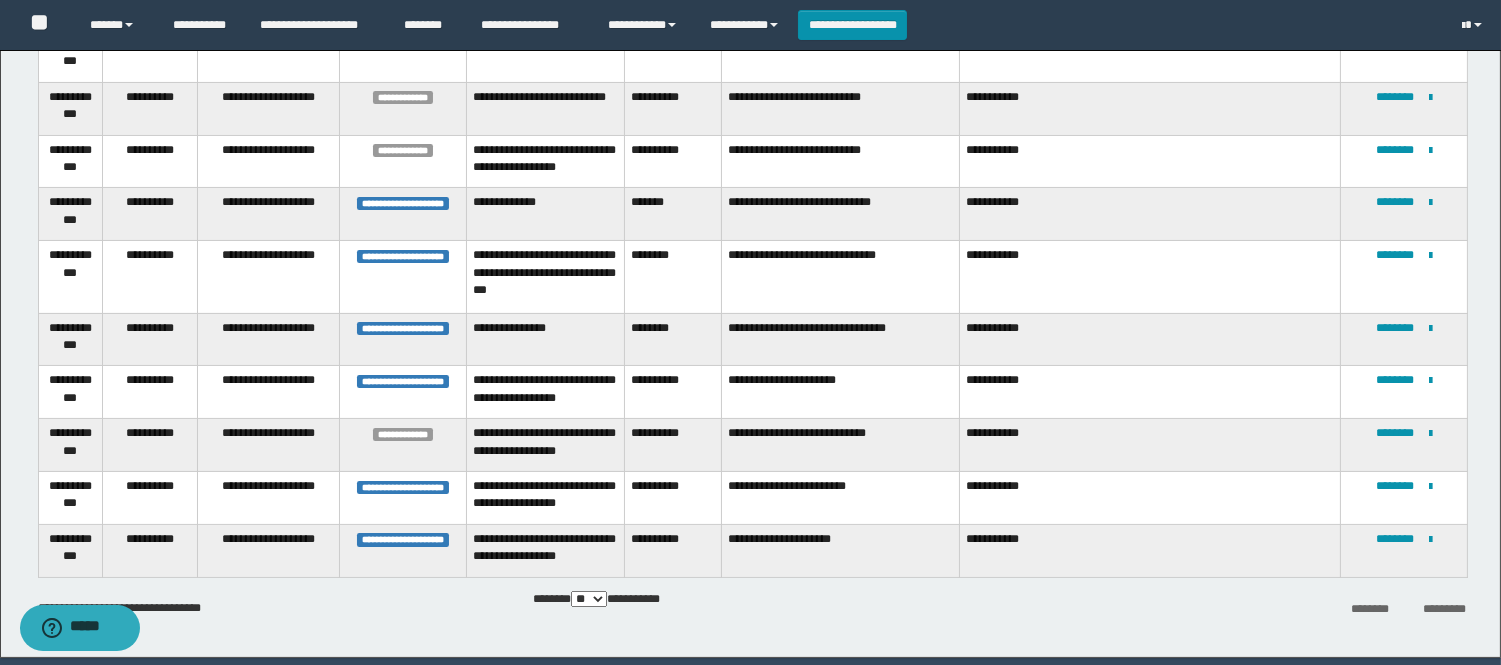 scroll, scrollTop: 632, scrollLeft: 0, axis: vertical 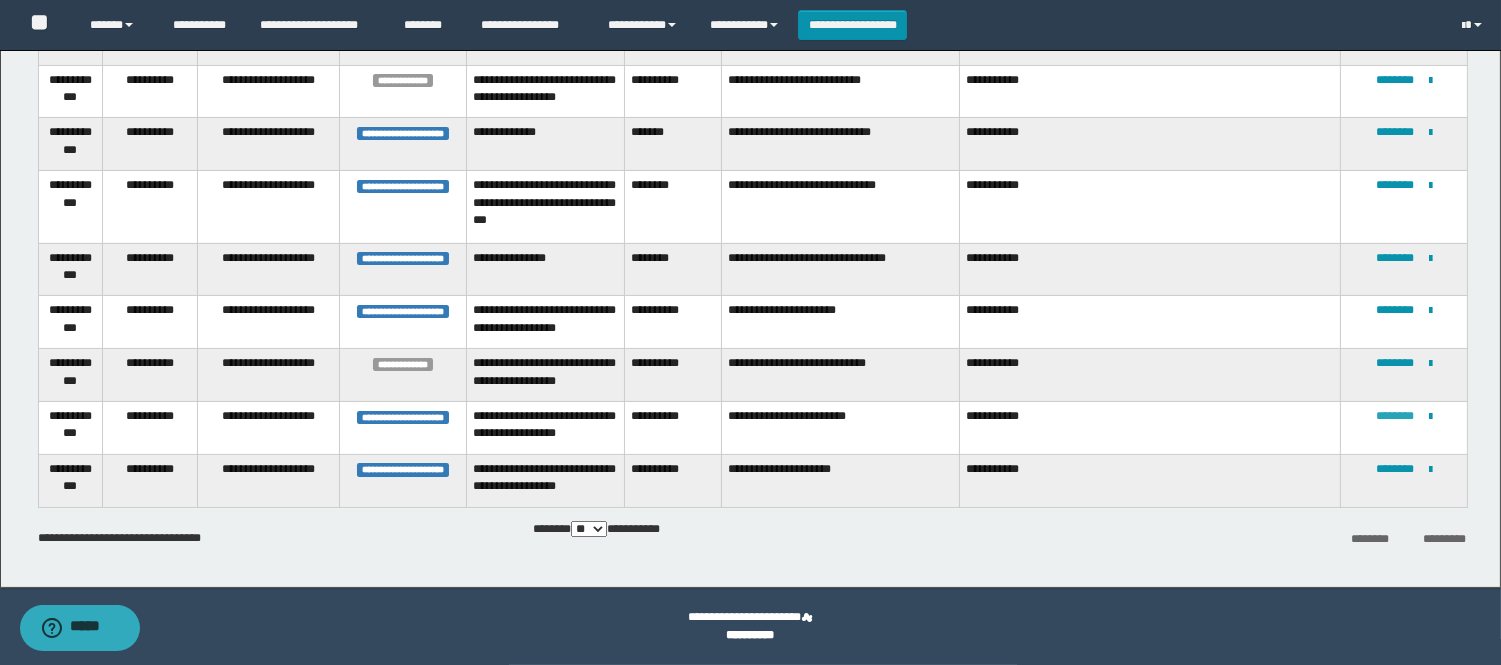 click on "********" at bounding box center [1395, 416] 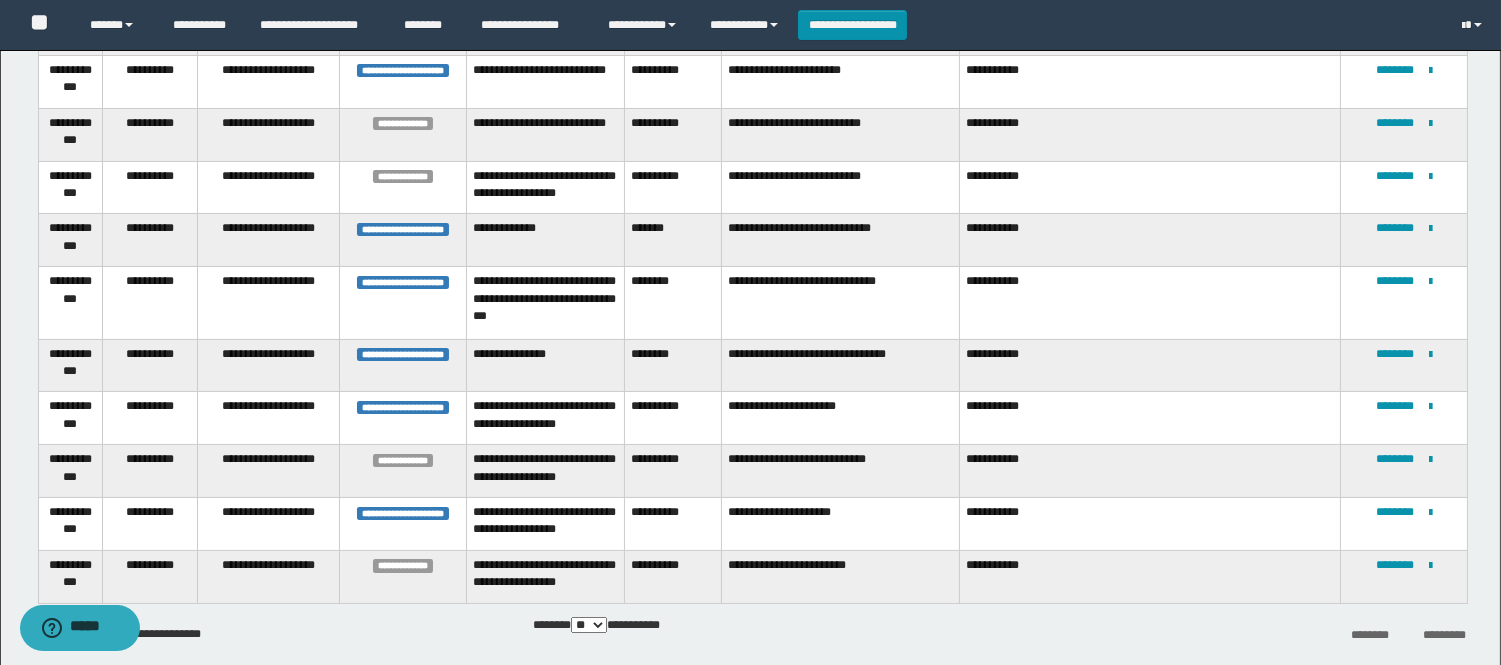 scroll, scrollTop: 632, scrollLeft: 0, axis: vertical 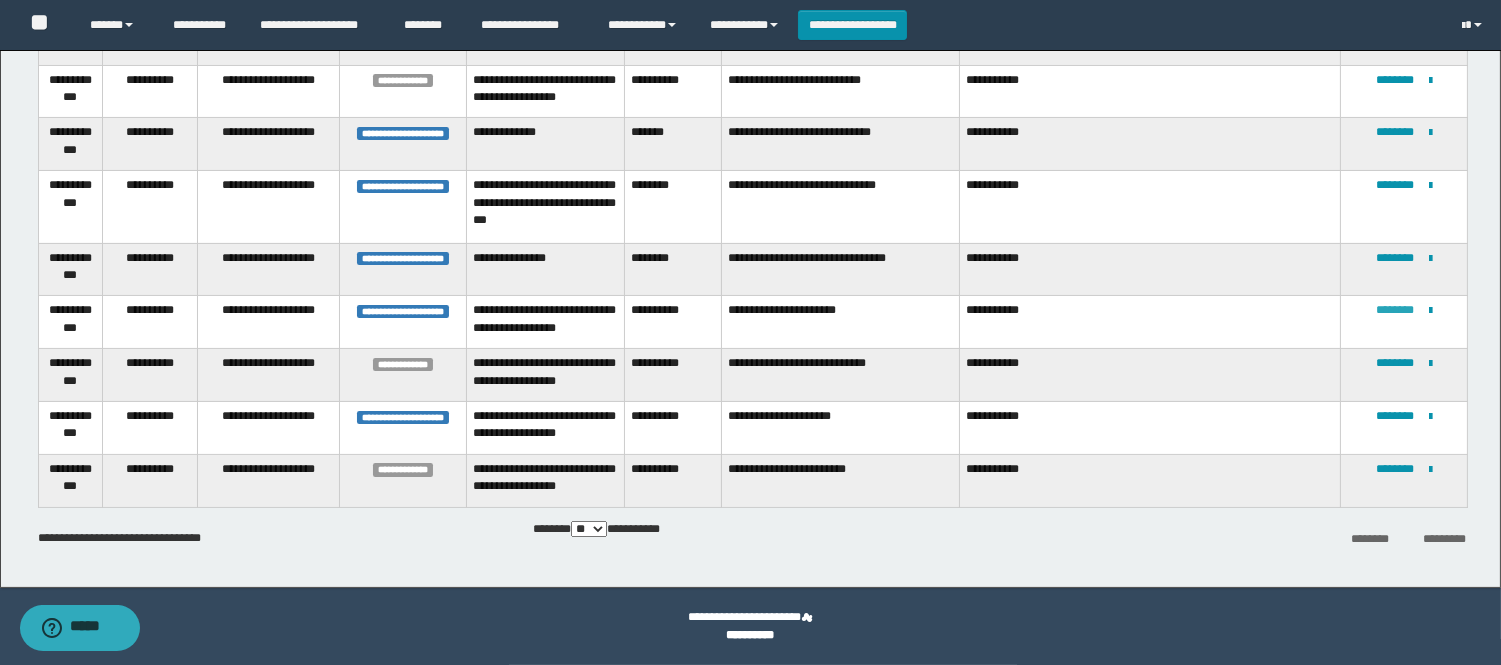 click on "********" at bounding box center (1395, 310) 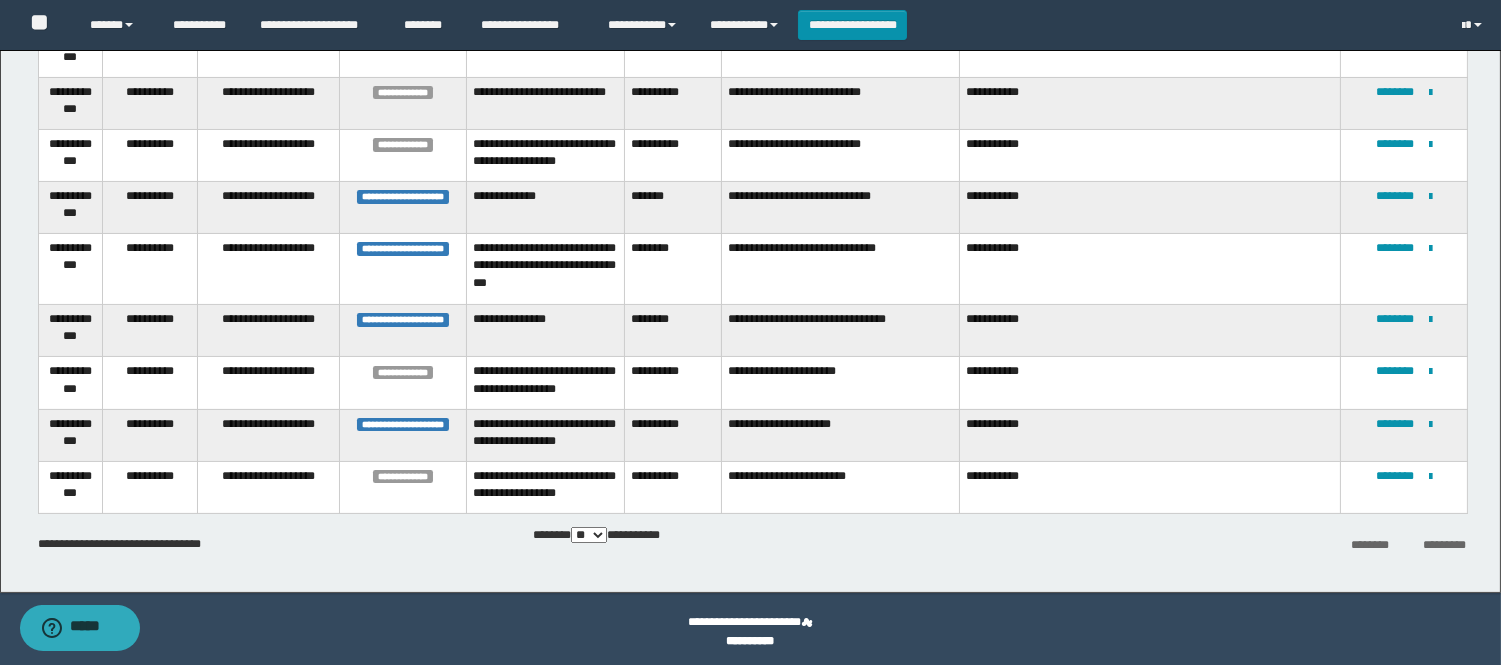 scroll, scrollTop: 567, scrollLeft: 0, axis: vertical 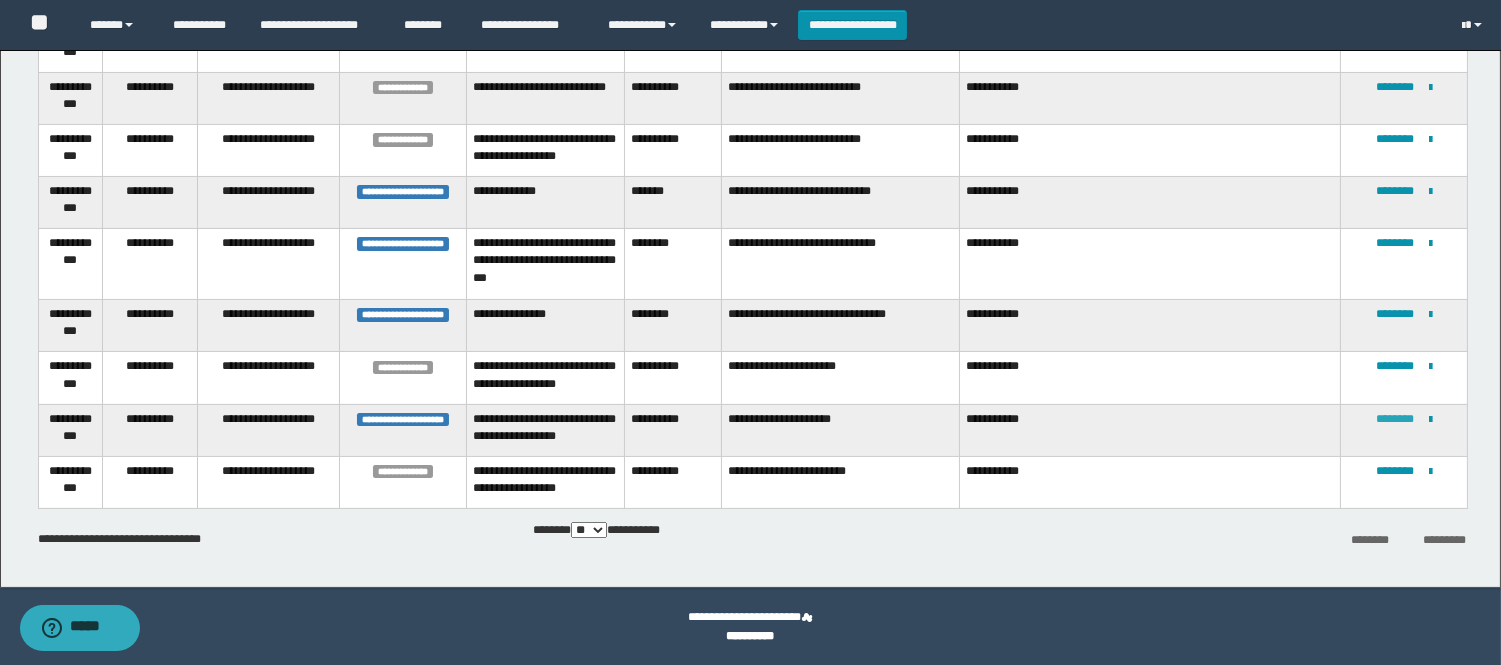 click on "********" at bounding box center [1395, 419] 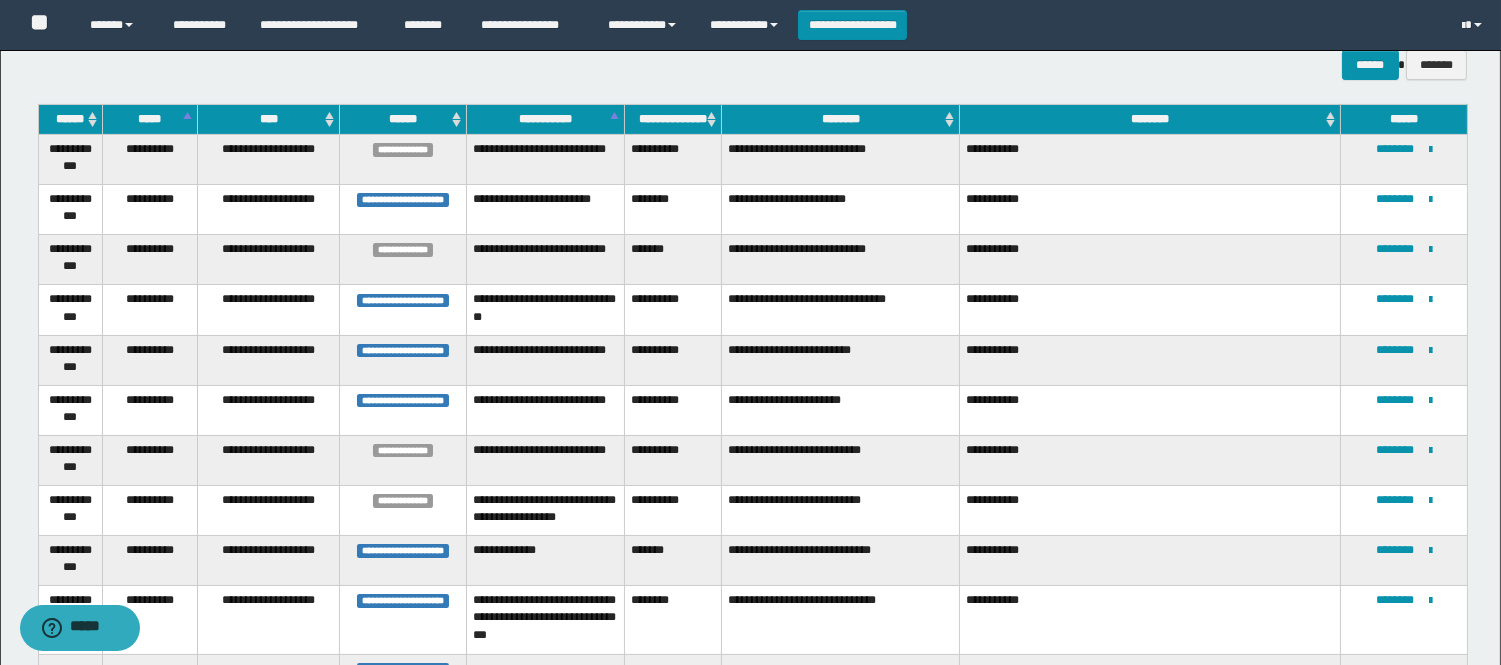 scroll, scrollTop: 437, scrollLeft: 0, axis: vertical 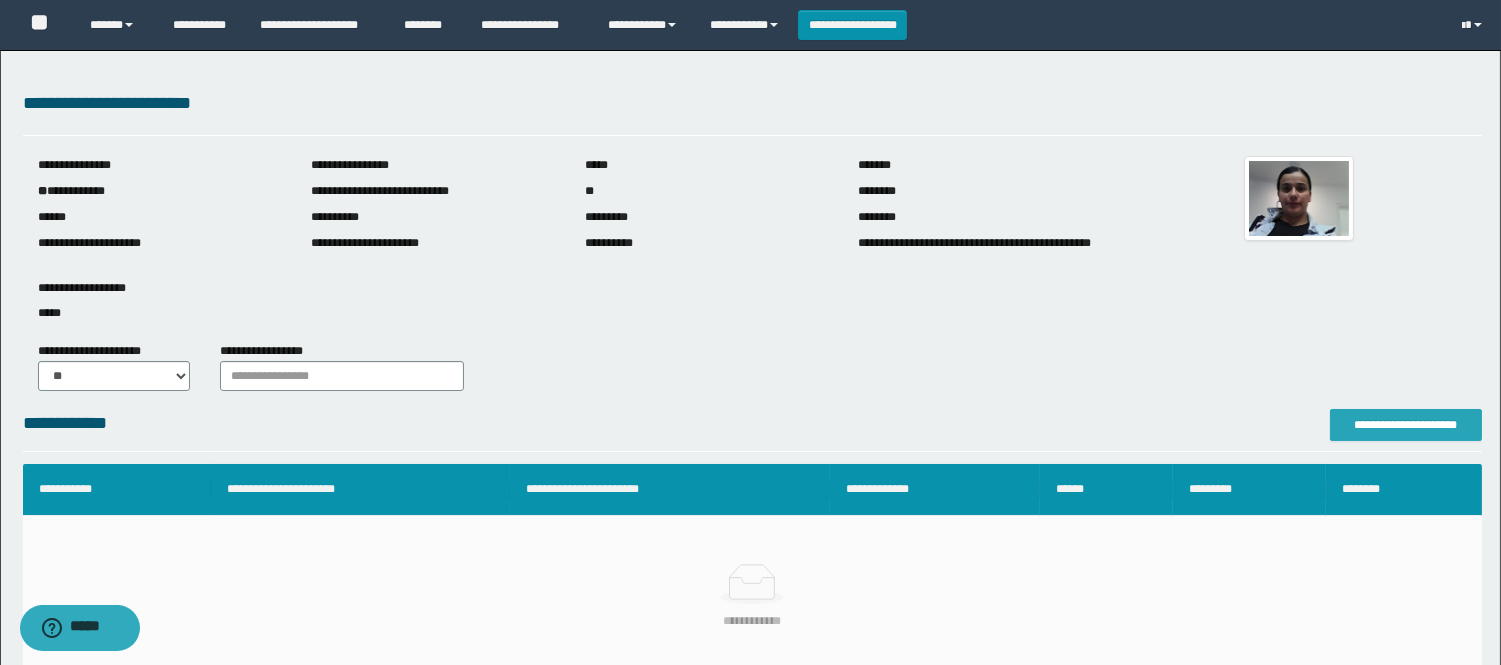 click on "**********" at bounding box center (1406, 425) 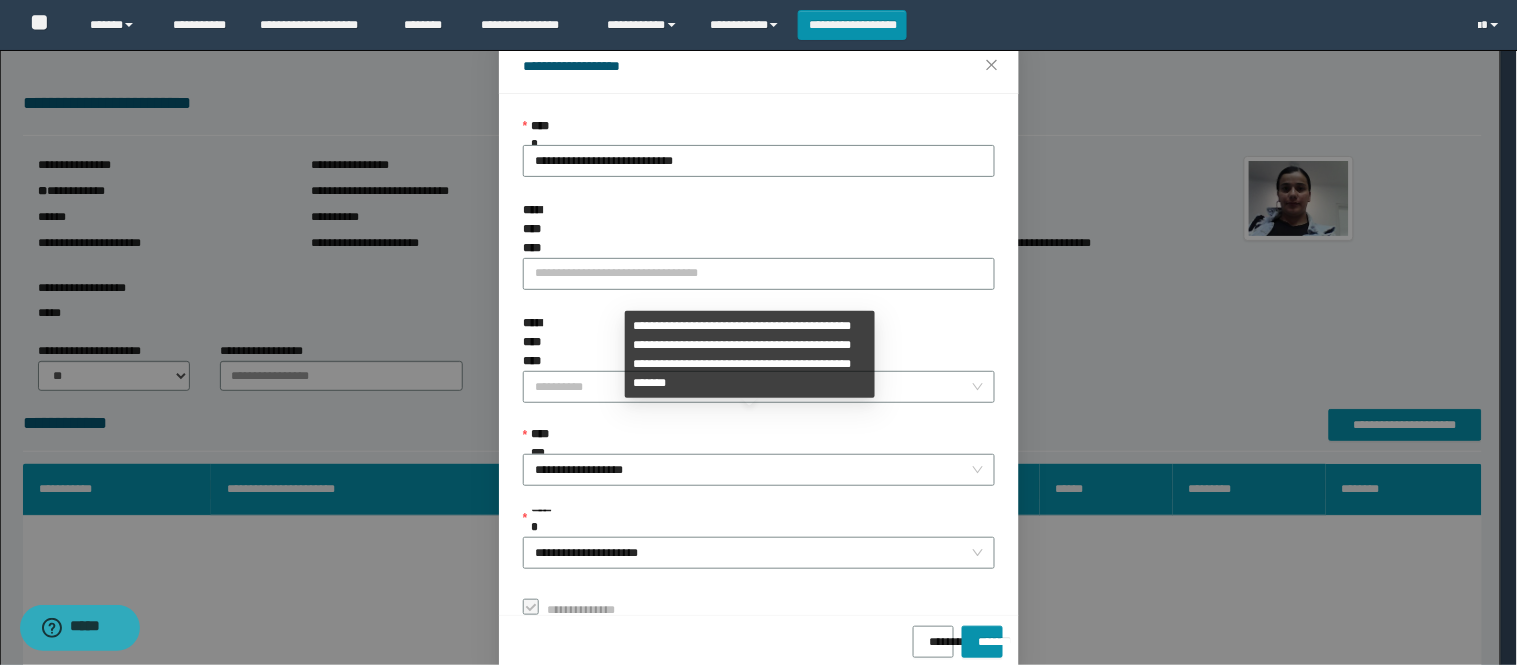scroll, scrollTop: 87, scrollLeft: 0, axis: vertical 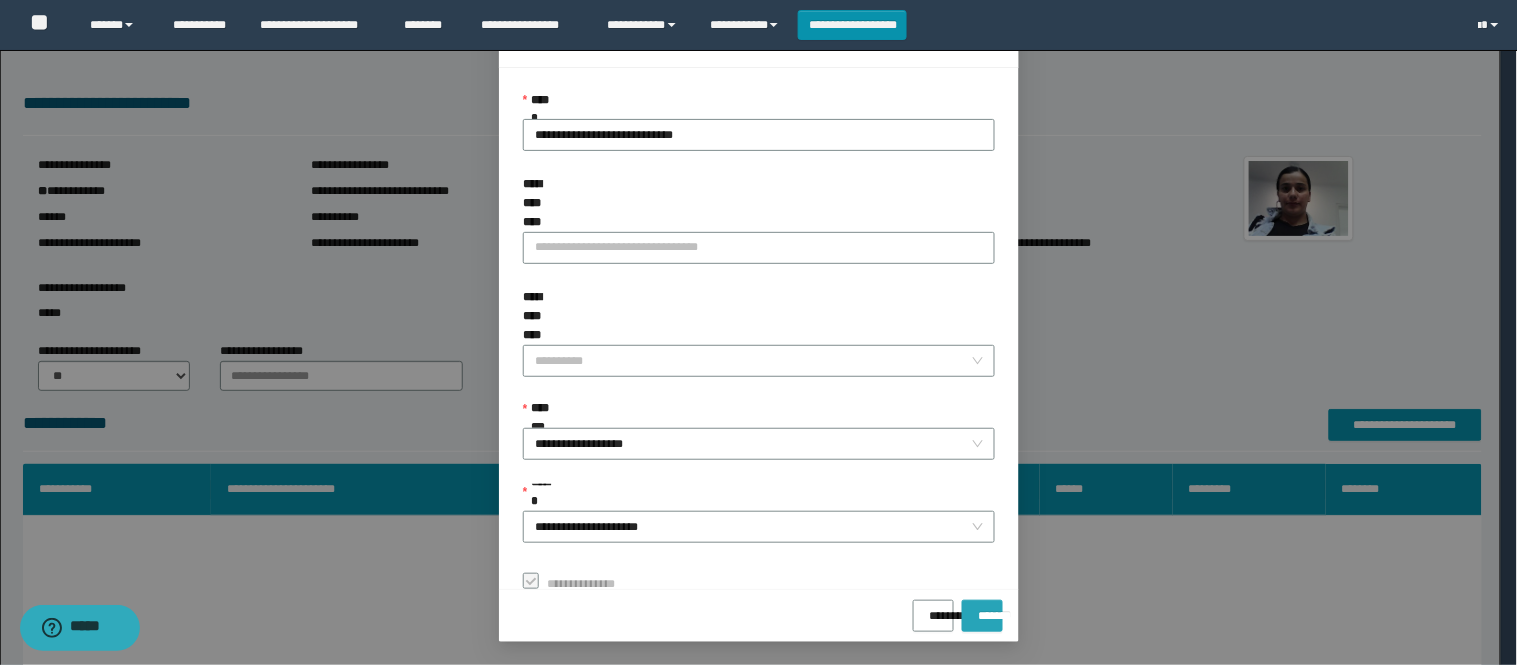click on "*******" at bounding box center [982, 609] 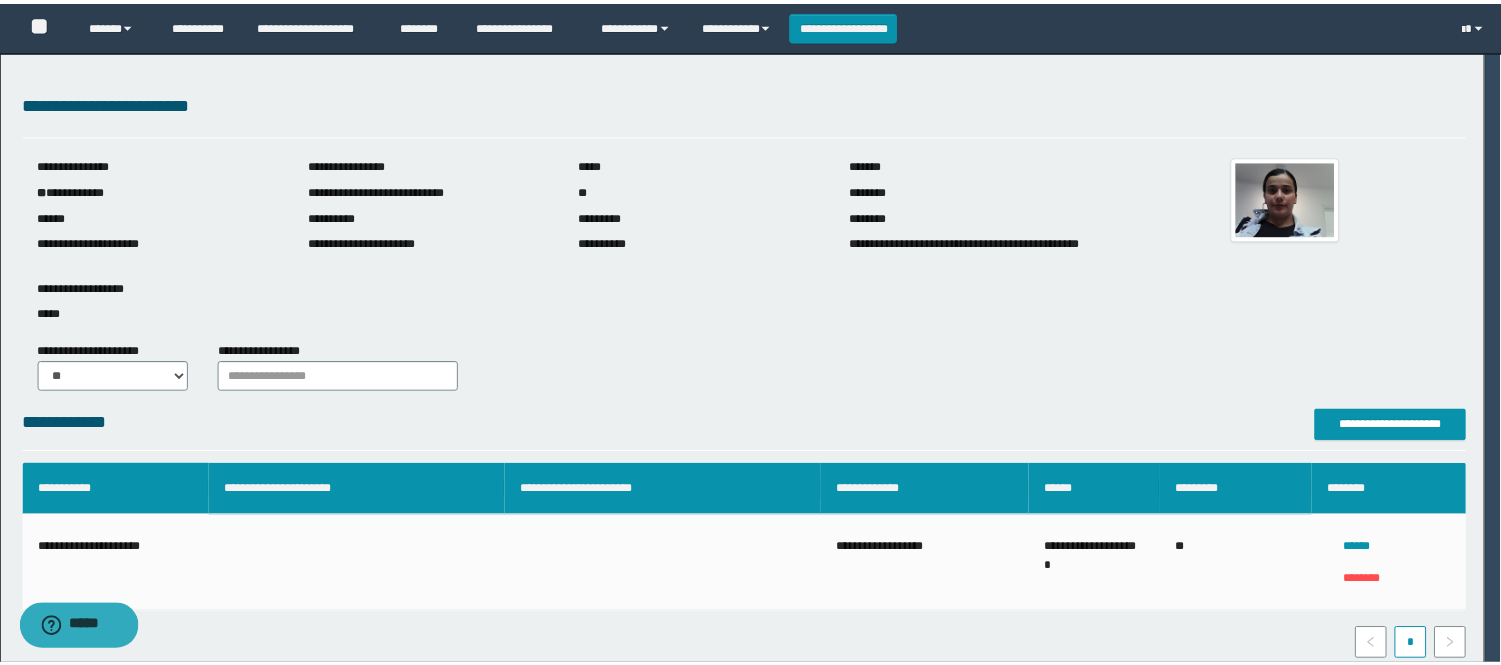 scroll, scrollTop: 41, scrollLeft: 0, axis: vertical 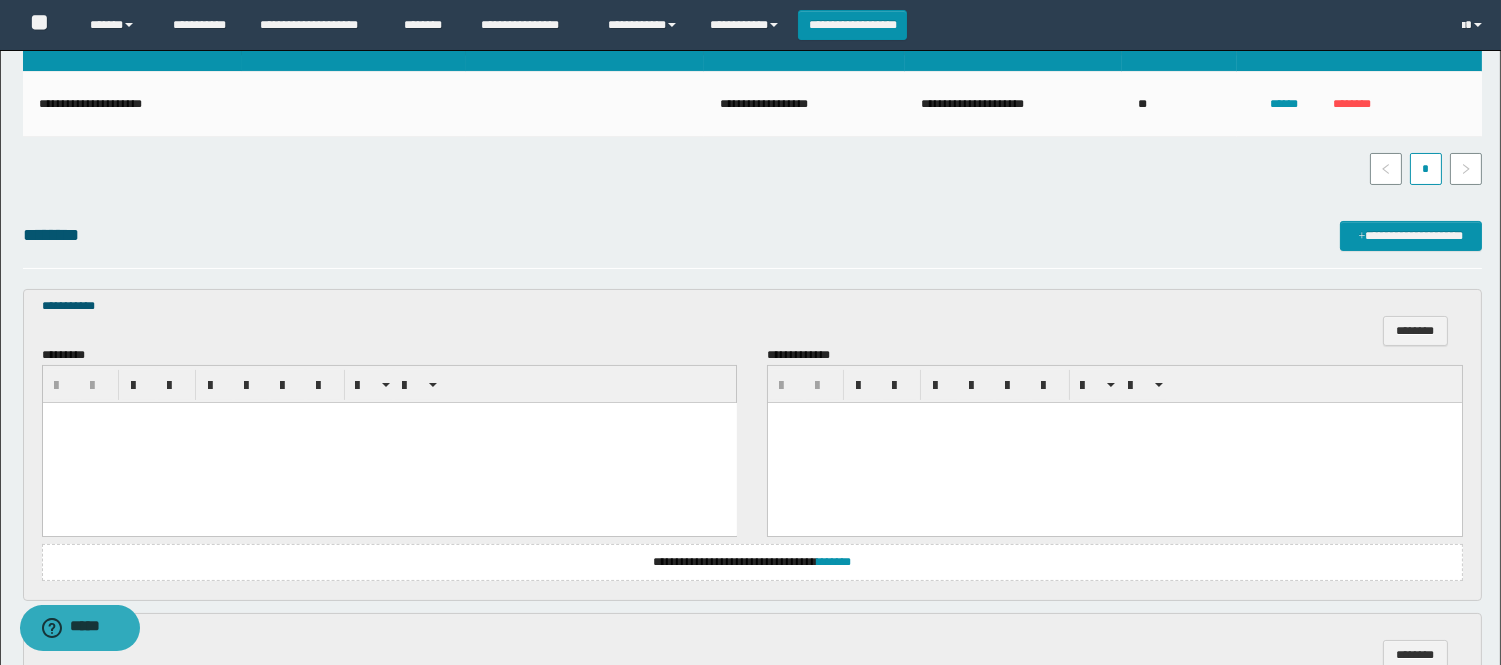 click at bounding box center (389, 442) 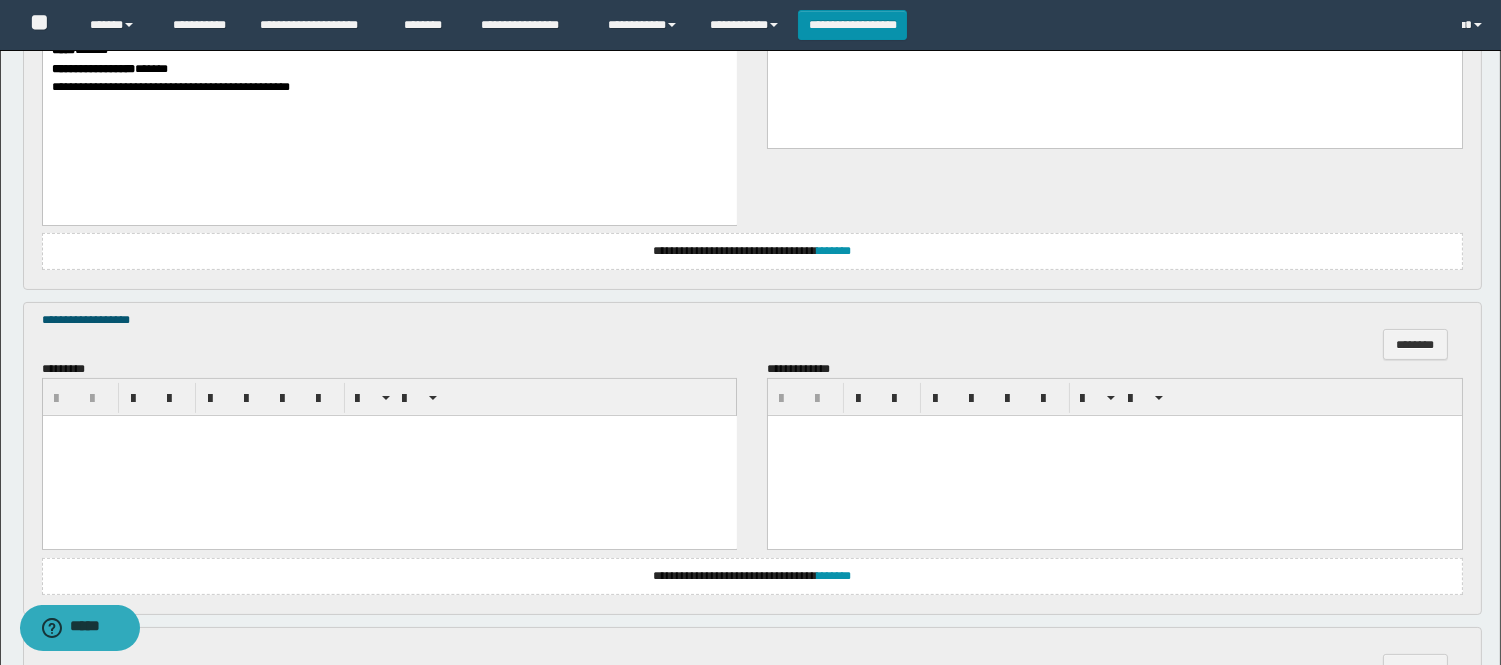 scroll, scrollTop: 888, scrollLeft: 0, axis: vertical 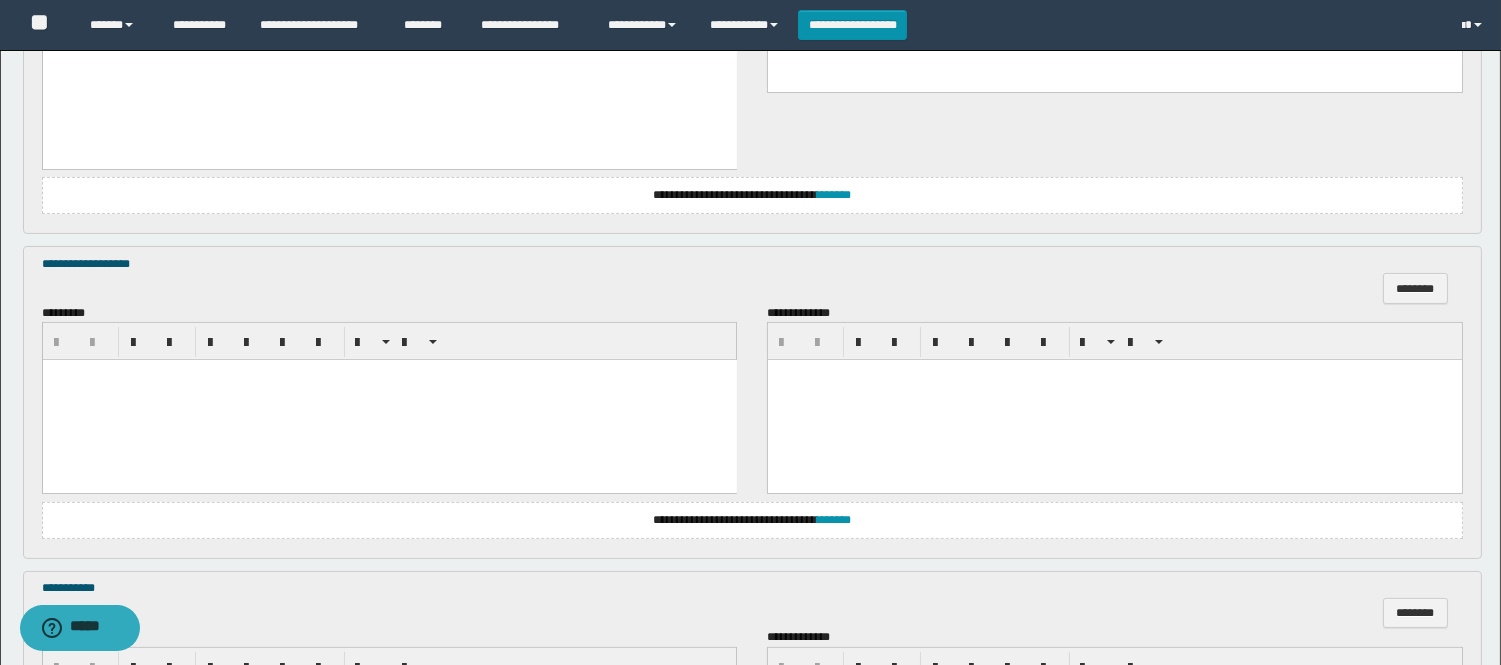 click at bounding box center [389, 400] 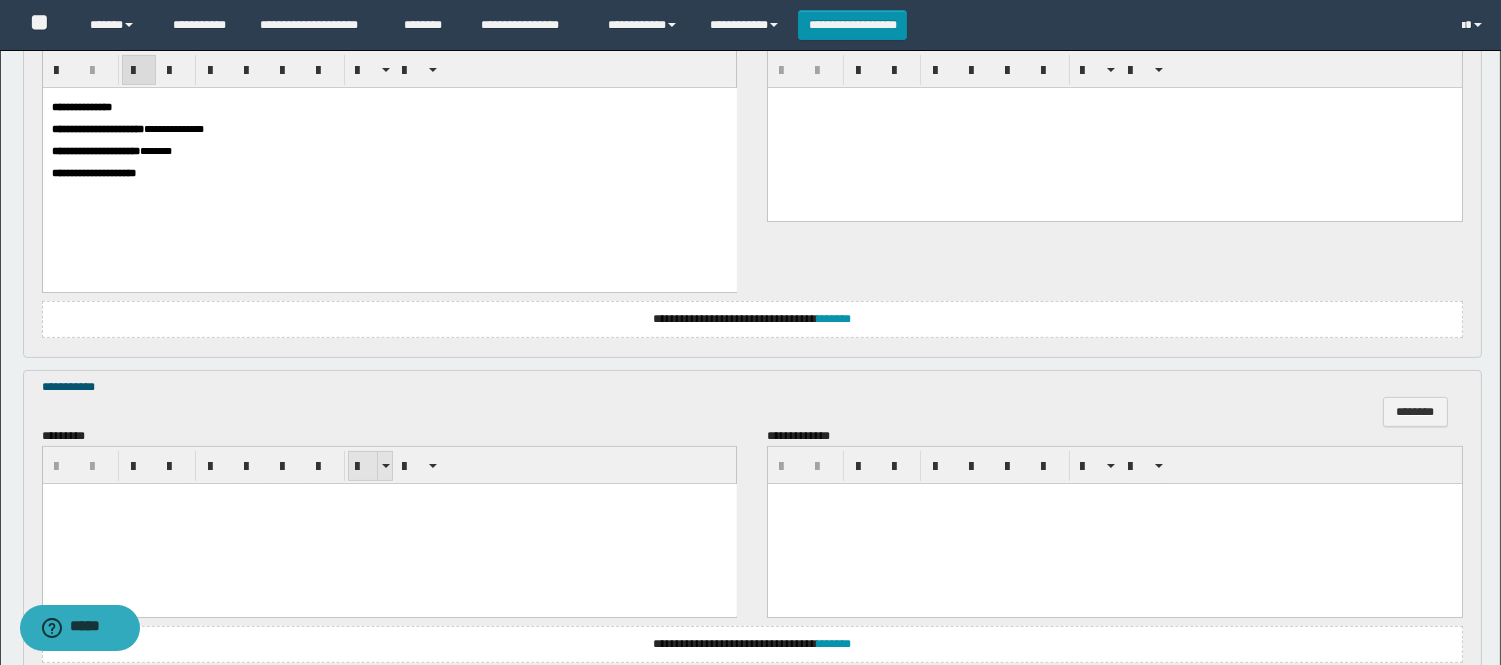 scroll, scrollTop: 1222, scrollLeft: 0, axis: vertical 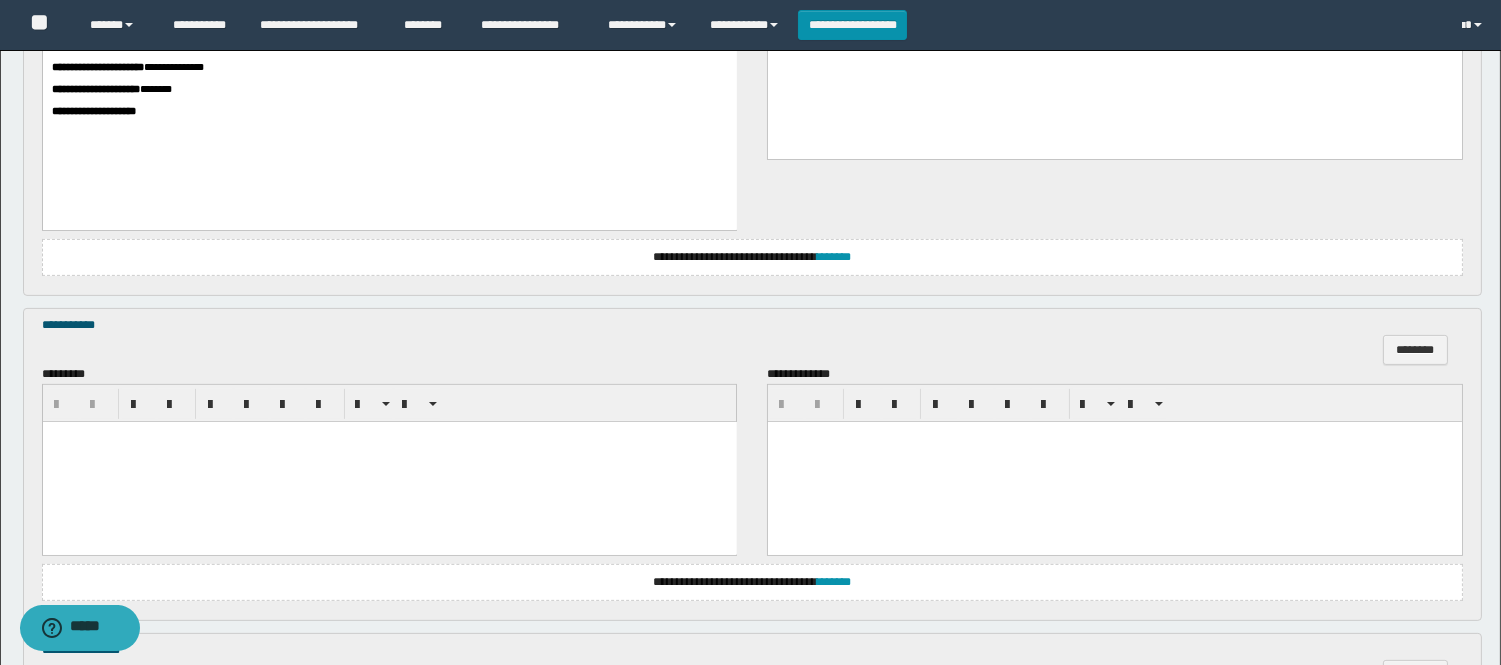 click at bounding box center [389, 462] 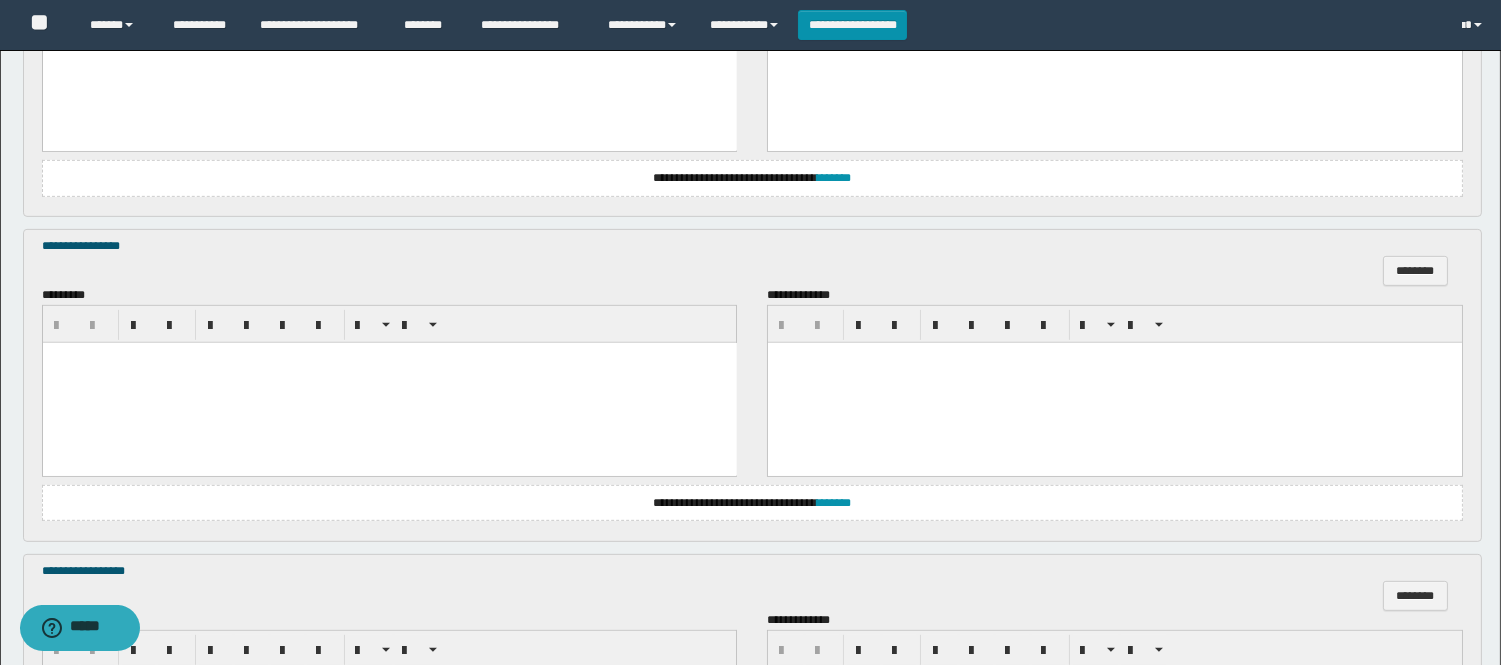 scroll, scrollTop: 1666, scrollLeft: 0, axis: vertical 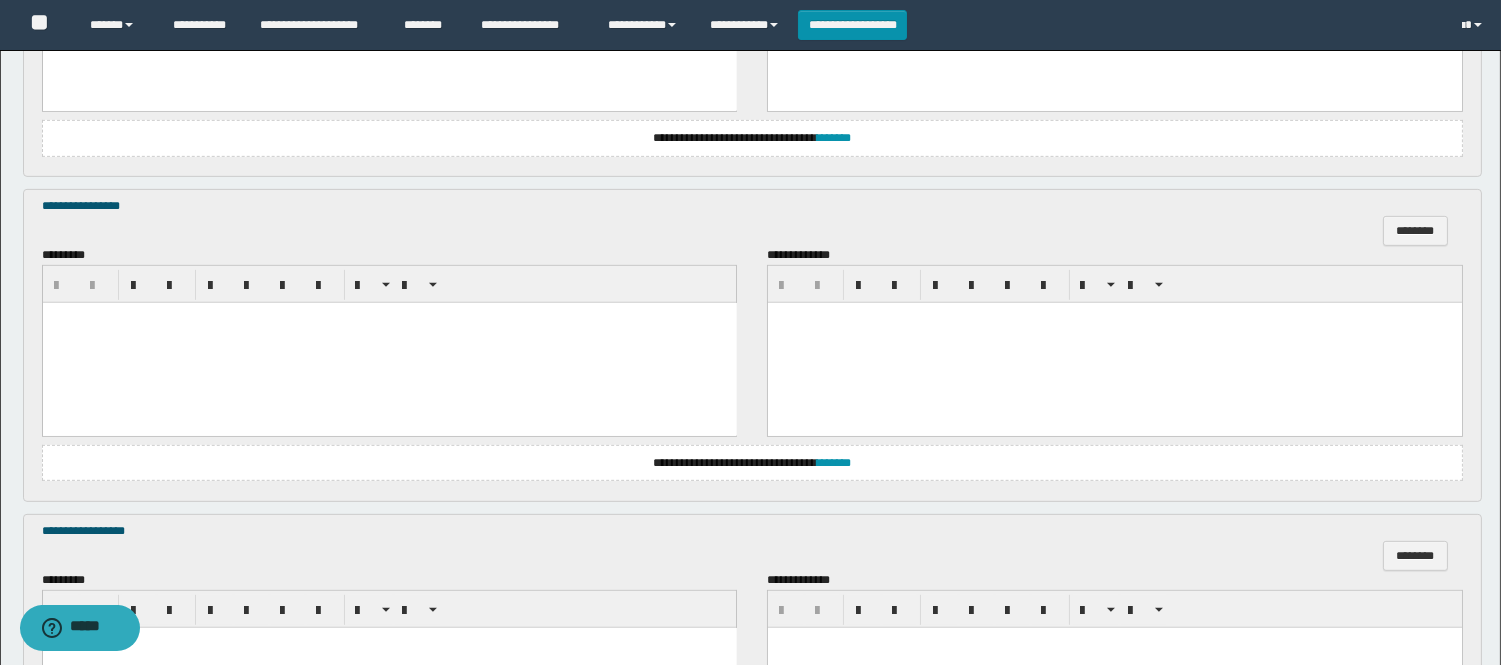 click at bounding box center [389, 343] 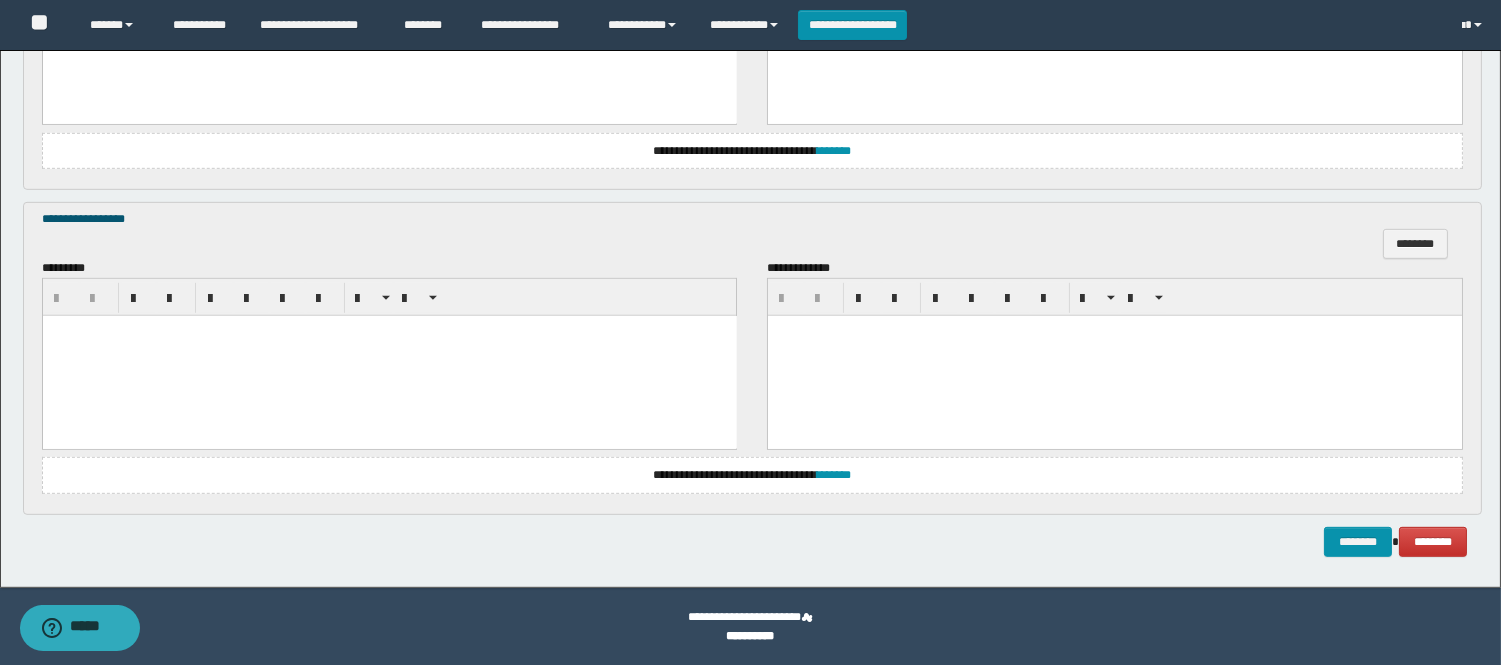 click at bounding box center (389, 355) 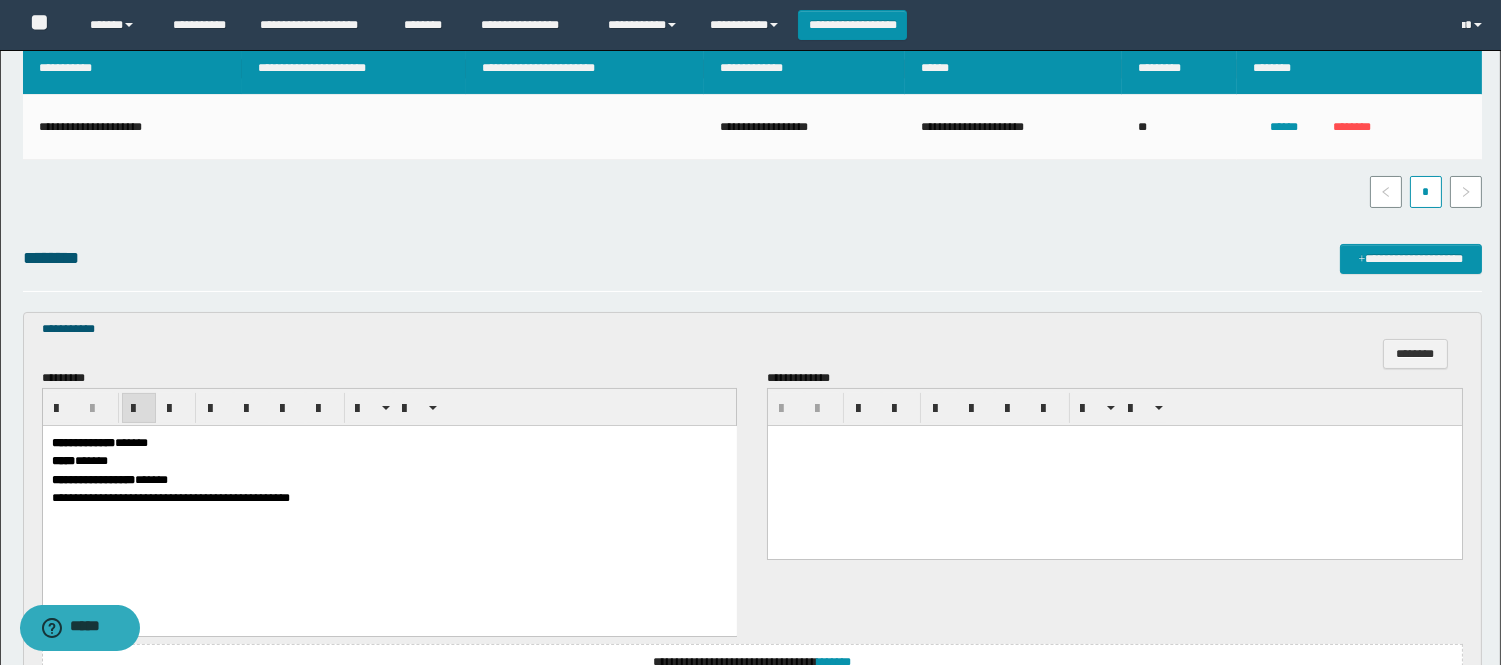 scroll, scrollTop: 90, scrollLeft: 0, axis: vertical 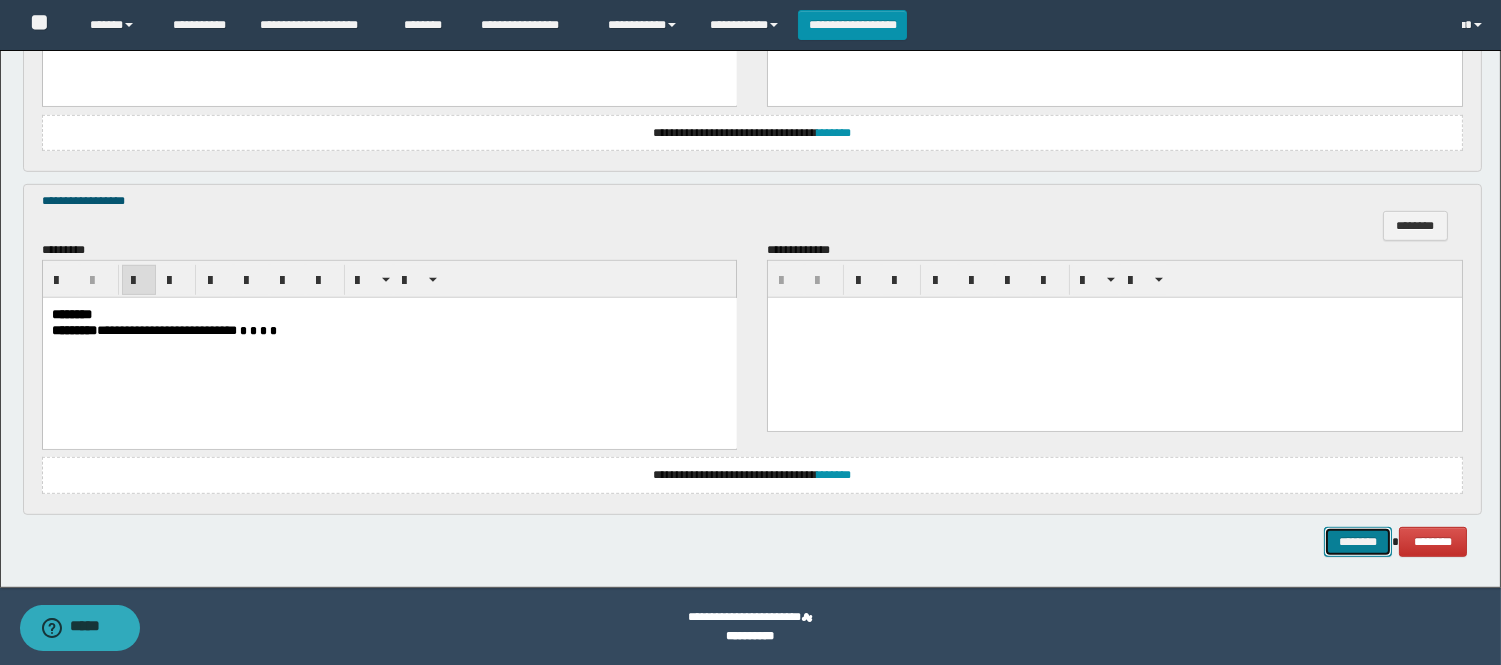 click on "********" at bounding box center [1358, 542] 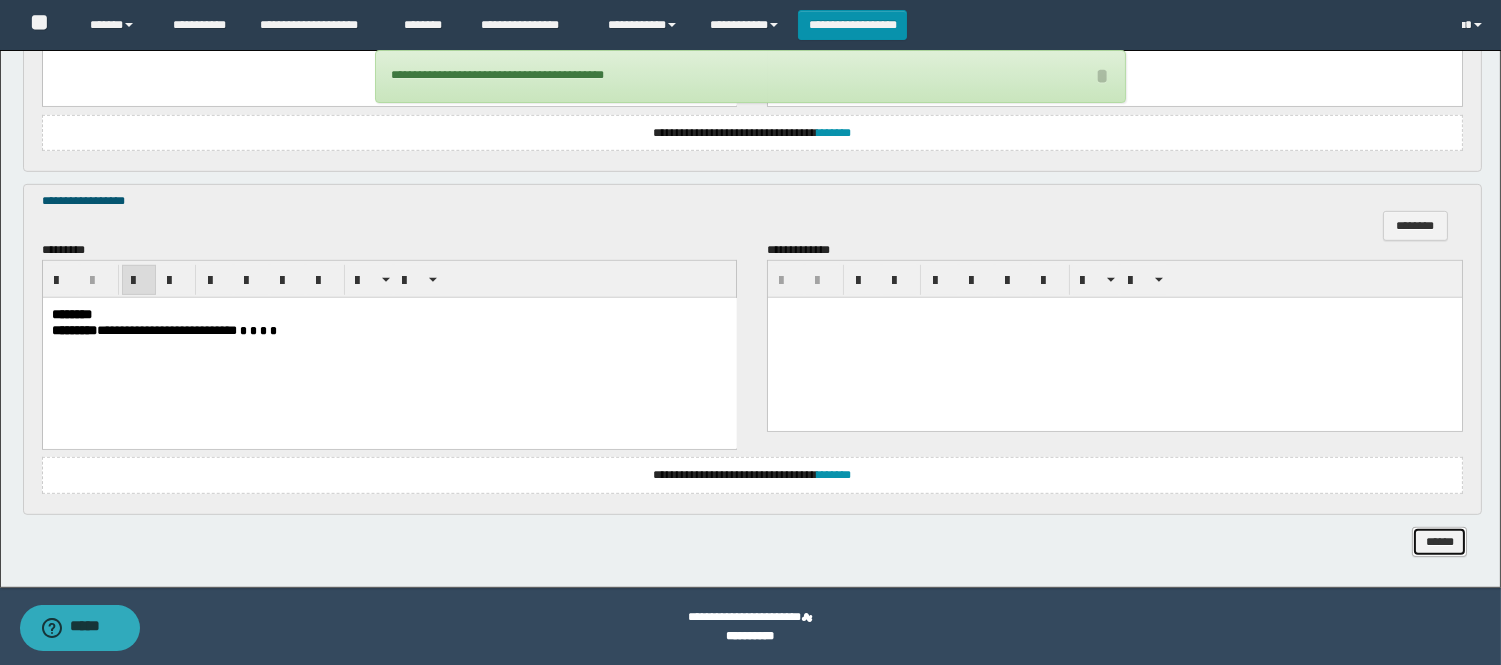 click on "******" at bounding box center [1439, 542] 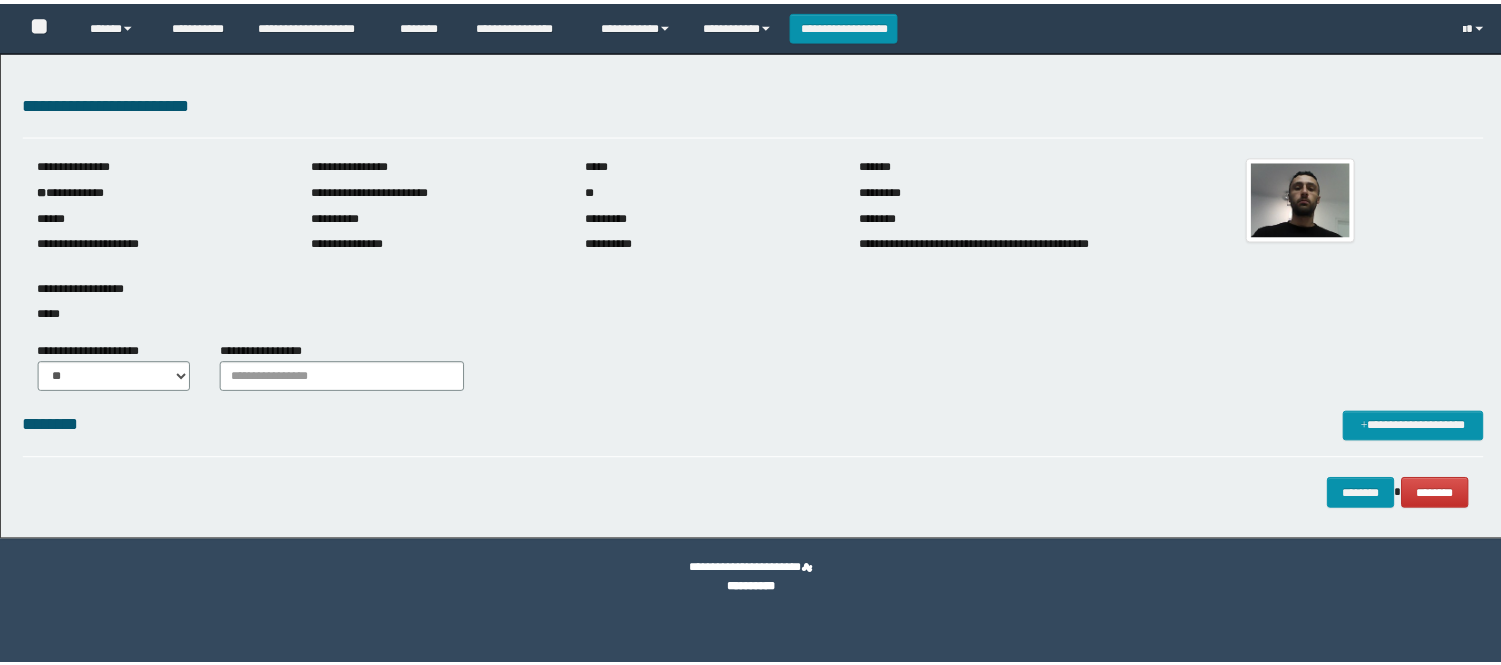 scroll, scrollTop: 0, scrollLeft: 0, axis: both 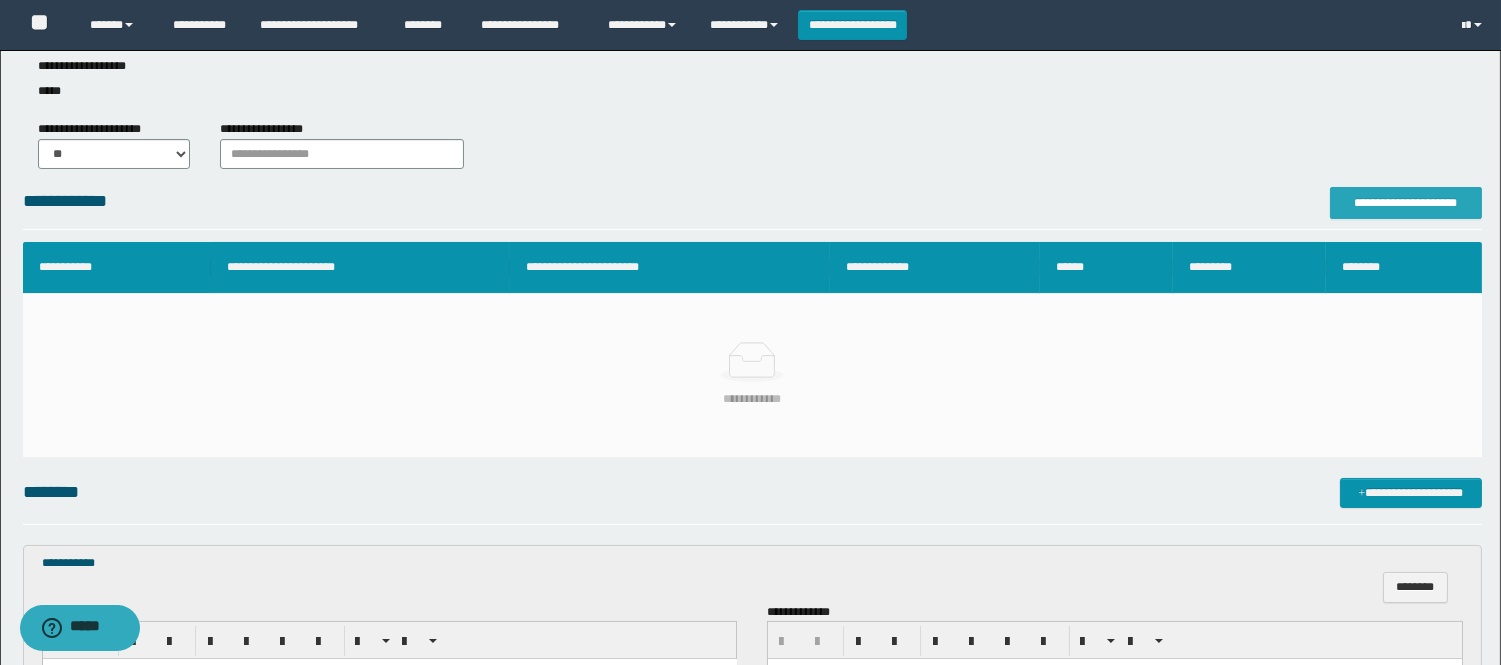 click on "**********" at bounding box center [1406, 203] 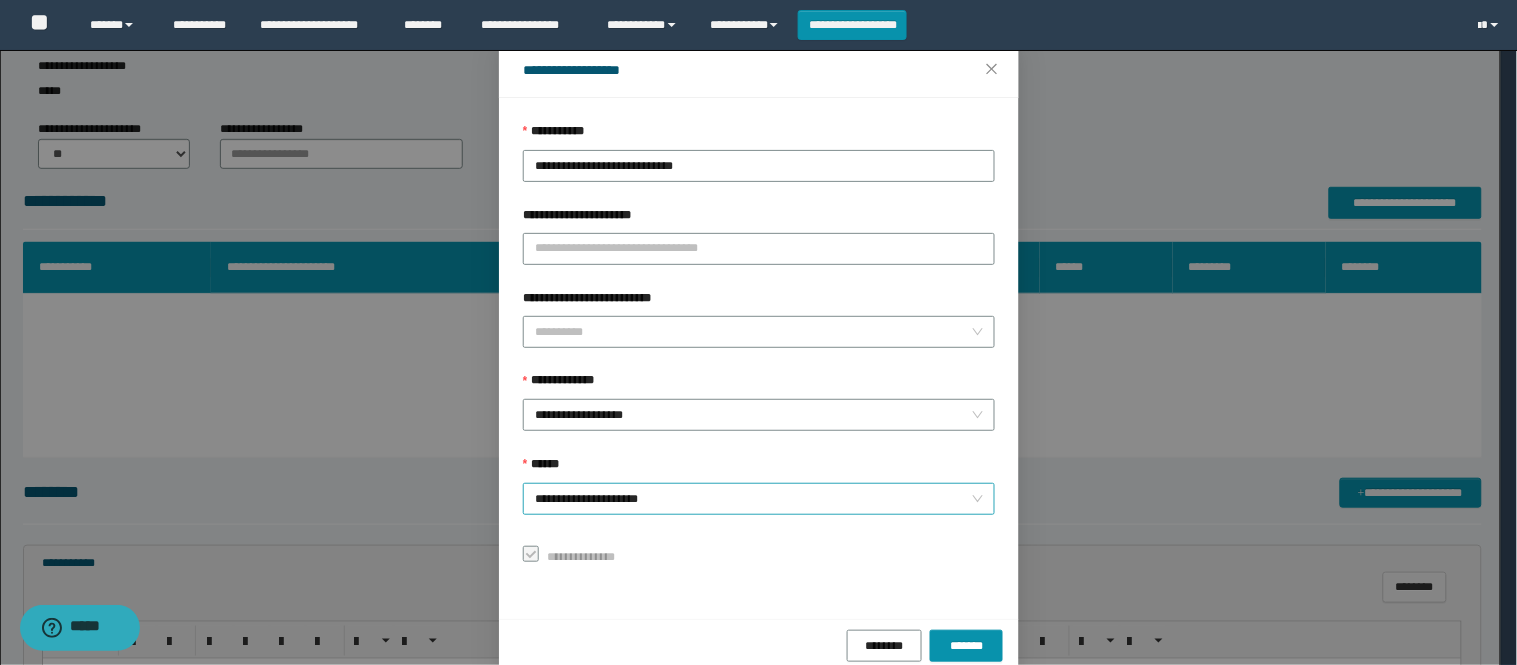 scroll, scrollTop: 87, scrollLeft: 0, axis: vertical 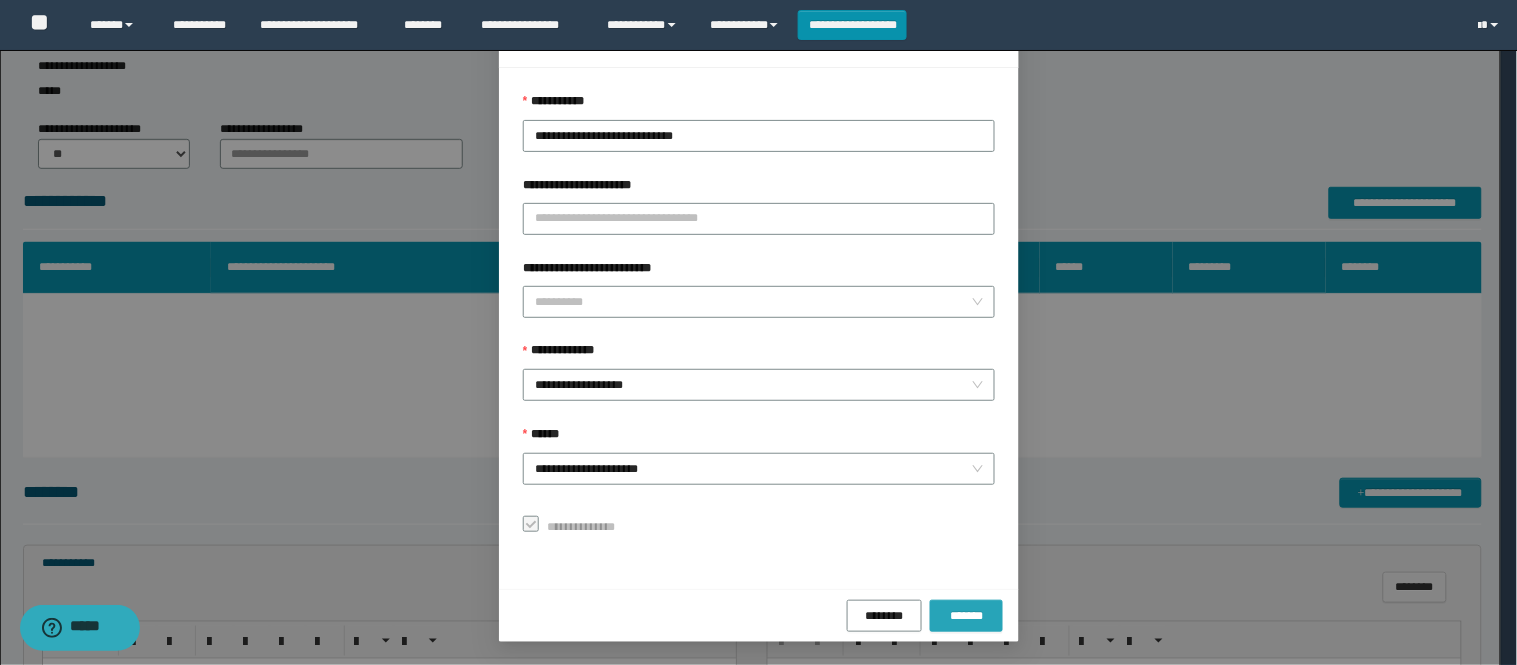 click on "*******" at bounding box center (966, 616) 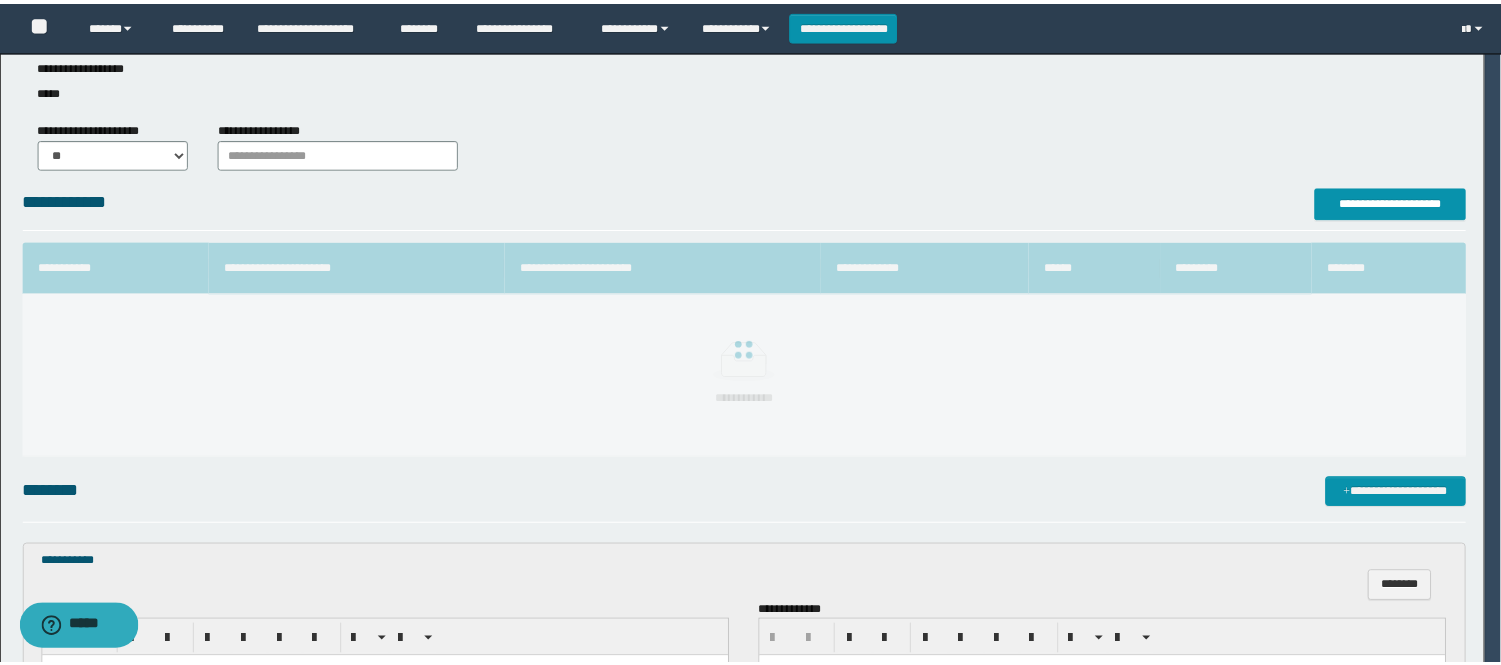 scroll, scrollTop: 41, scrollLeft: 0, axis: vertical 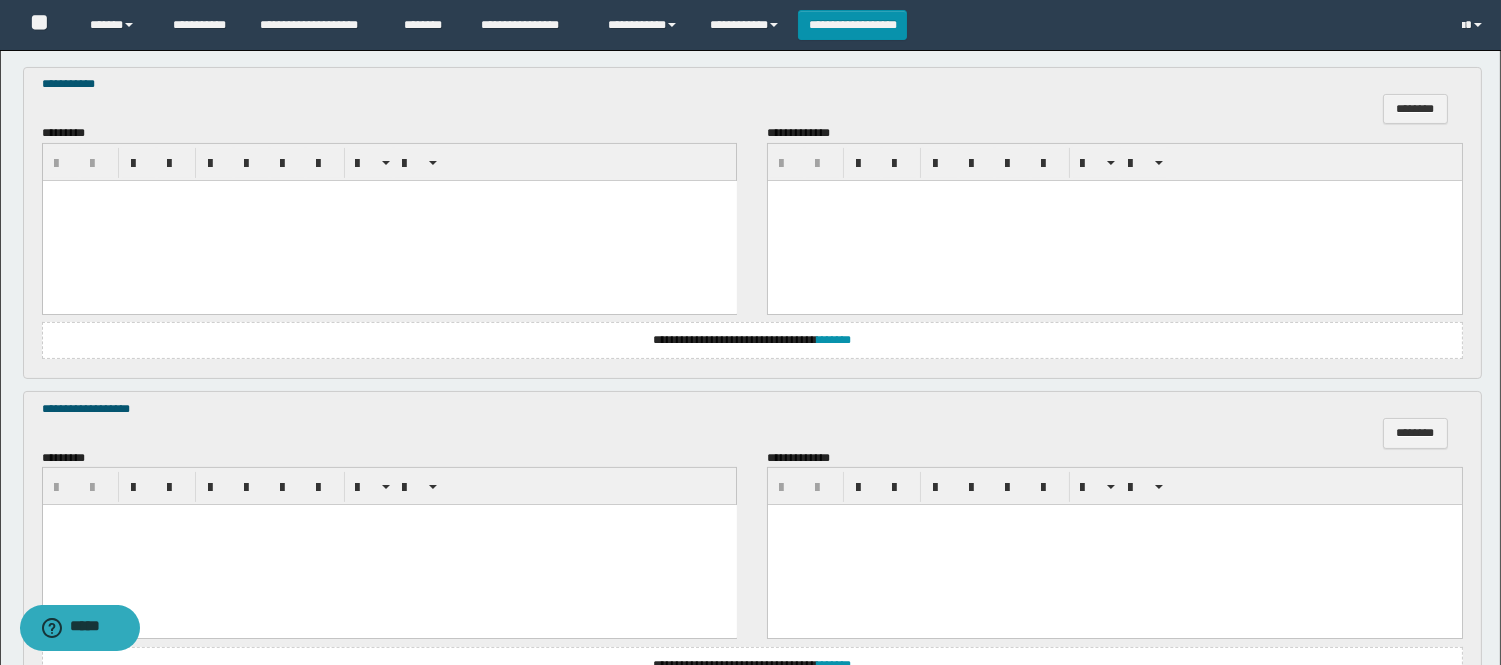click at bounding box center [389, 220] 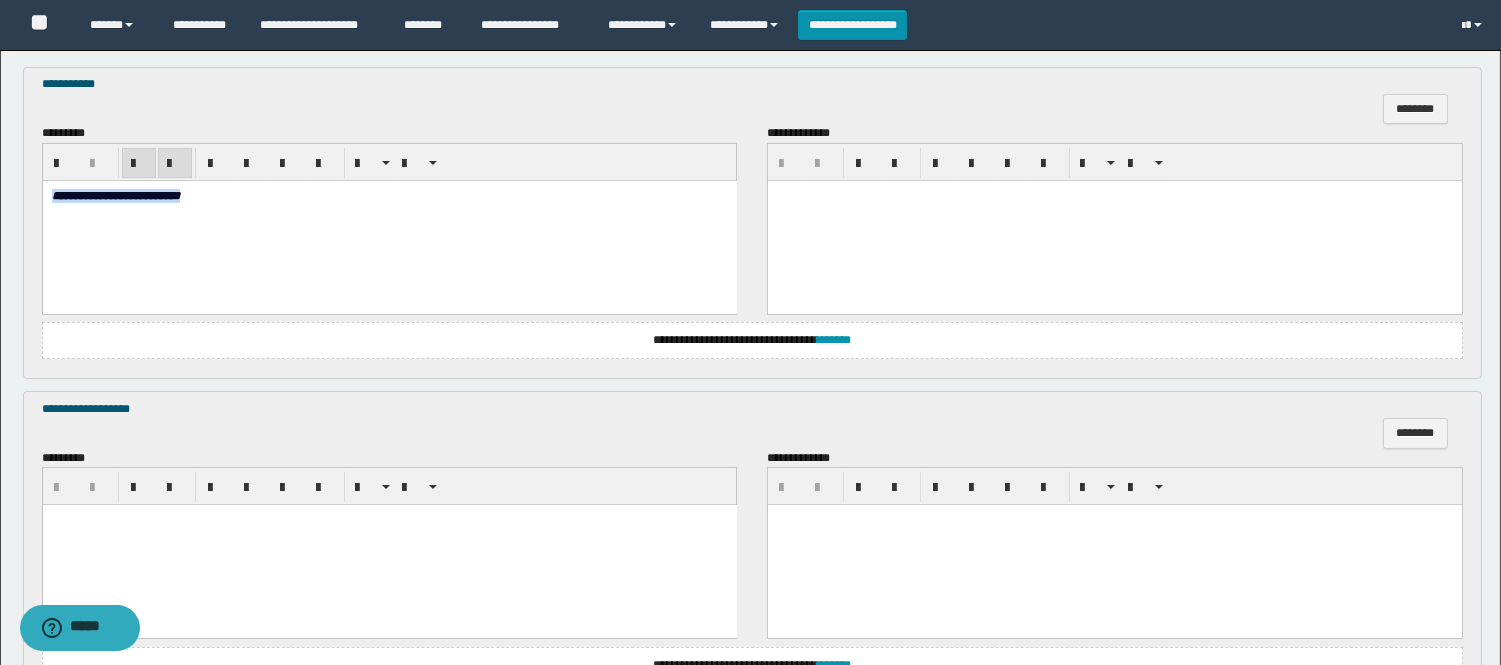 drag, startPoint x: 534, startPoint y: 239, endPoint x: -1, endPoint y: 216, distance: 535.49414 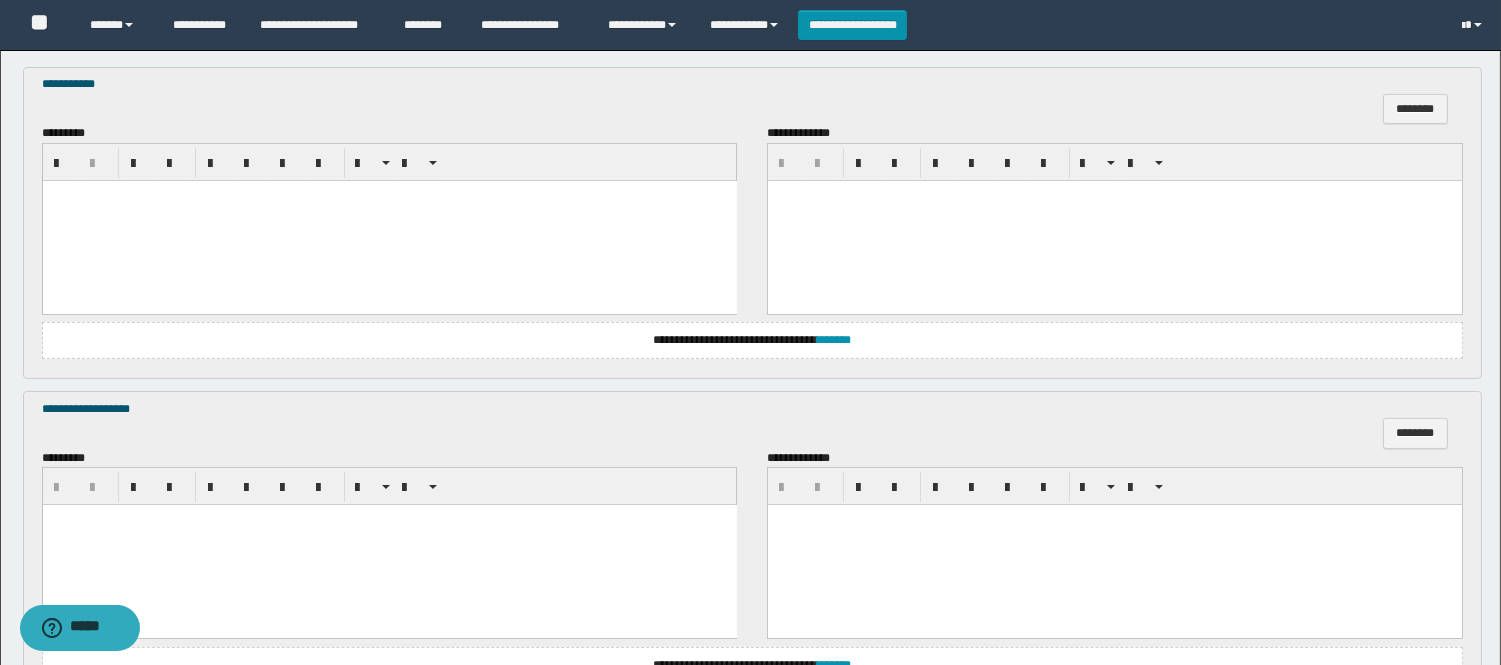 click at bounding box center (389, 220) 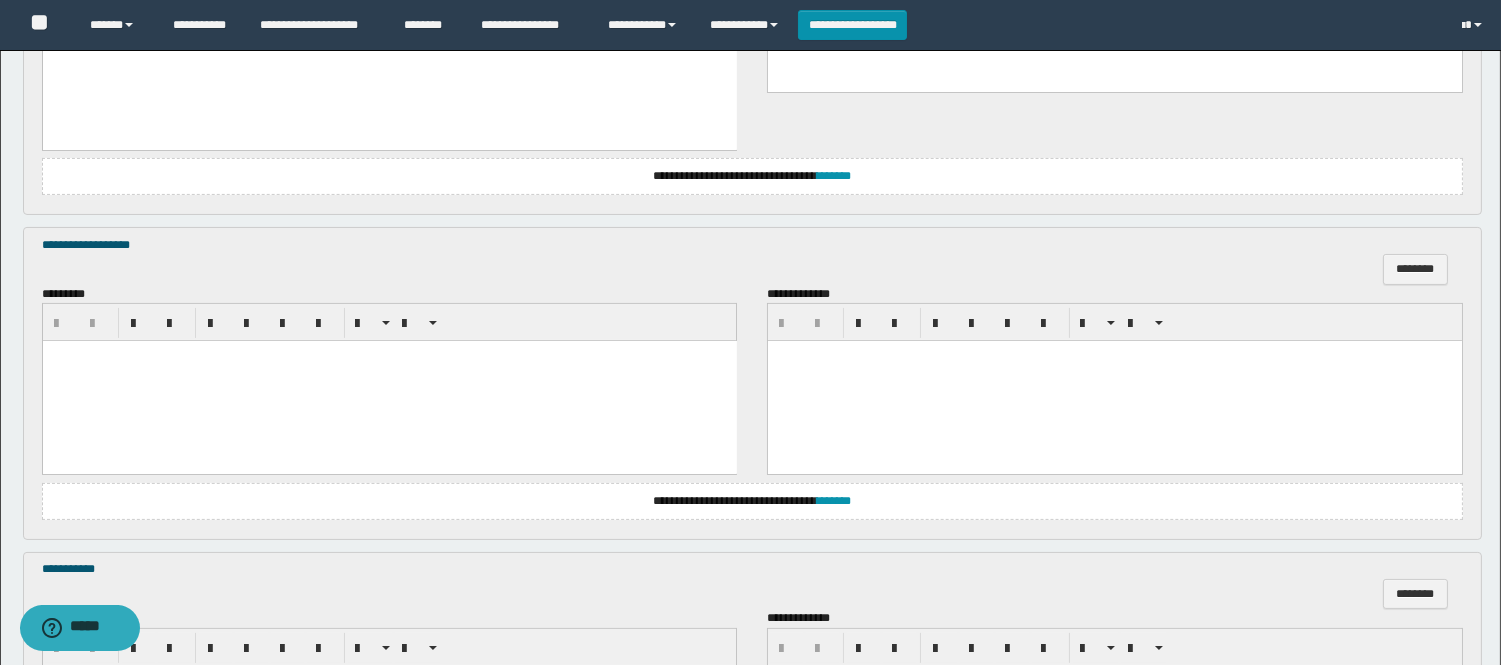 scroll, scrollTop: 1000, scrollLeft: 0, axis: vertical 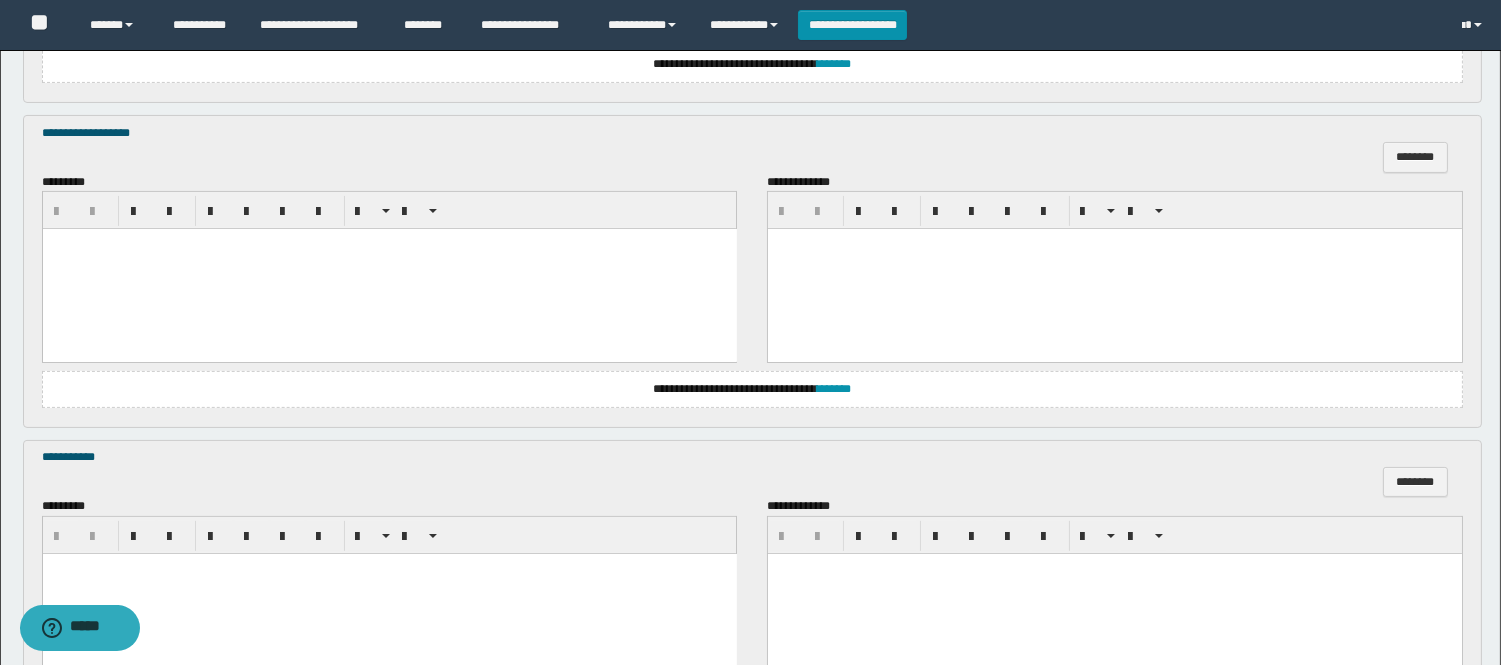click on "**********" at bounding box center [752, 389] 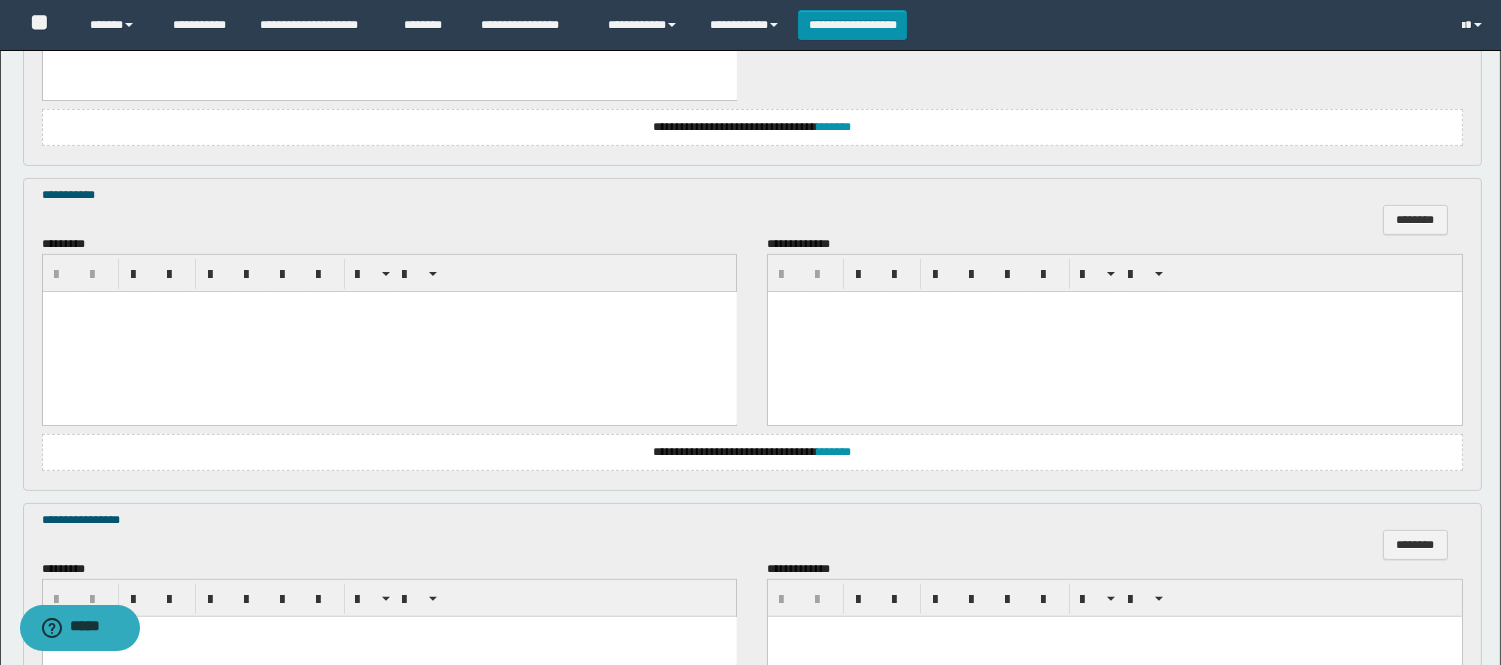 click at bounding box center (389, 332) 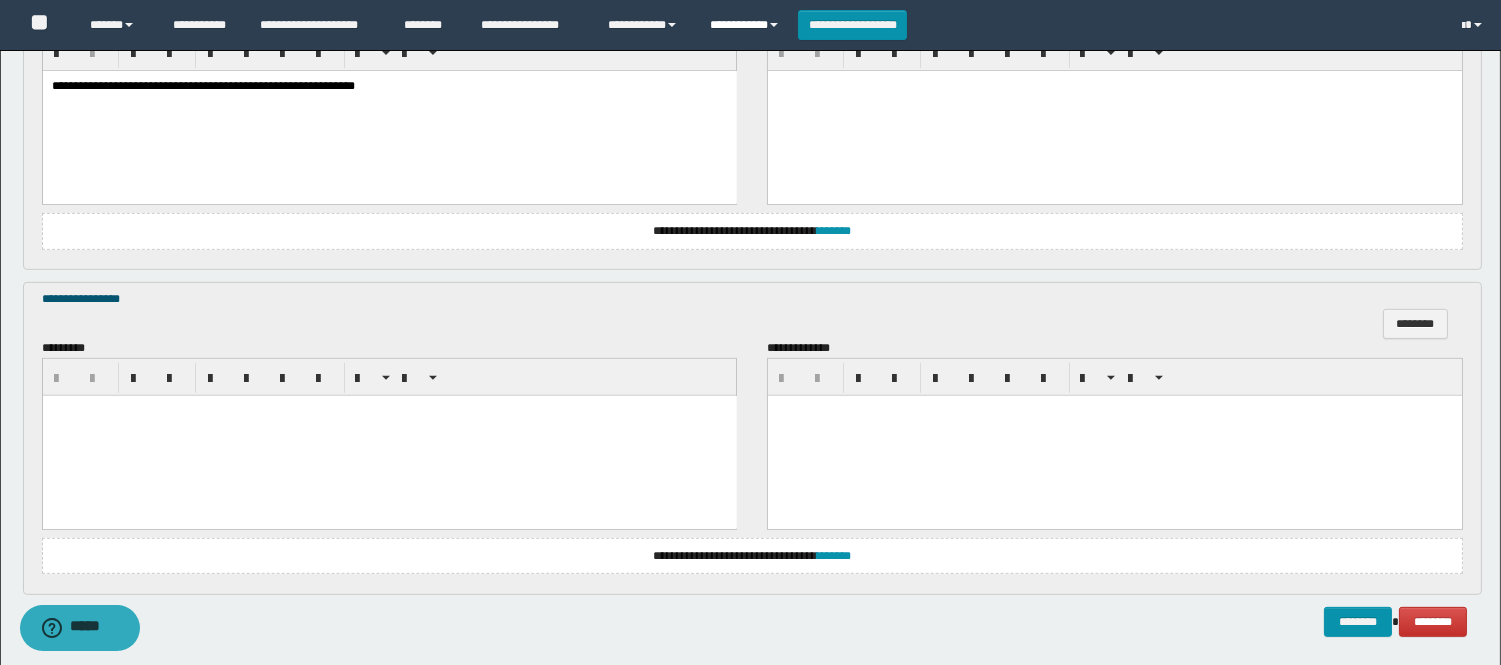 scroll, scrollTop: 1555, scrollLeft: 0, axis: vertical 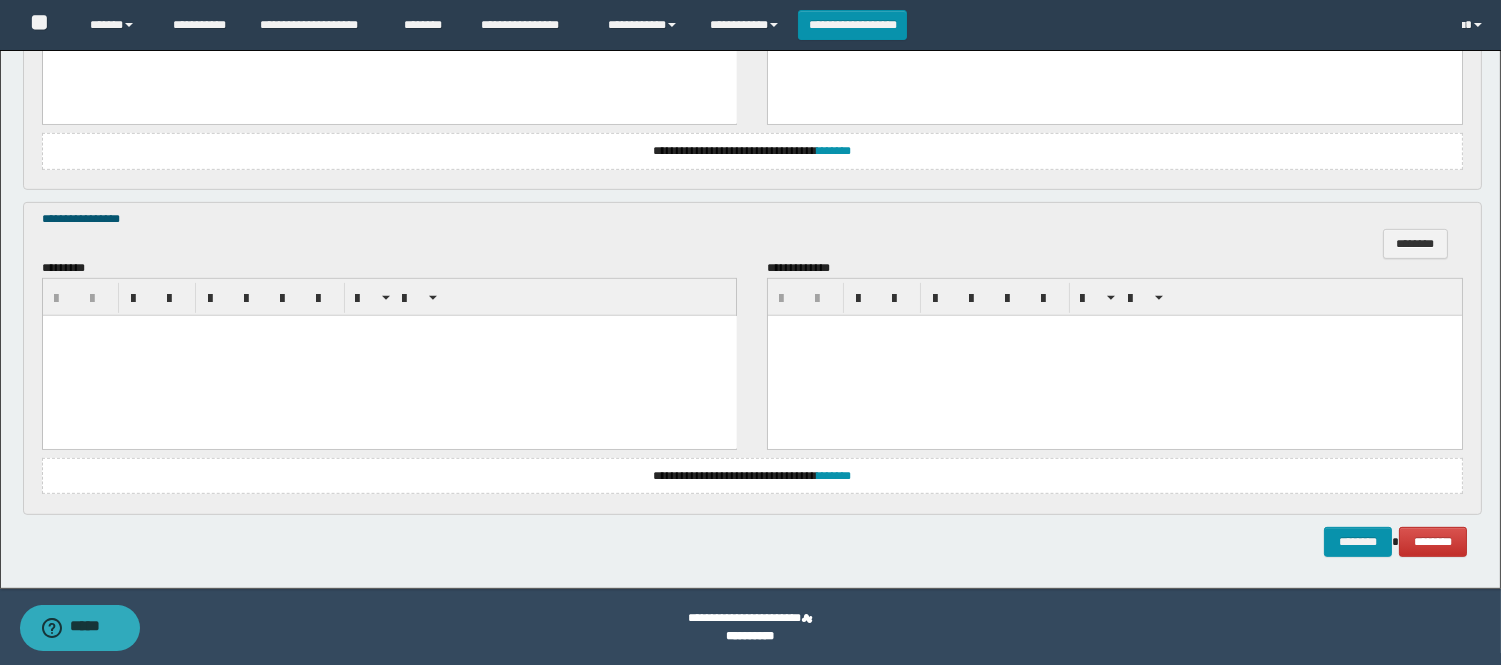 click at bounding box center (389, 356) 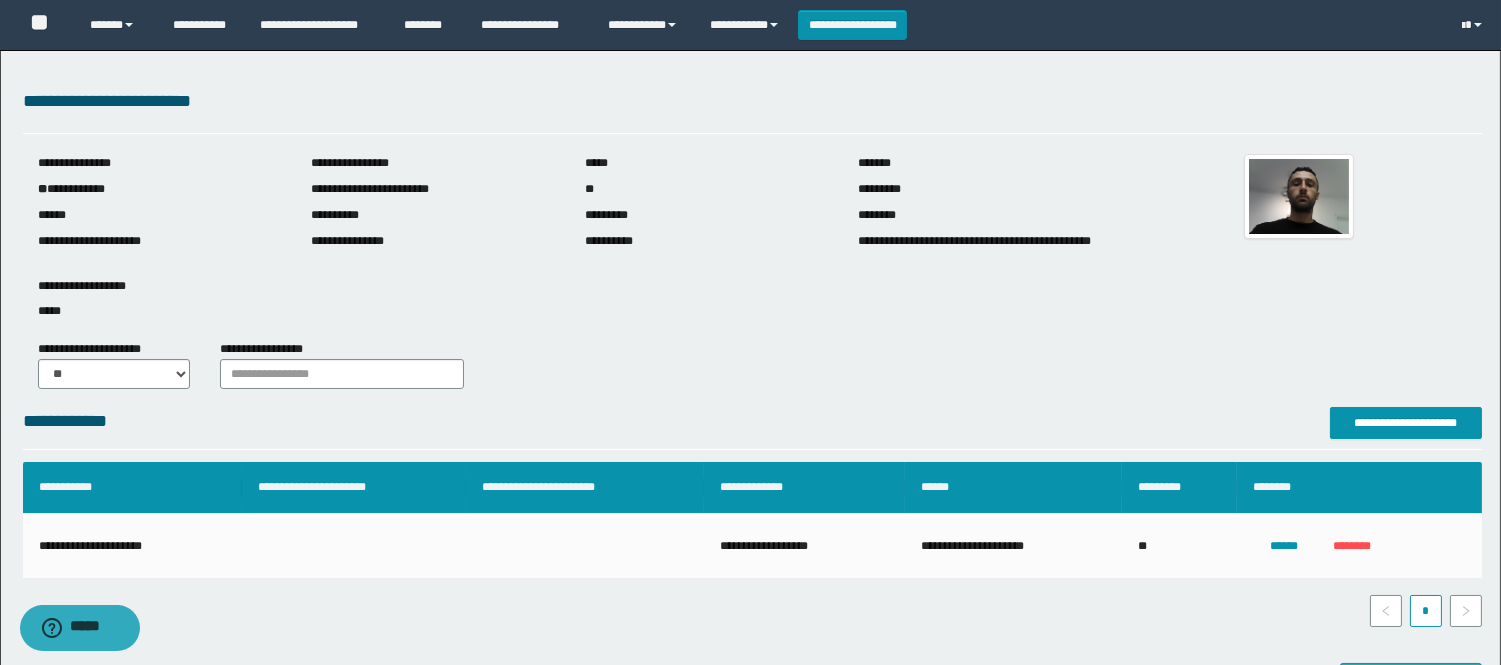 scroll, scrollTop: 0, scrollLeft: 0, axis: both 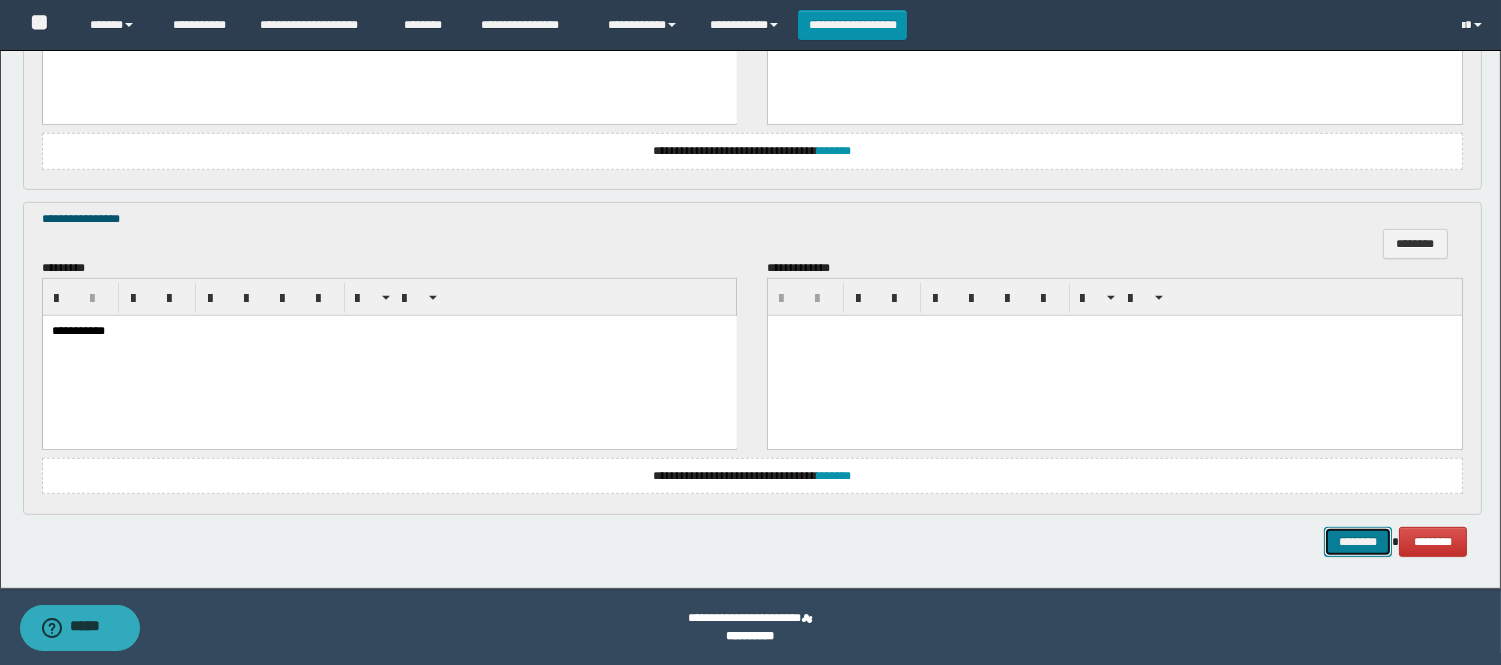 click on "********" at bounding box center (1358, 542) 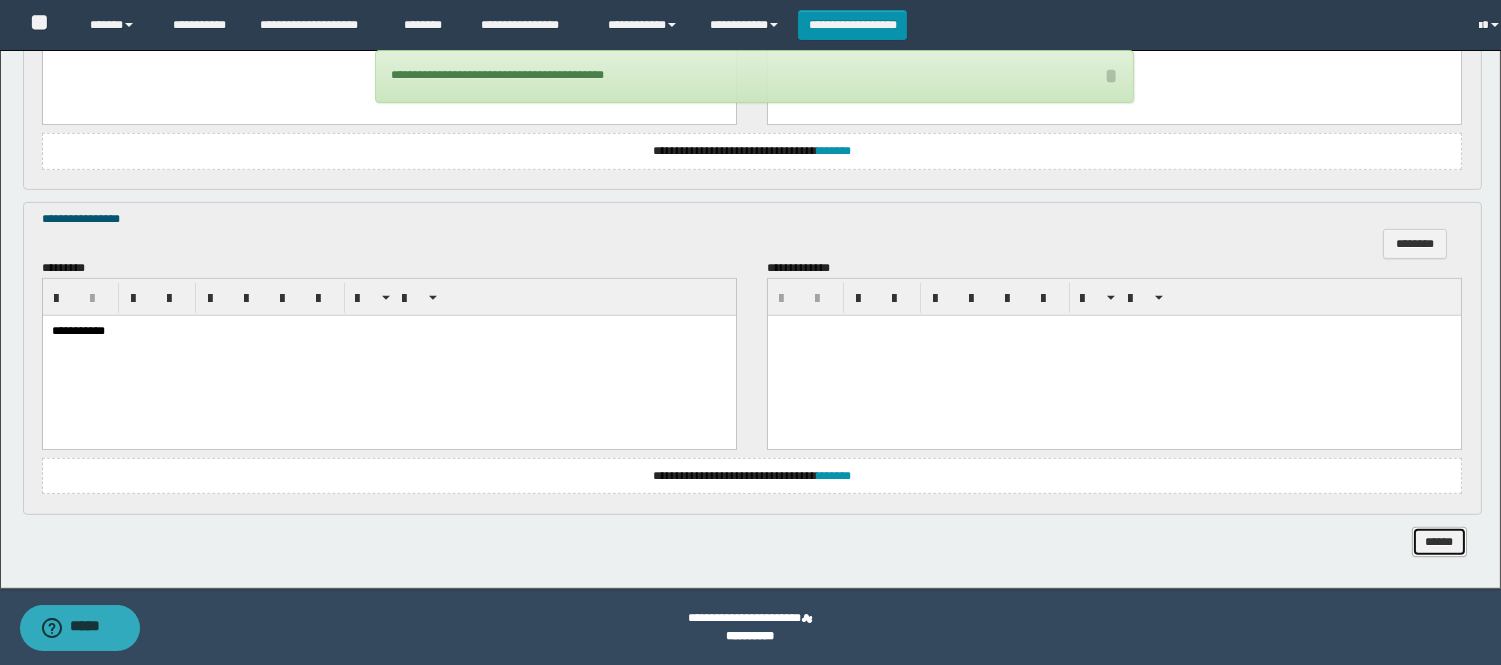 click on "******" at bounding box center [1439, 542] 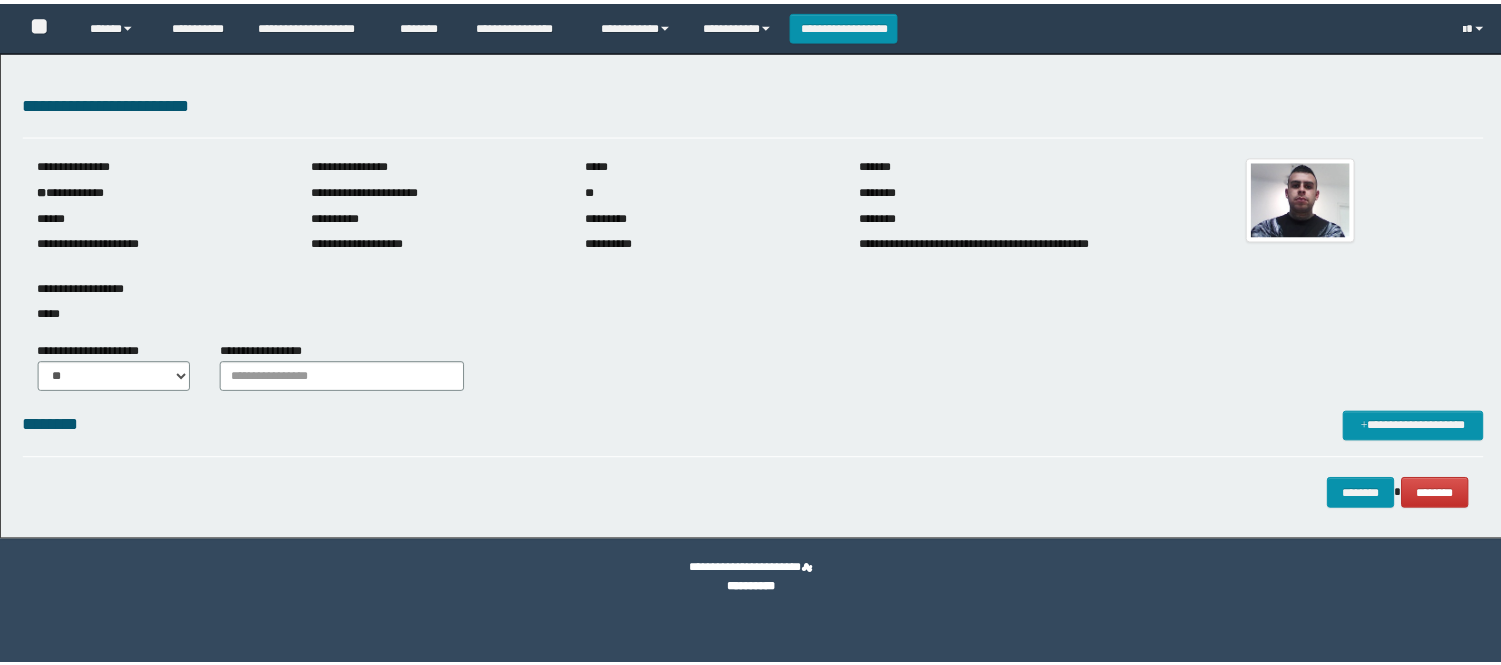 scroll, scrollTop: 0, scrollLeft: 0, axis: both 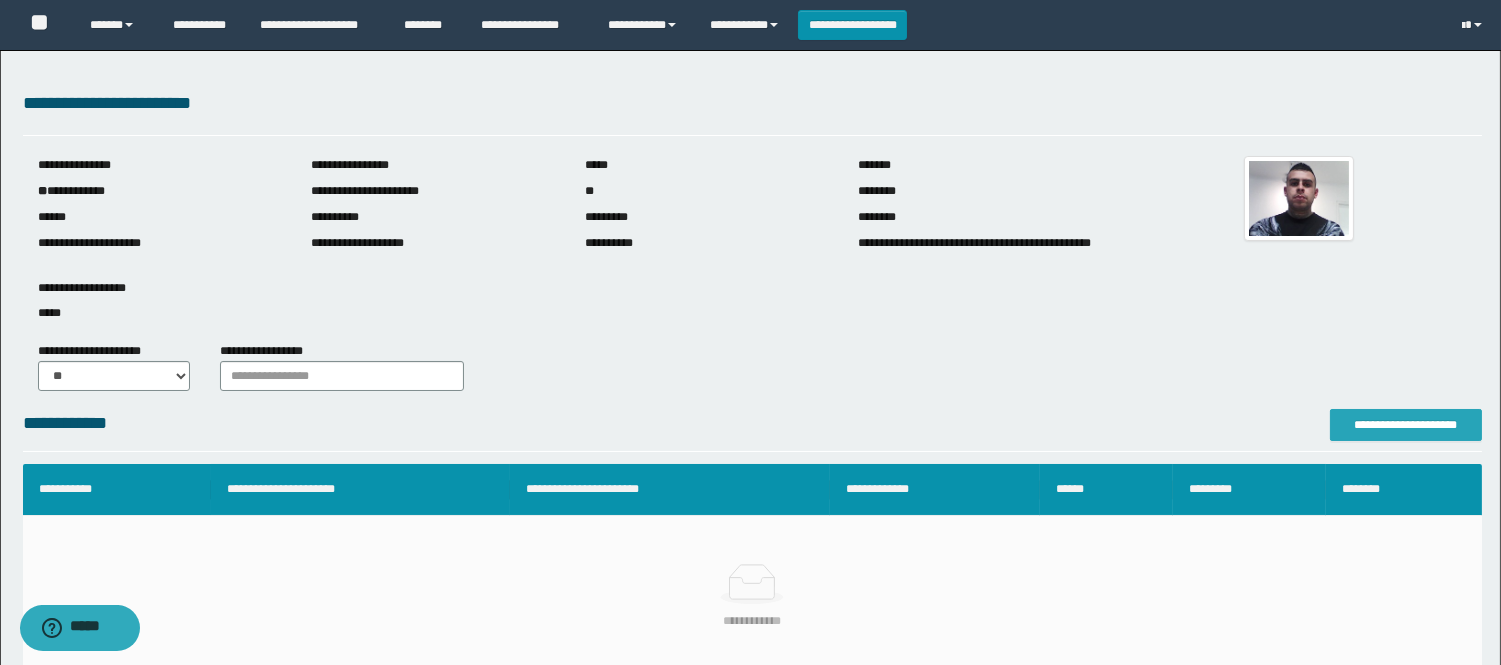 click on "**********" at bounding box center (1406, 425) 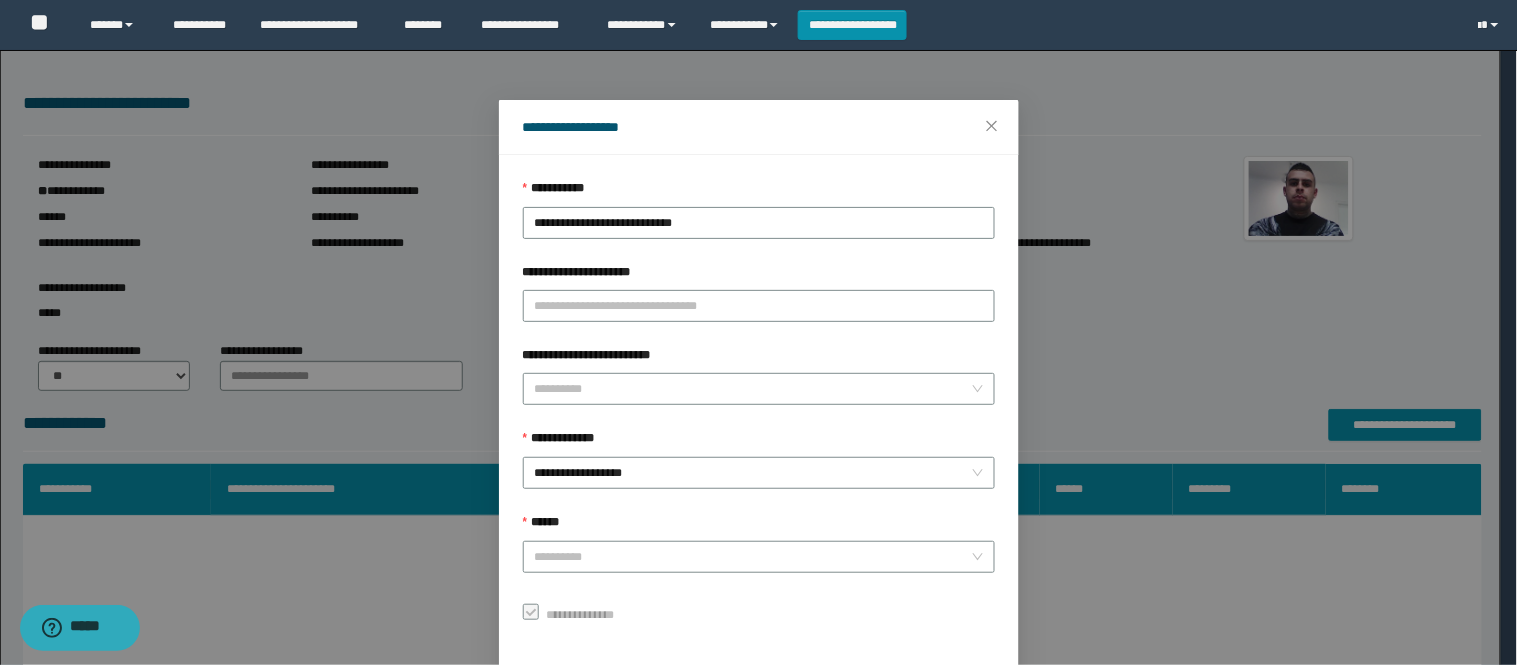 scroll, scrollTop: 87, scrollLeft: 0, axis: vertical 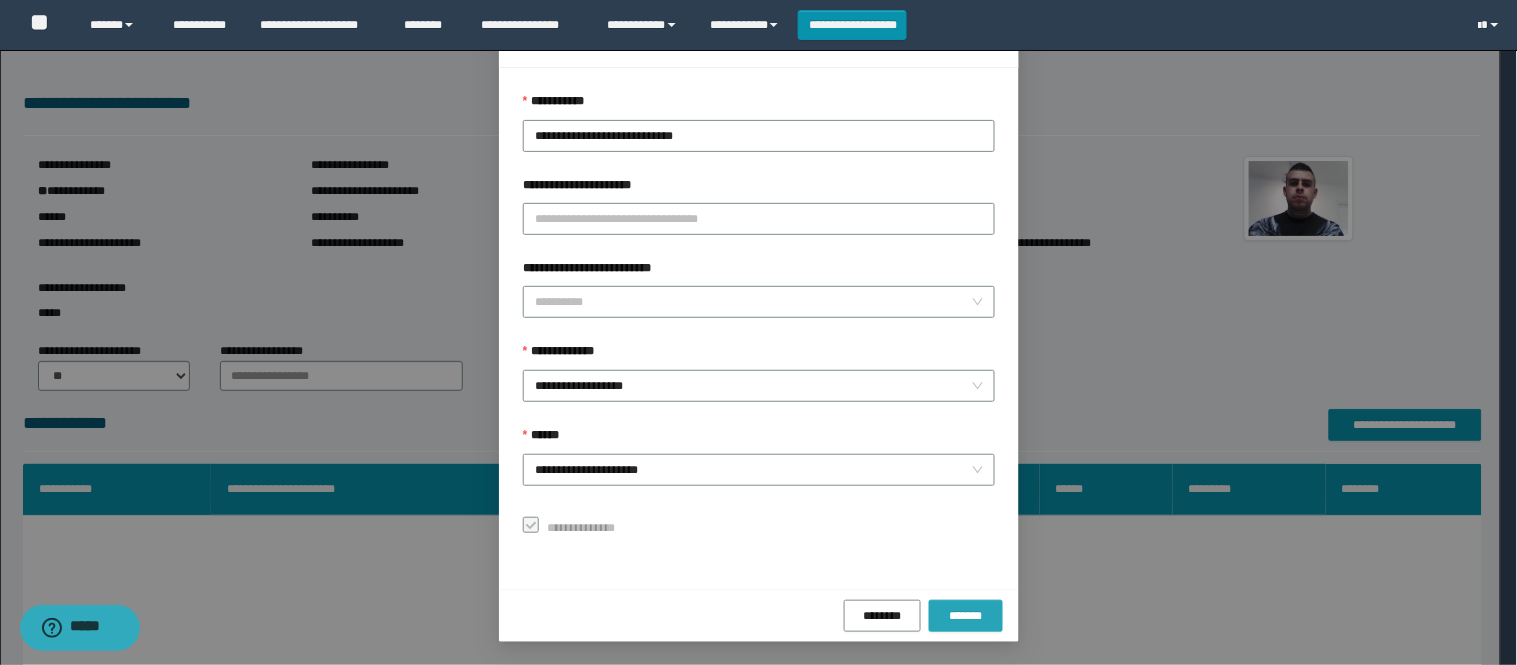 click on "*******" at bounding box center (966, 616) 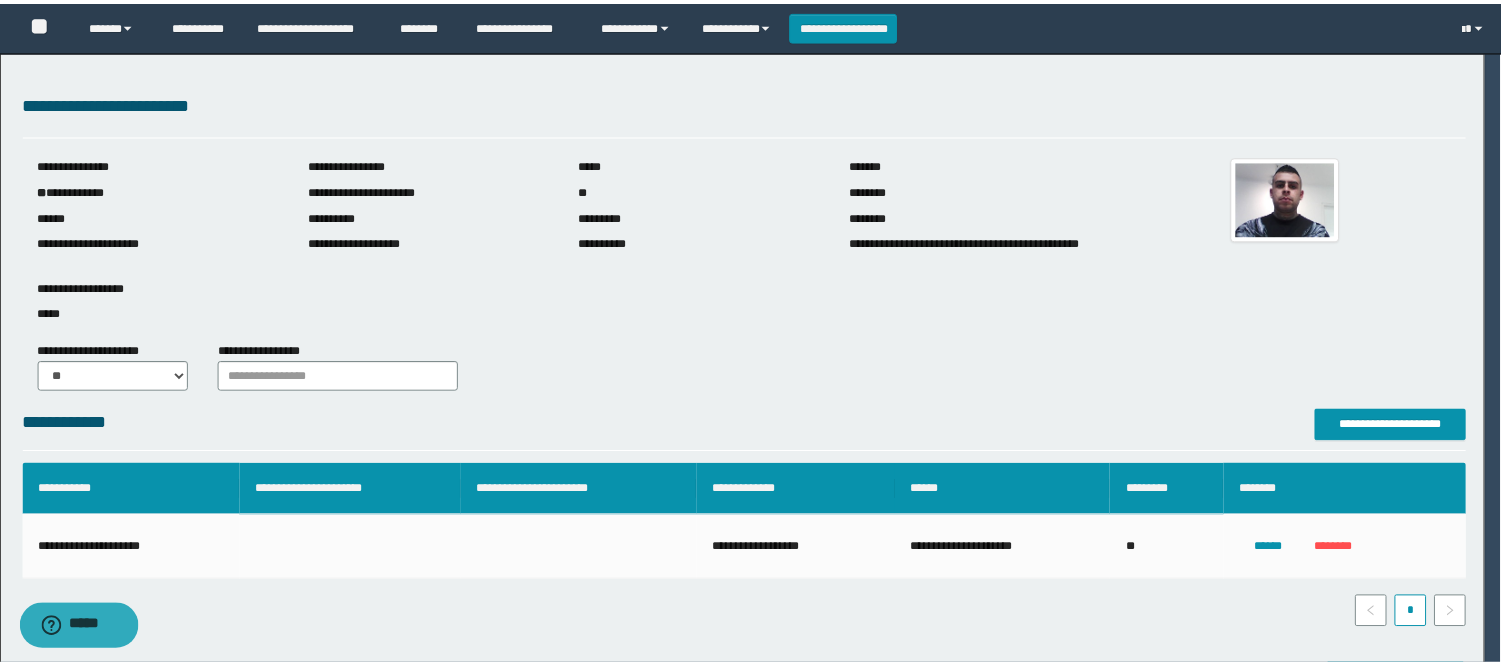 scroll, scrollTop: 41, scrollLeft: 0, axis: vertical 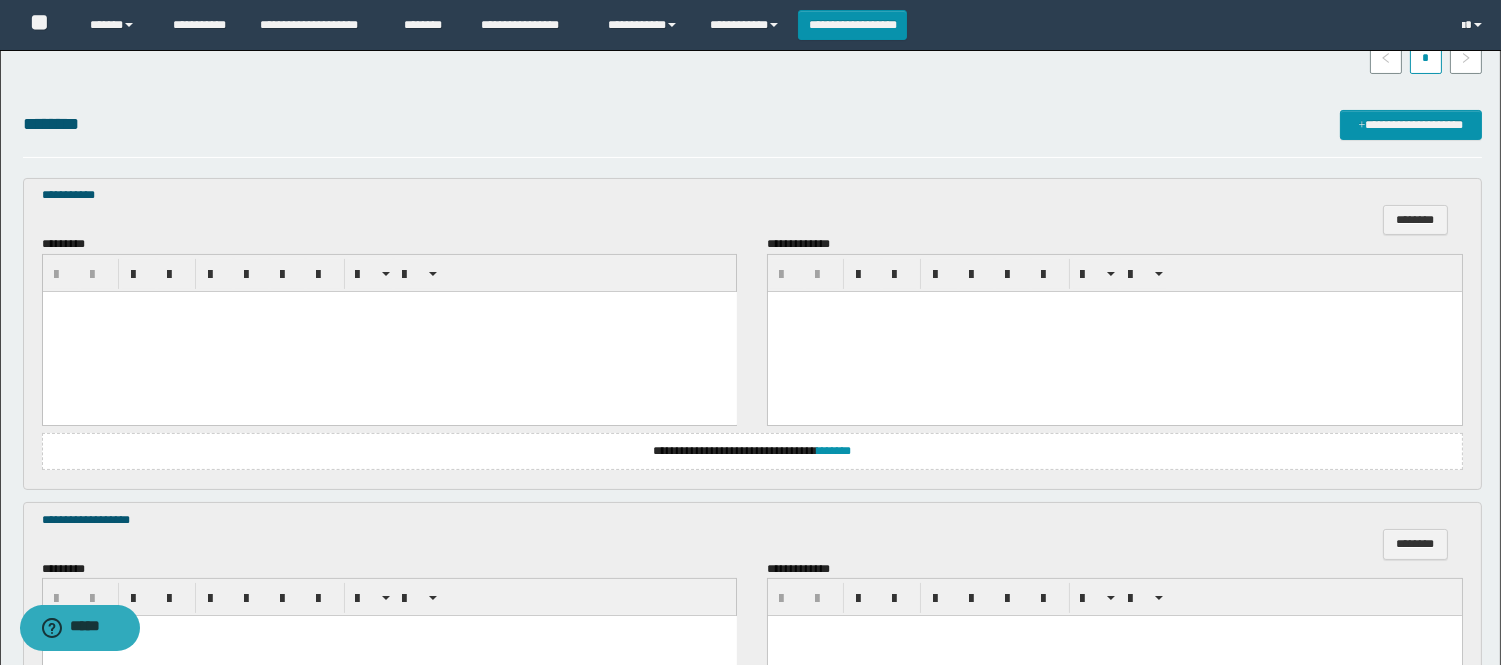 click at bounding box center [389, 331] 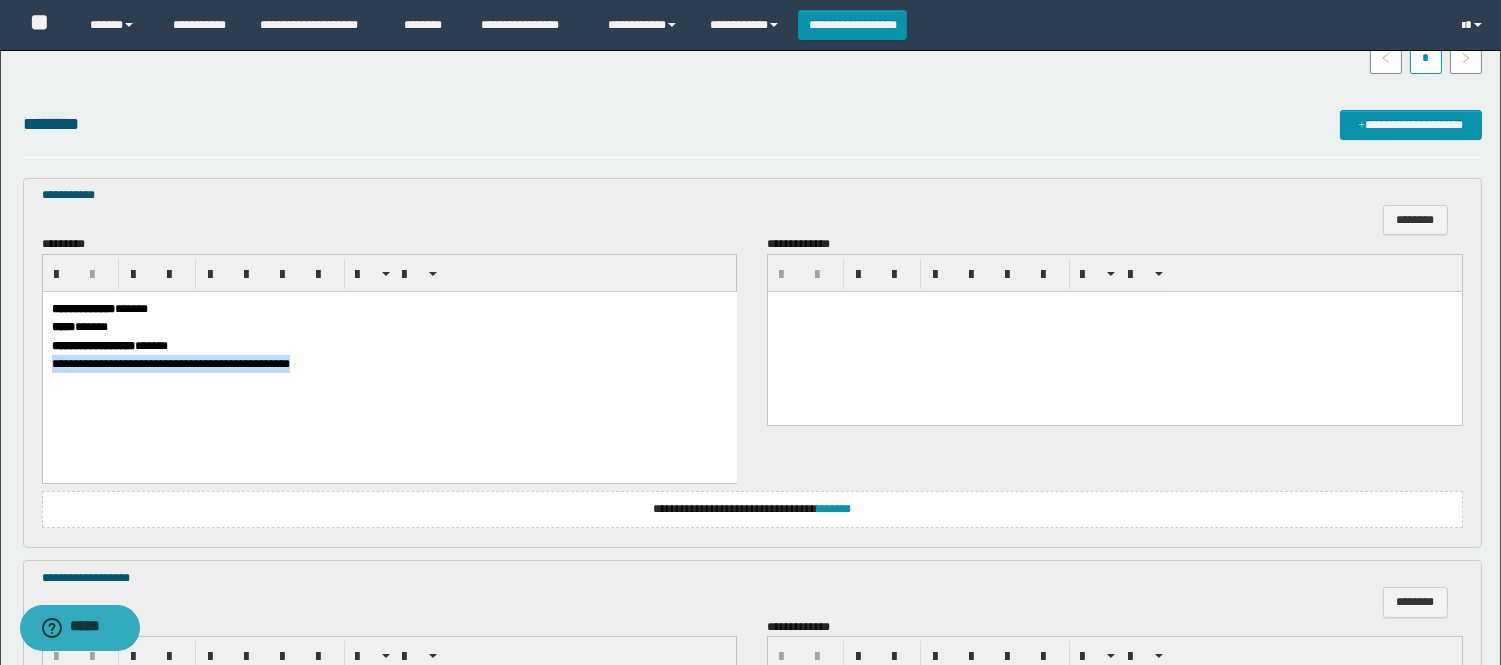 drag, startPoint x: 273, startPoint y: 370, endPoint x: 41, endPoint y: 367, distance: 232.0194 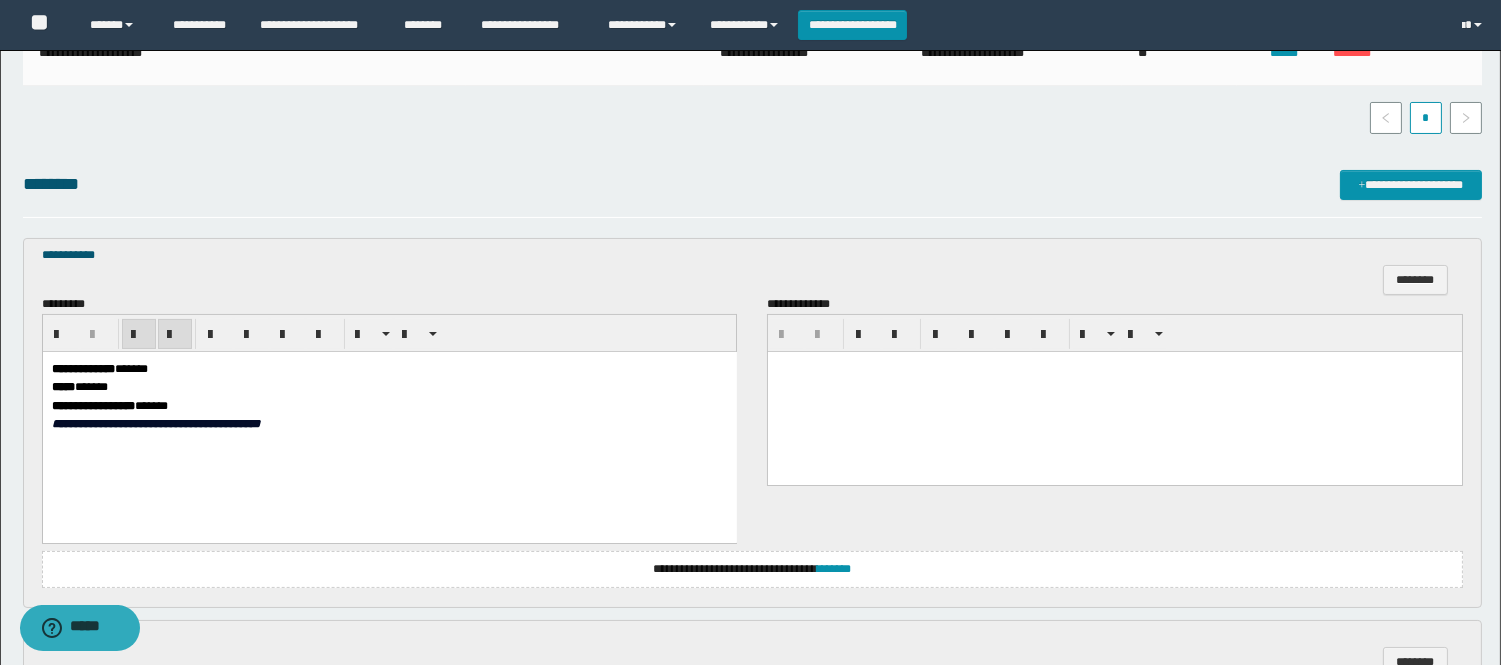 scroll, scrollTop: 444, scrollLeft: 0, axis: vertical 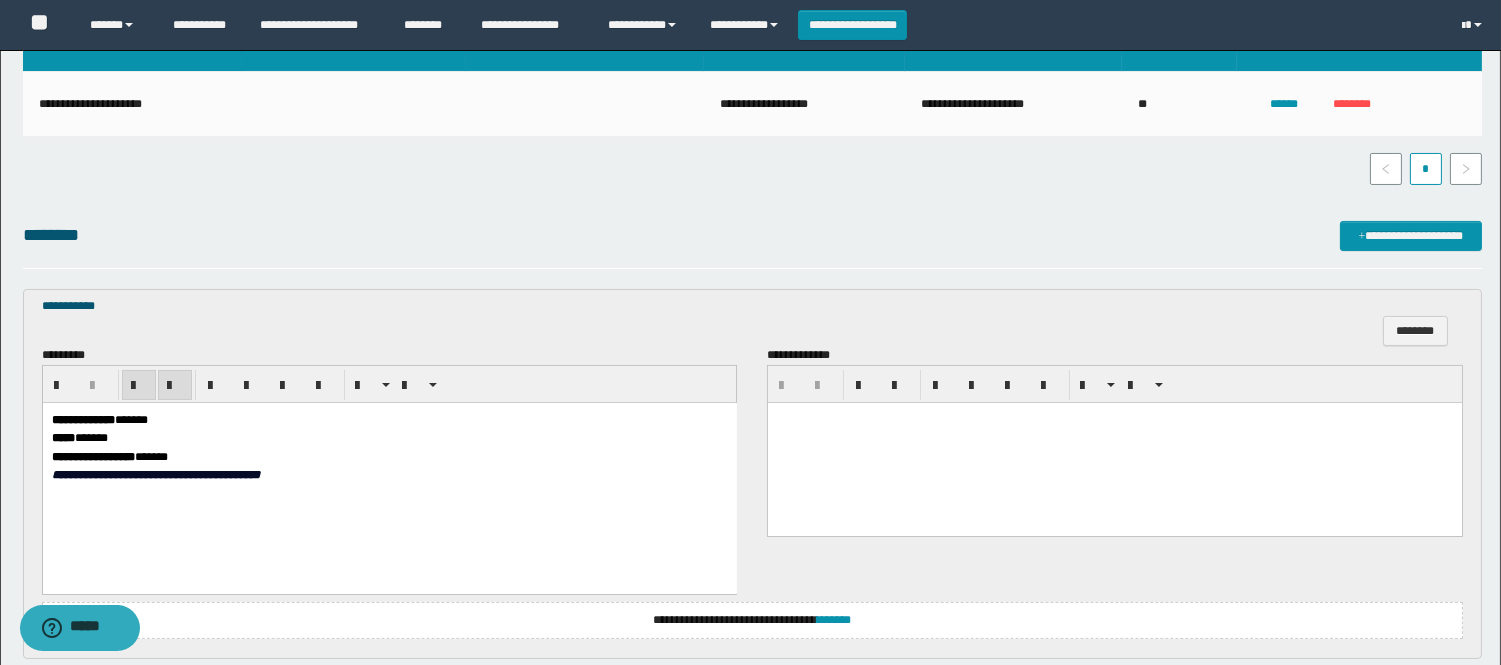 click on "**********" at bounding box center [155, 474] 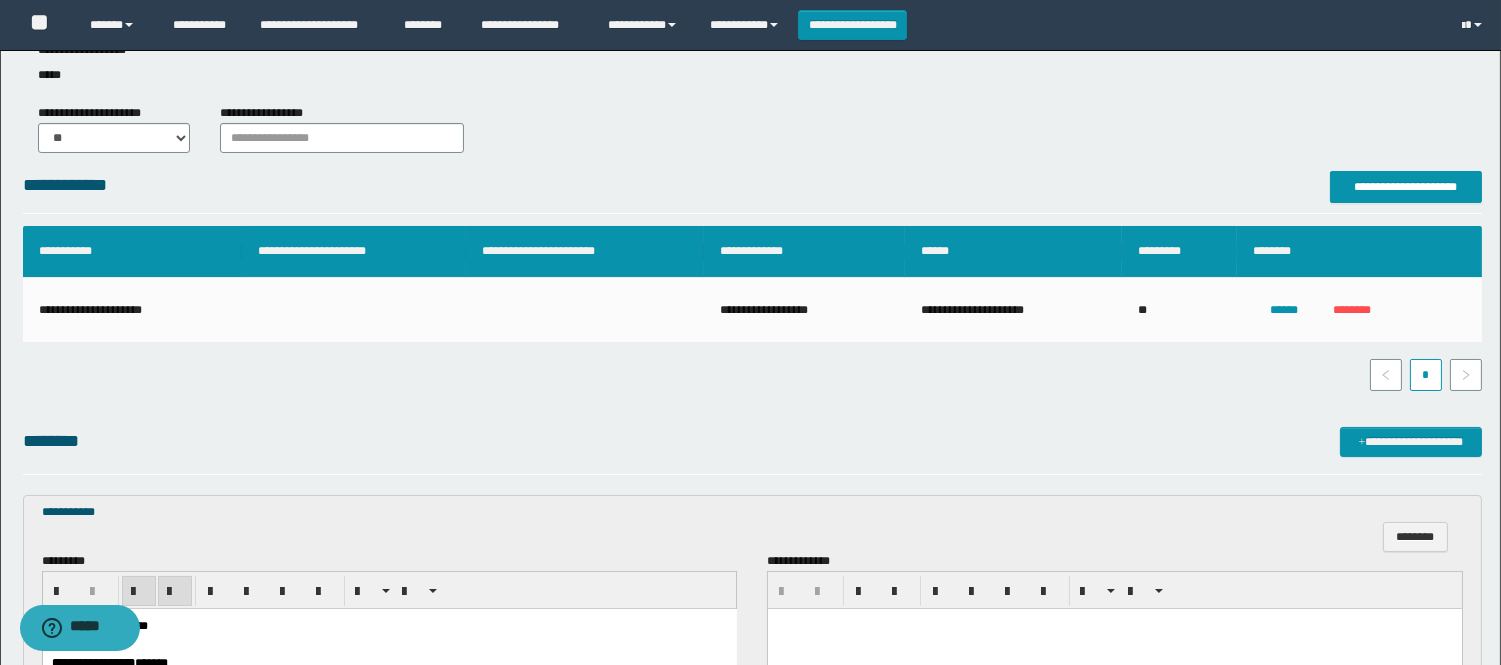 scroll, scrollTop: 222, scrollLeft: 0, axis: vertical 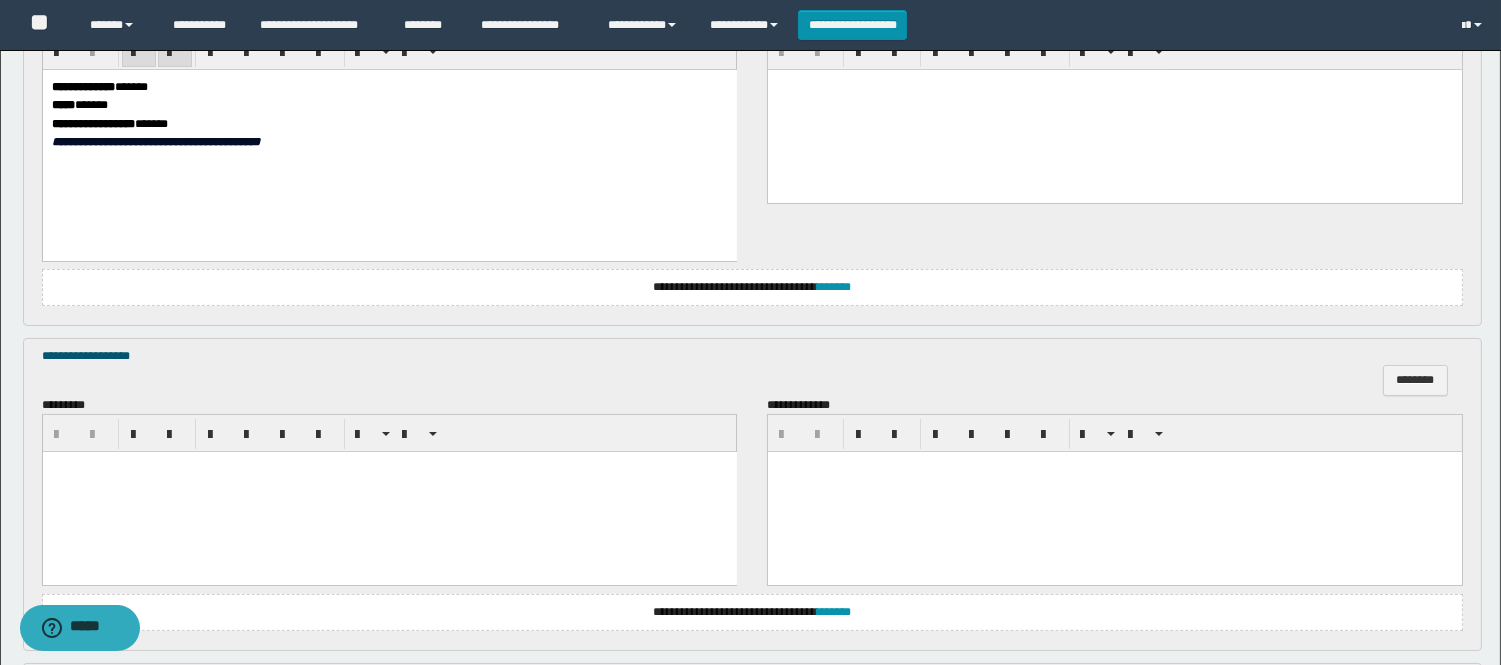 click at bounding box center [389, 492] 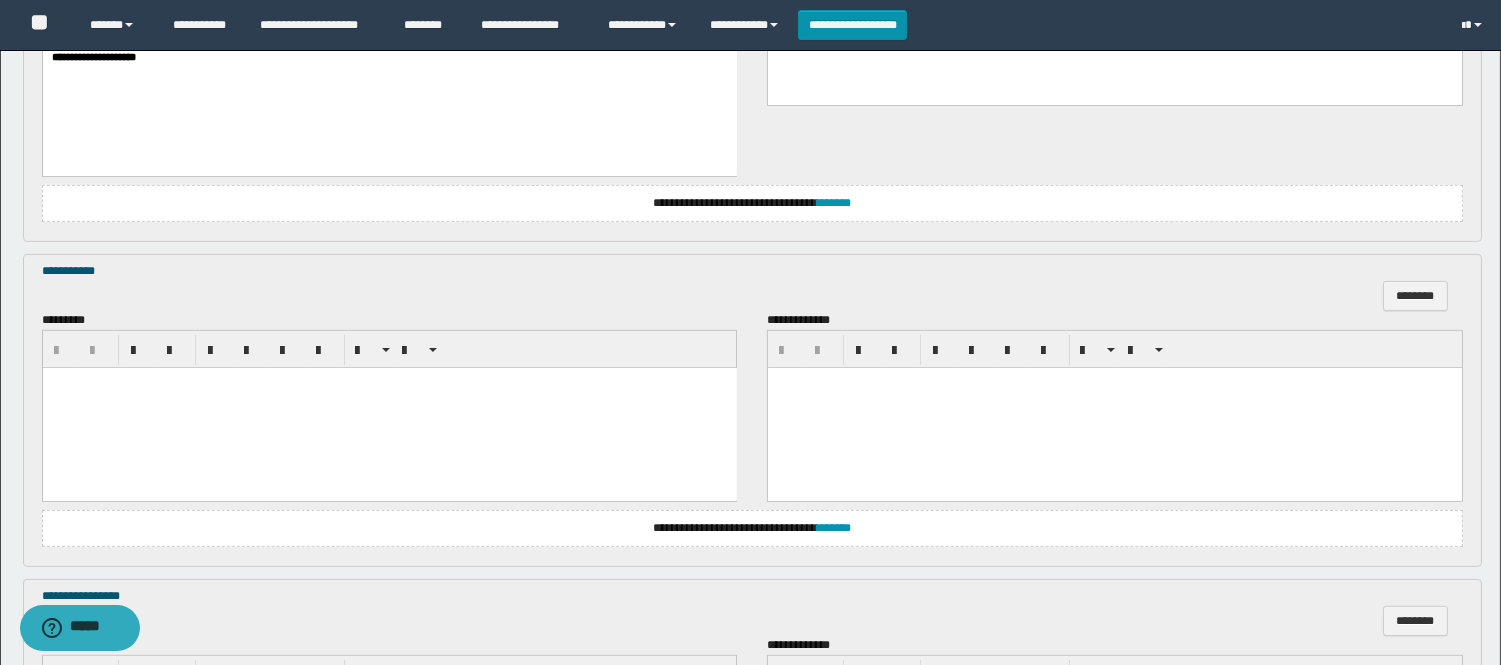 scroll, scrollTop: 1333, scrollLeft: 0, axis: vertical 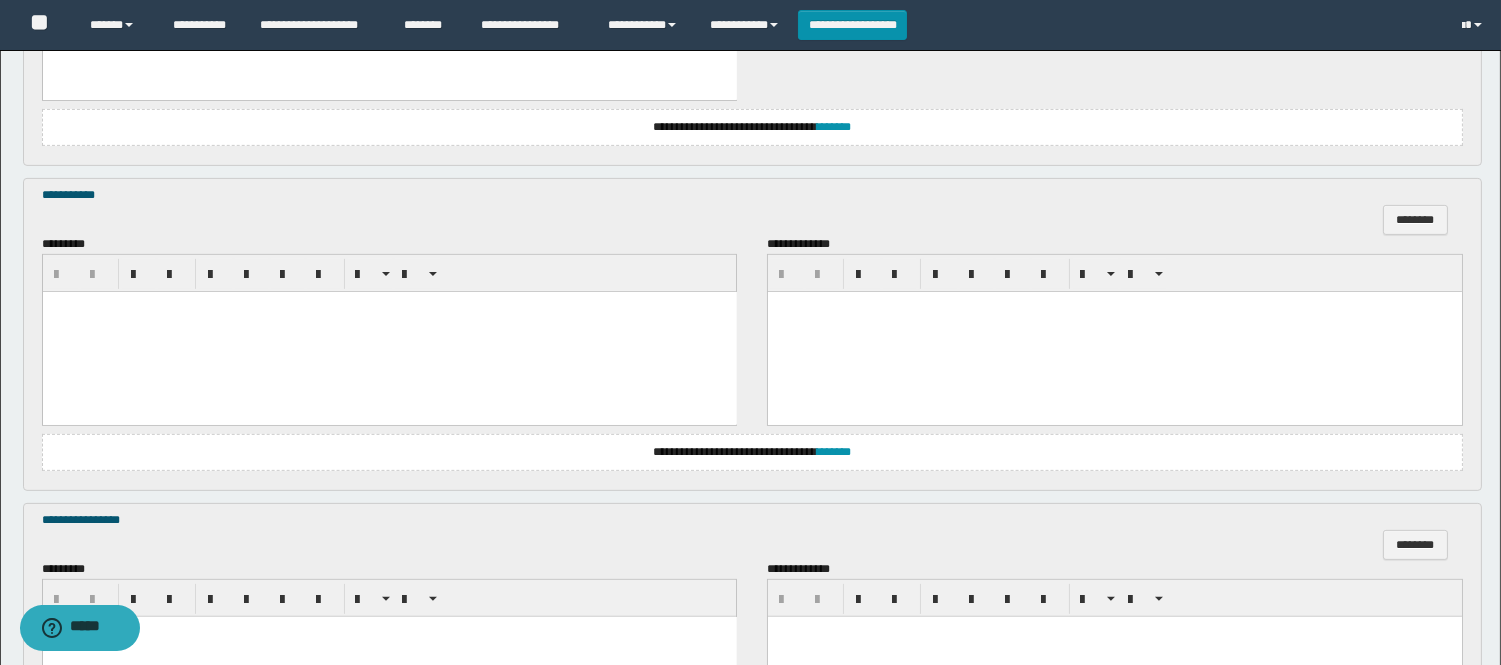 click at bounding box center (389, 332) 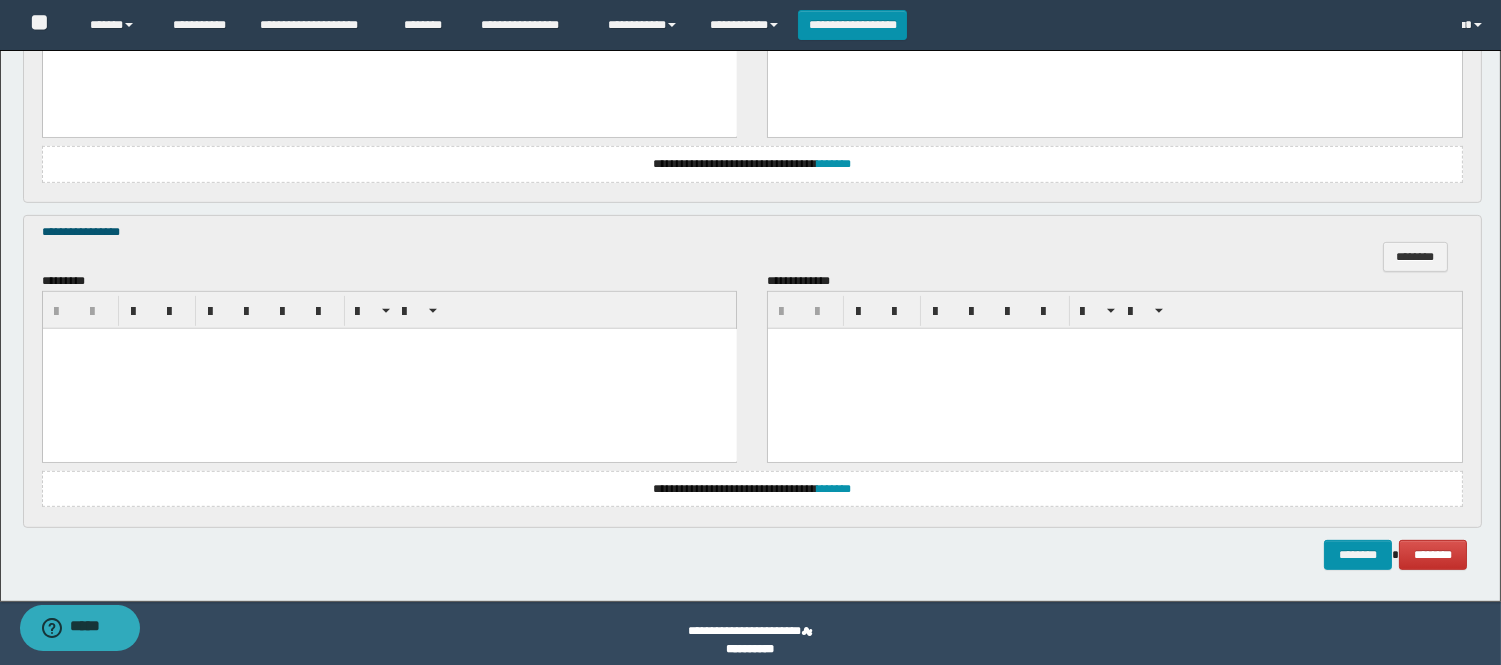 scroll, scrollTop: 1634, scrollLeft: 0, axis: vertical 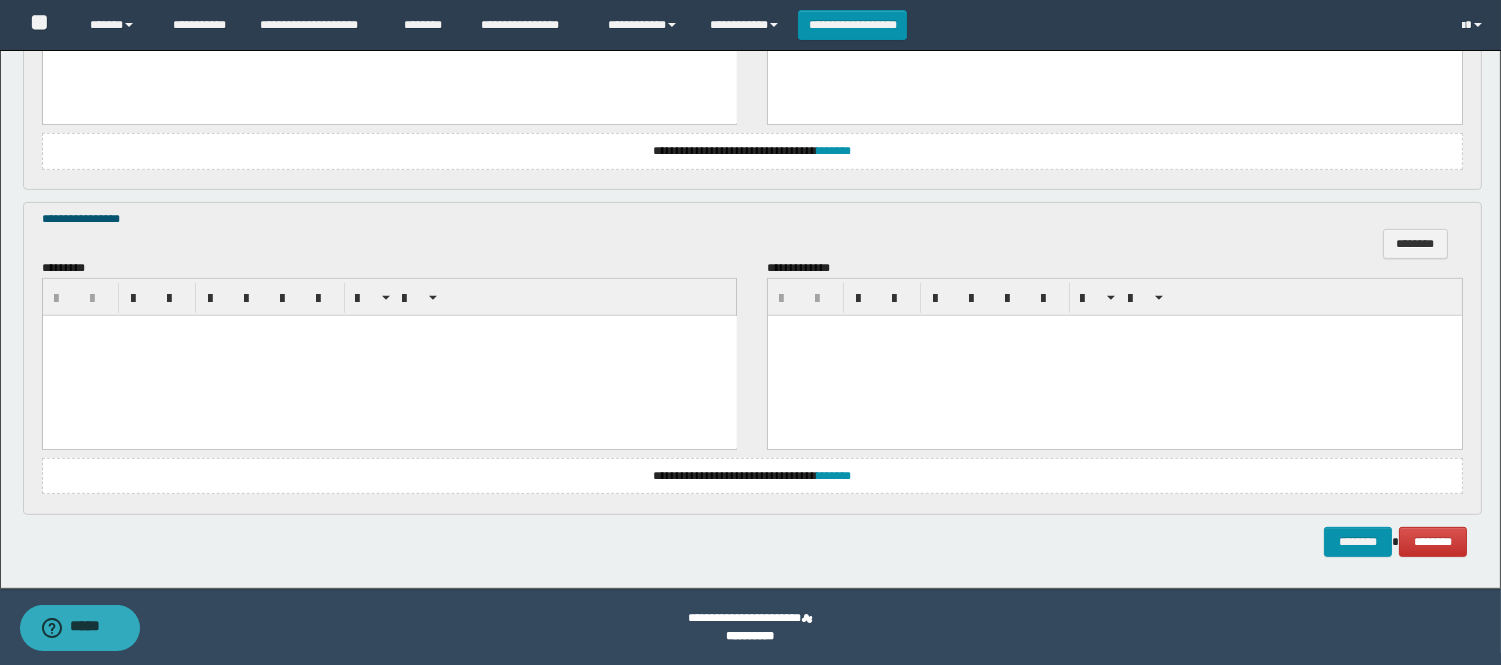 click at bounding box center [389, 356] 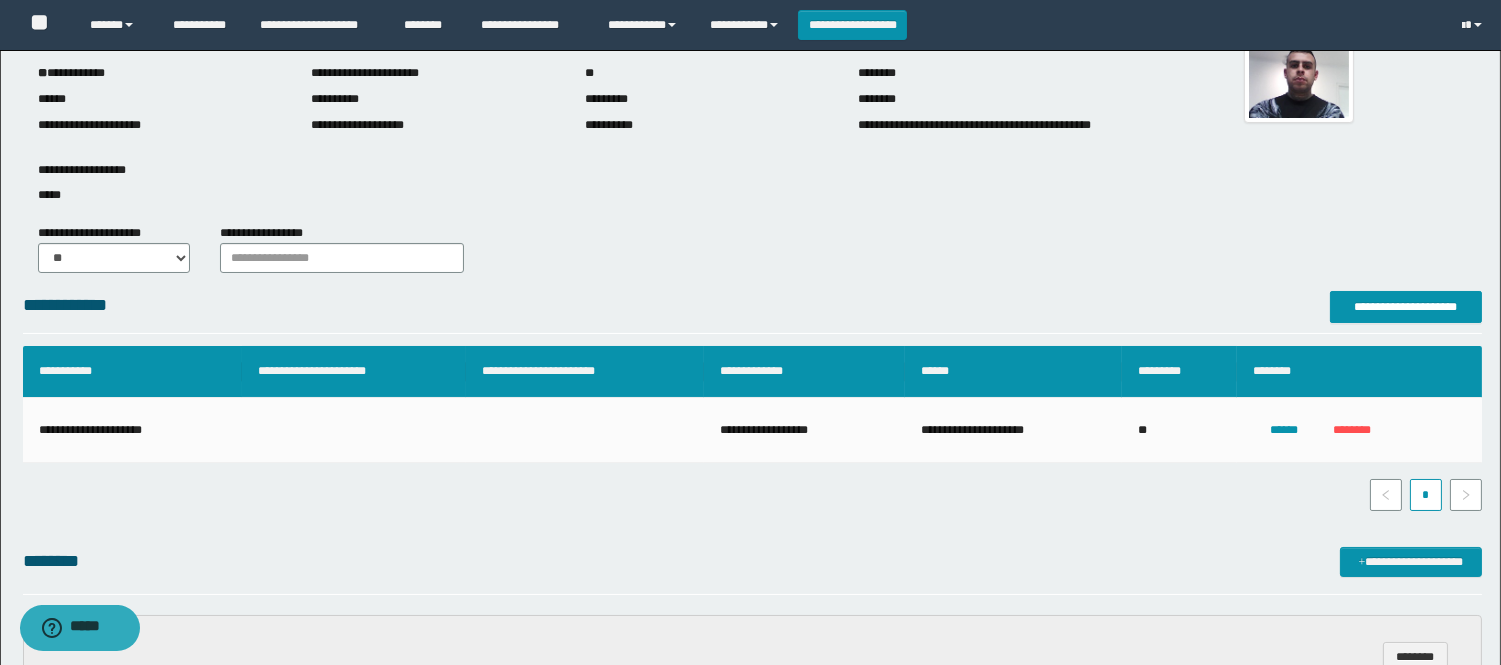scroll, scrollTop: 0, scrollLeft: 0, axis: both 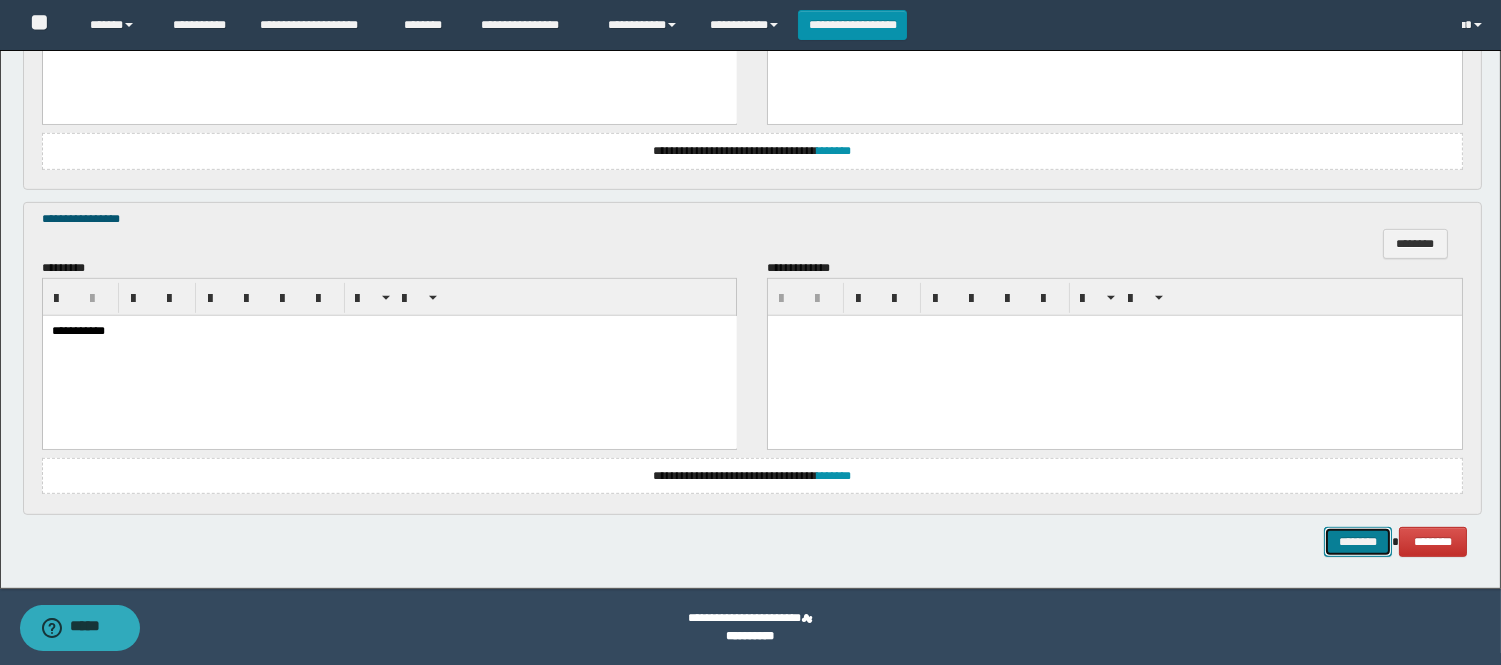 click on "********" at bounding box center (1358, 542) 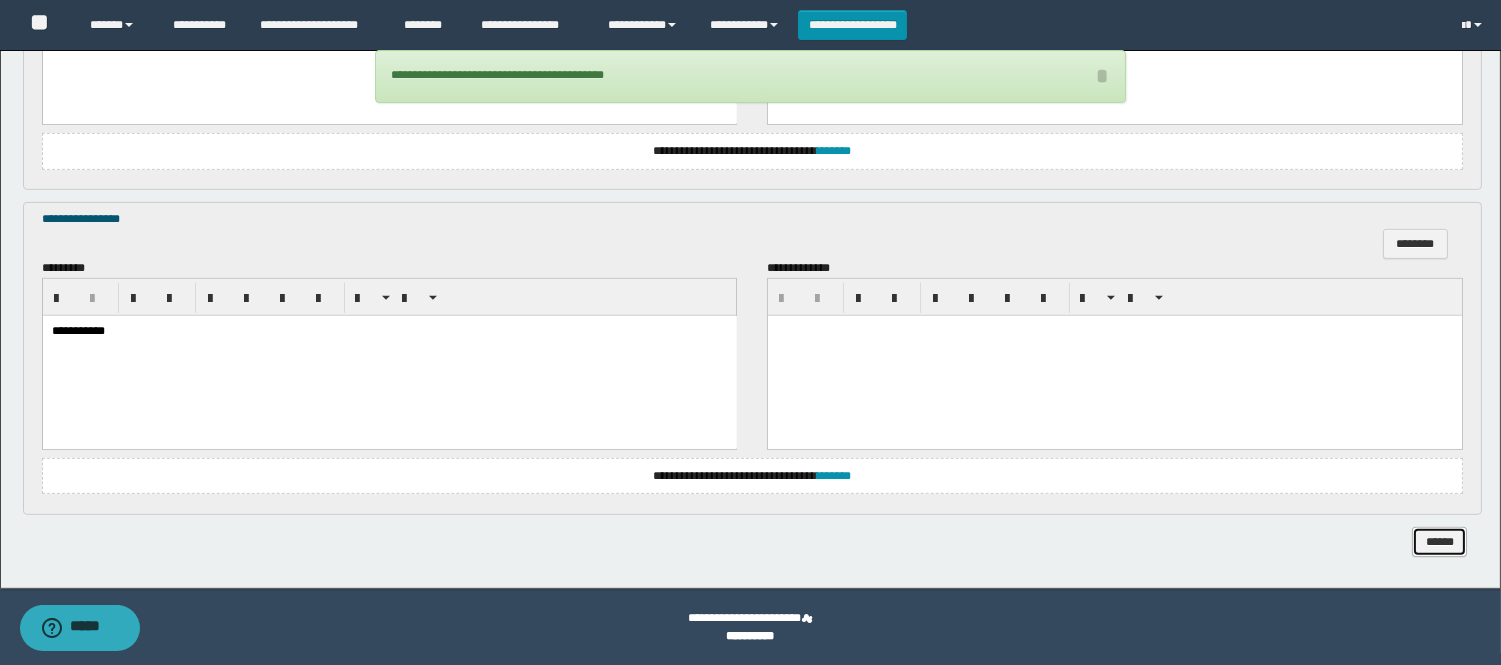 click on "******" at bounding box center (1439, 542) 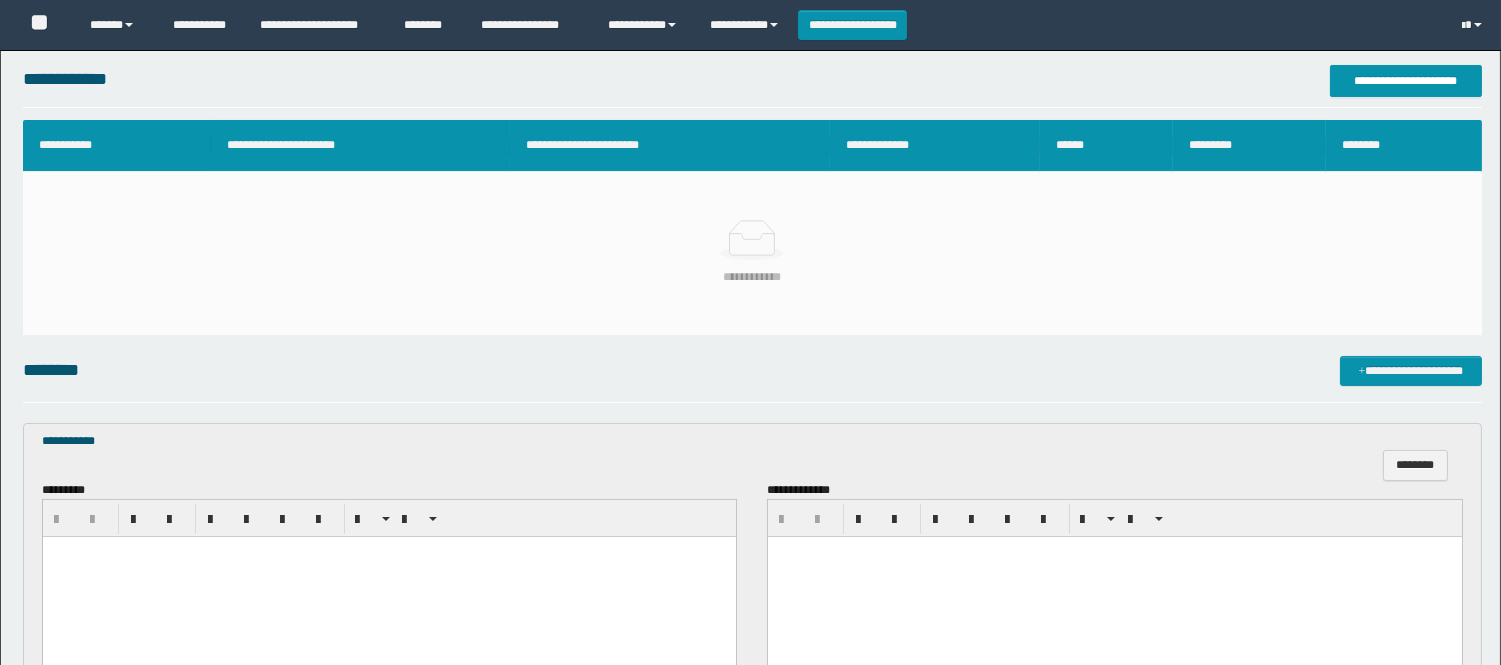 scroll, scrollTop: 352, scrollLeft: 0, axis: vertical 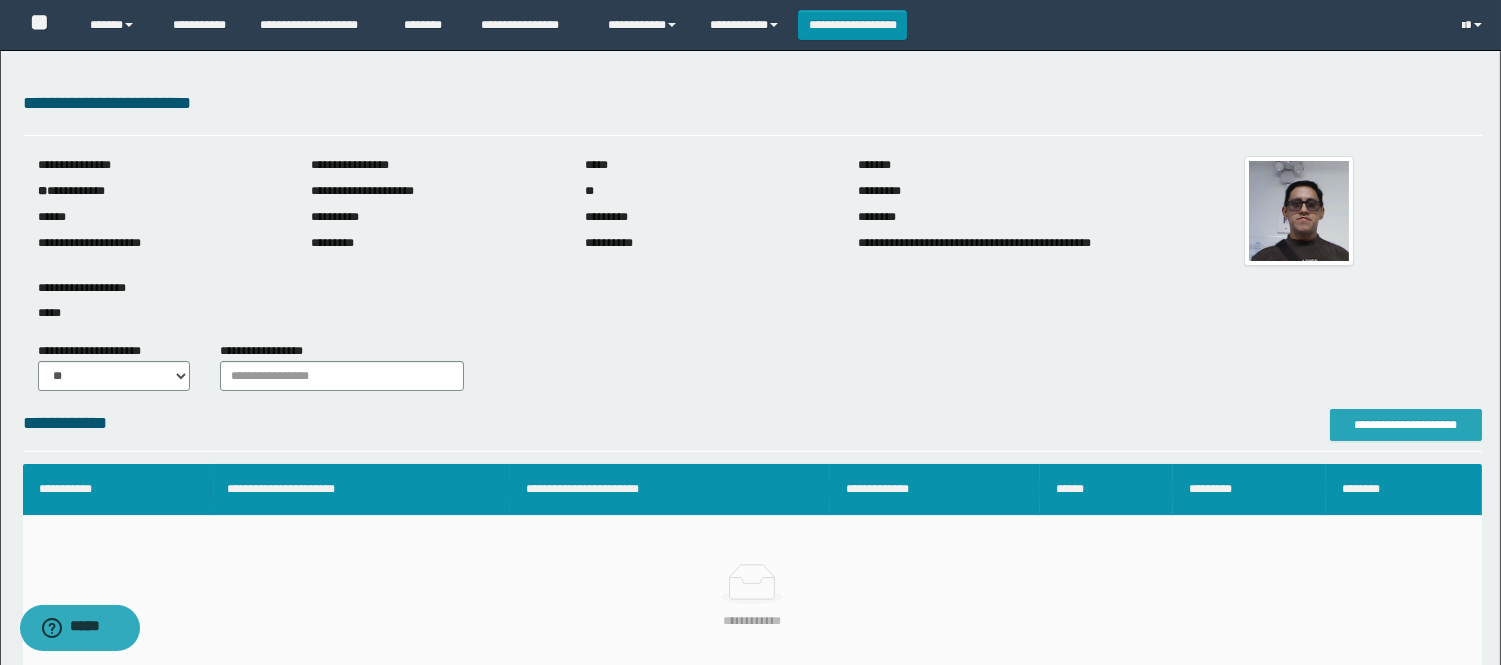 click on "**********" at bounding box center [1406, 425] 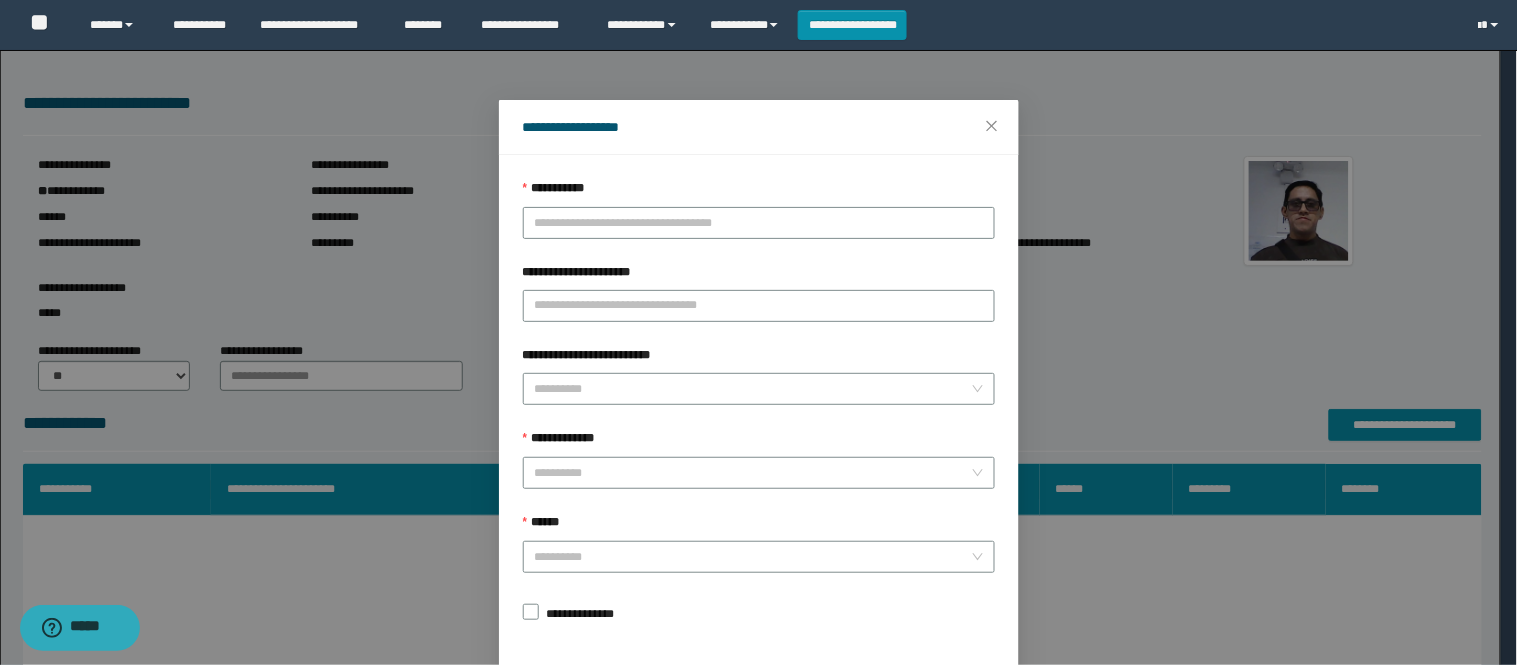 scroll, scrollTop: 87, scrollLeft: 0, axis: vertical 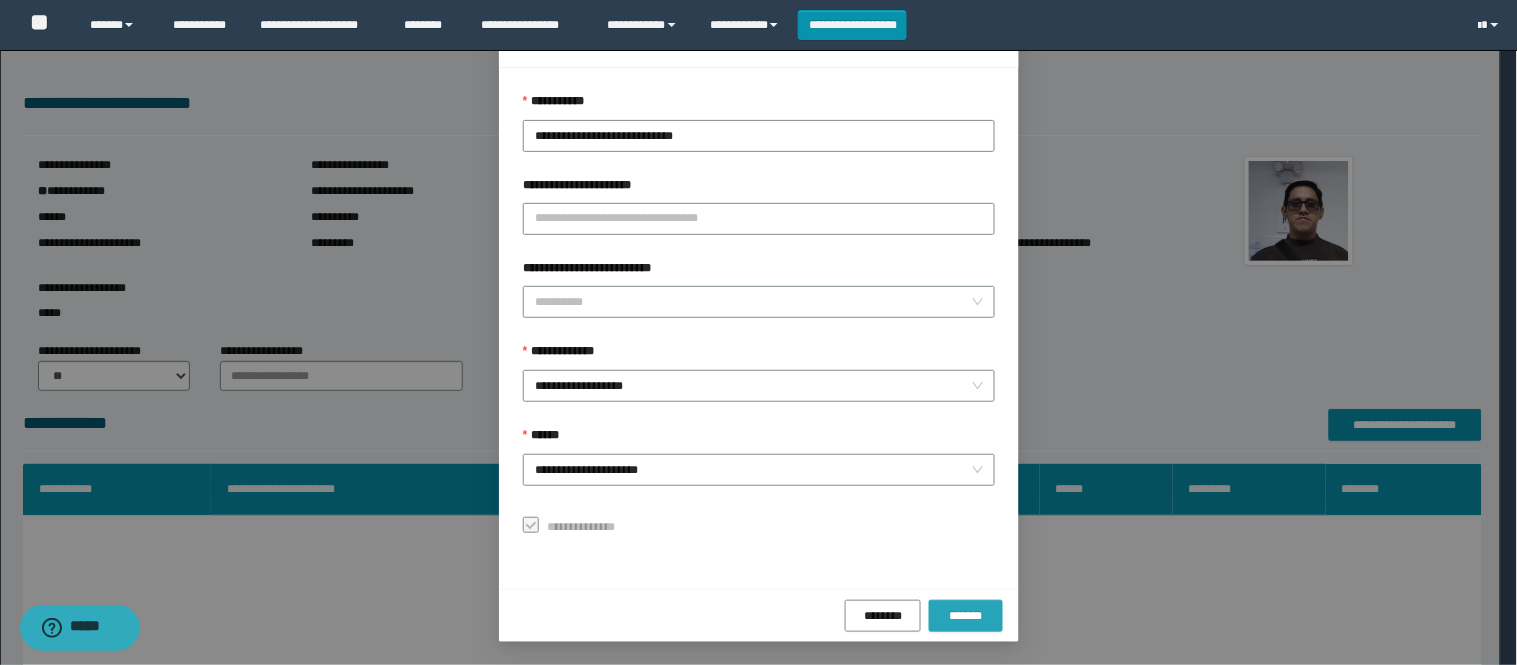 click on "*******" at bounding box center (966, 616) 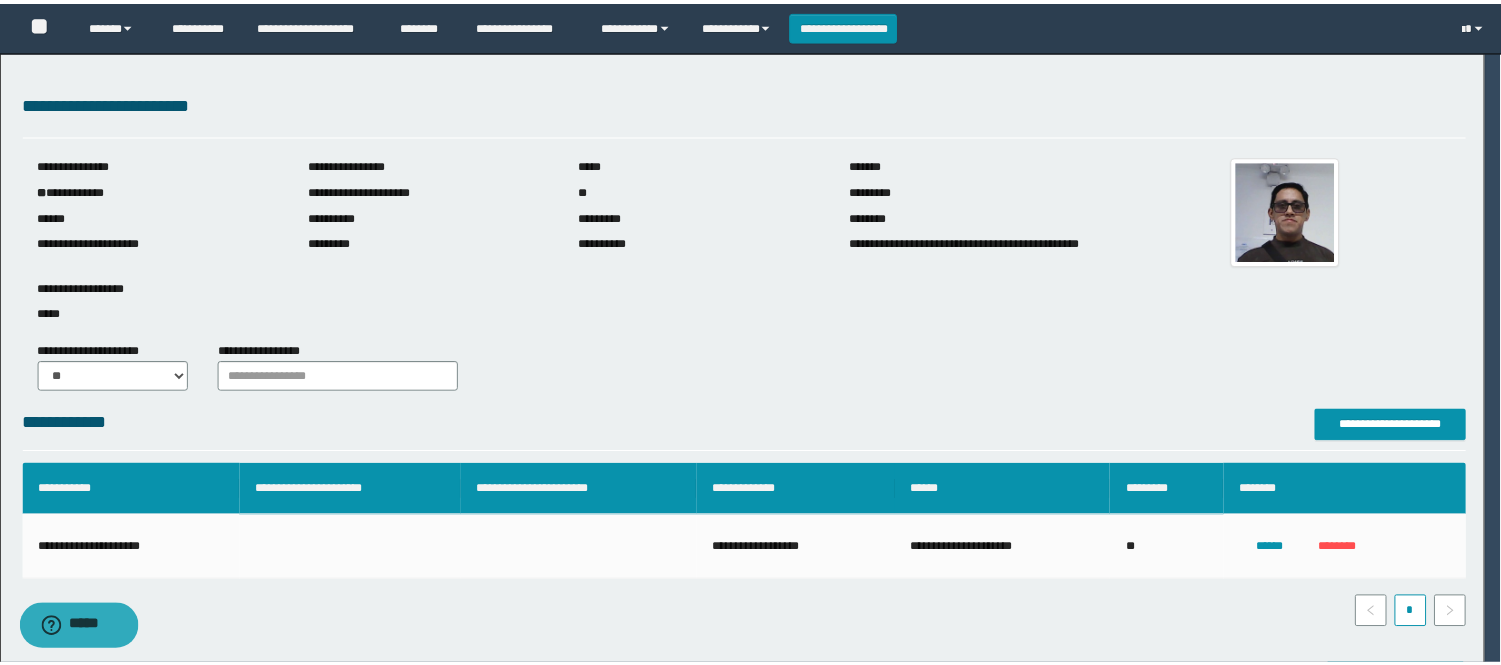 scroll, scrollTop: 41, scrollLeft: 0, axis: vertical 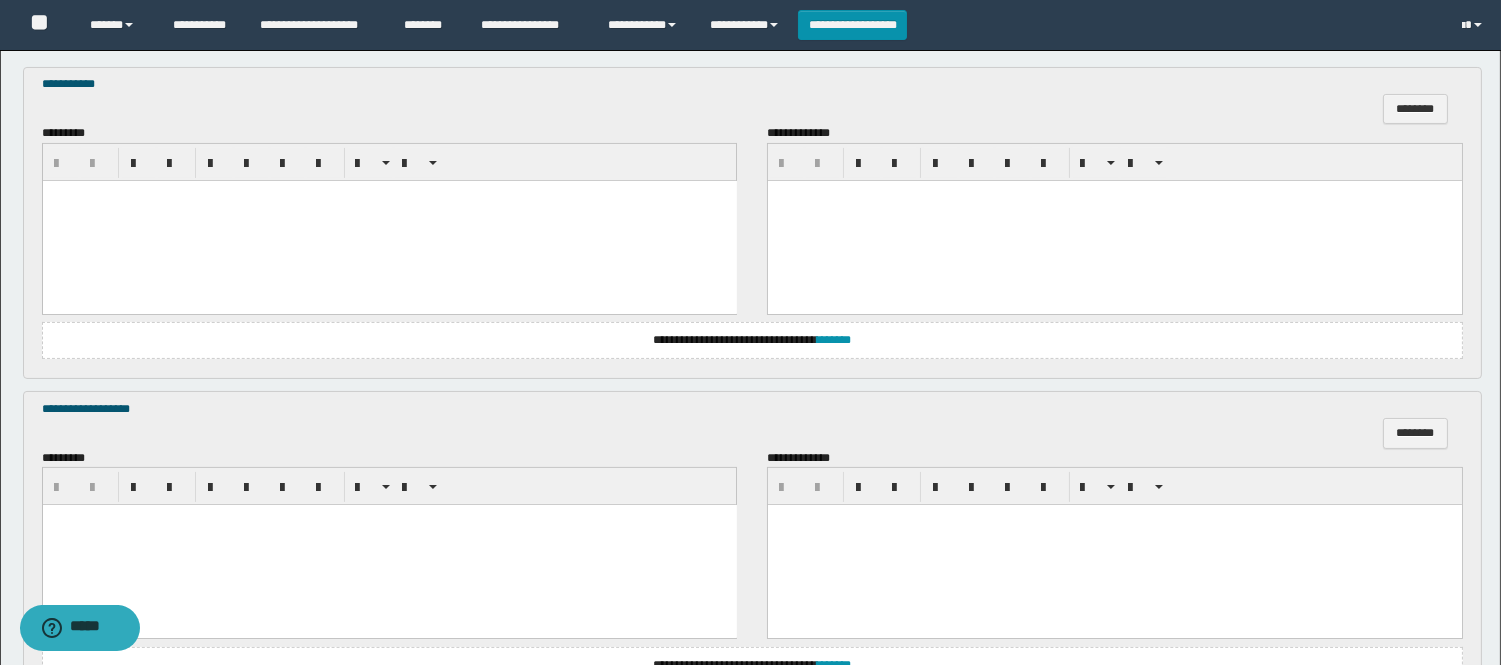click at bounding box center (389, 220) 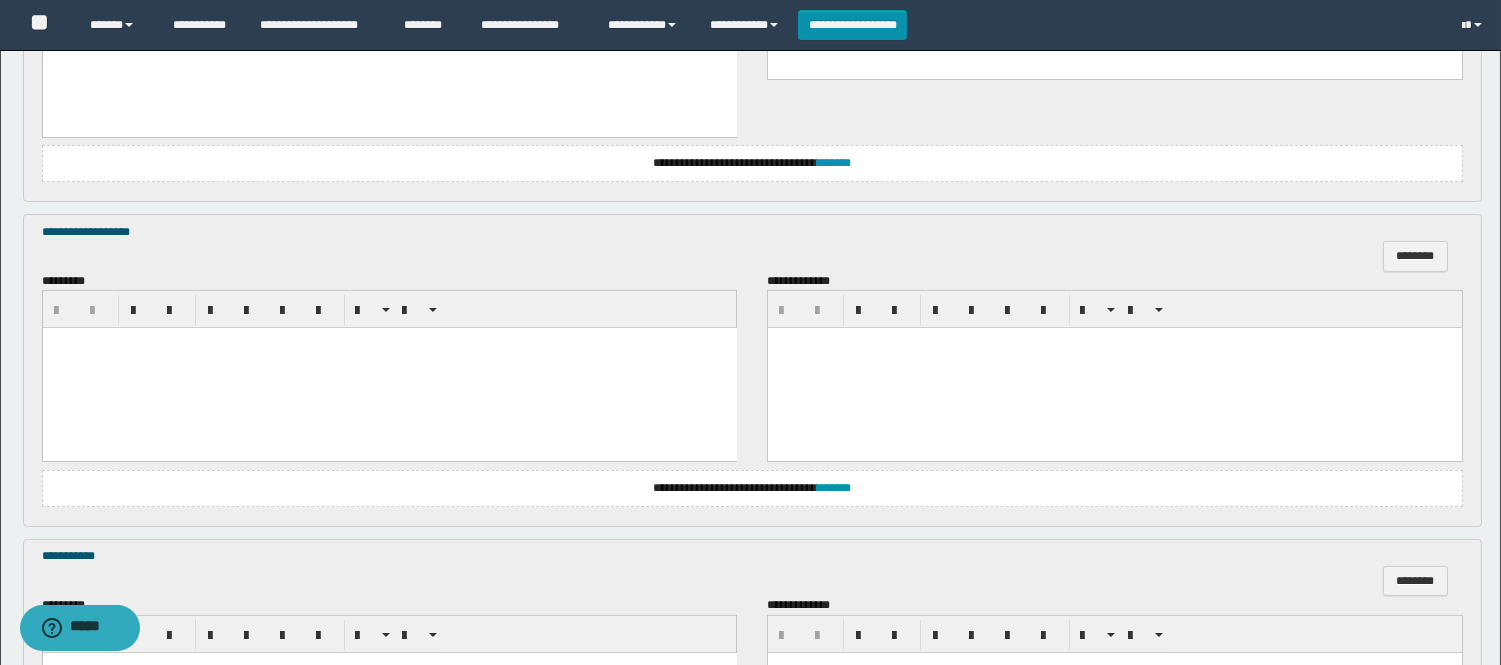scroll, scrollTop: 1000, scrollLeft: 0, axis: vertical 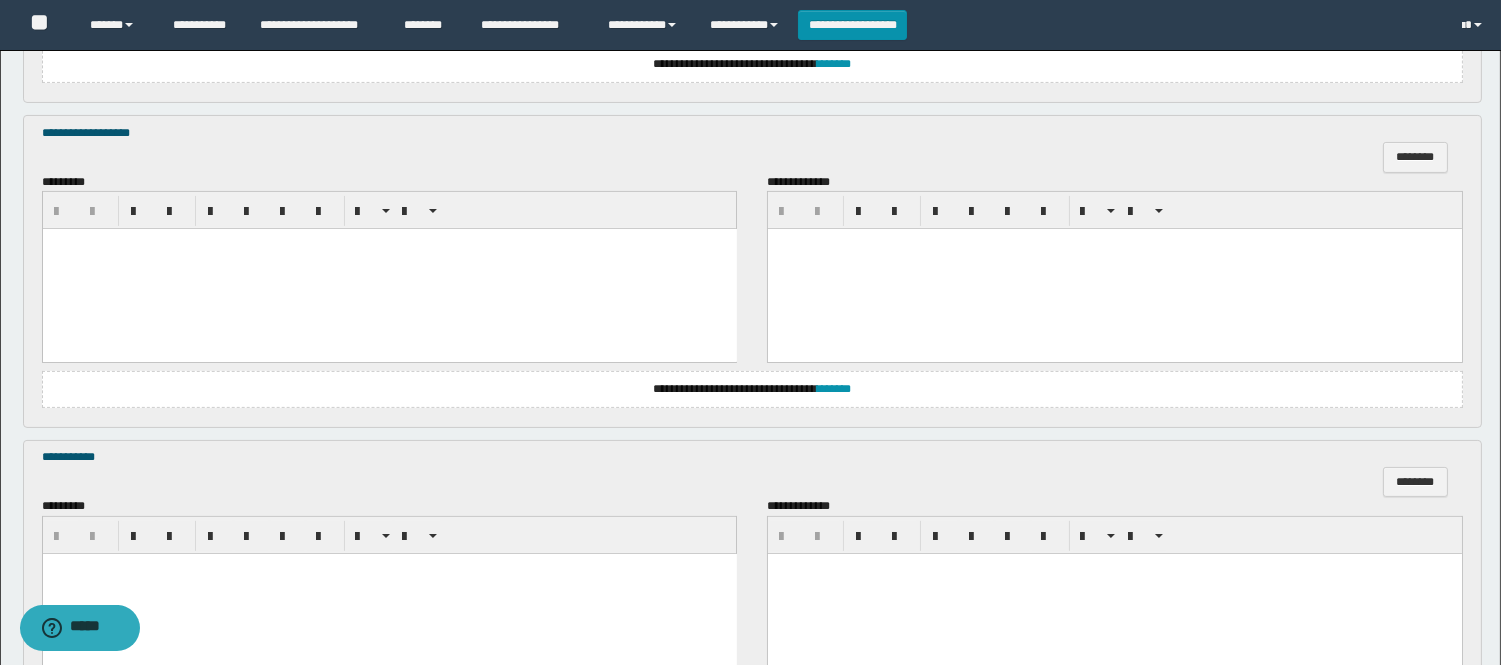 click at bounding box center (389, 269) 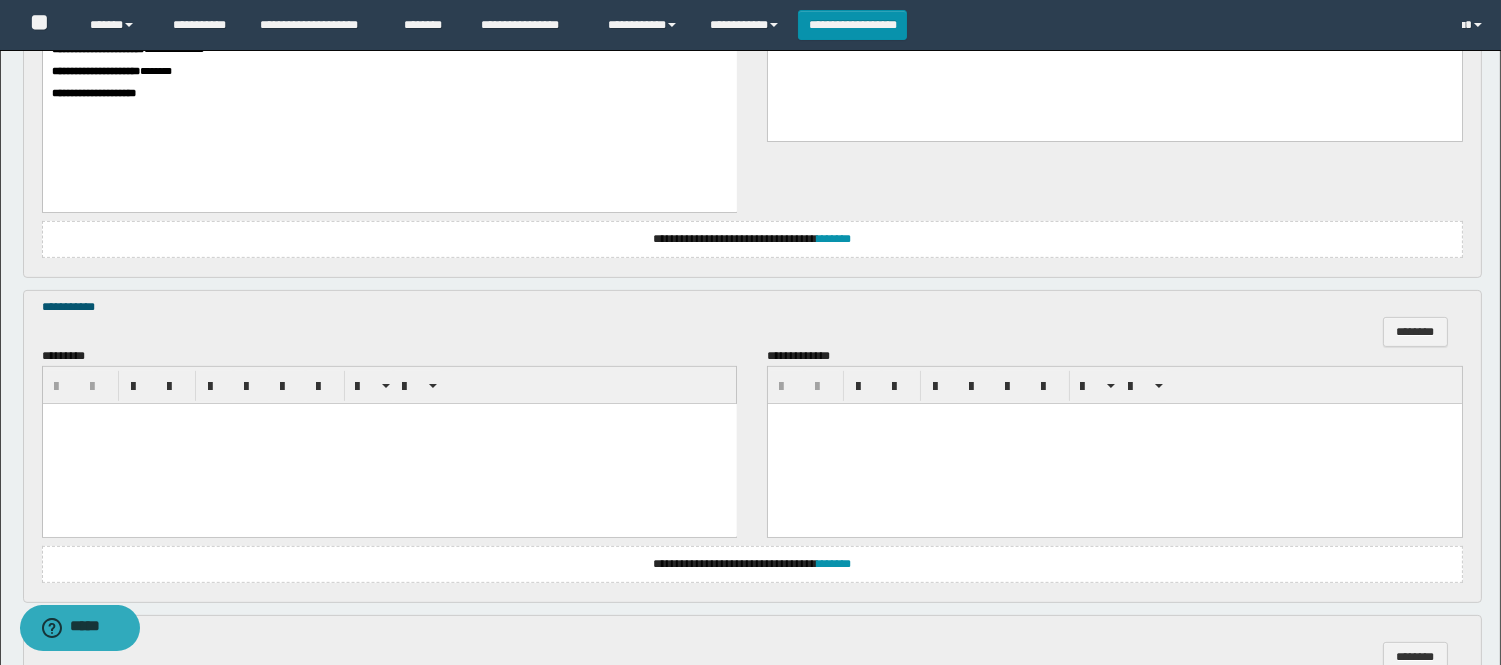 scroll, scrollTop: 1222, scrollLeft: 0, axis: vertical 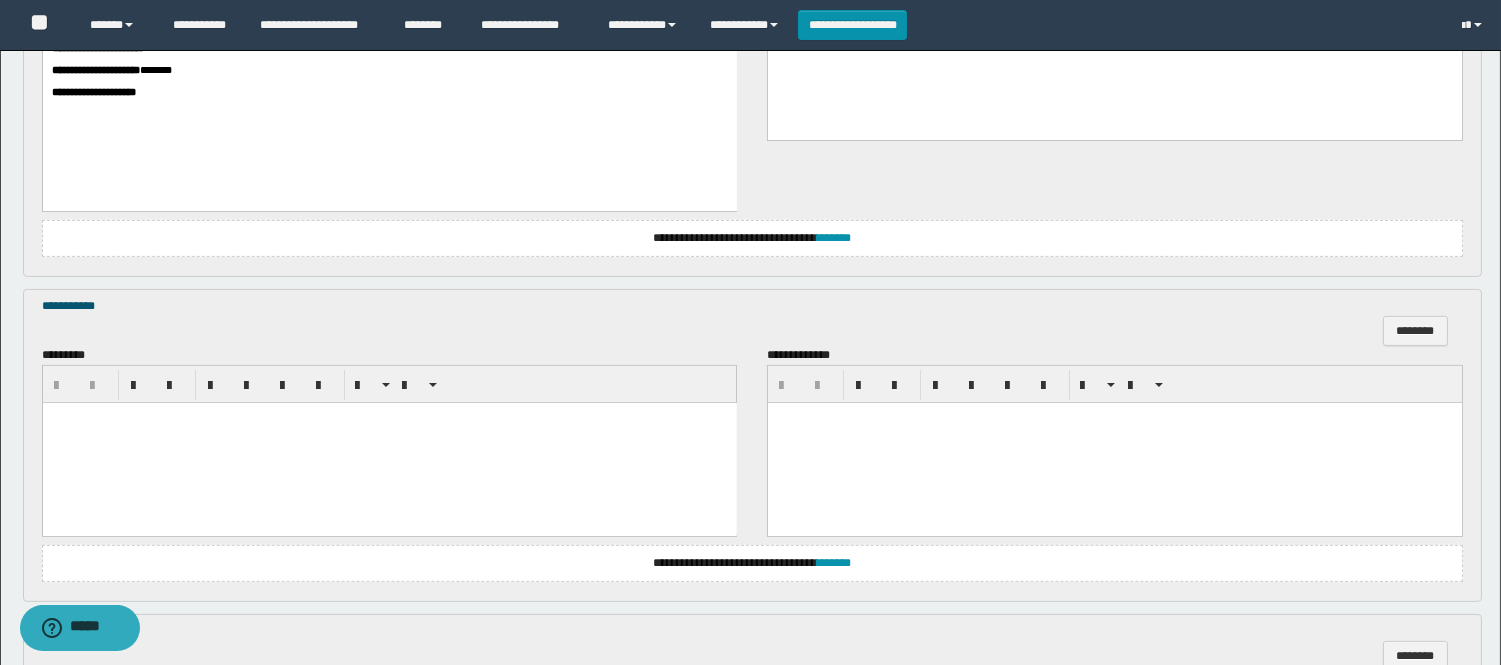 click at bounding box center (389, 443) 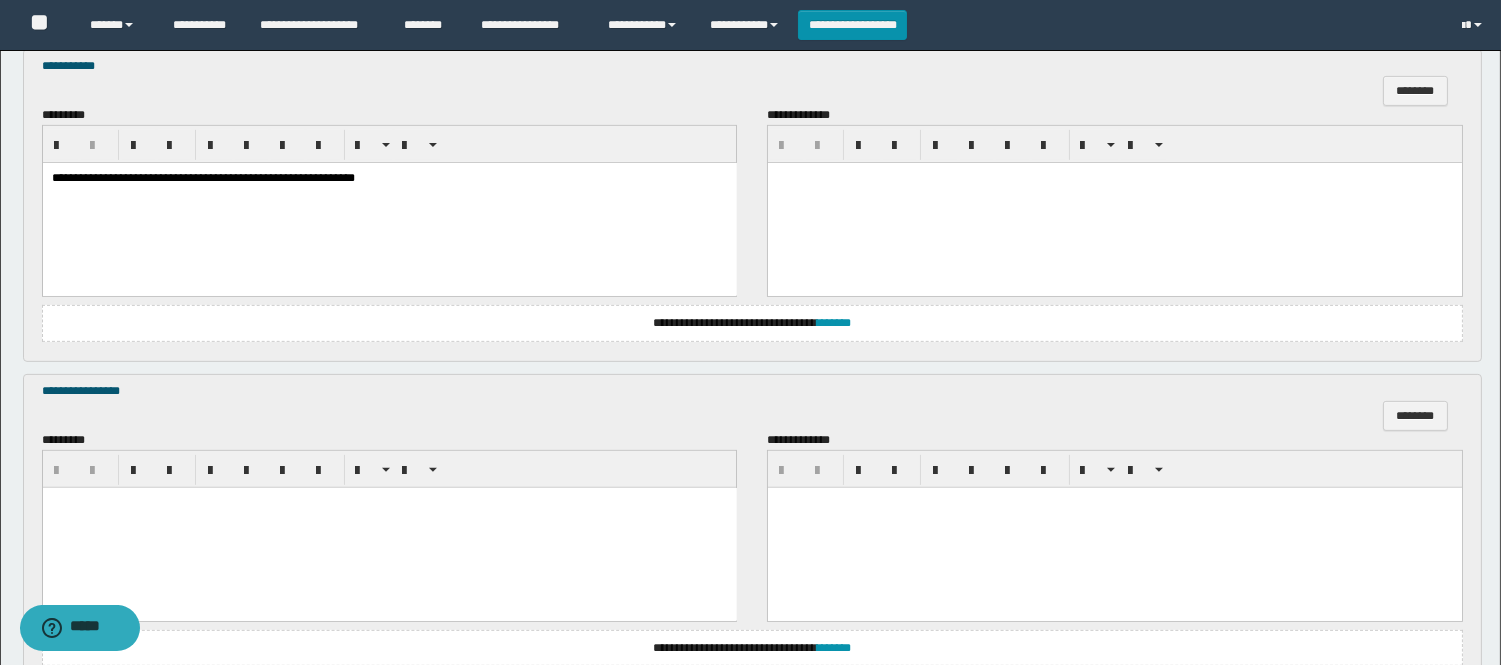 scroll, scrollTop: 1555, scrollLeft: 0, axis: vertical 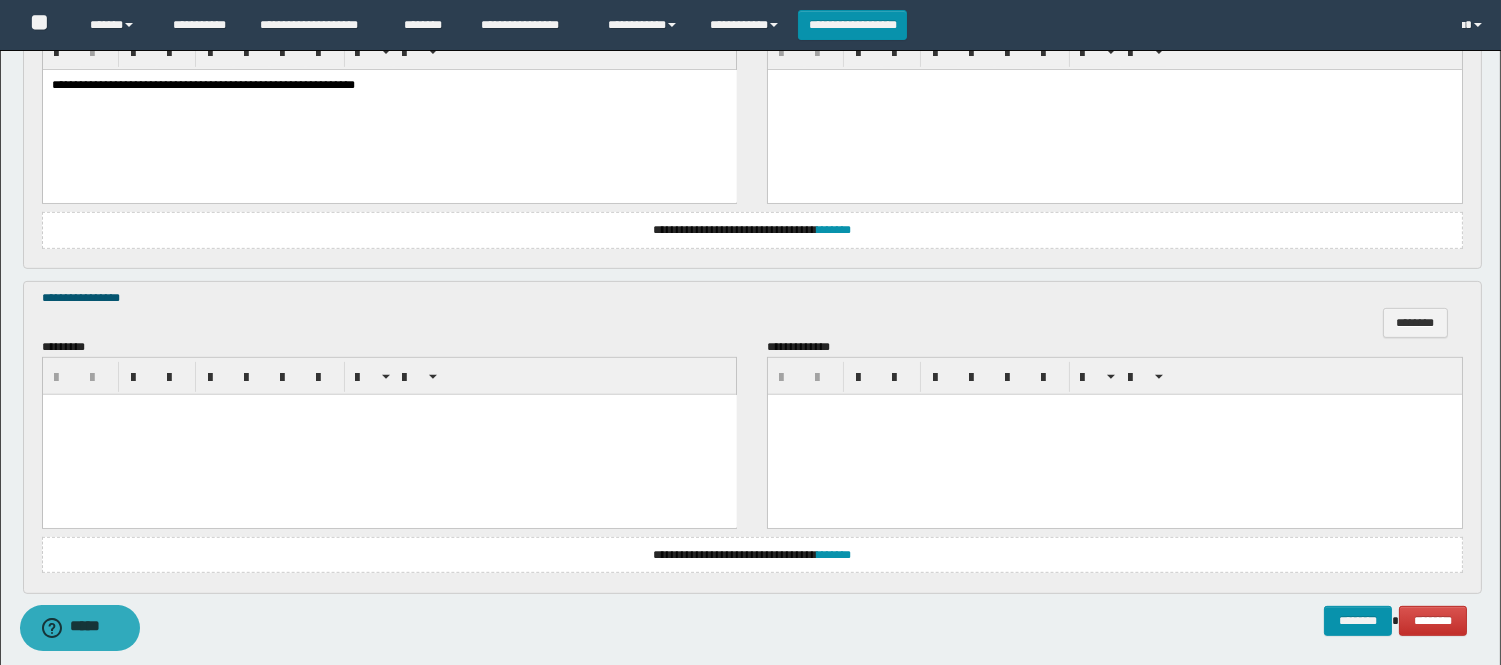 click at bounding box center [389, 435] 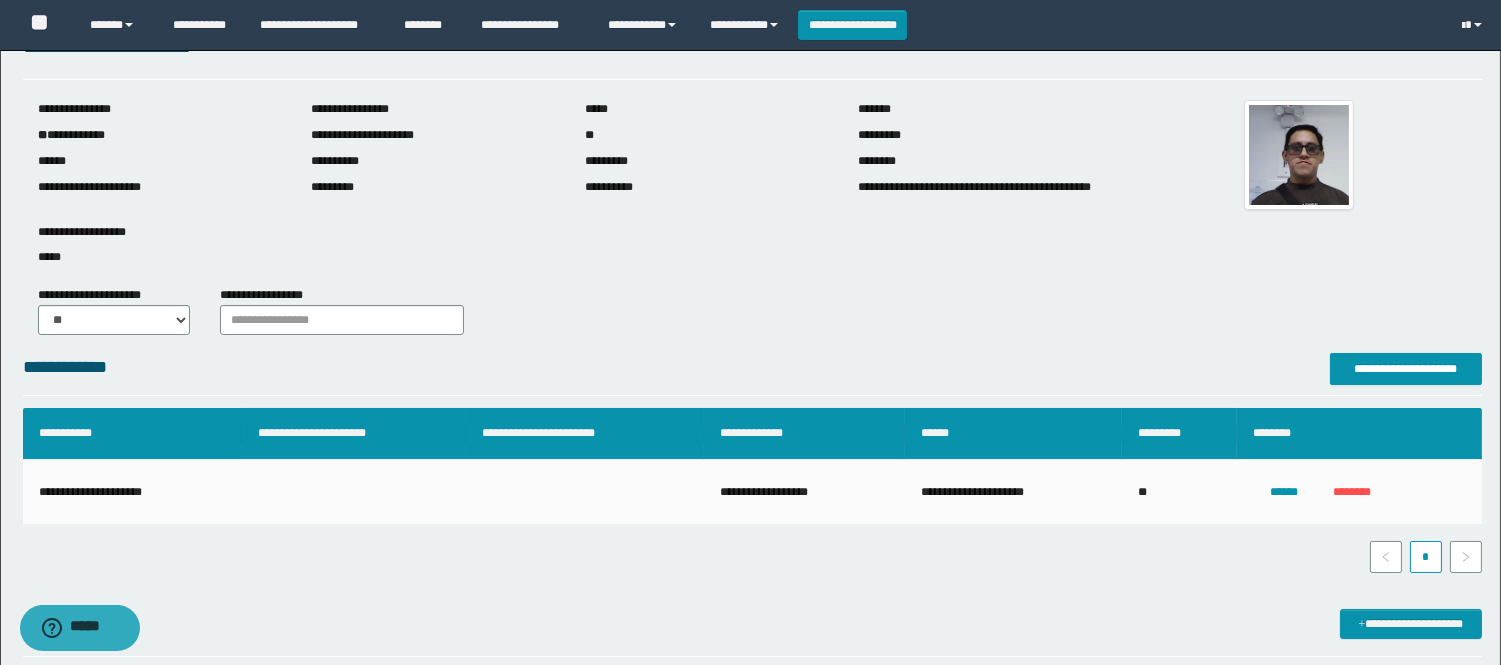 scroll, scrollTop: 0, scrollLeft: 0, axis: both 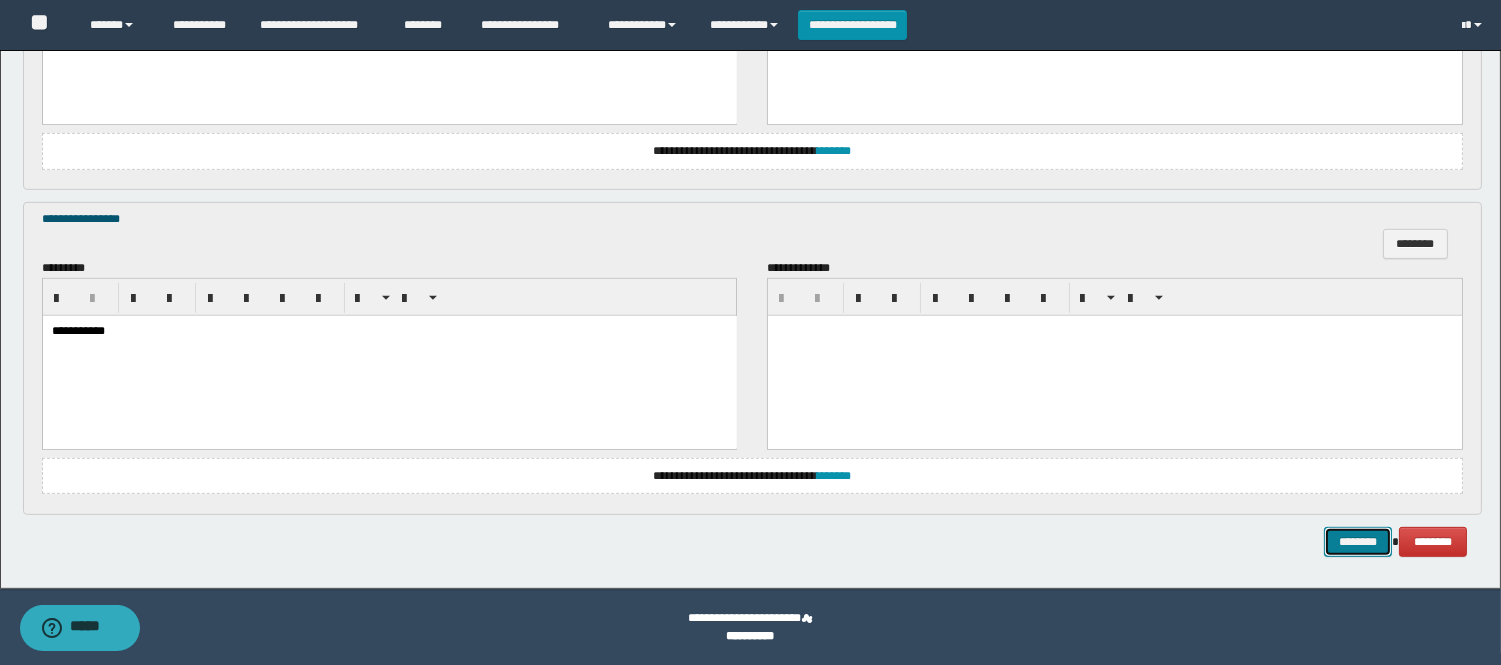 click on "********" at bounding box center (1358, 542) 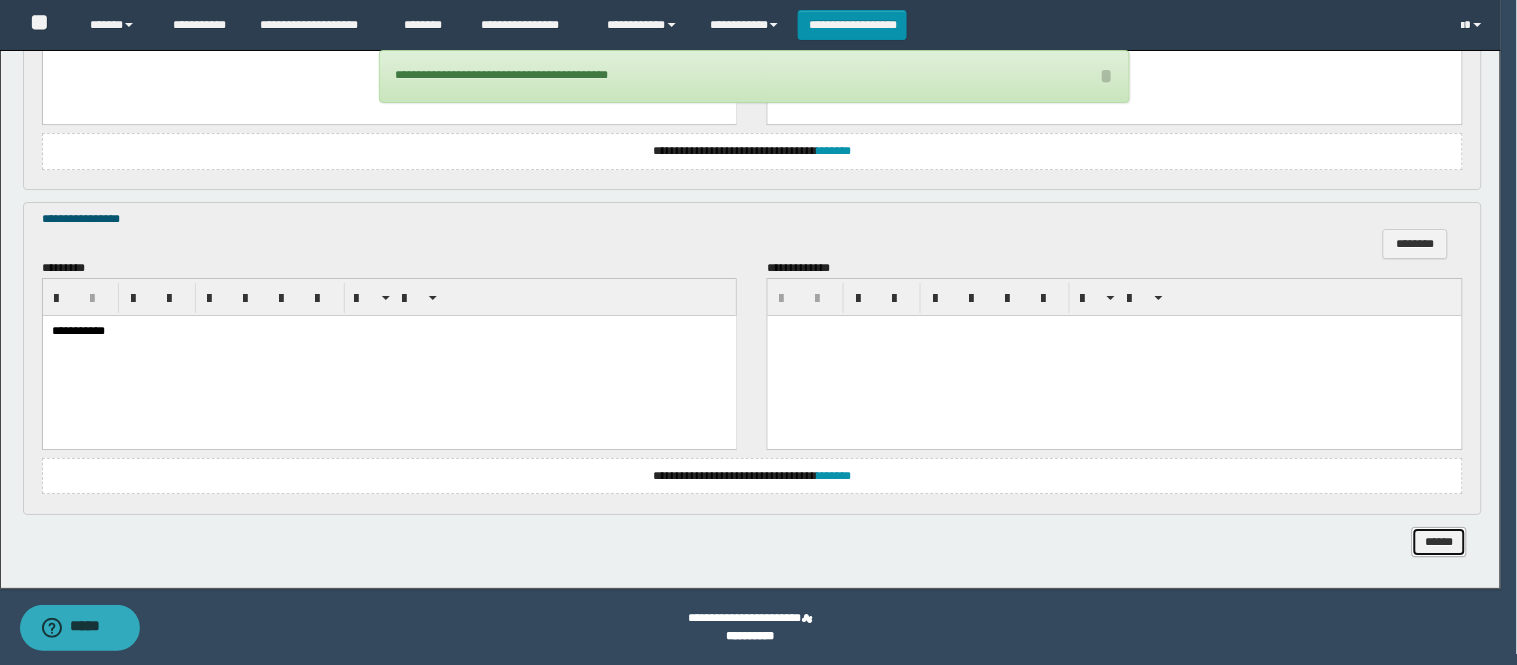 click on "******" at bounding box center [1439, 542] 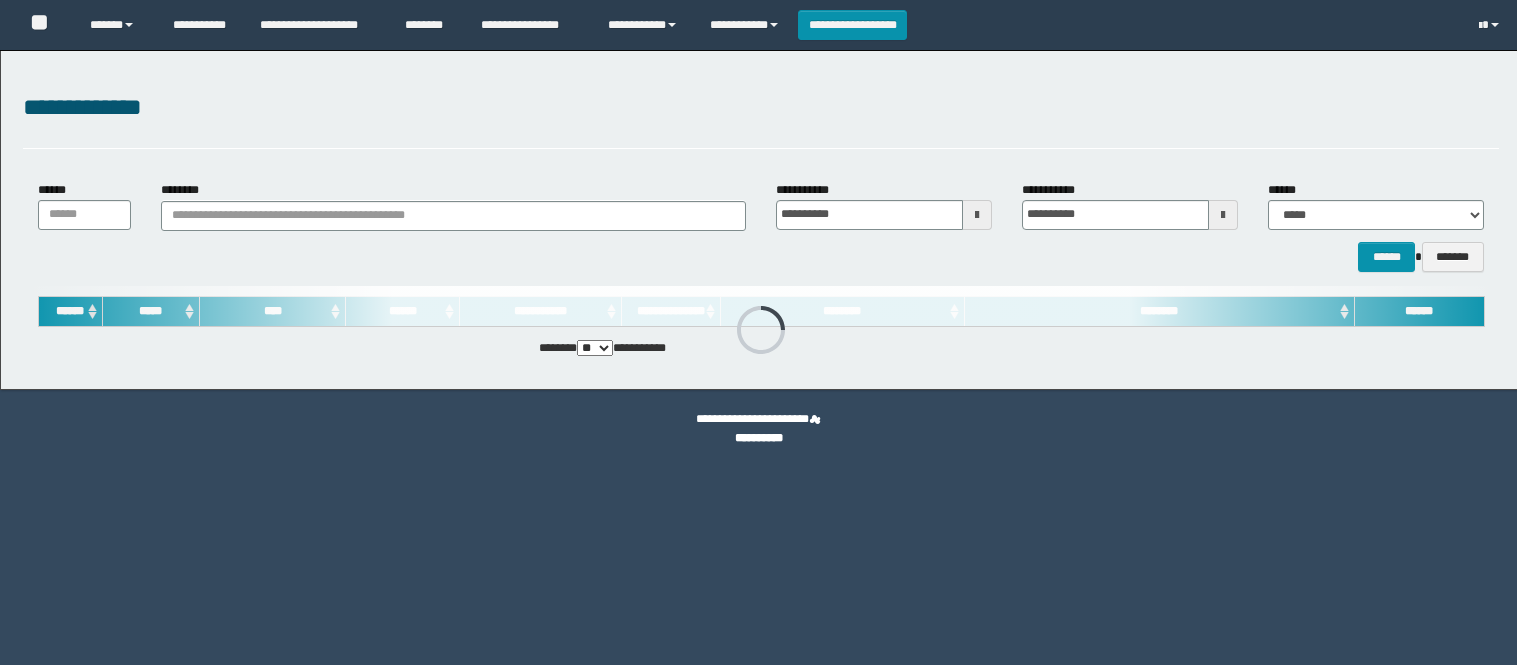 scroll, scrollTop: 0, scrollLeft: 0, axis: both 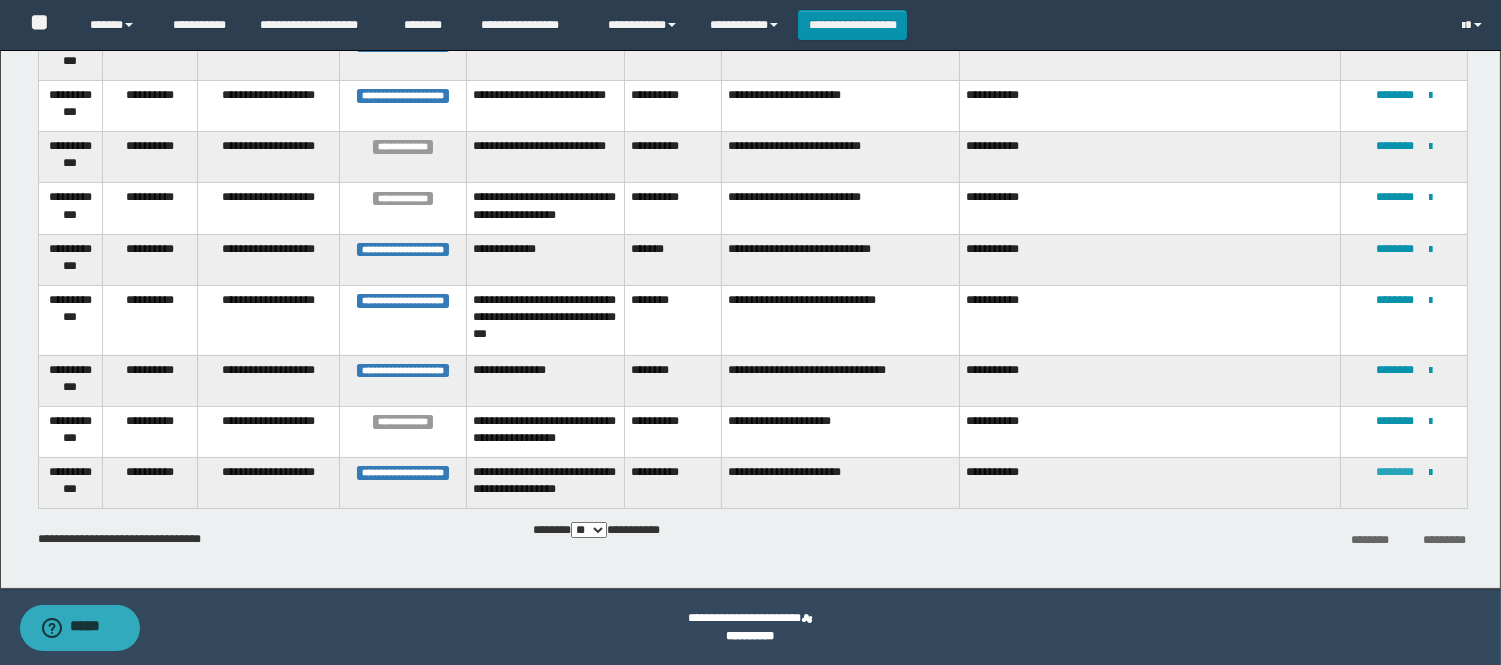 click on "********" at bounding box center (1395, 472) 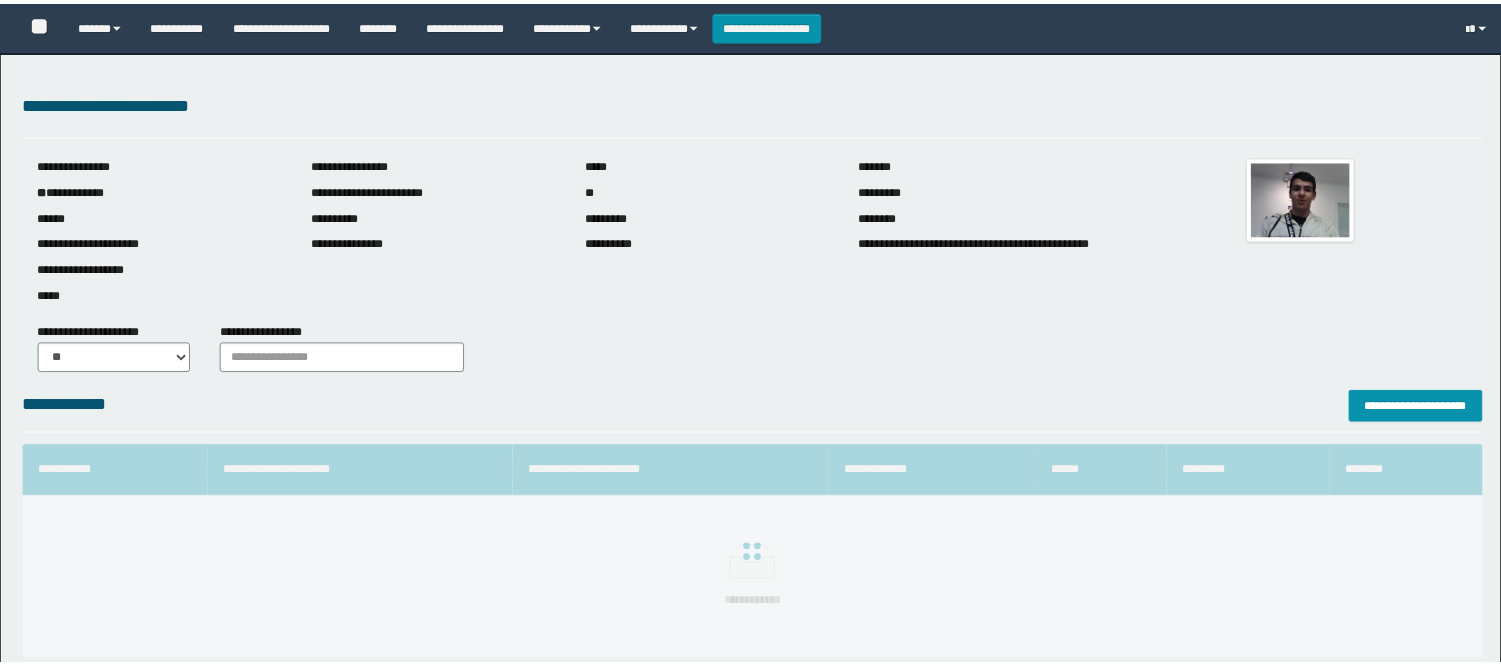 scroll, scrollTop: 0, scrollLeft: 0, axis: both 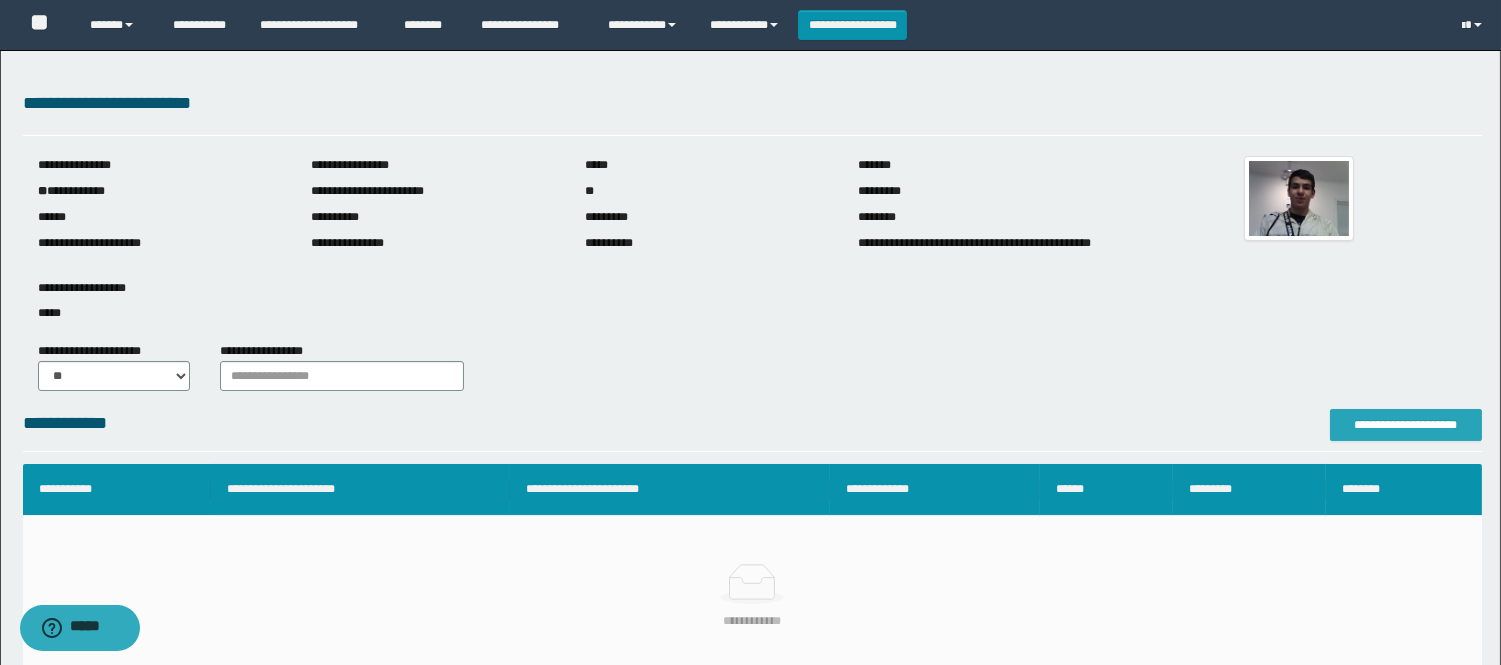 click on "**********" at bounding box center [1406, 425] 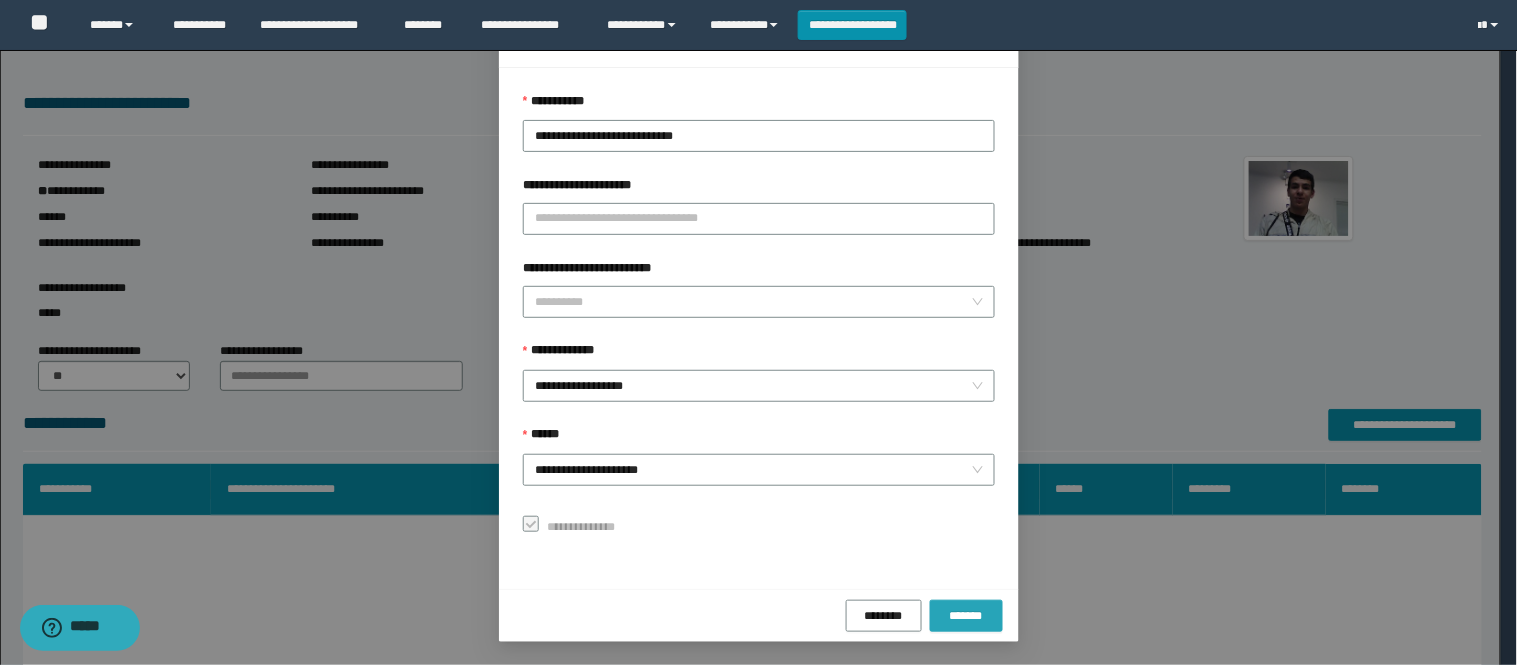 click on "*******" at bounding box center (966, 616) 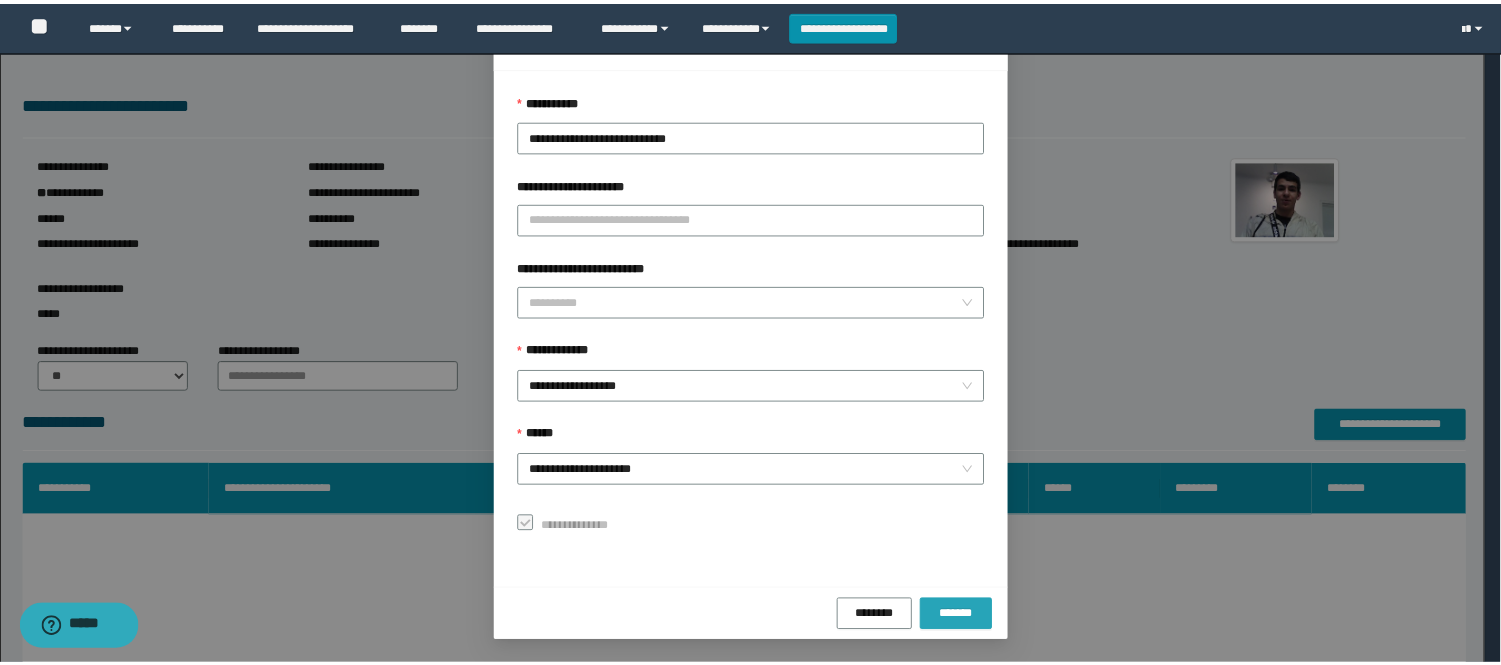 scroll, scrollTop: 41, scrollLeft: 0, axis: vertical 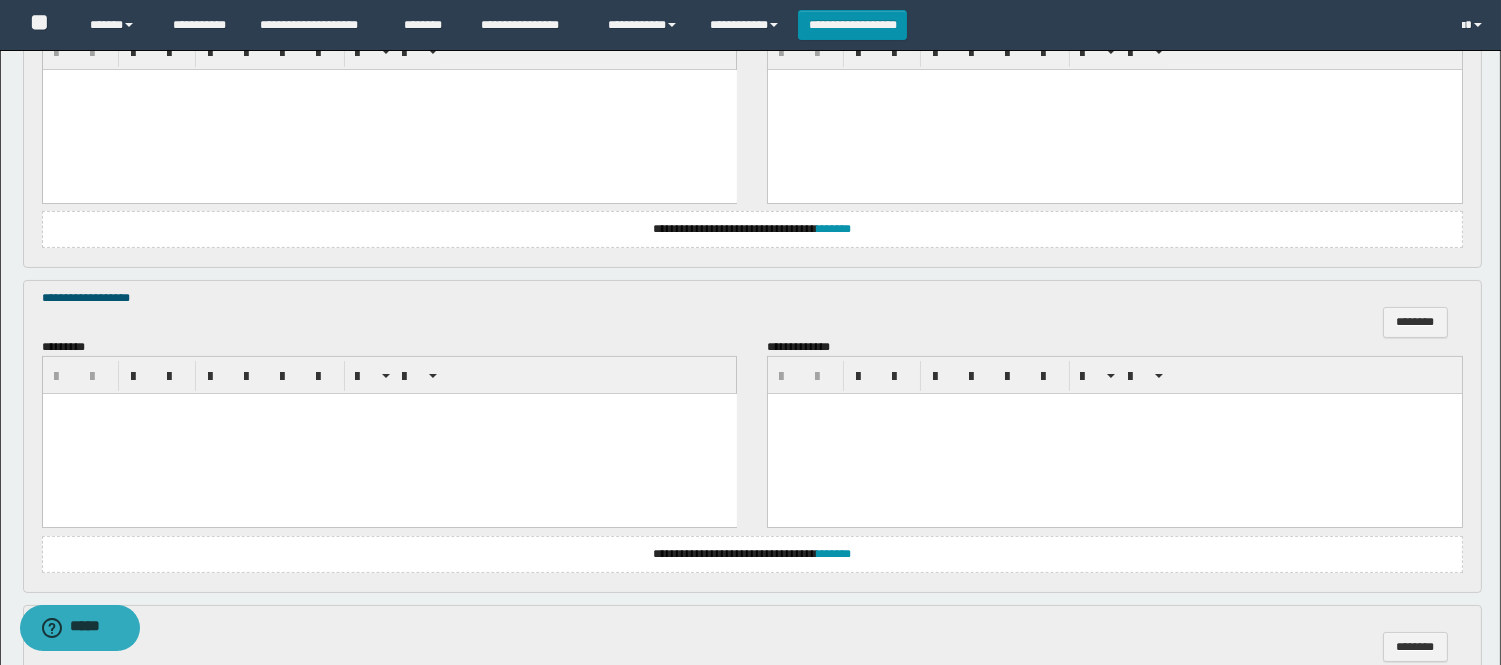 click at bounding box center [389, 434] 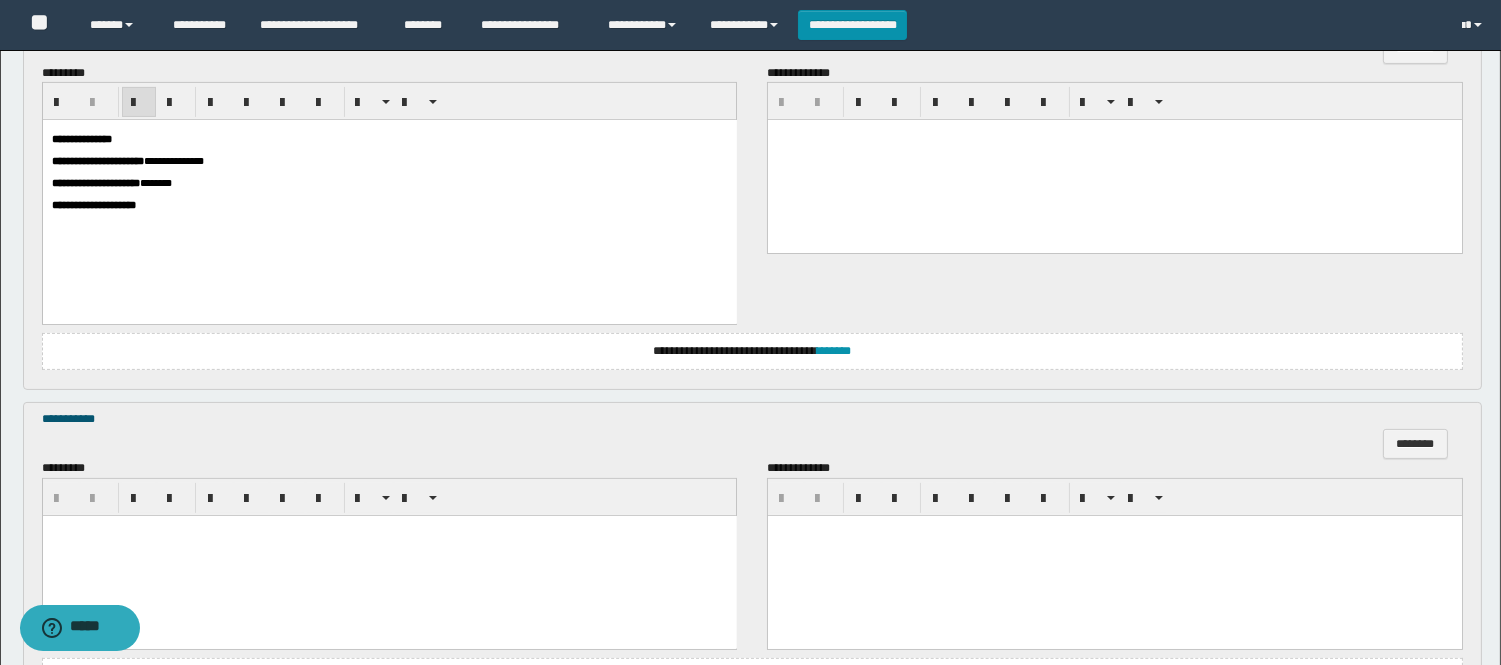 scroll, scrollTop: 1111, scrollLeft: 0, axis: vertical 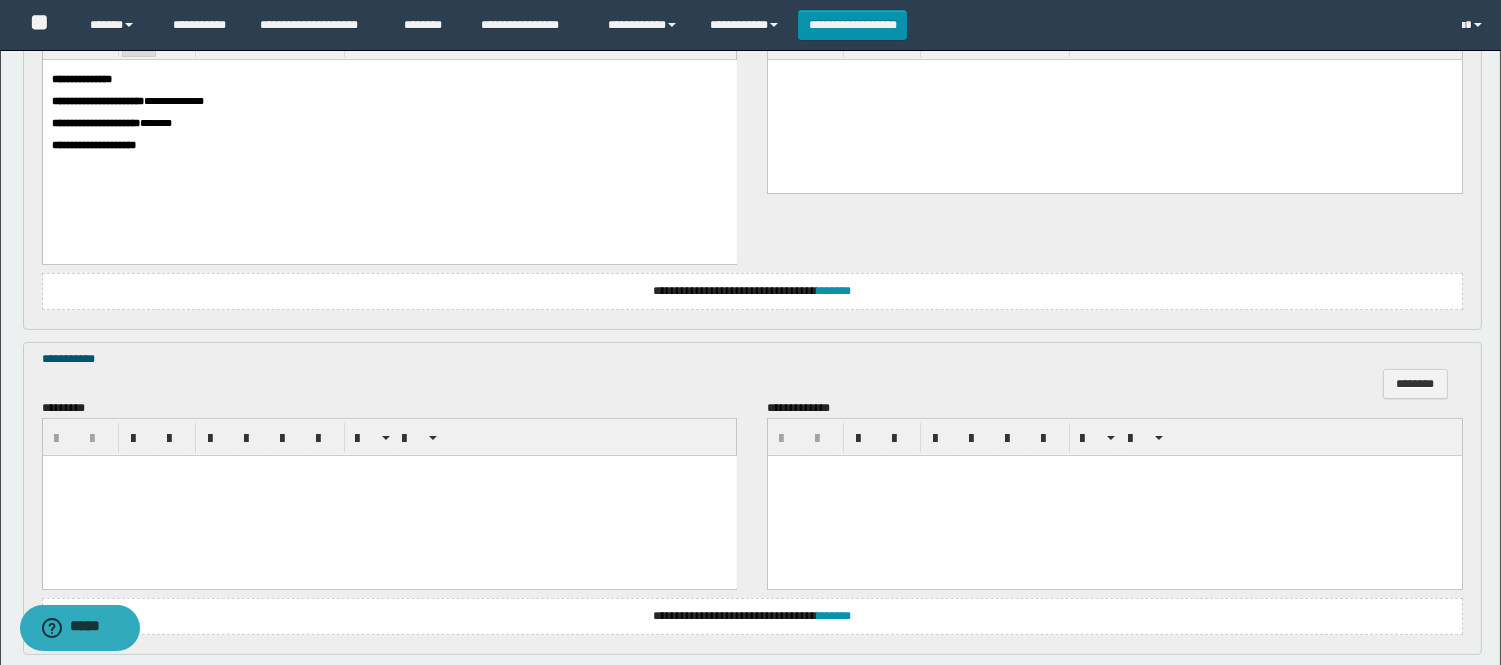 click at bounding box center (389, 496) 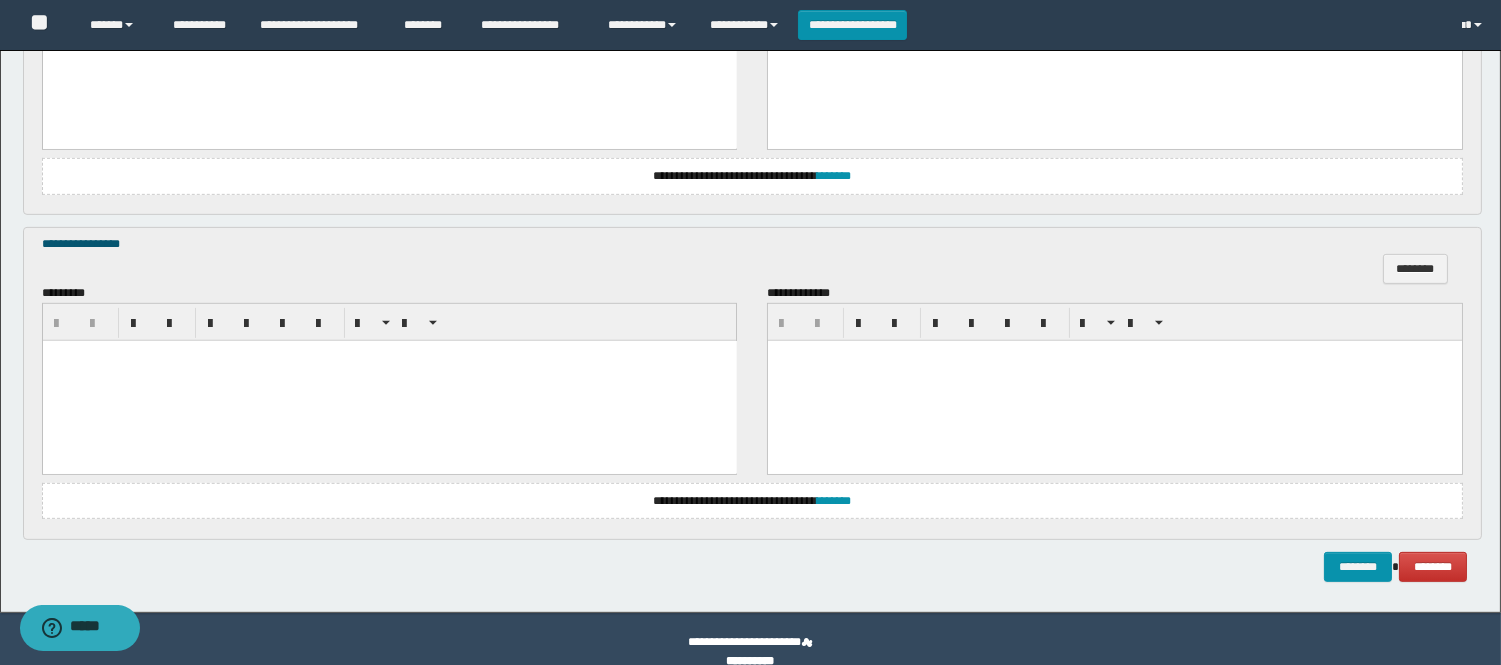 scroll, scrollTop: 1555, scrollLeft: 0, axis: vertical 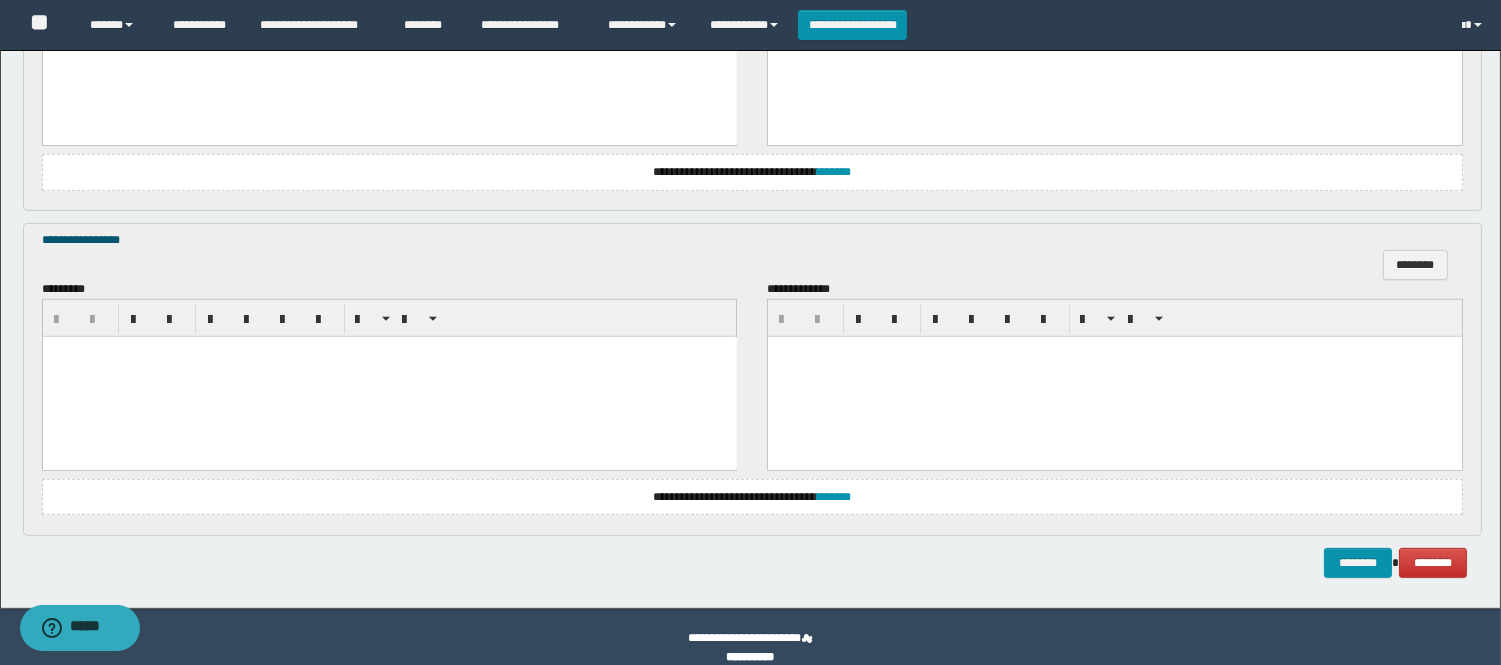 click at bounding box center [389, 377] 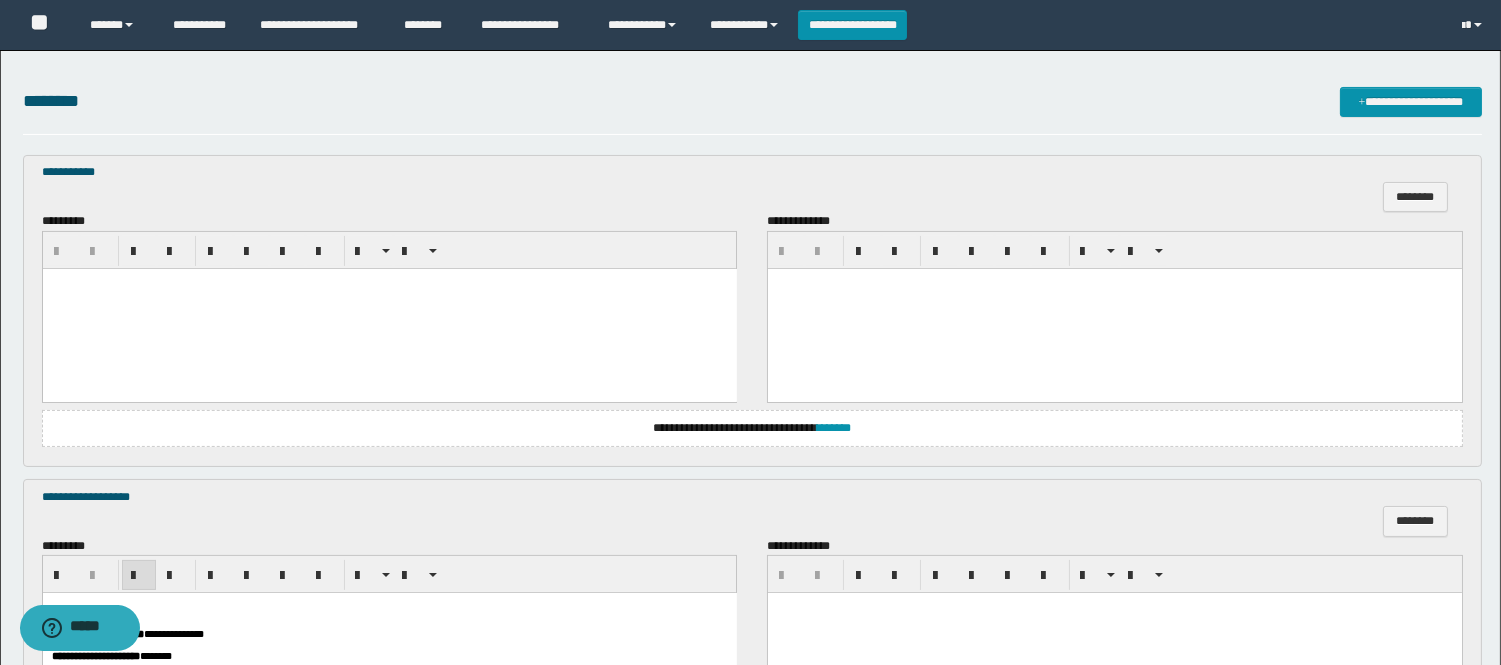 scroll, scrollTop: 444, scrollLeft: 0, axis: vertical 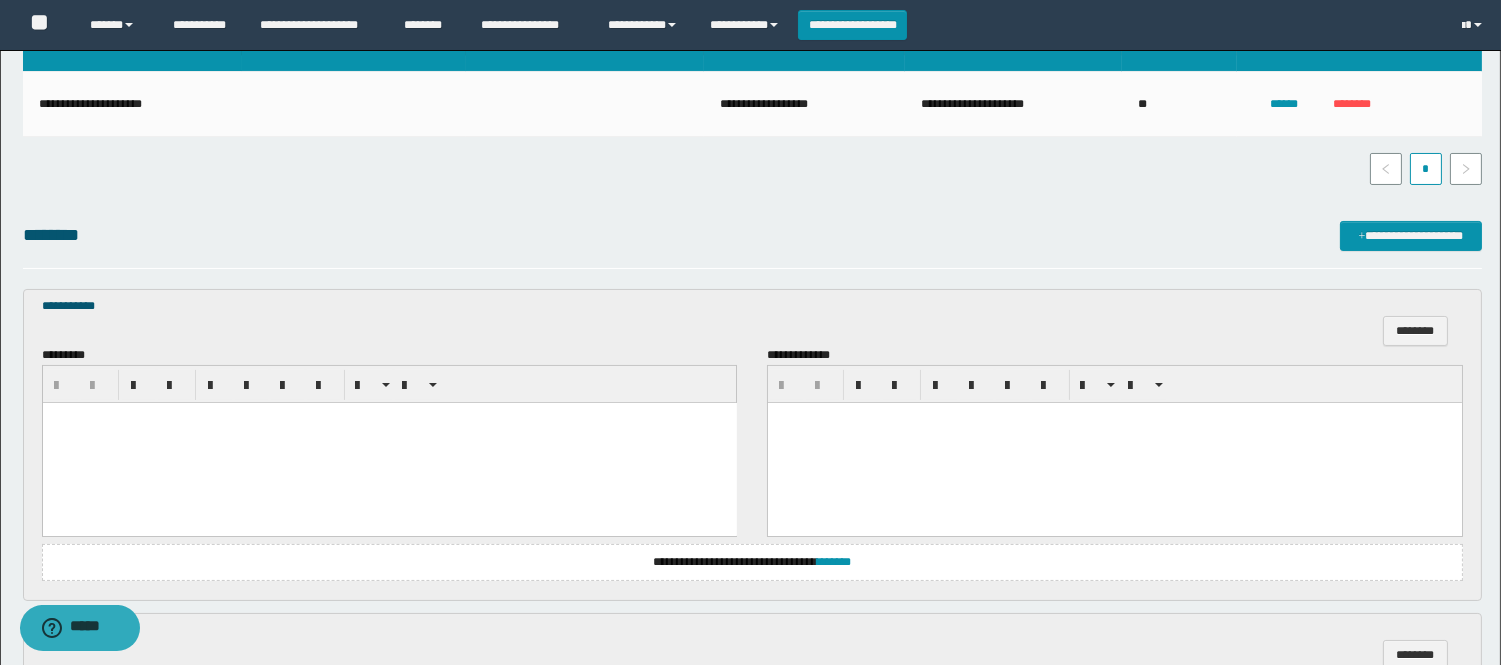 click at bounding box center [389, 442] 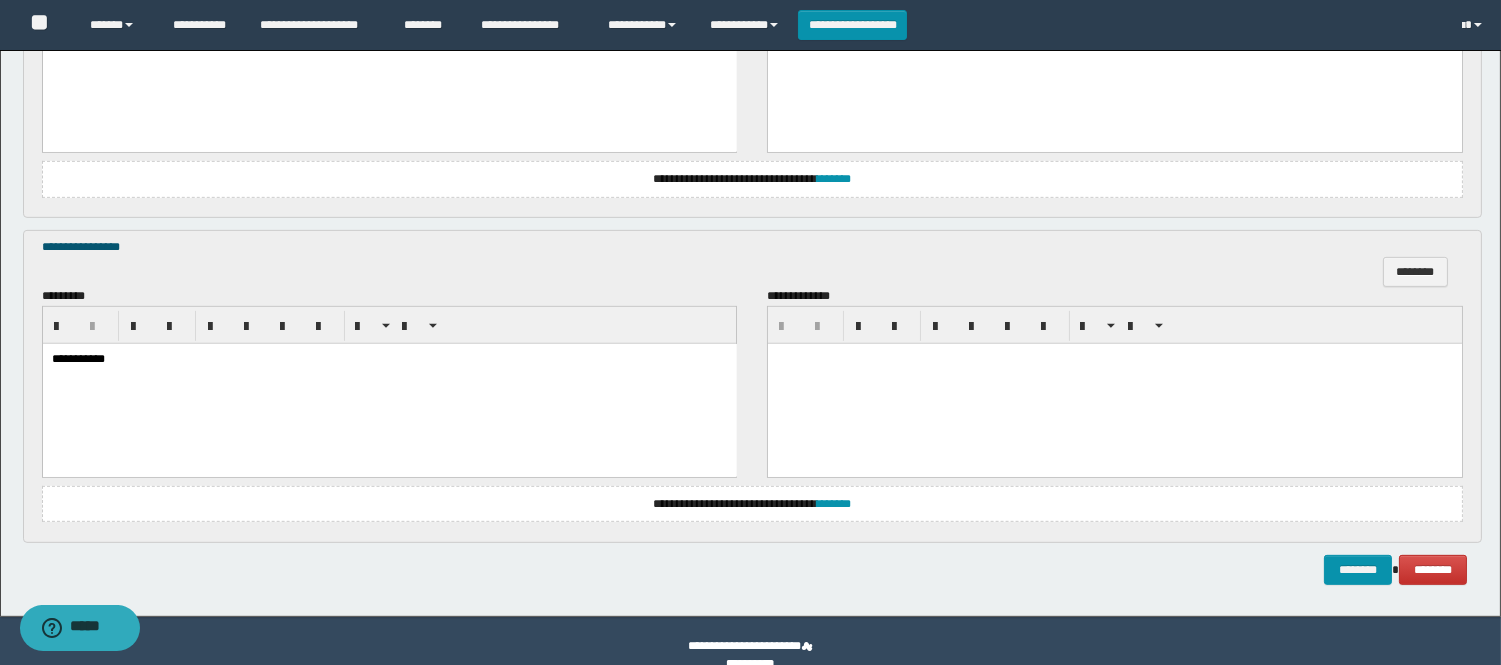scroll, scrollTop: 1634, scrollLeft: 0, axis: vertical 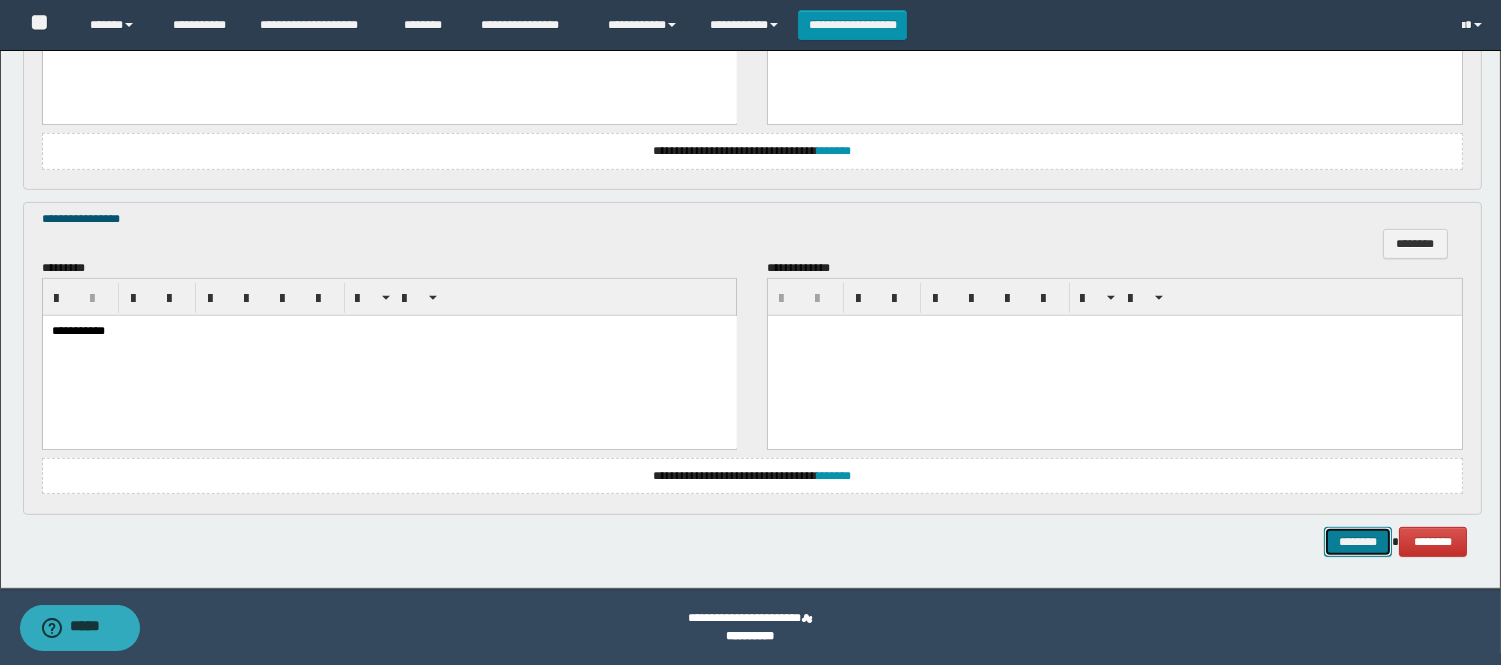 click on "********" at bounding box center [1358, 542] 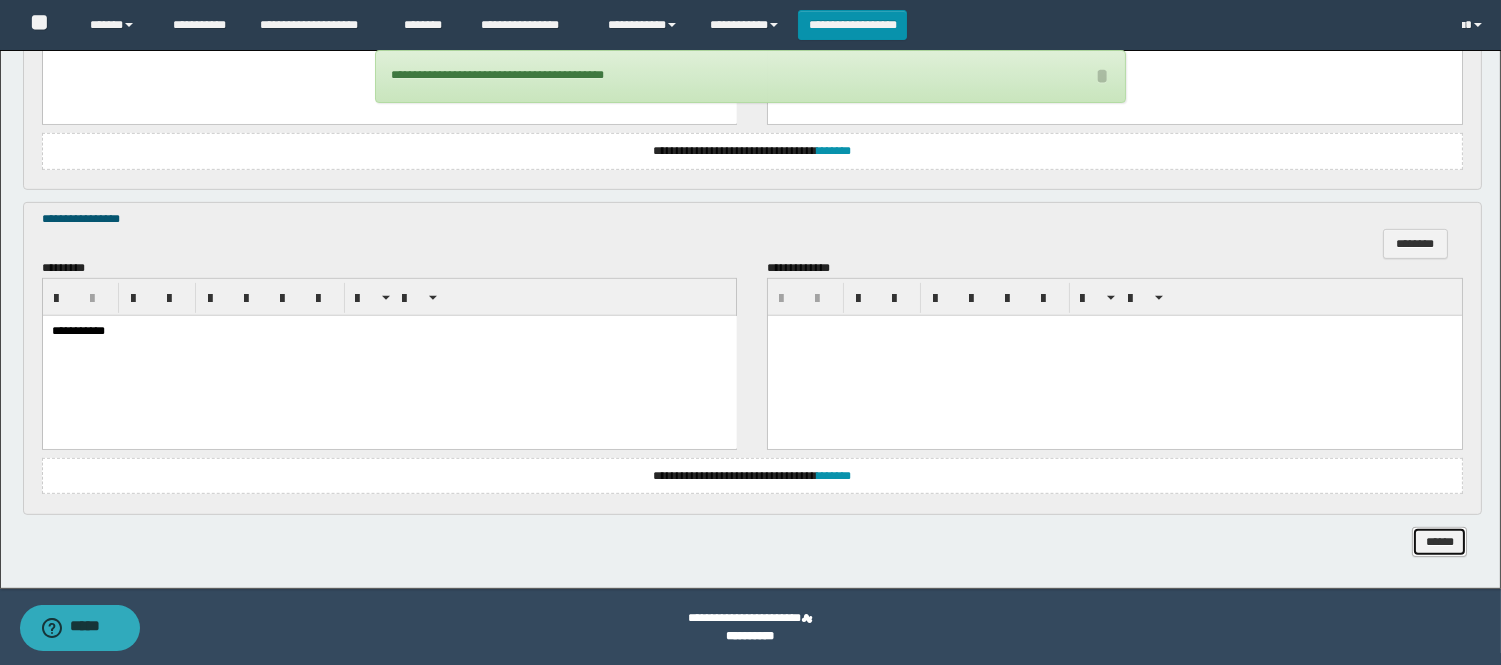 click on "******" at bounding box center [1439, 542] 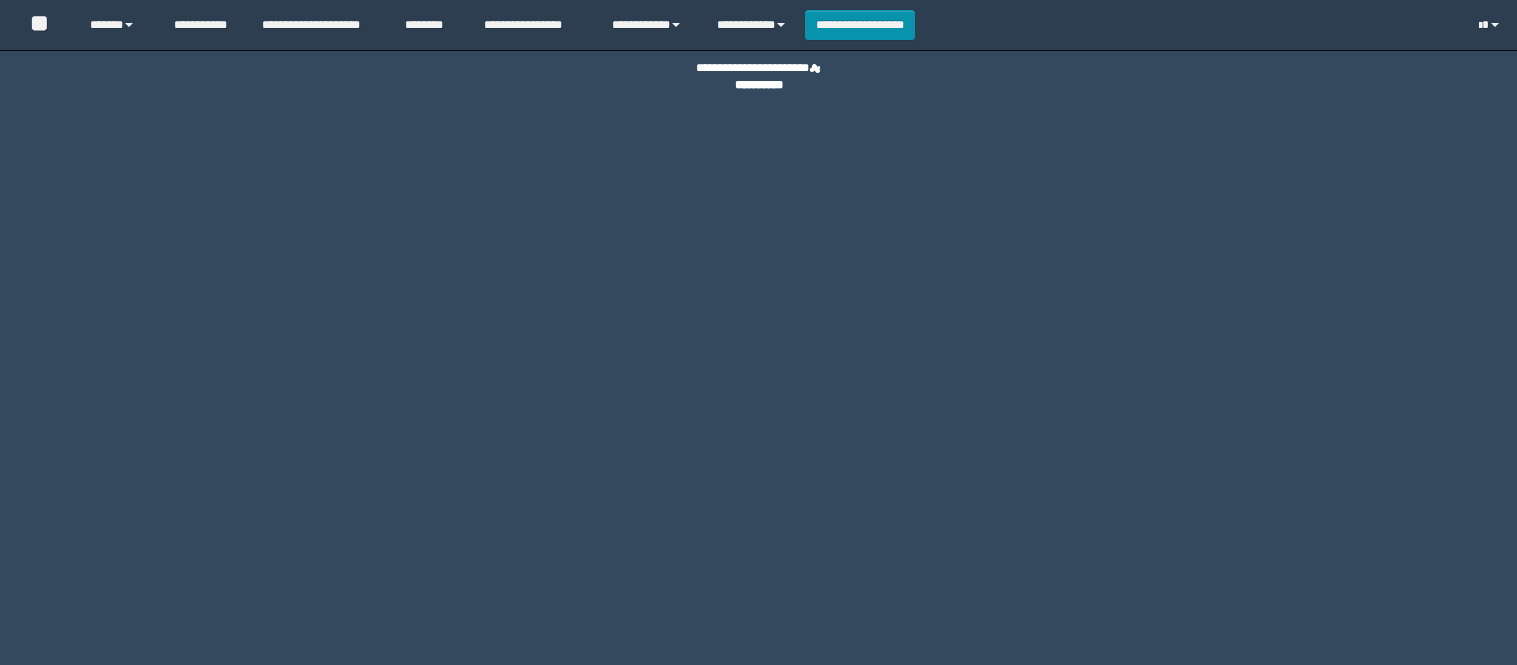 scroll, scrollTop: 0, scrollLeft: 0, axis: both 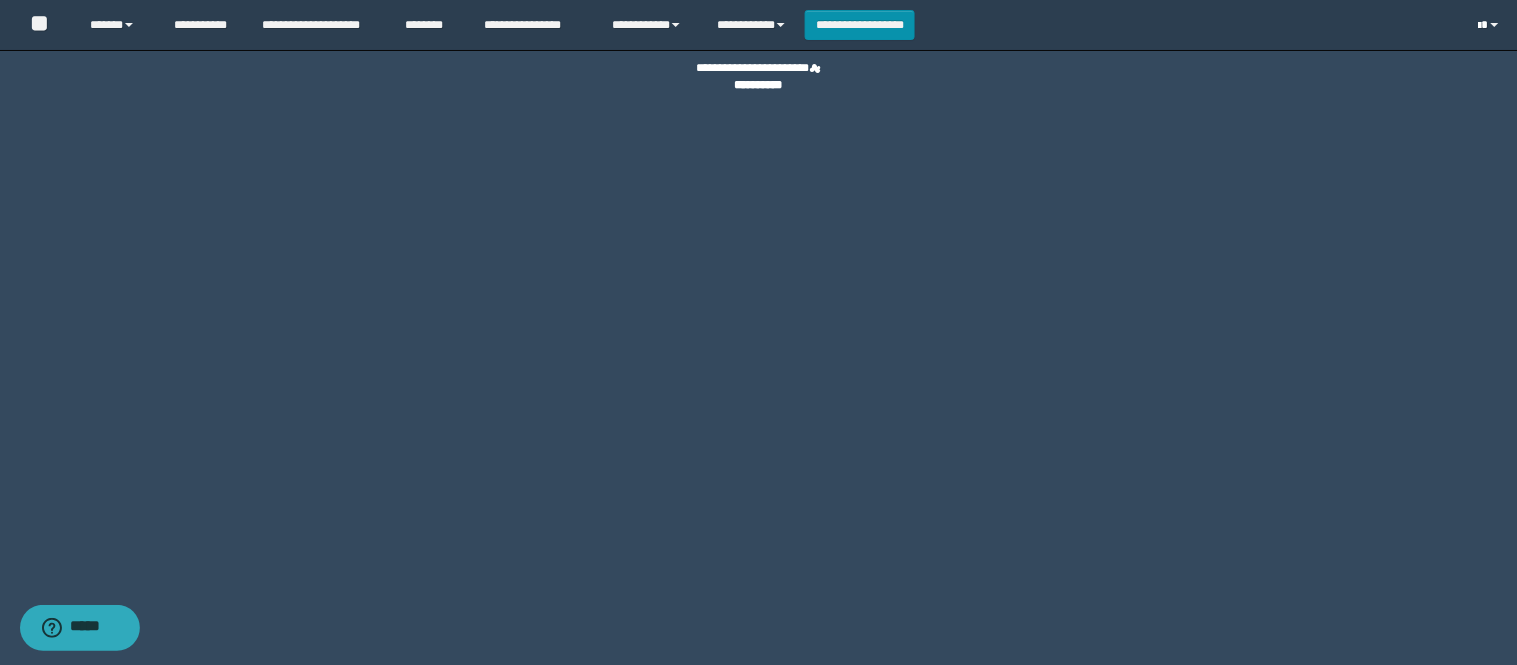 click at bounding box center [1480, 26] 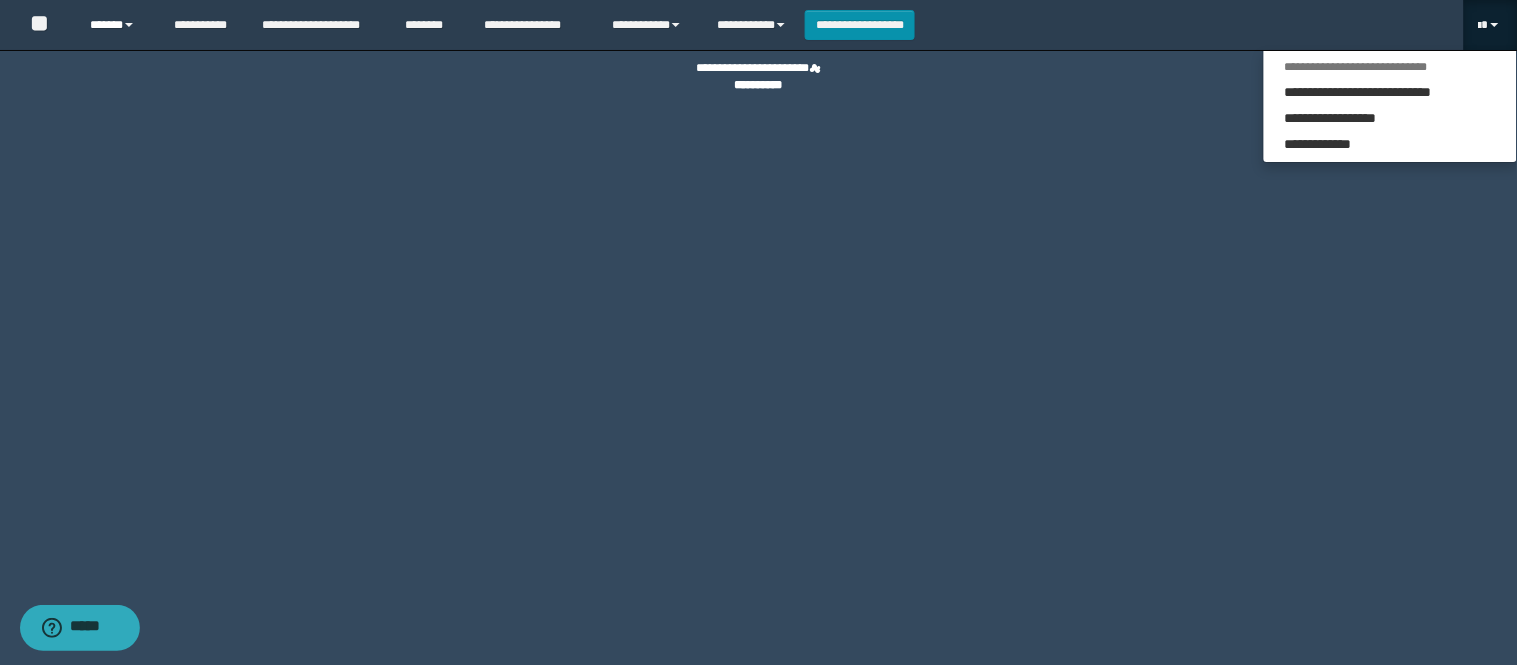 click on "******" at bounding box center [116, 25] 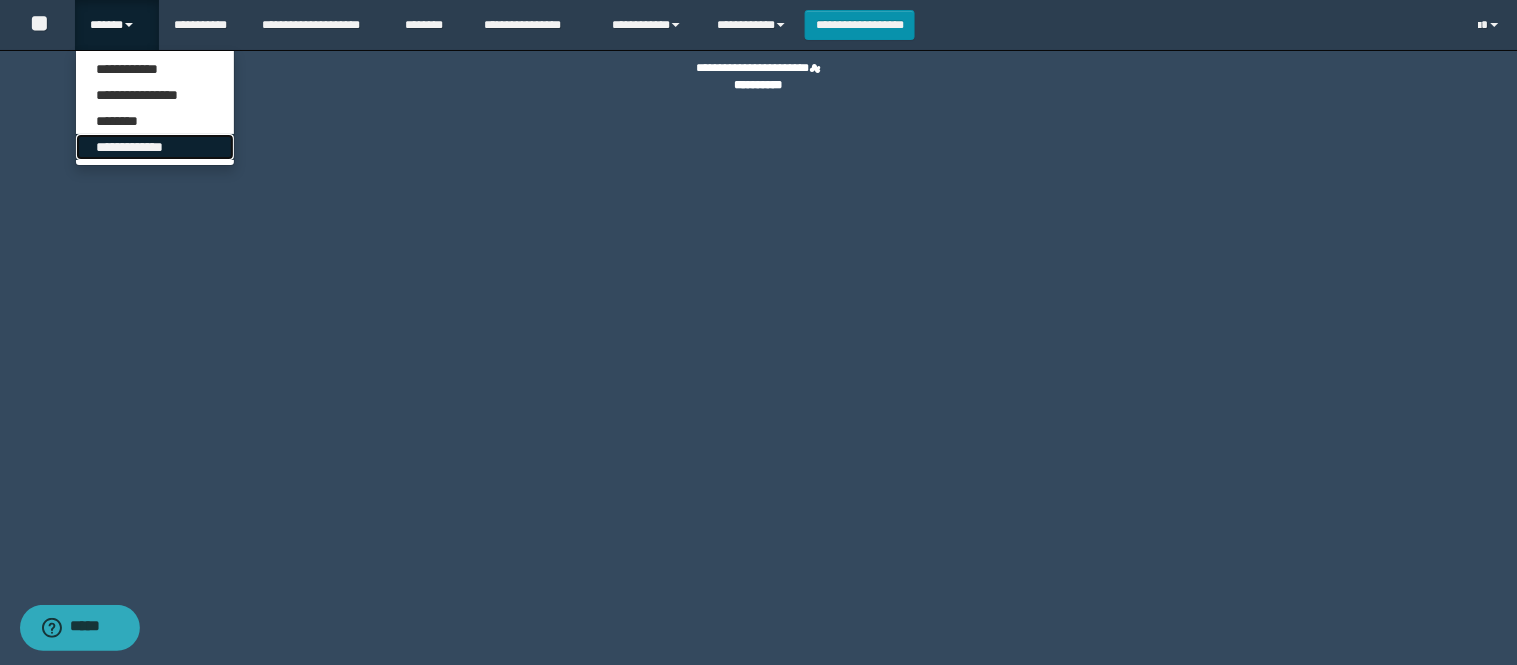 click on "**********" at bounding box center (155, 147) 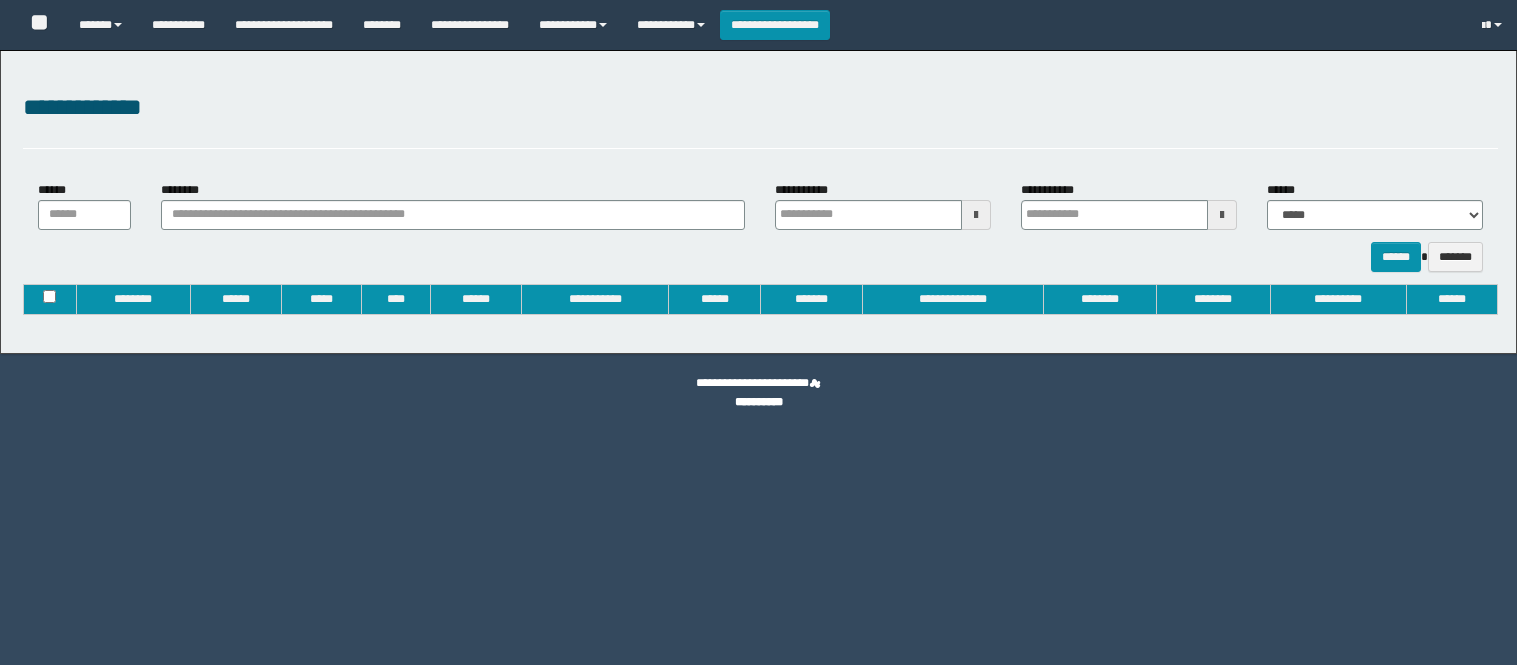 type on "**********" 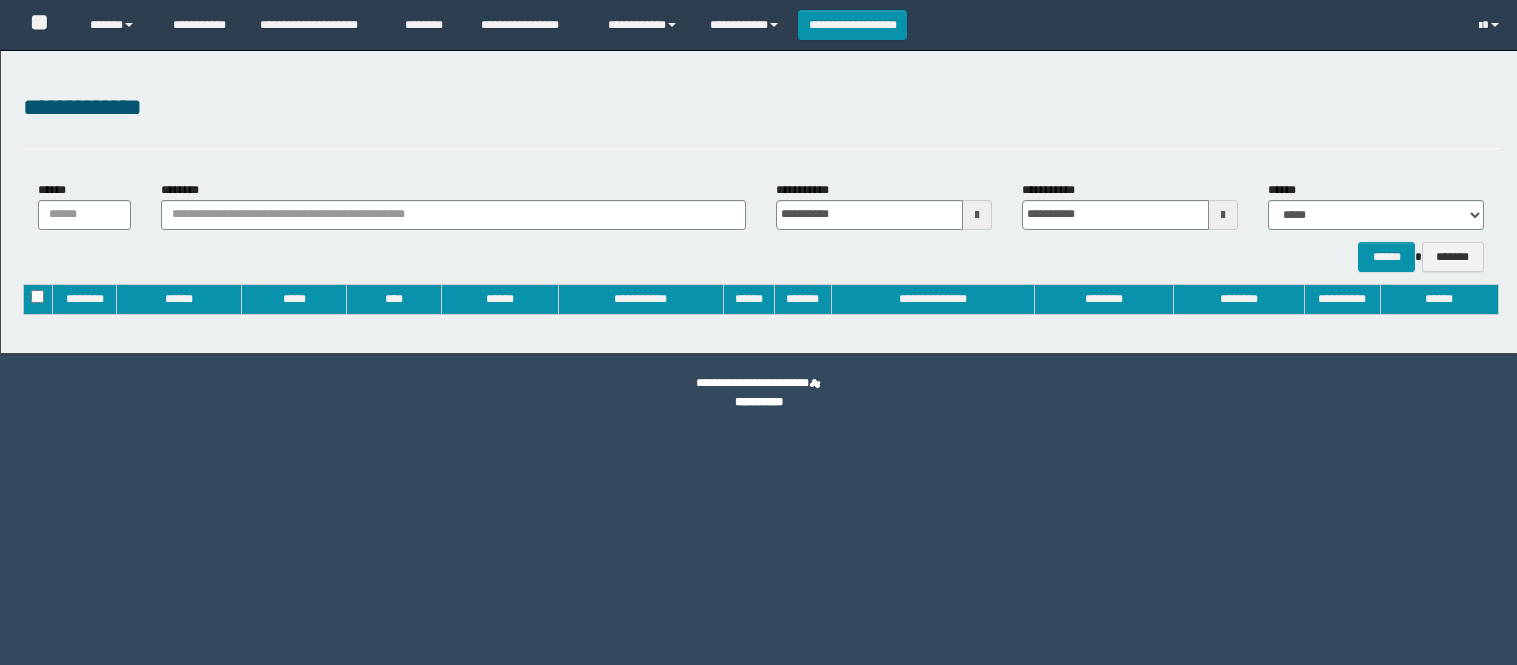 scroll, scrollTop: 0, scrollLeft: 0, axis: both 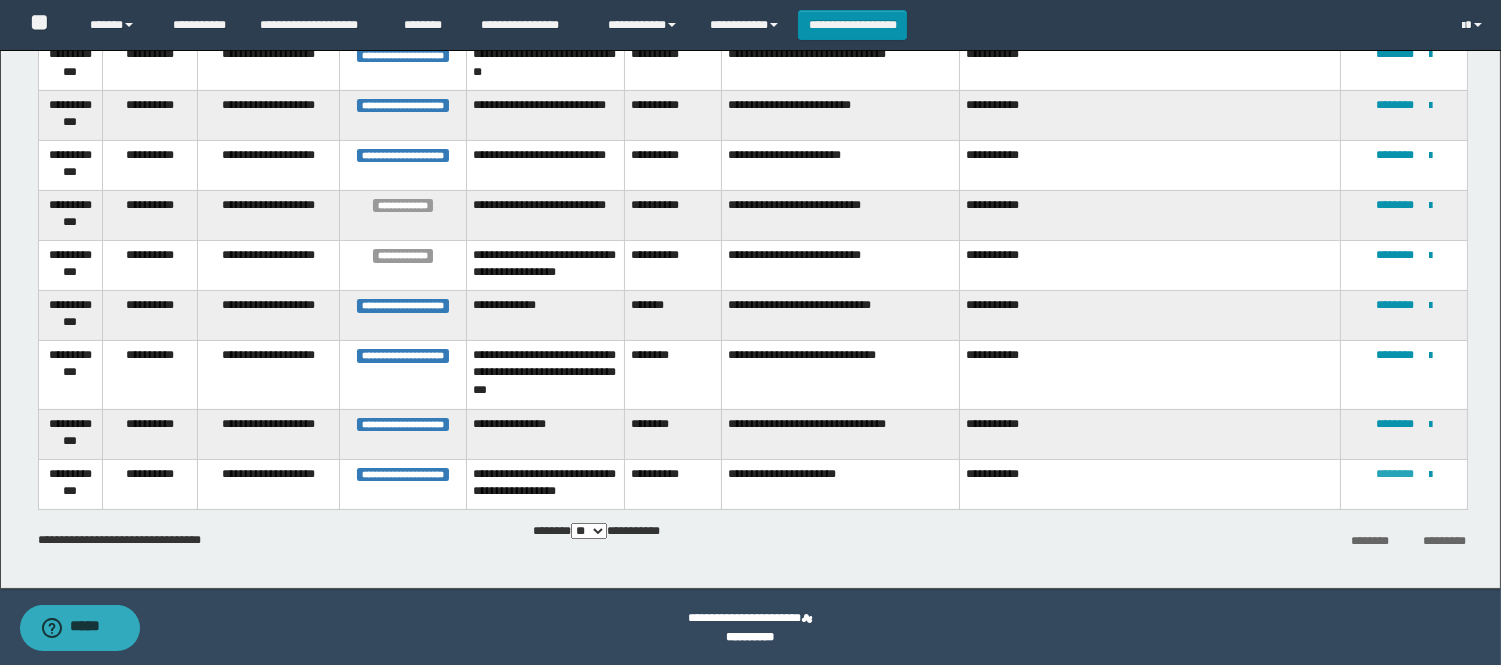 click on "********" at bounding box center [1395, 474] 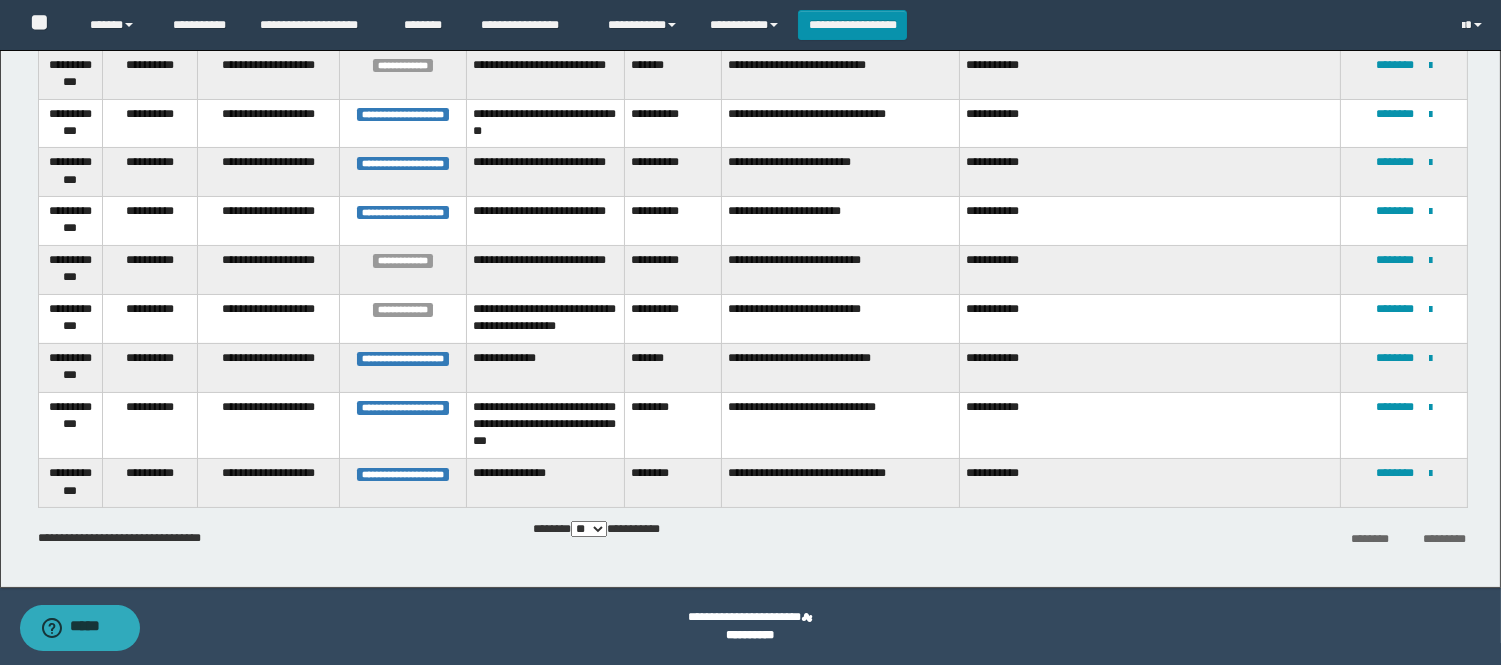 scroll, scrollTop: 0, scrollLeft: 0, axis: both 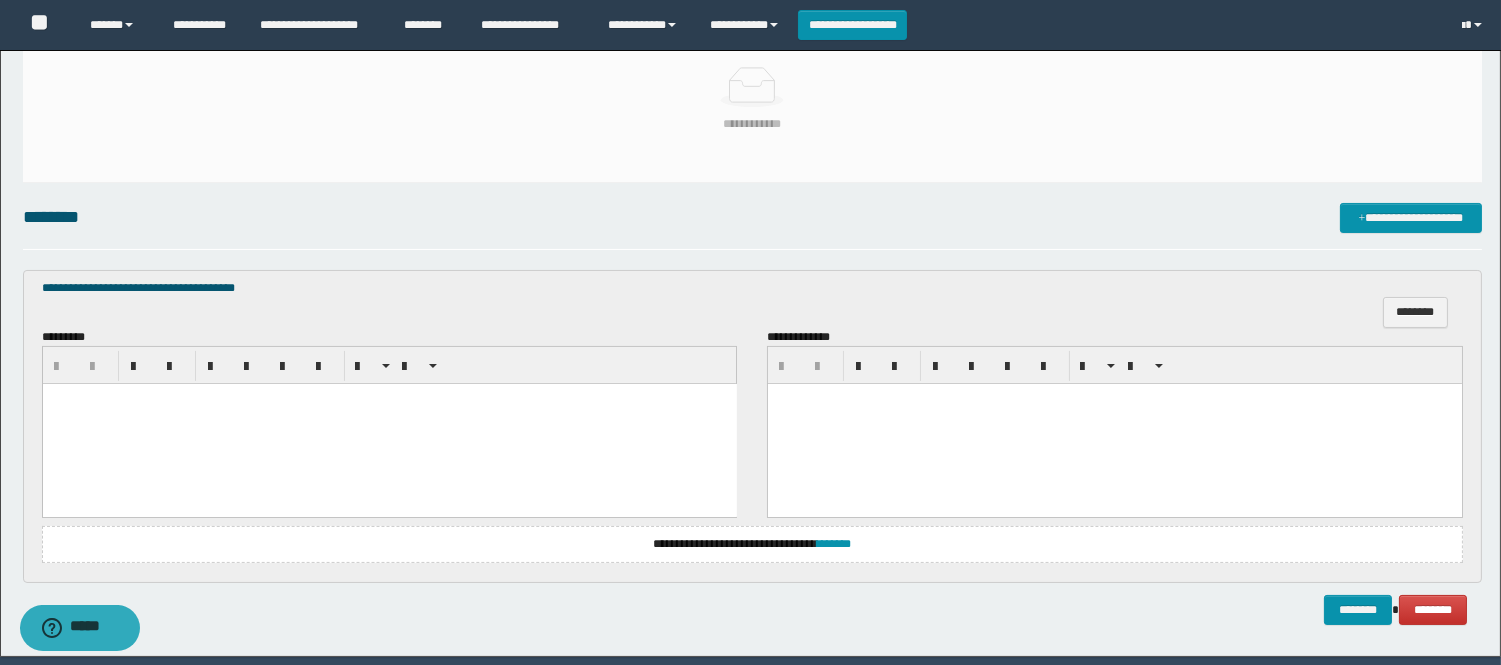 click at bounding box center (389, 424) 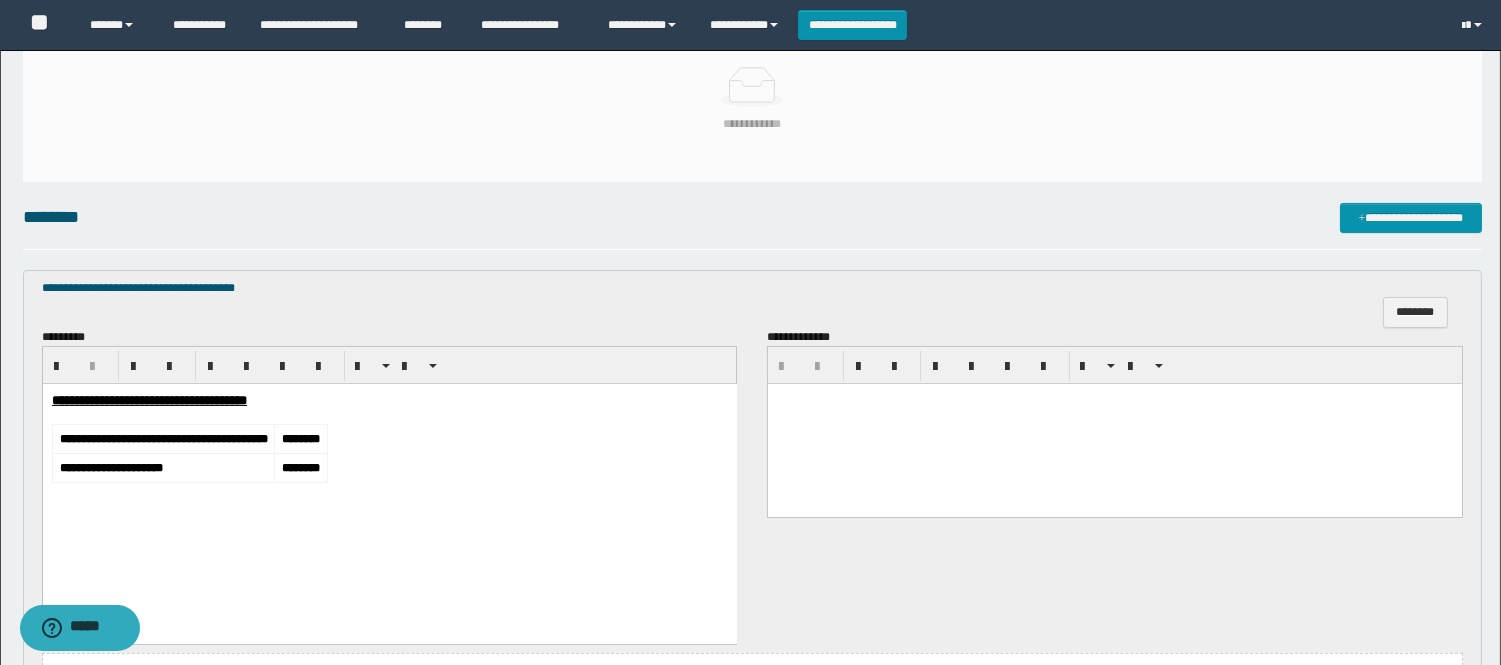 scroll, scrollTop: 693, scrollLeft: 0, axis: vertical 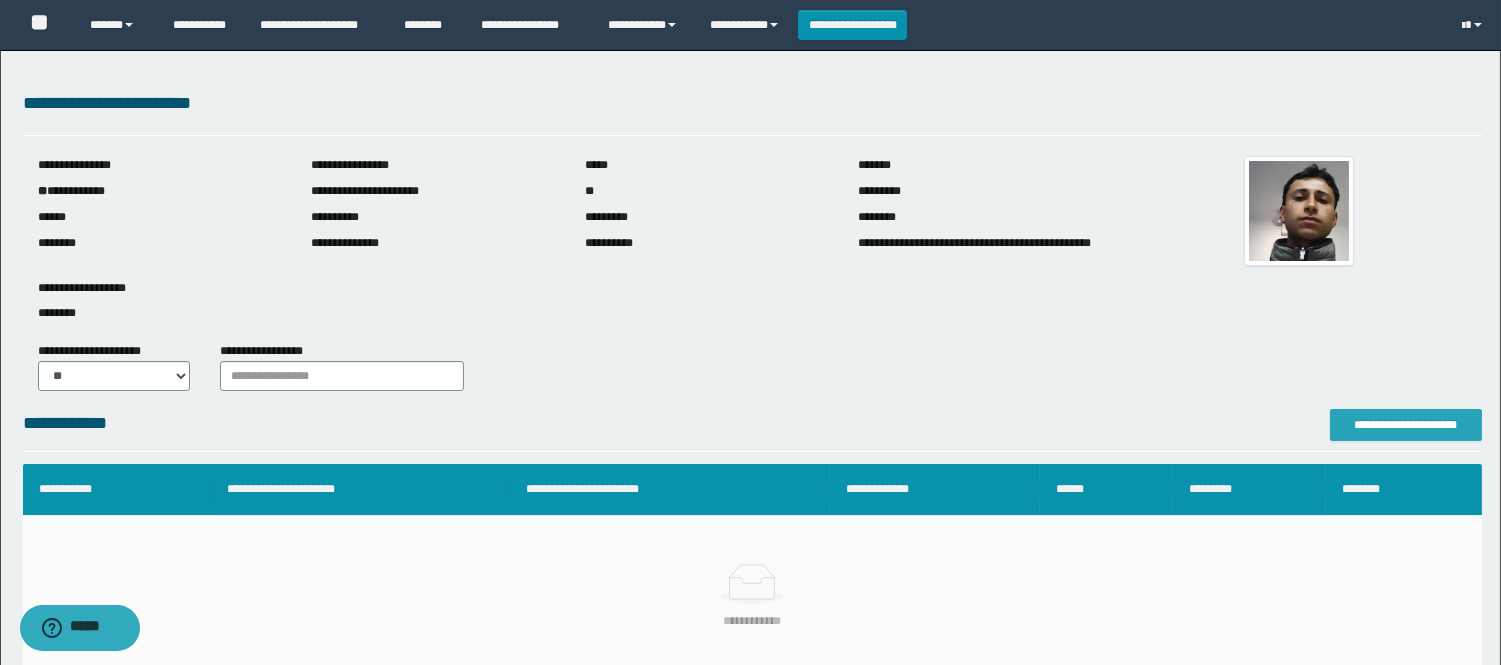 drag, startPoint x: 1412, startPoint y: 441, endPoint x: 1415, endPoint y: 451, distance: 10.440307 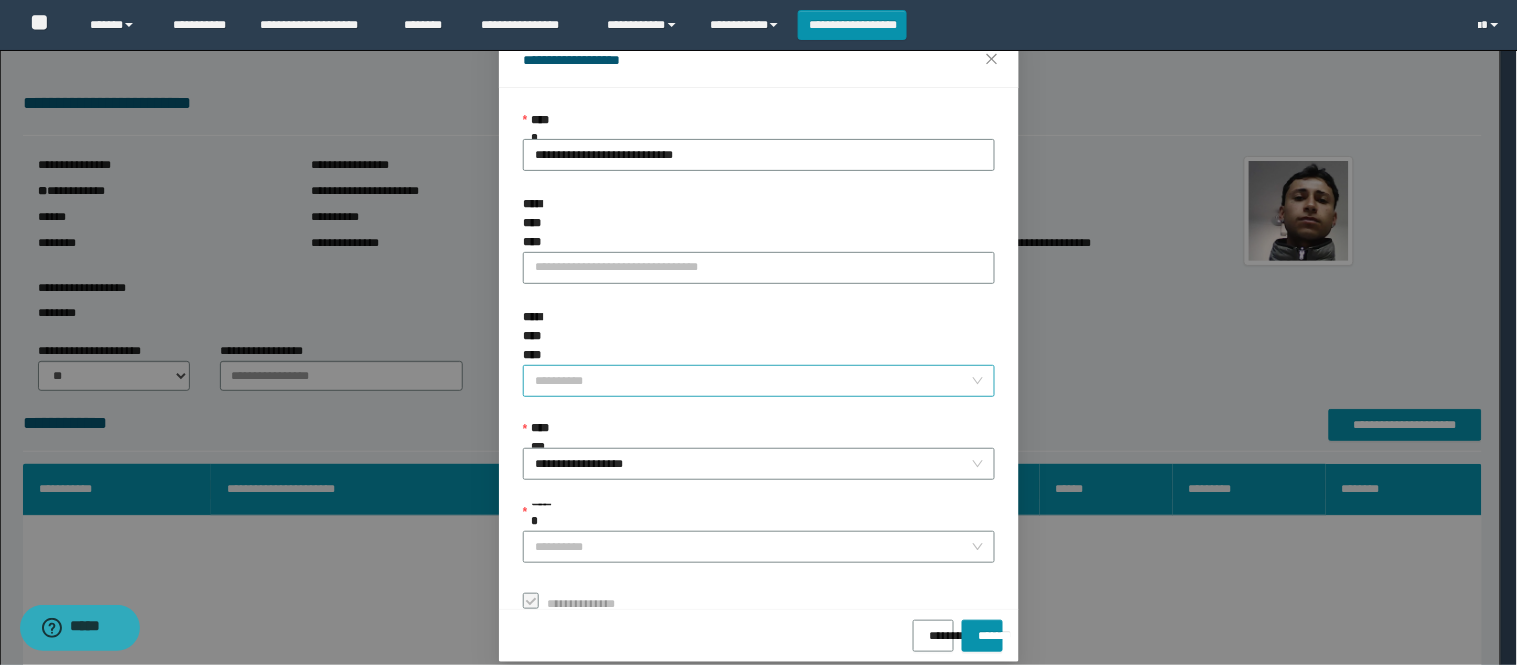 scroll, scrollTop: 87, scrollLeft: 0, axis: vertical 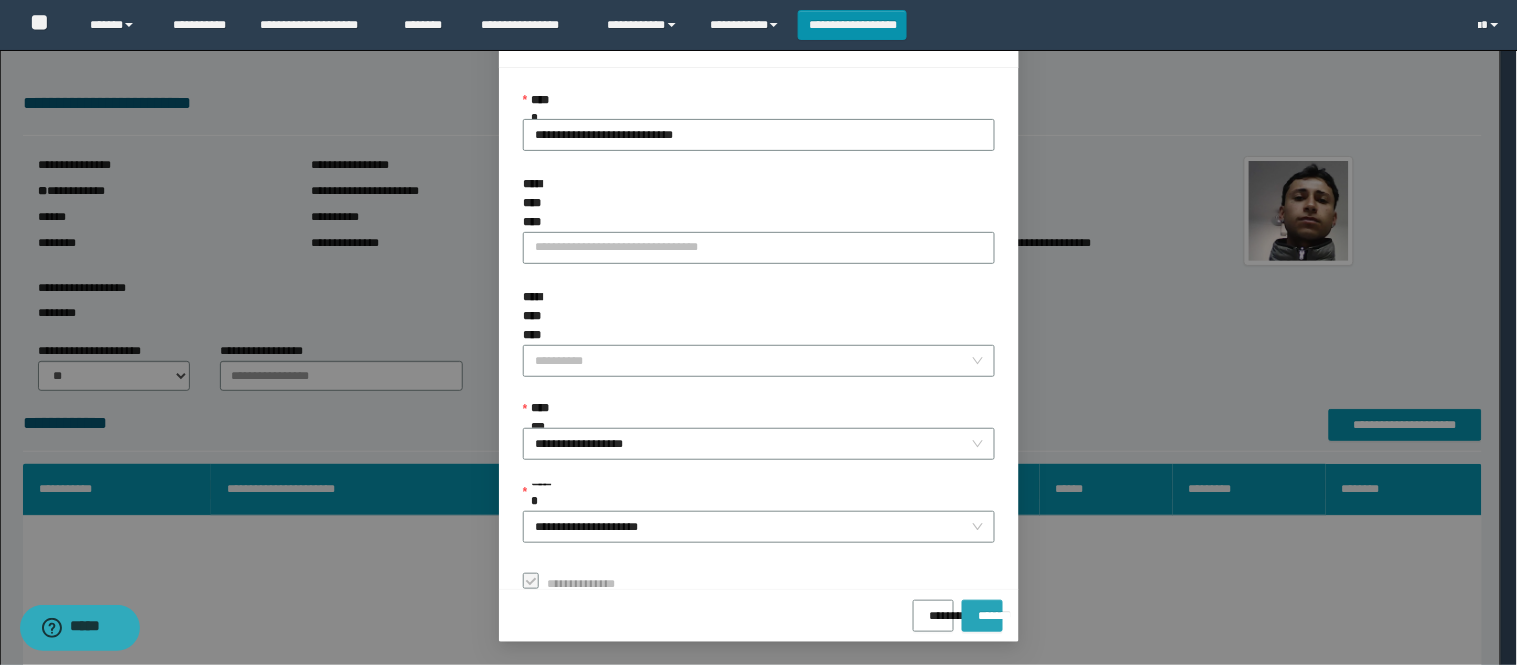 click on "*******" at bounding box center [982, 609] 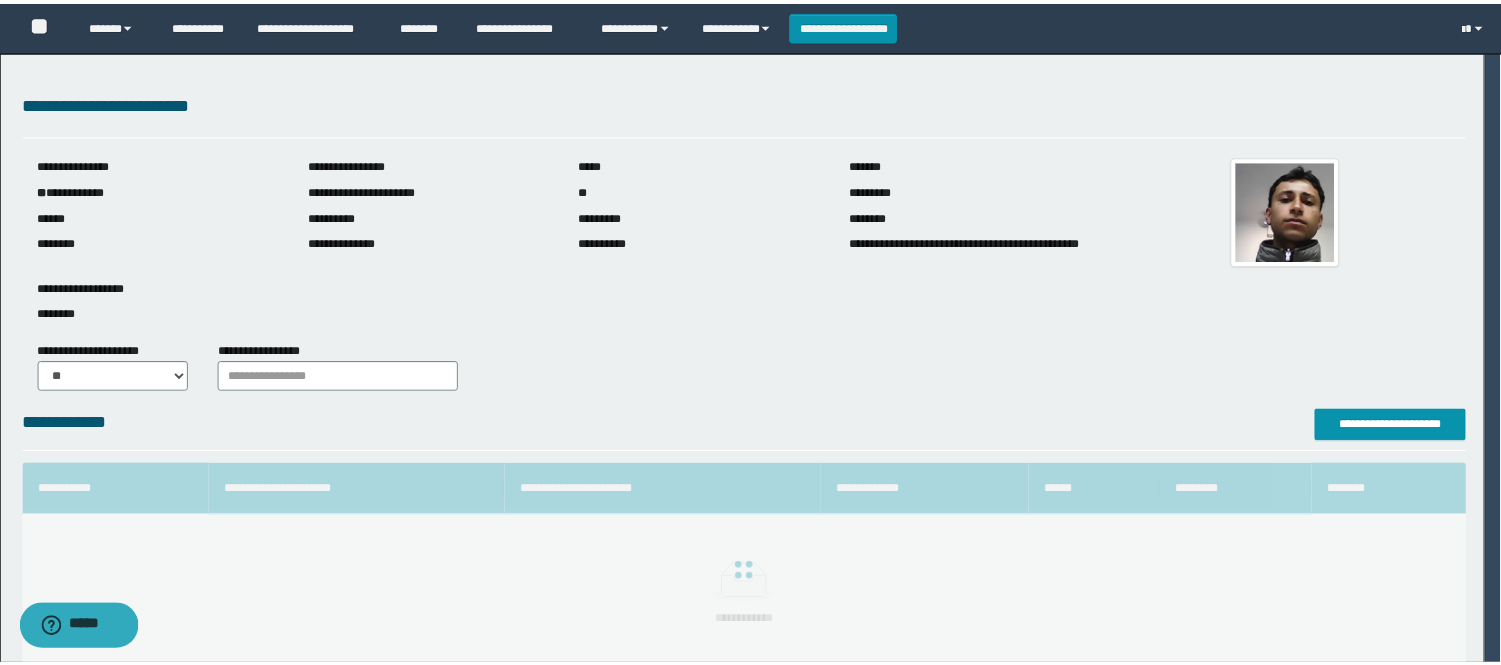 scroll, scrollTop: 41, scrollLeft: 0, axis: vertical 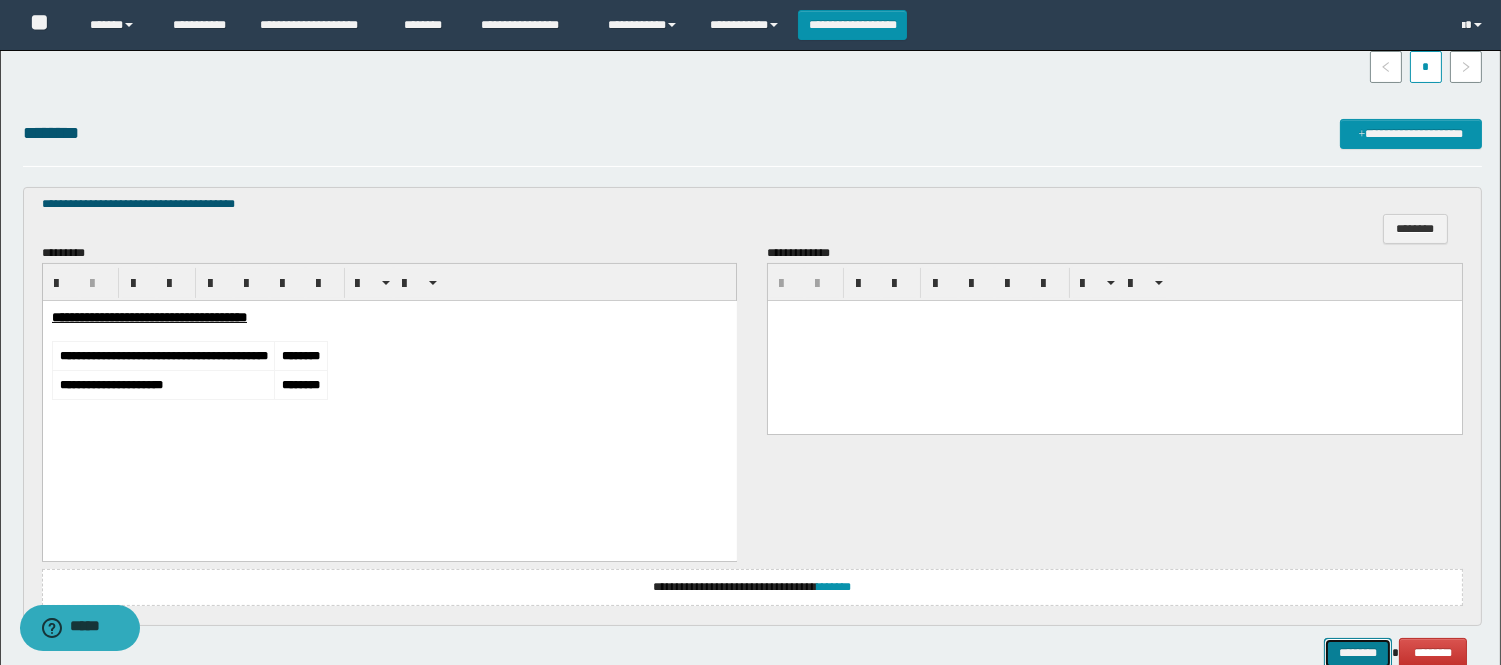 click on "********" at bounding box center [1358, 653] 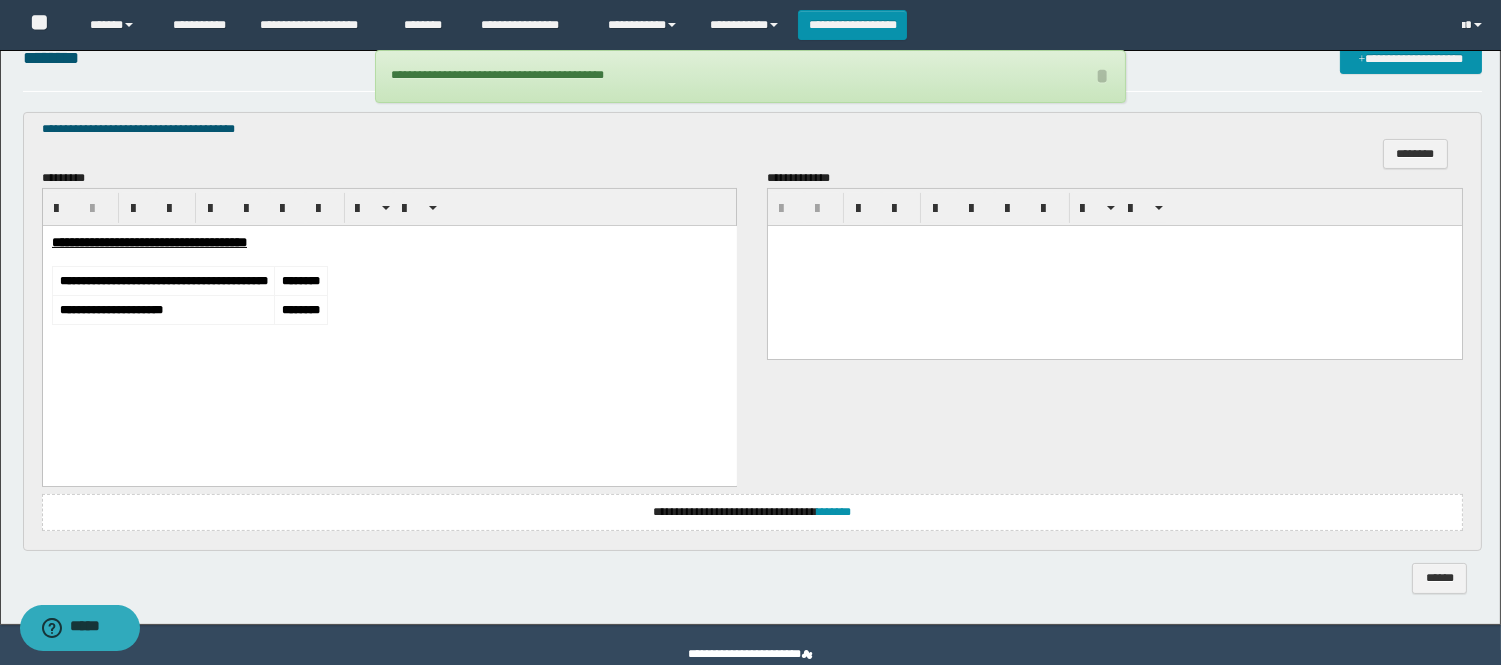 scroll, scrollTop: 657, scrollLeft: 0, axis: vertical 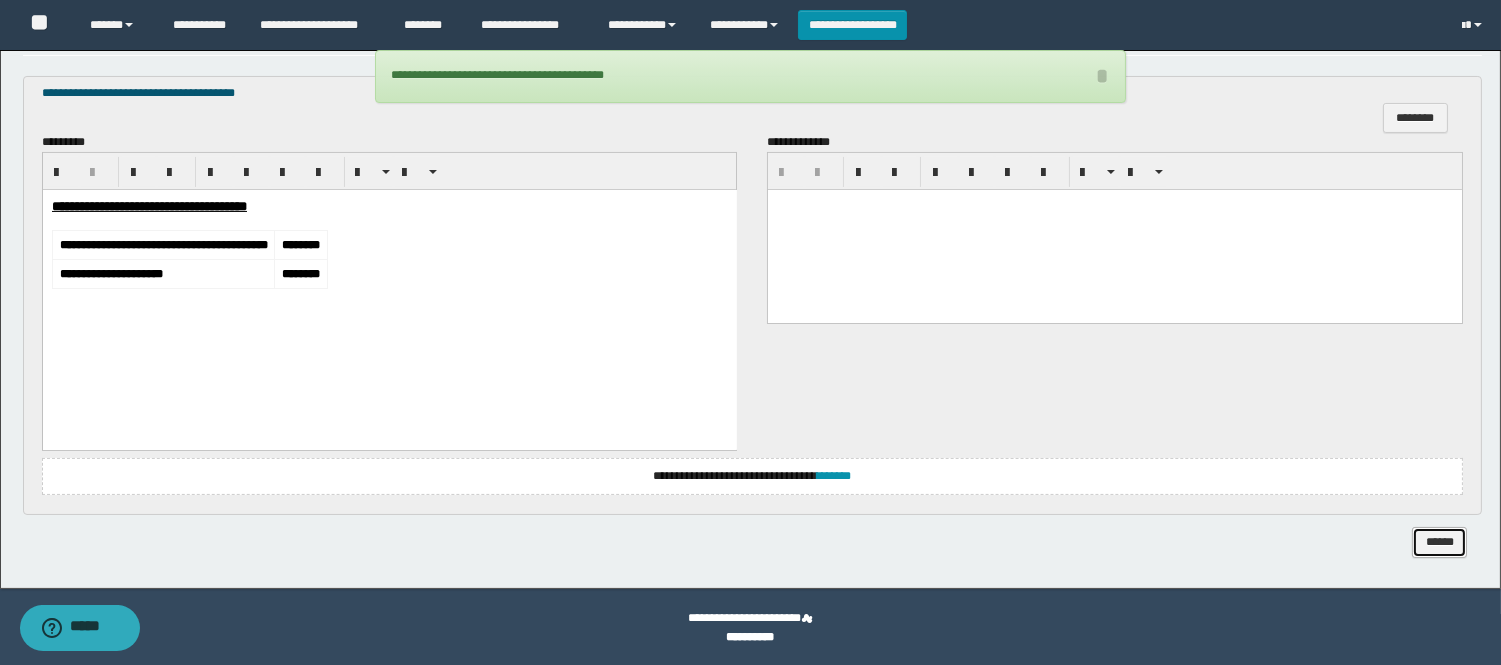 click on "******" at bounding box center [1439, 542] 